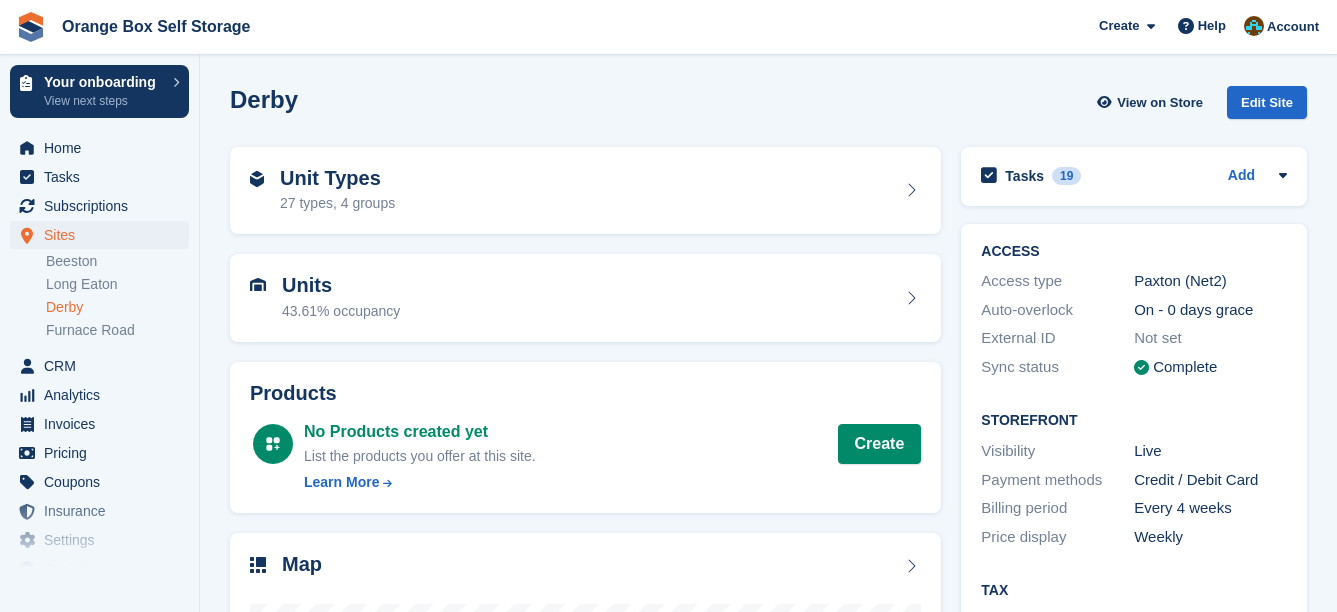 scroll, scrollTop: 413, scrollLeft: 0, axis: vertical 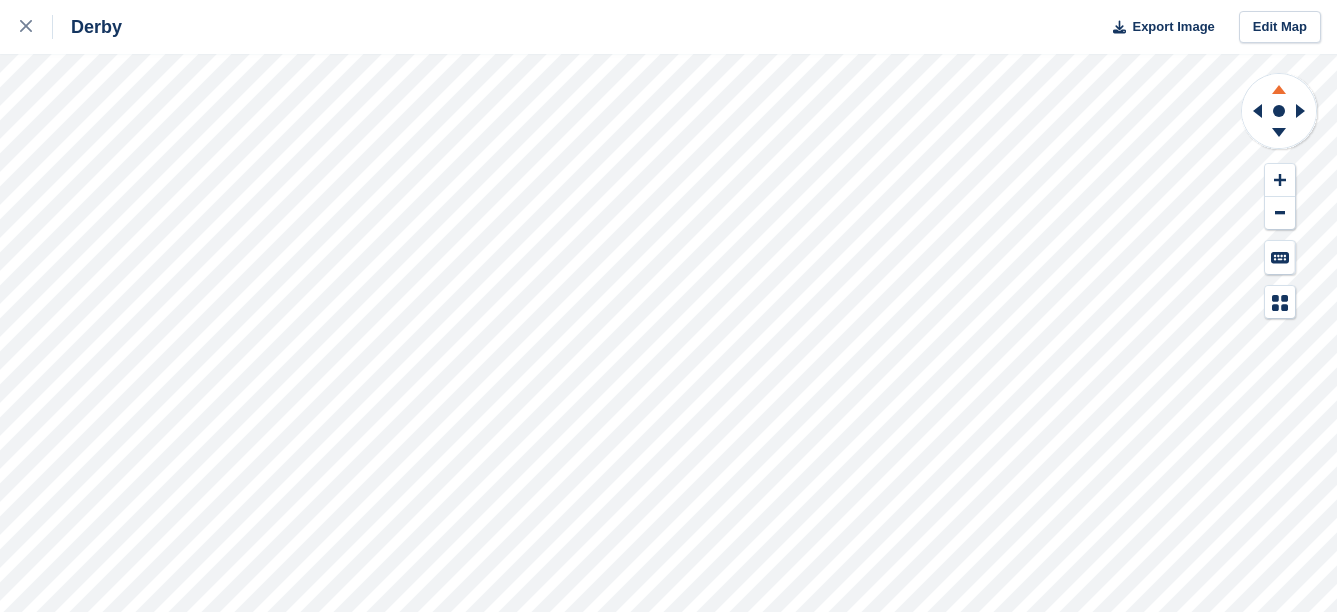click 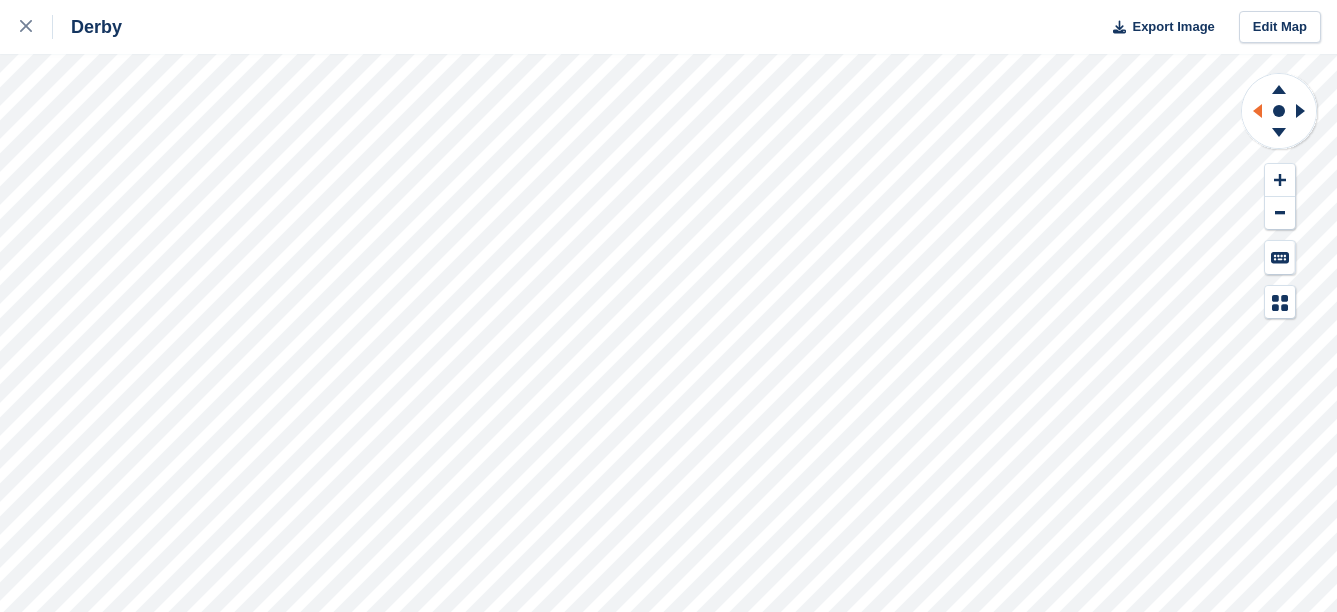 click 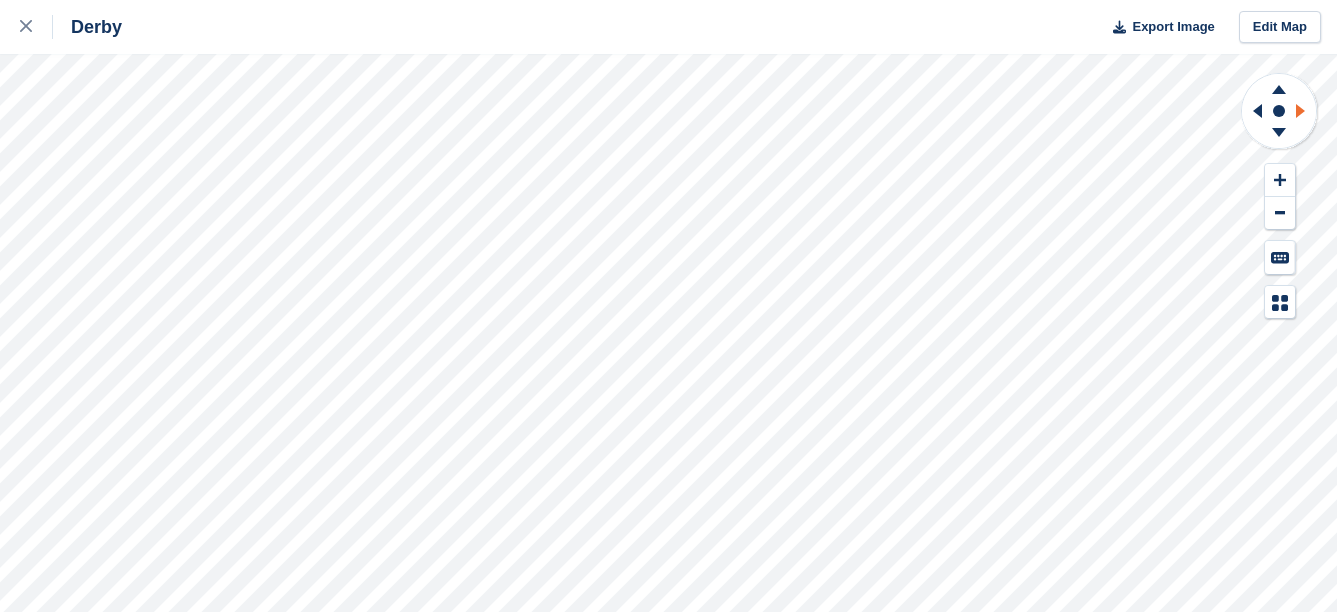click 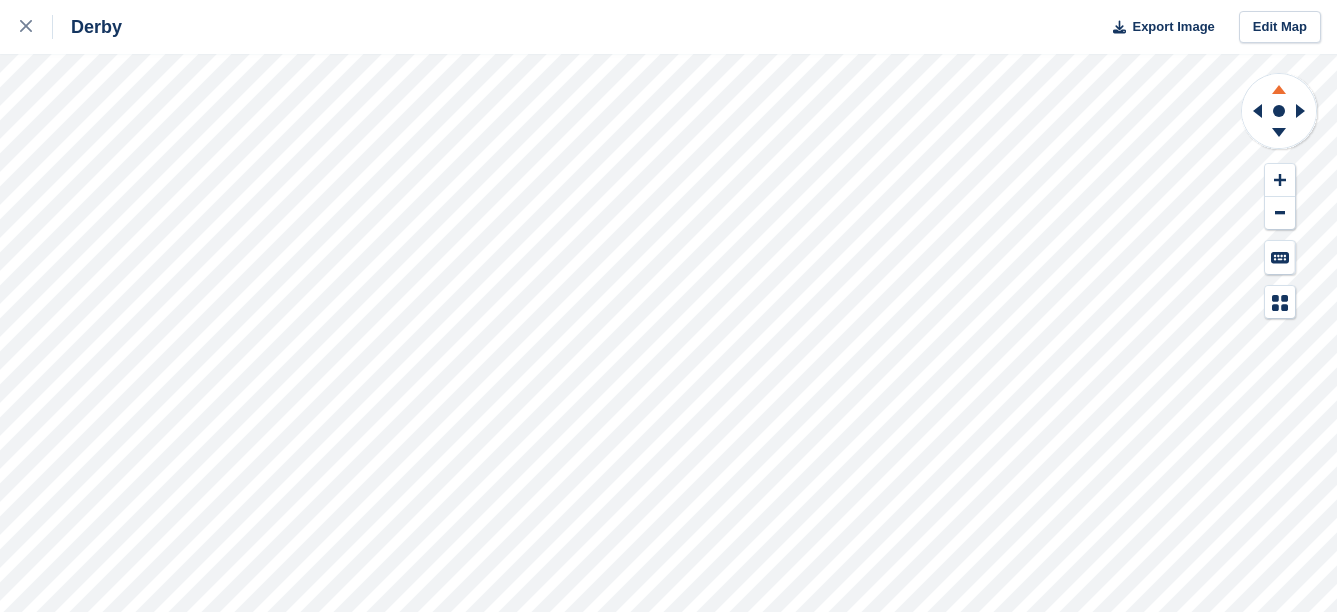 click 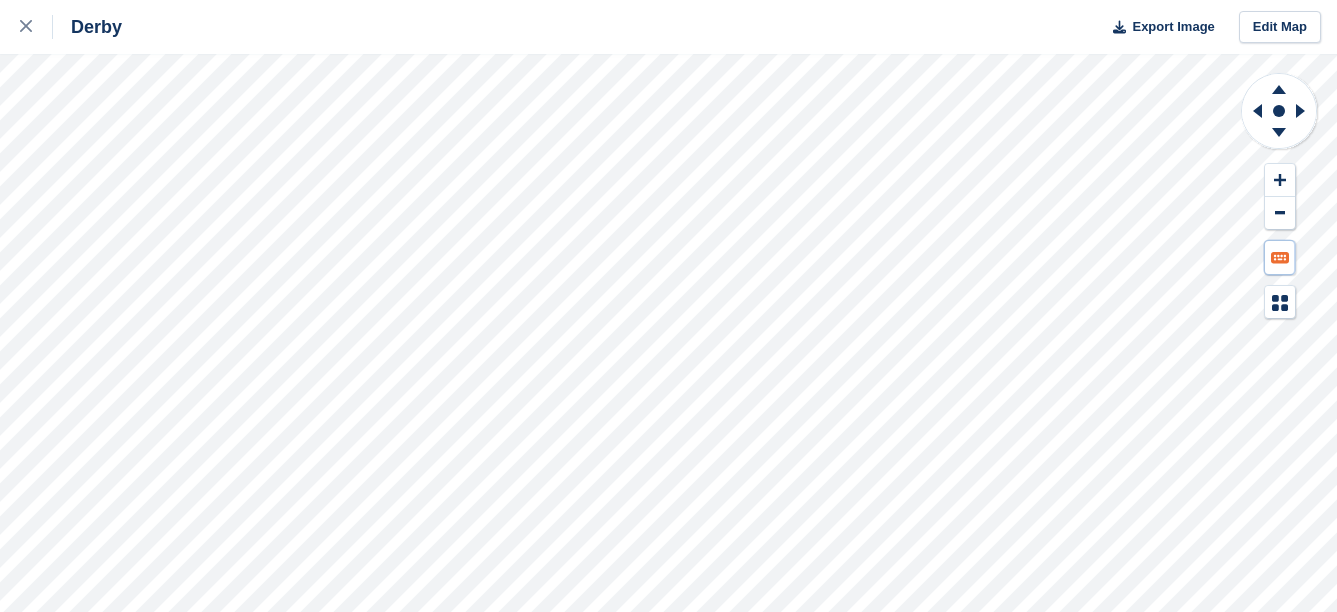 click at bounding box center (1280, 257) 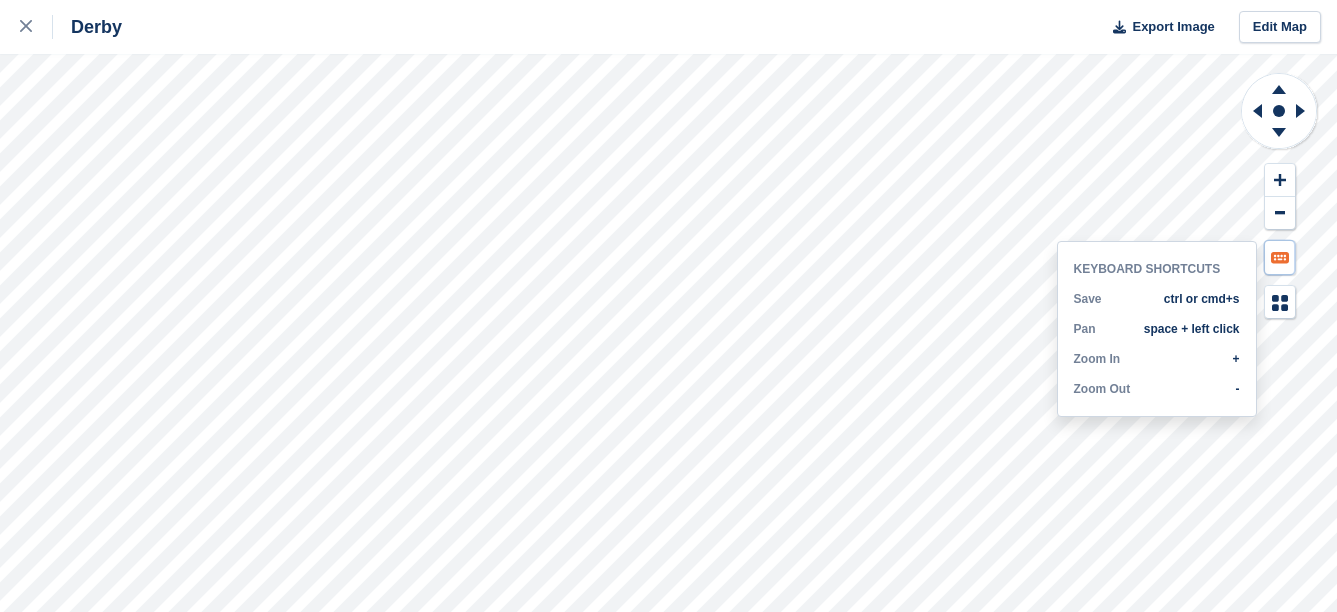 click at bounding box center [1280, 257] 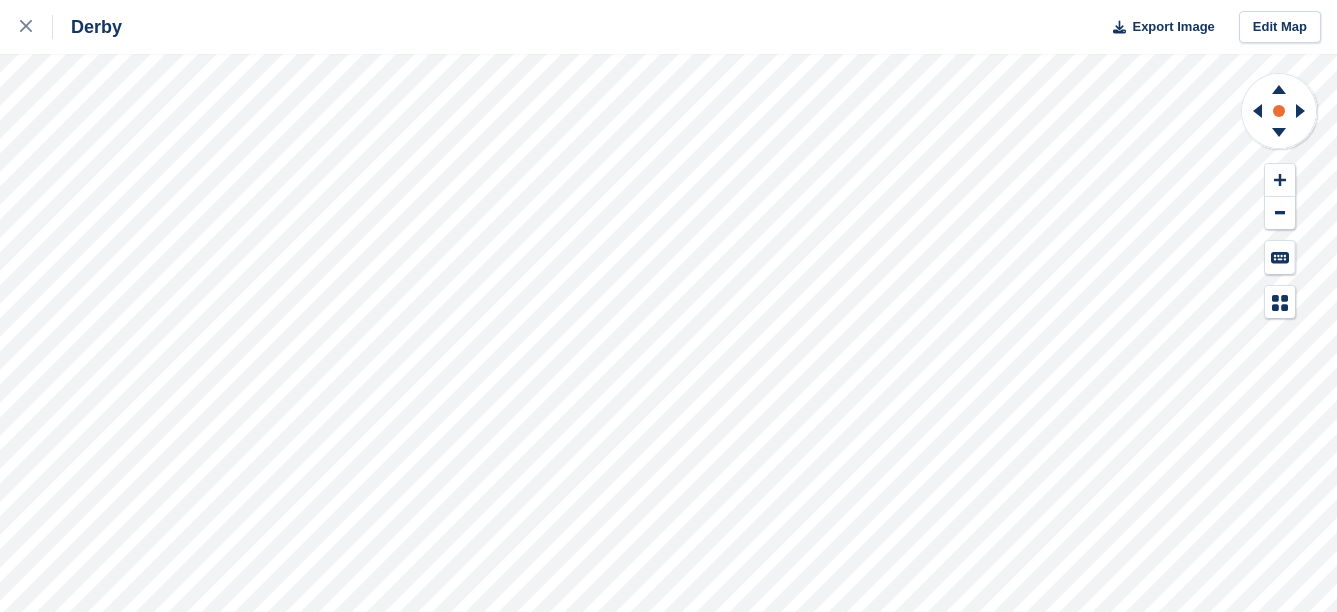 click 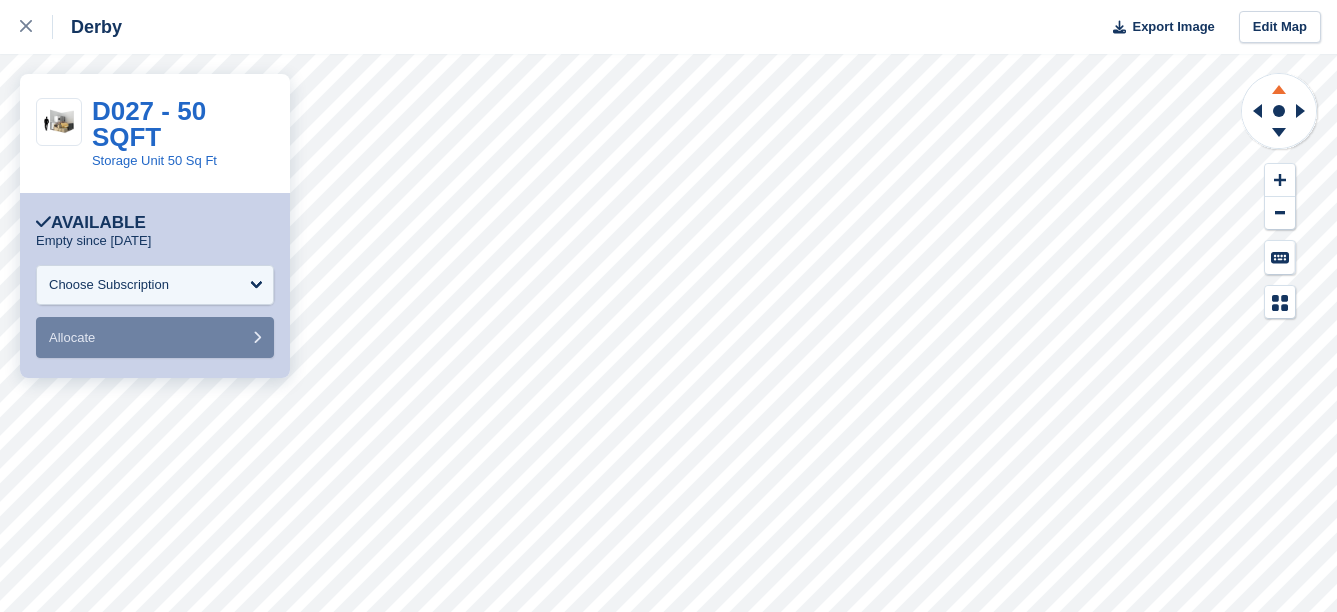 click 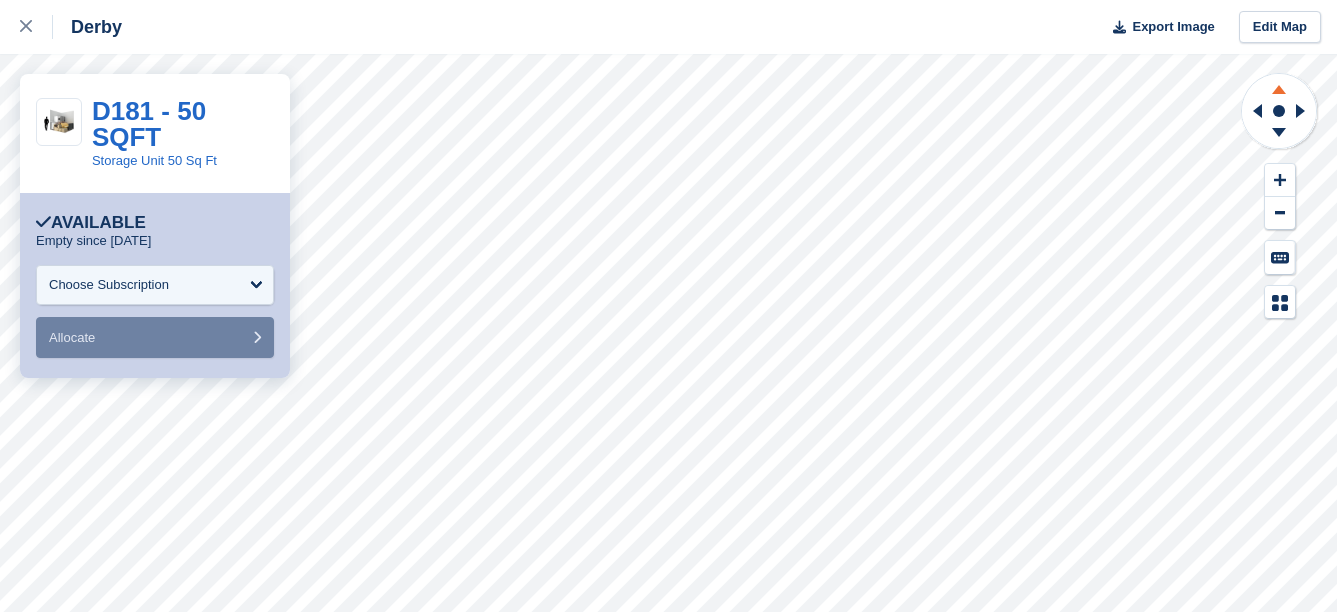 click 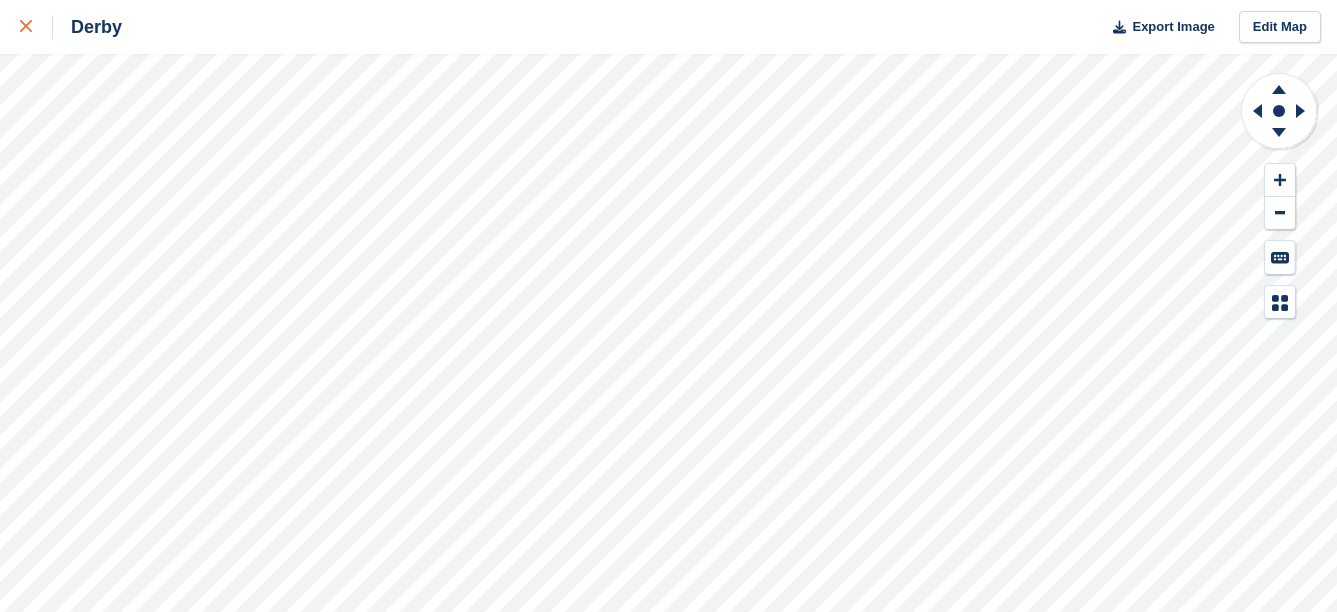click 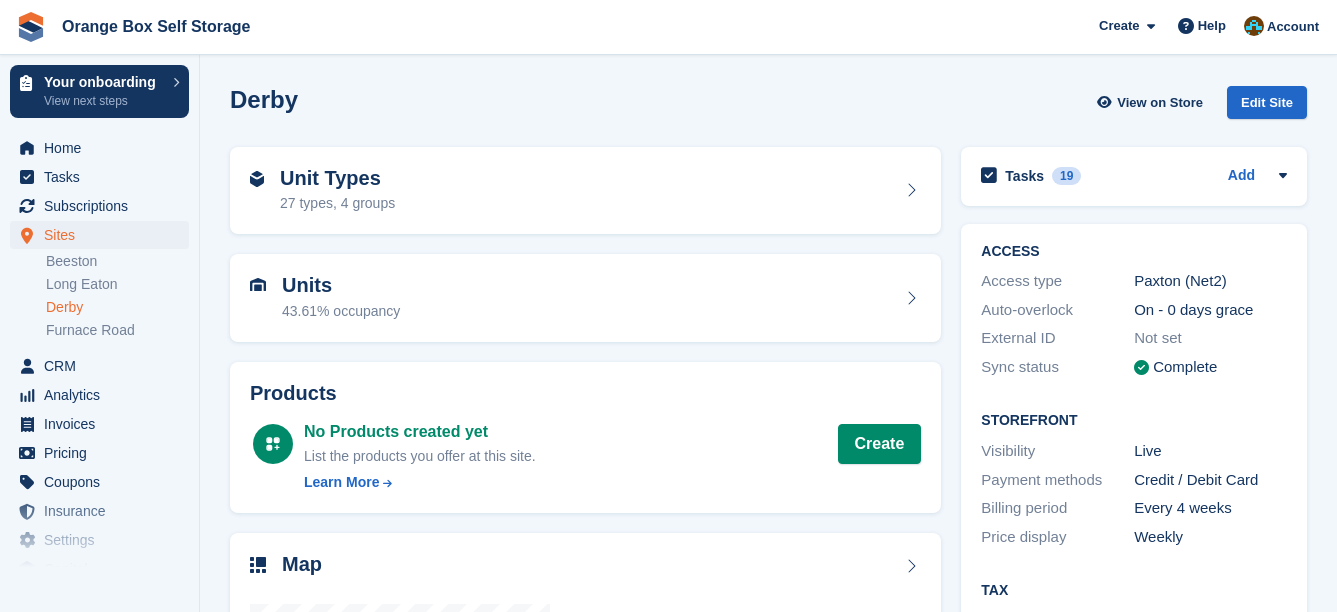 scroll, scrollTop: 0, scrollLeft: 0, axis: both 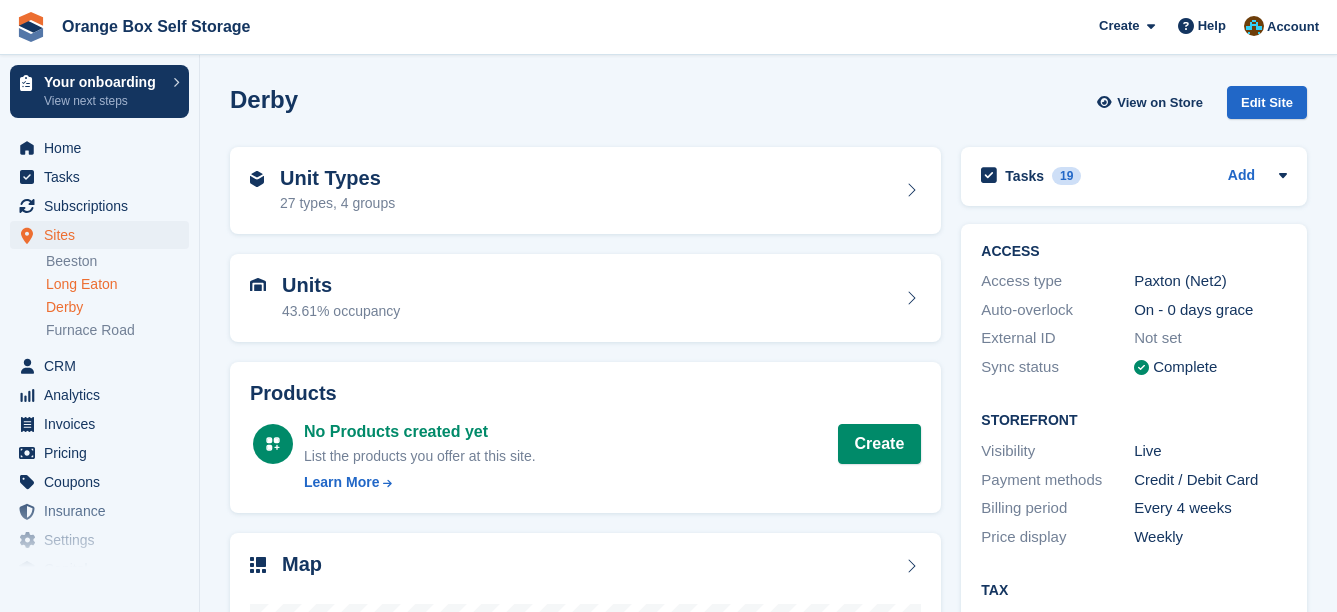 click on "Long Eaton" at bounding box center [117, 284] 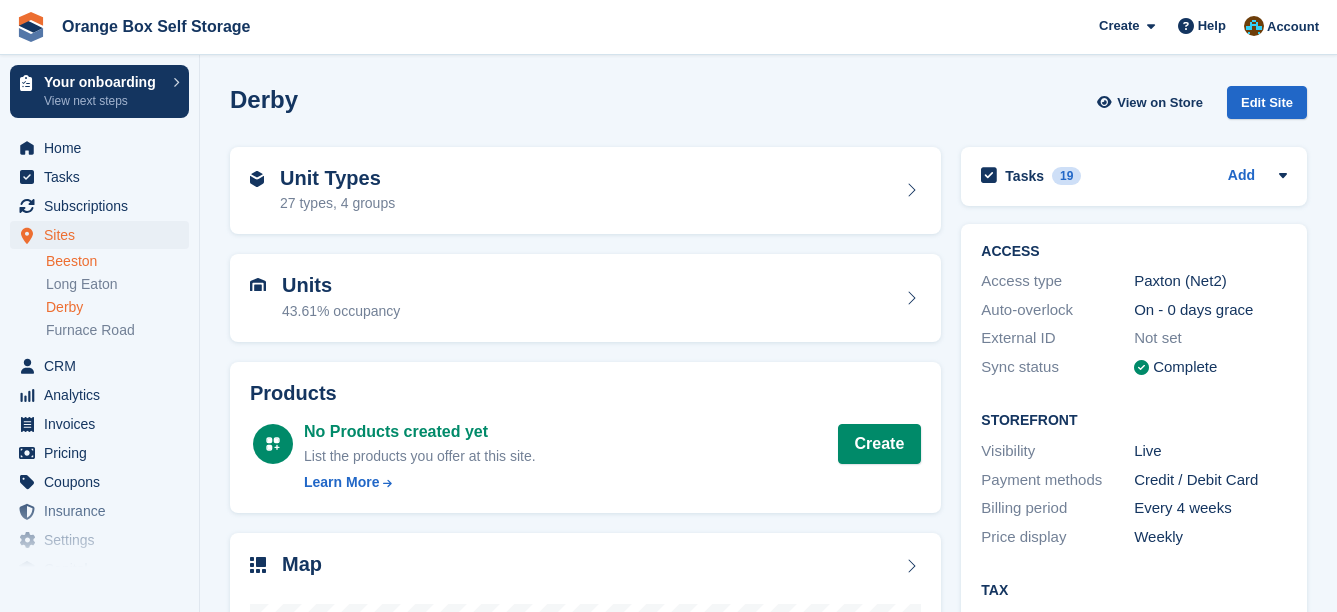 click on "Beeston" at bounding box center [117, 261] 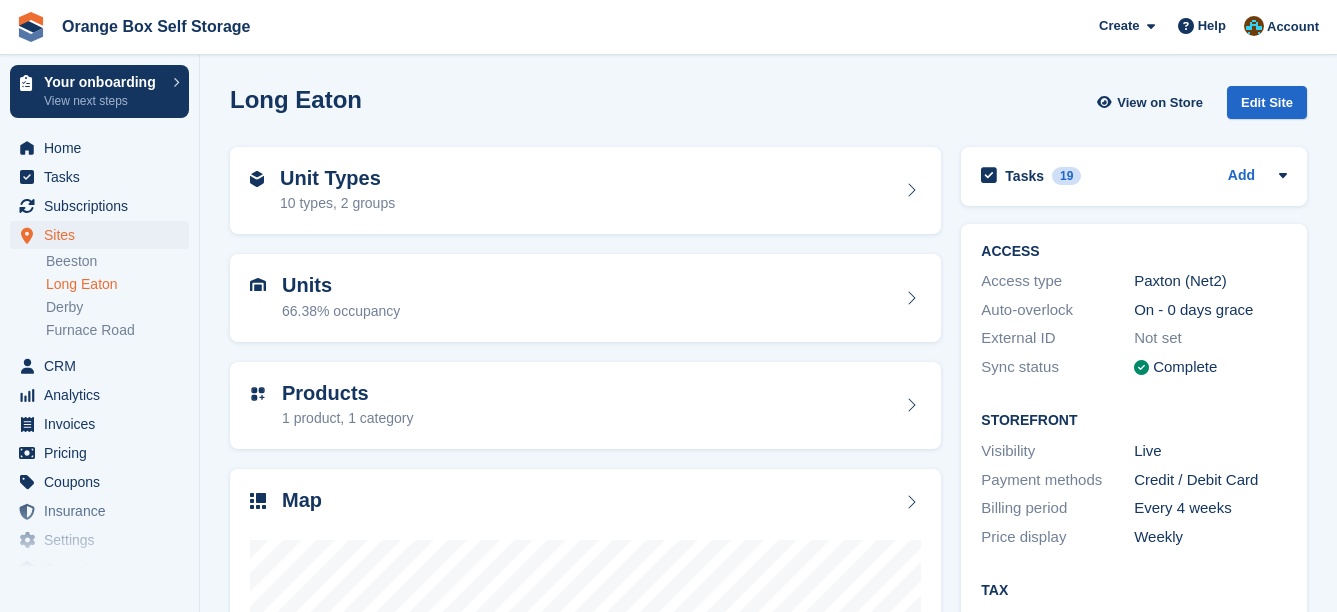 scroll, scrollTop: 0, scrollLeft: 0, axis: both 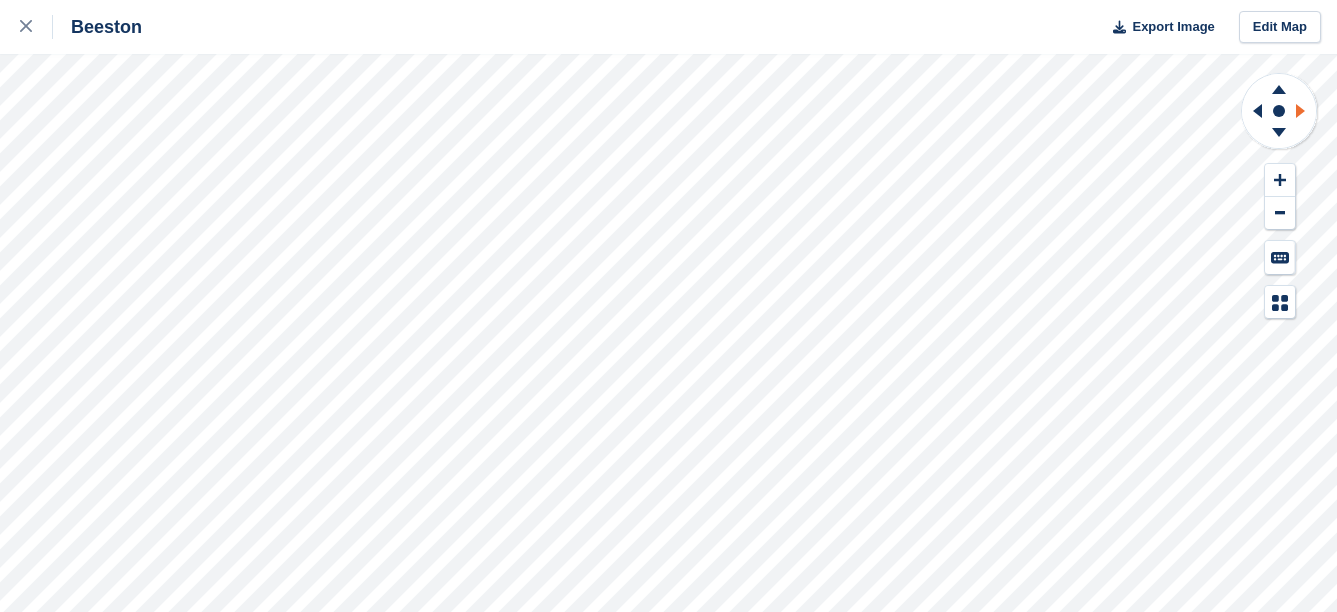 click 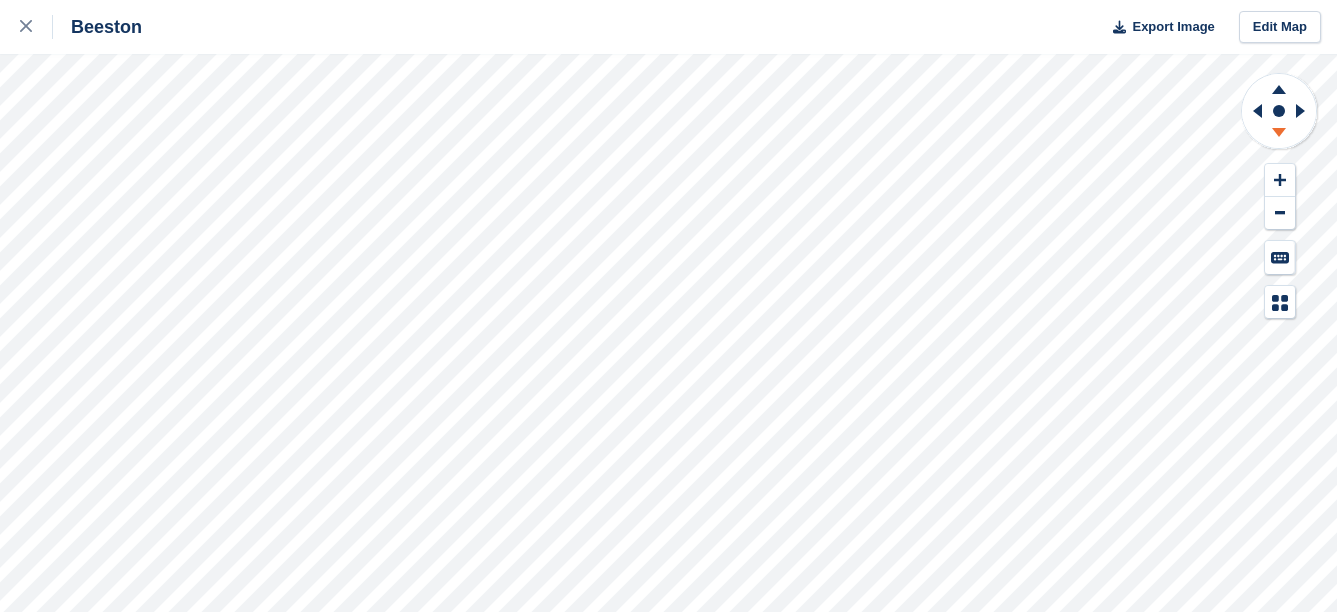 click 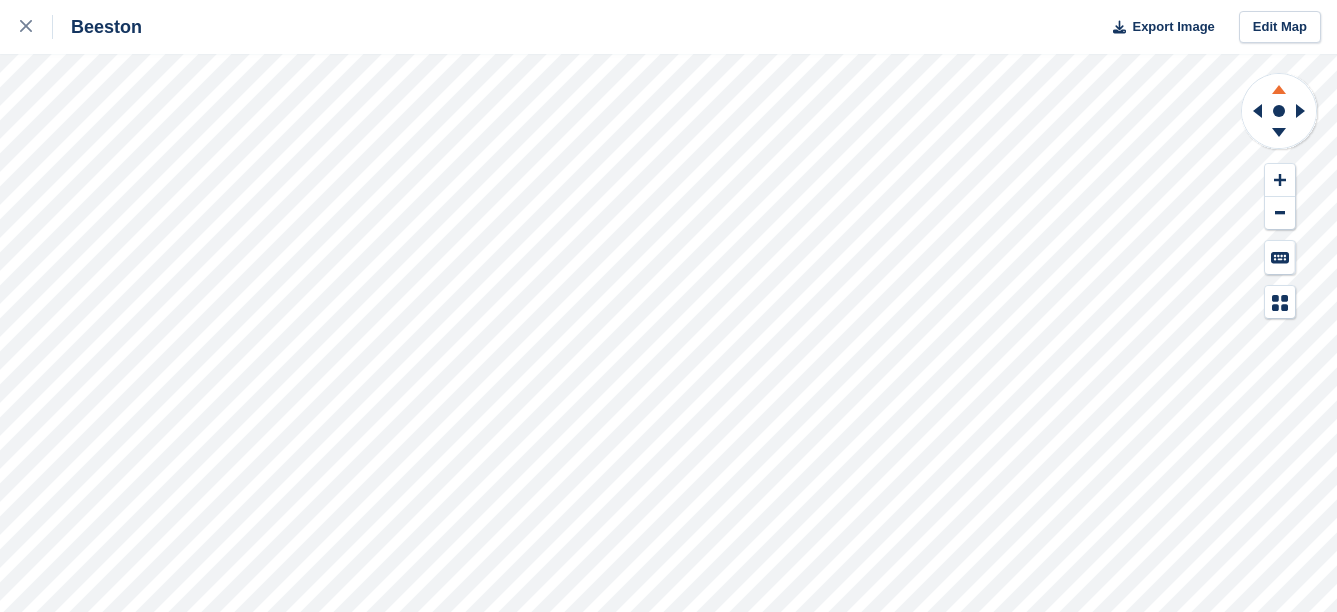 click 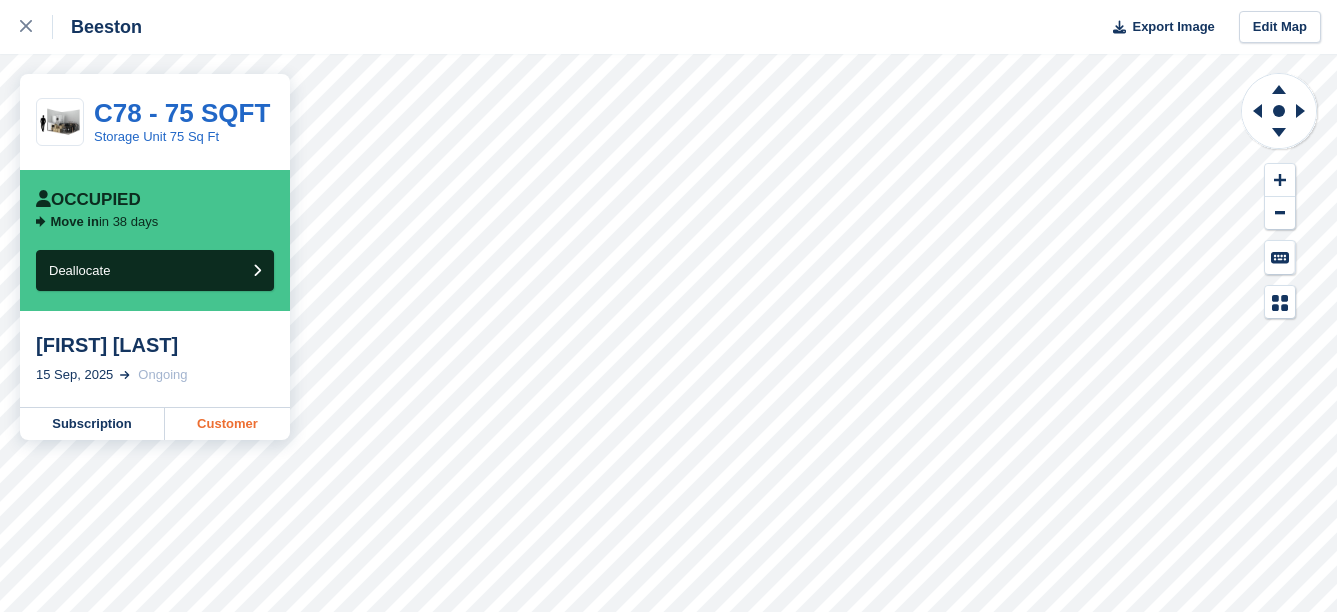 click on "Customer" at bounding box center (227, 424) 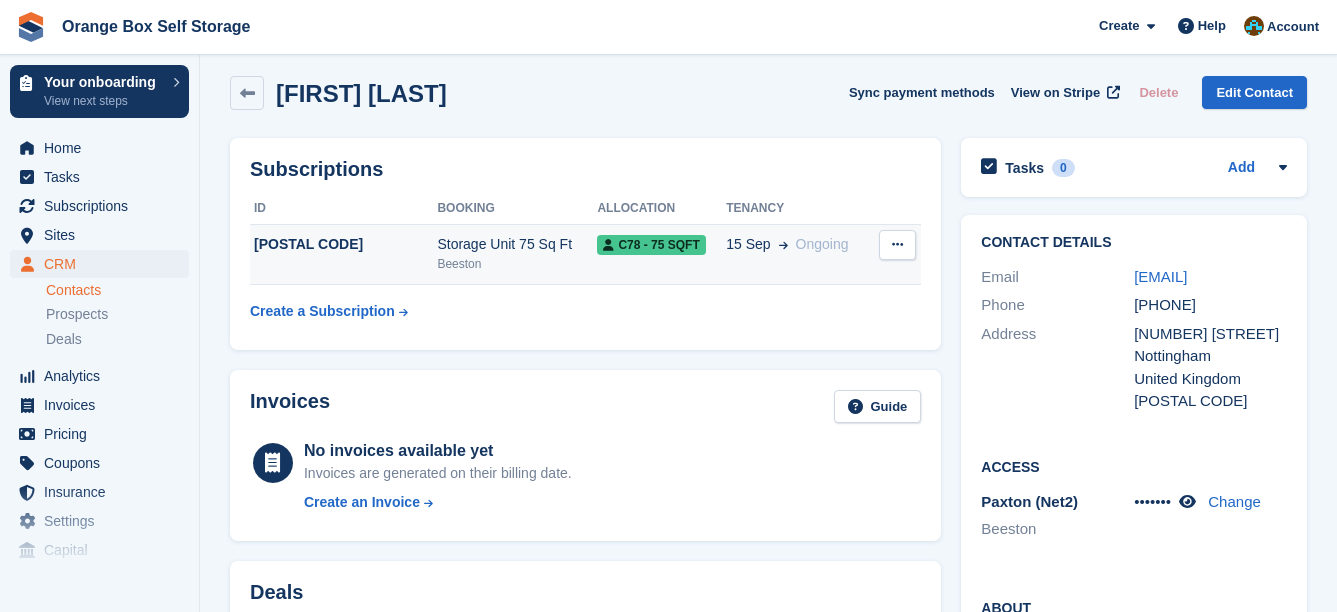scroll, scrollTop: 0, scrollLeft: 0, axis: both 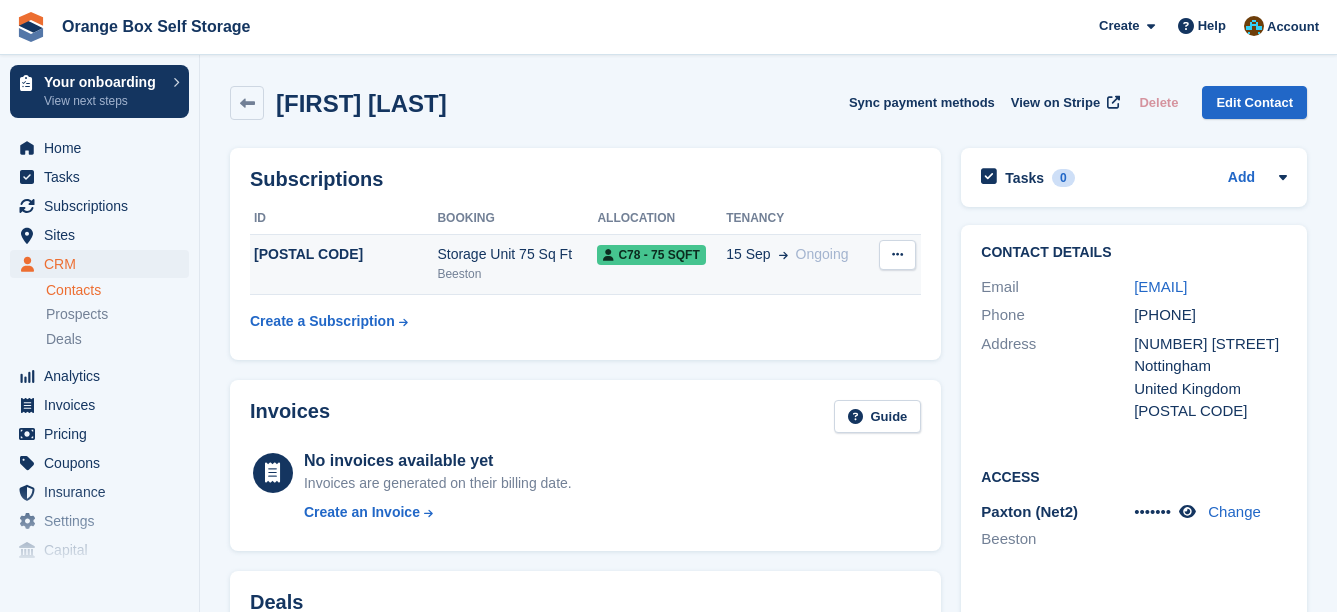 click on "[DATE]" at bounding box center [798, 264] 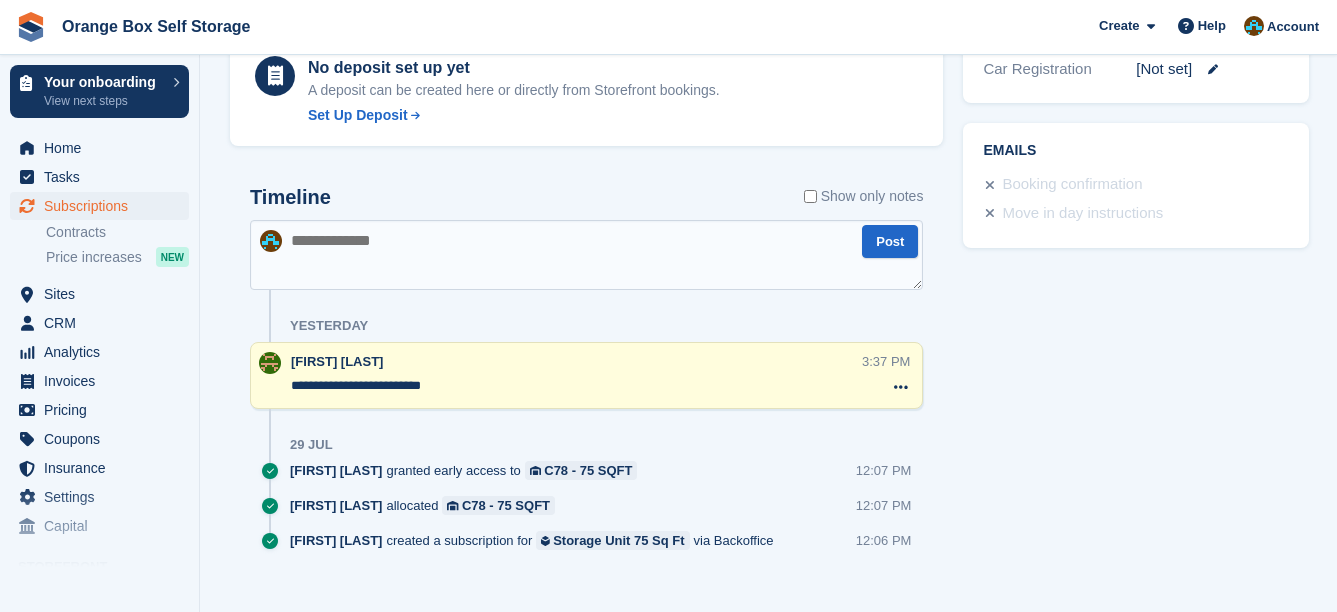 scroll, scrollTop: 990, scrollLeft: 0, axis: vertical 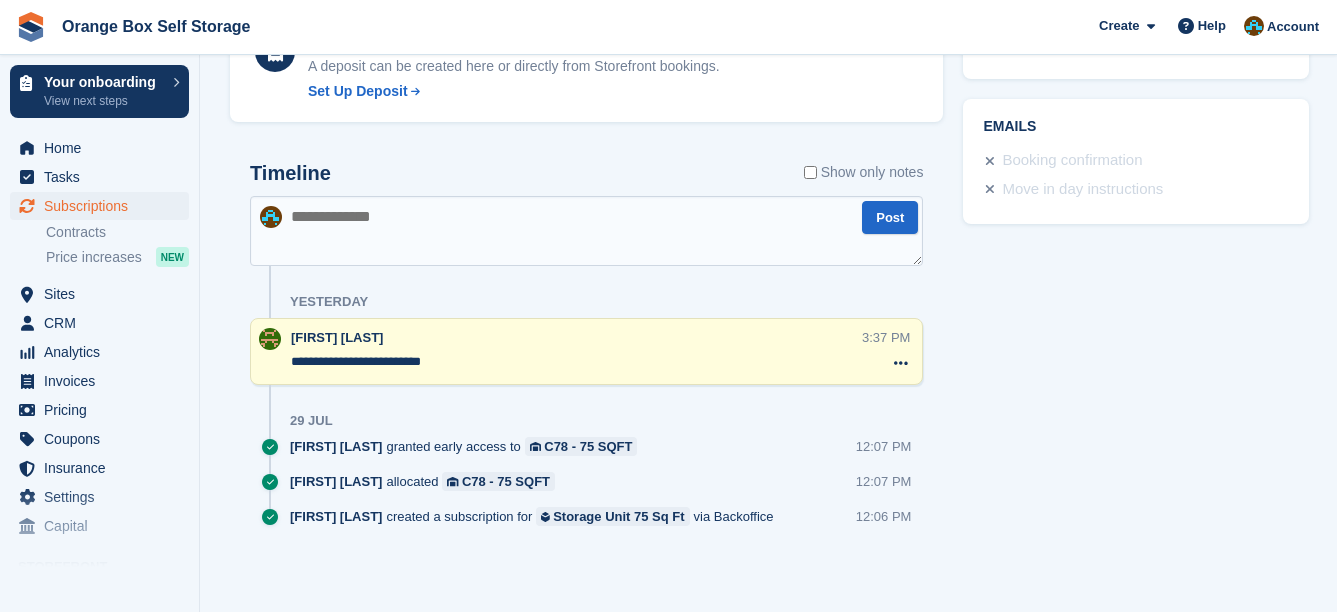 drag, startPoint x: 457, startPoint y: 362, endPoint x: 278, endPoint y: 356, distance: 179.10052 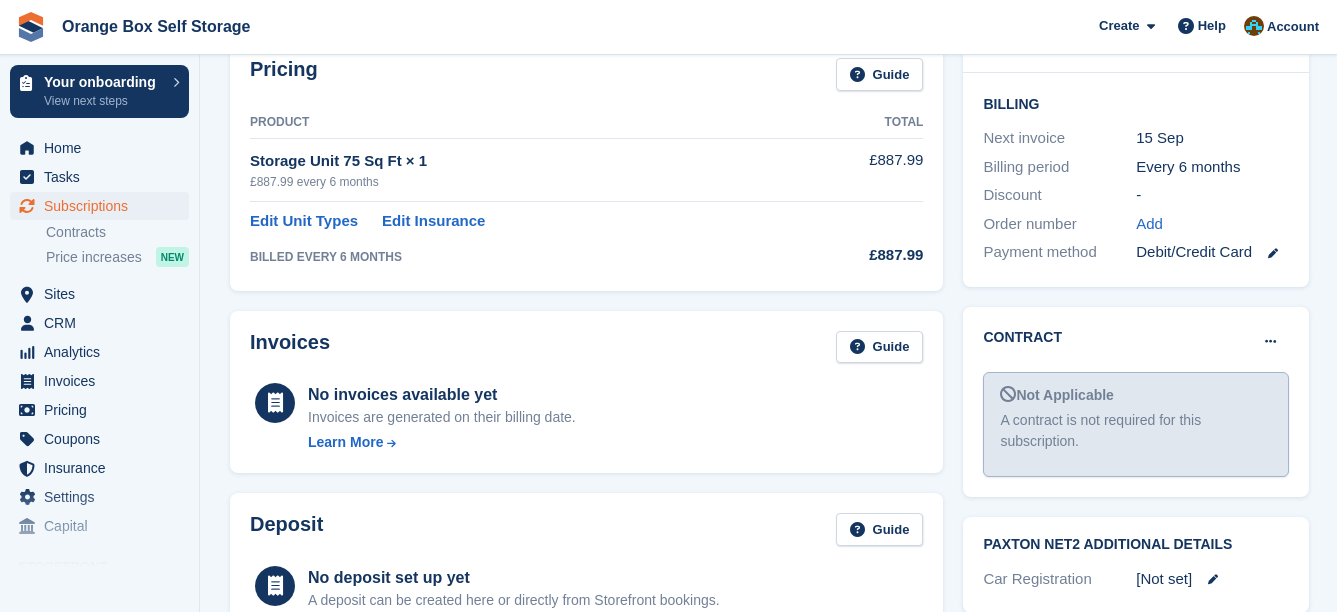 scroll, scrollTop: 890, scrollLeft: 0, axis: vertical 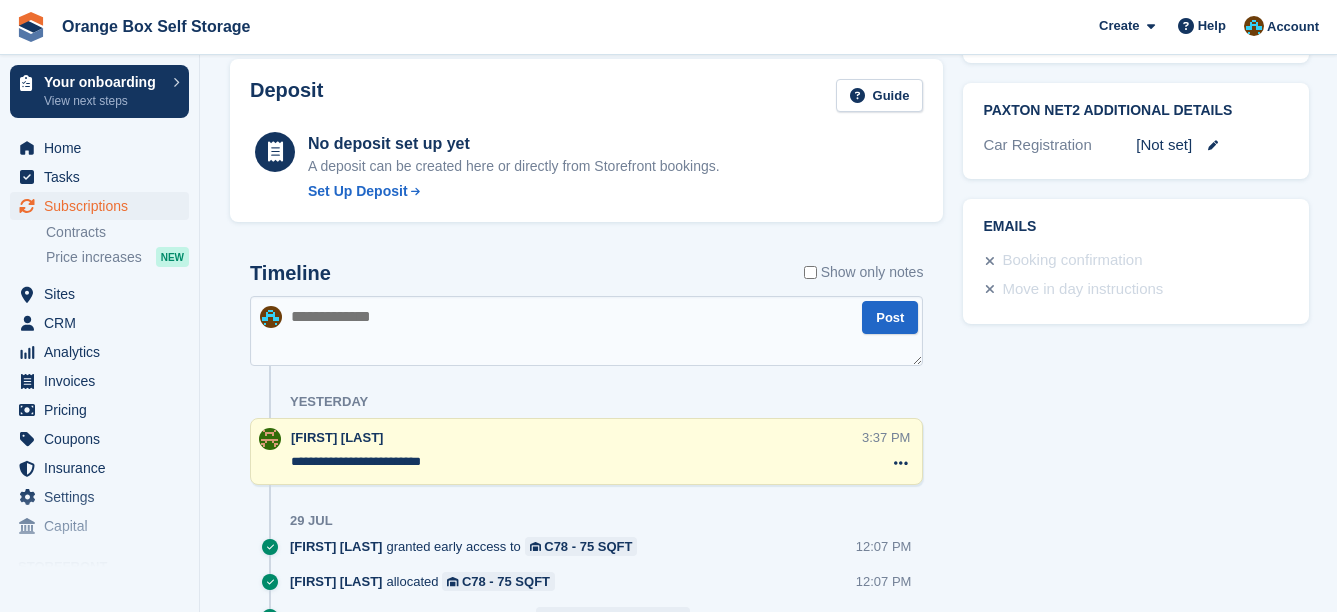 click on "**********" at bounding box center (586, 451) 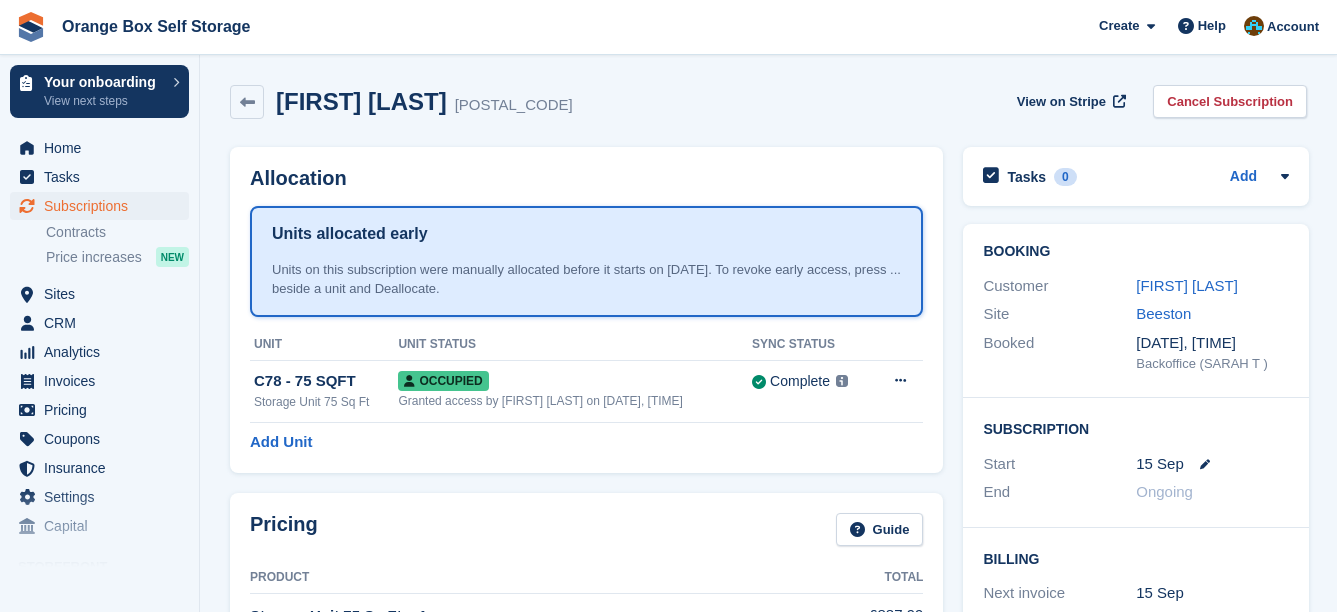 scroll, scrollTop: 0, scrollLeft: 0, axis: both 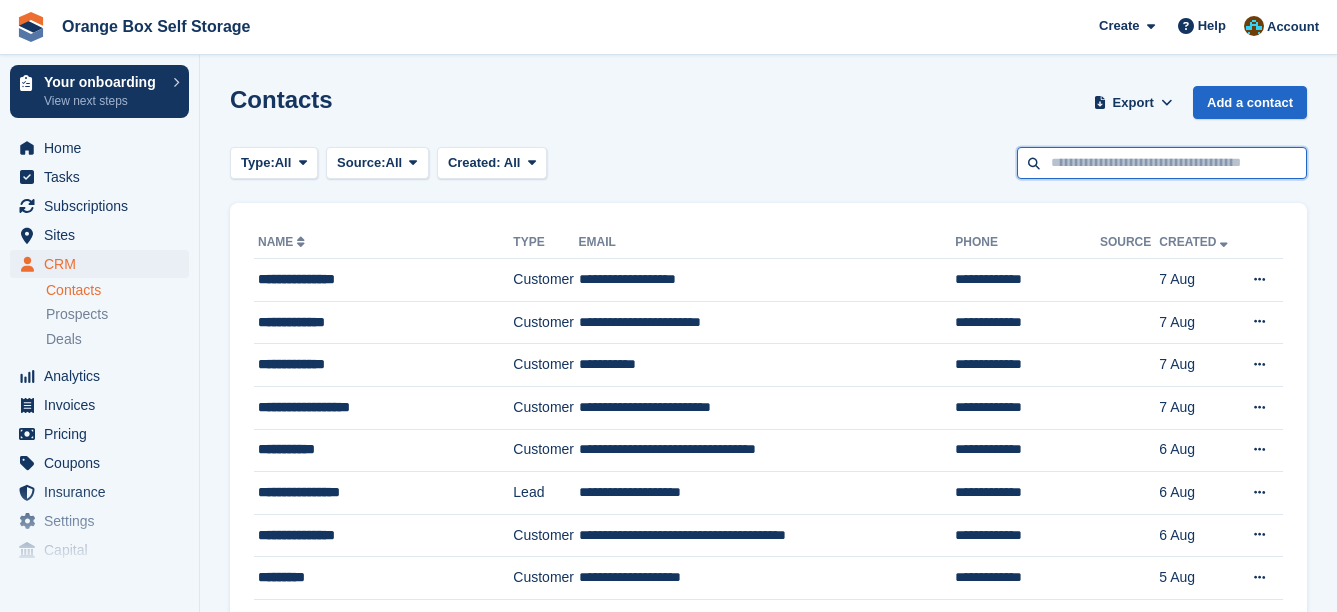 click at bounding box center [1162, 163] 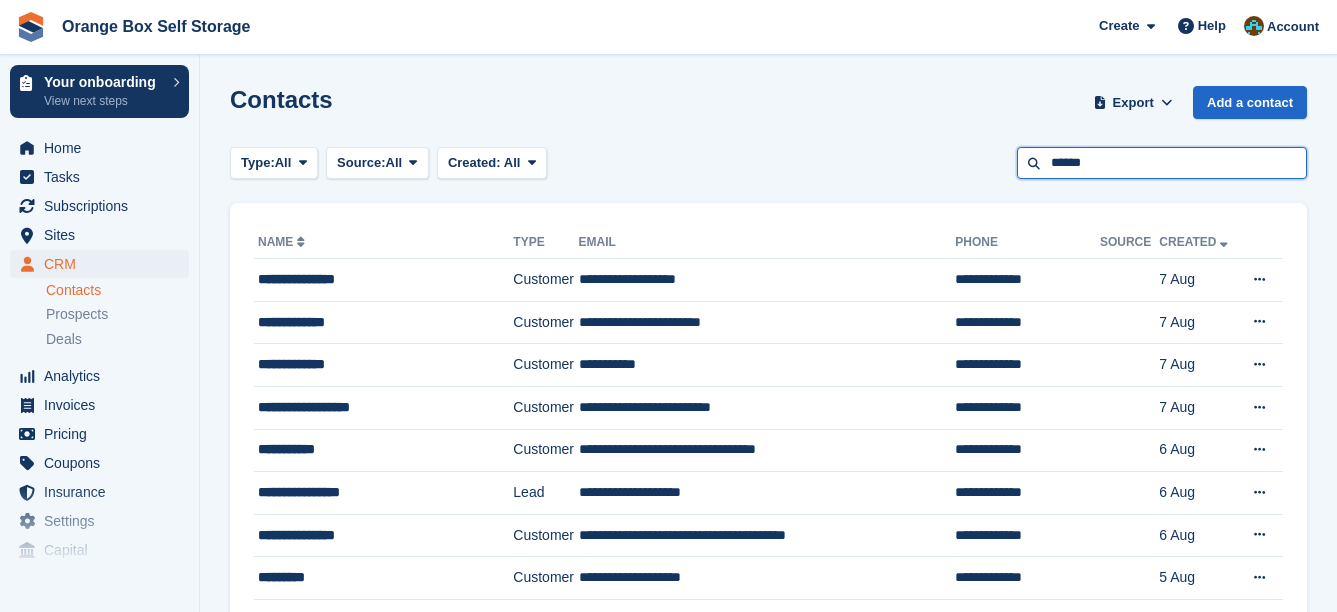 type on "******" 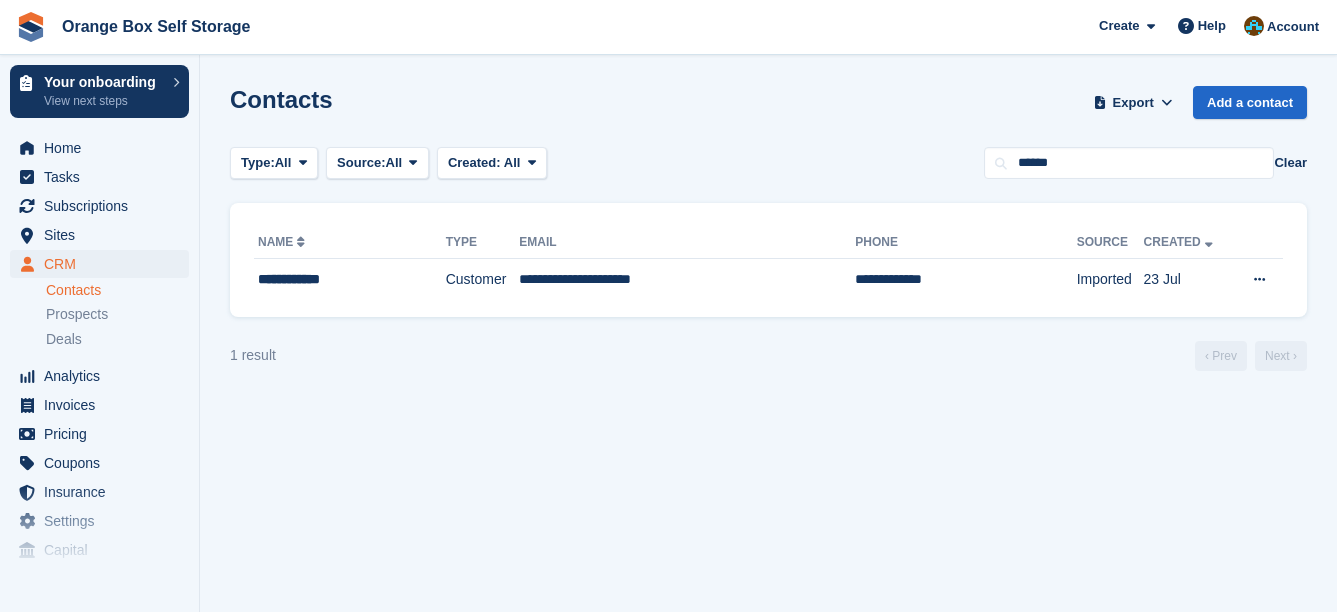 click on "Clear" at bounding box center [1290, 163] 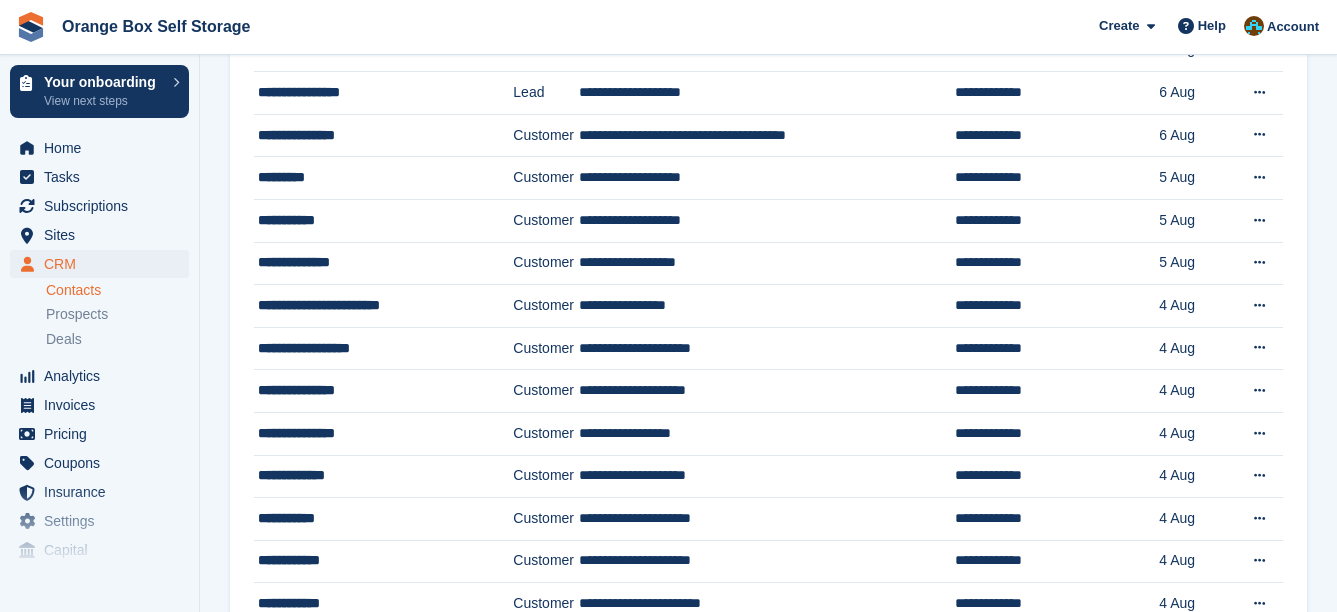 scroll, scrollTop: 0, scrollLeft: 0, axis: both 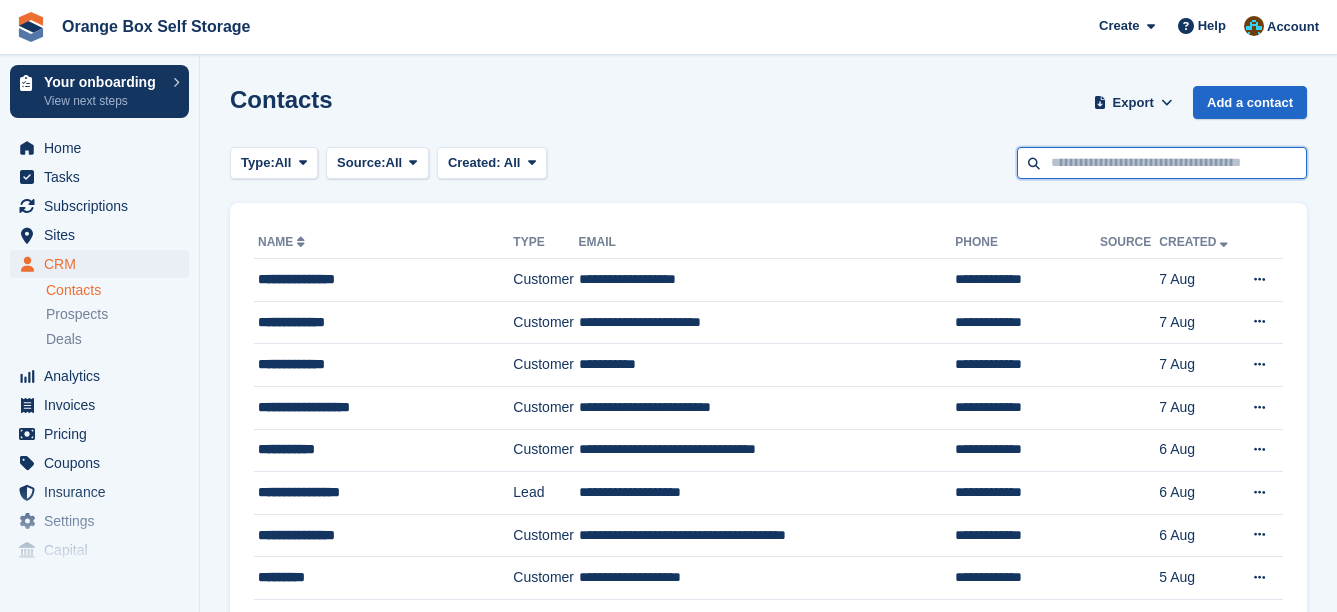click at bounding box center (1162, 163) 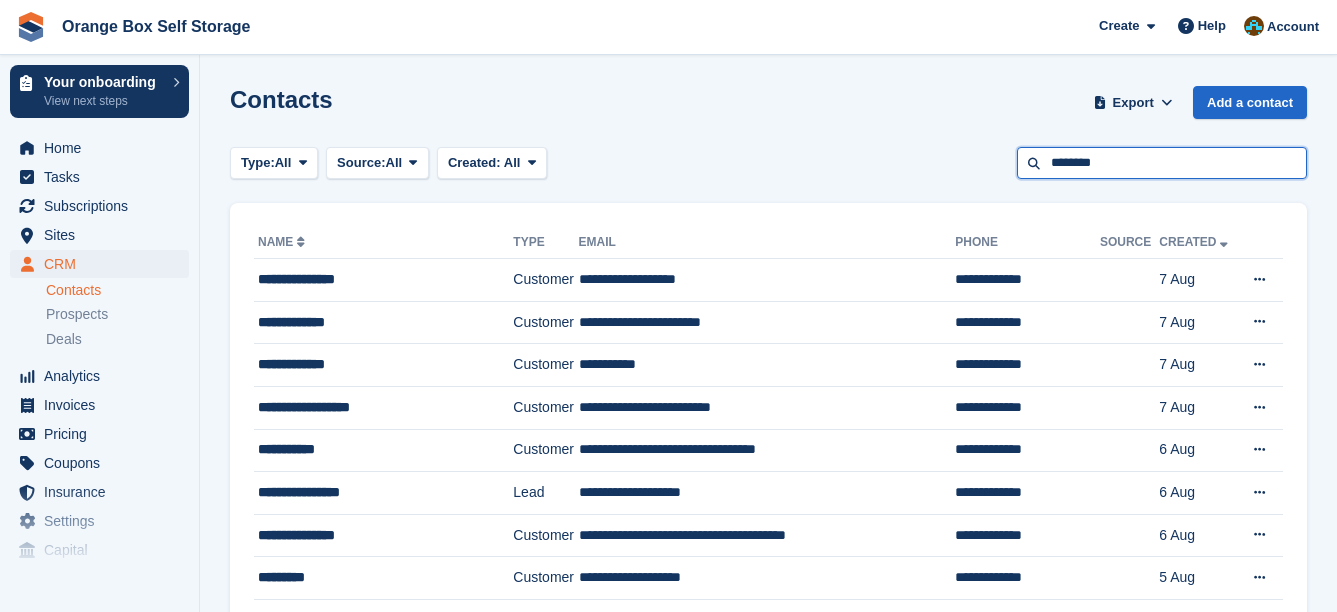 type on "********" 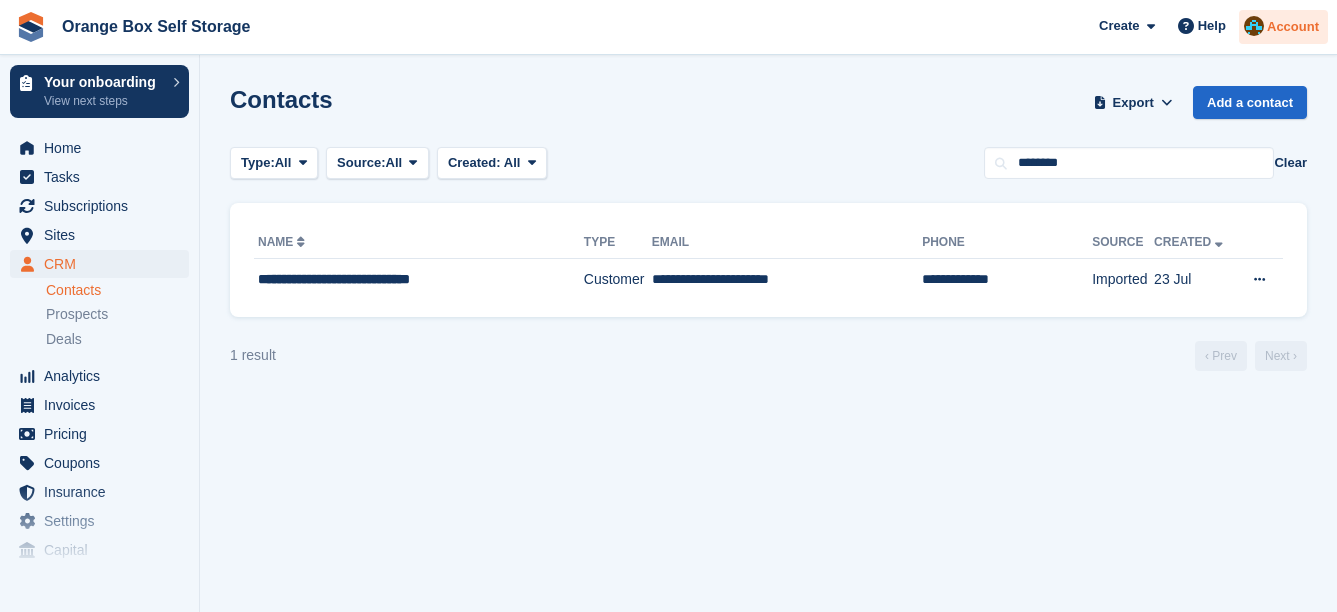 click on "Account" at bounding box center (1293, 27) 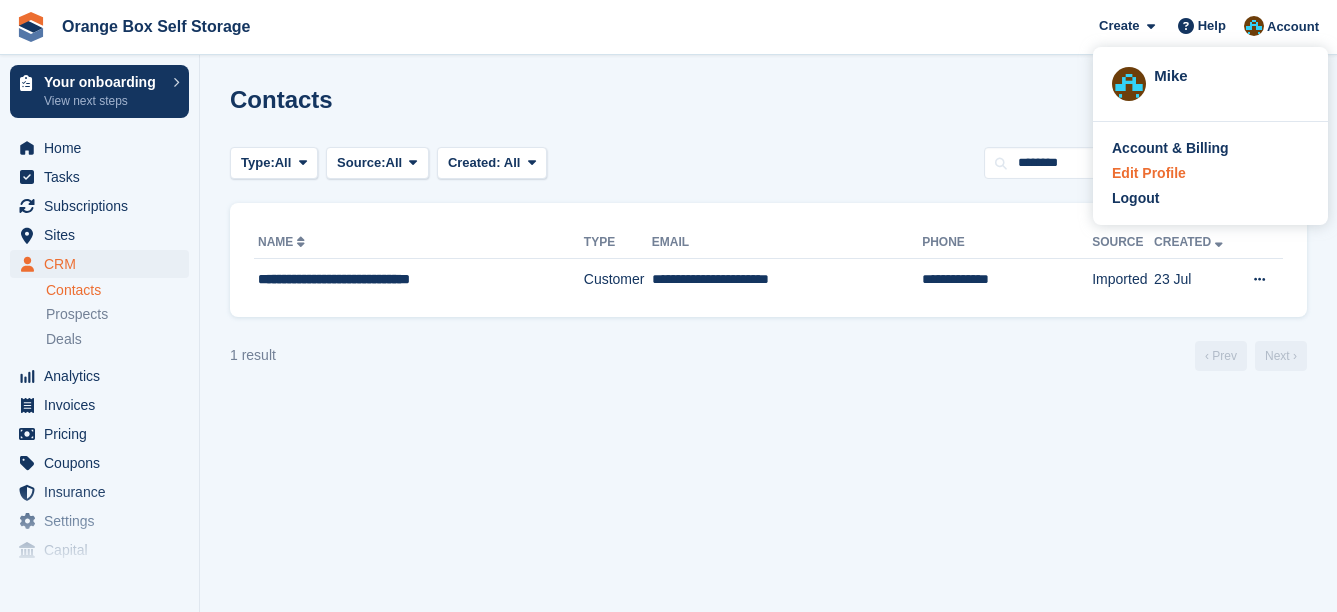 click on "Edit Profile" at bounding box center [1210, 173] 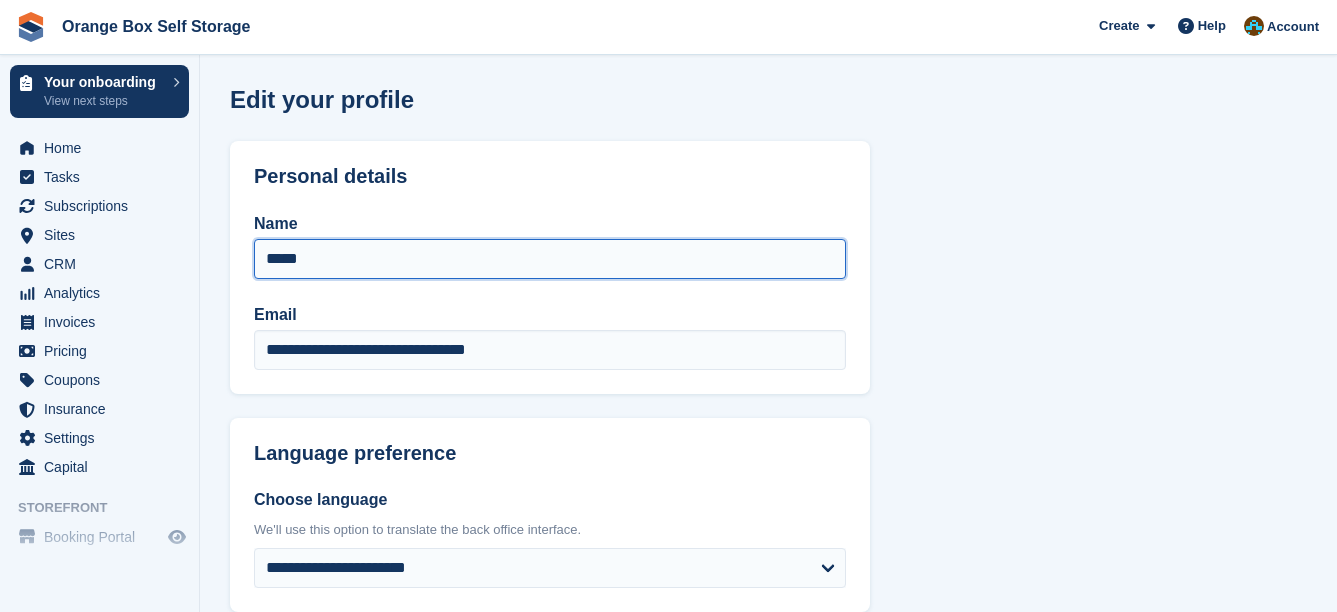 click on "****" at bounding box center (550, 259) 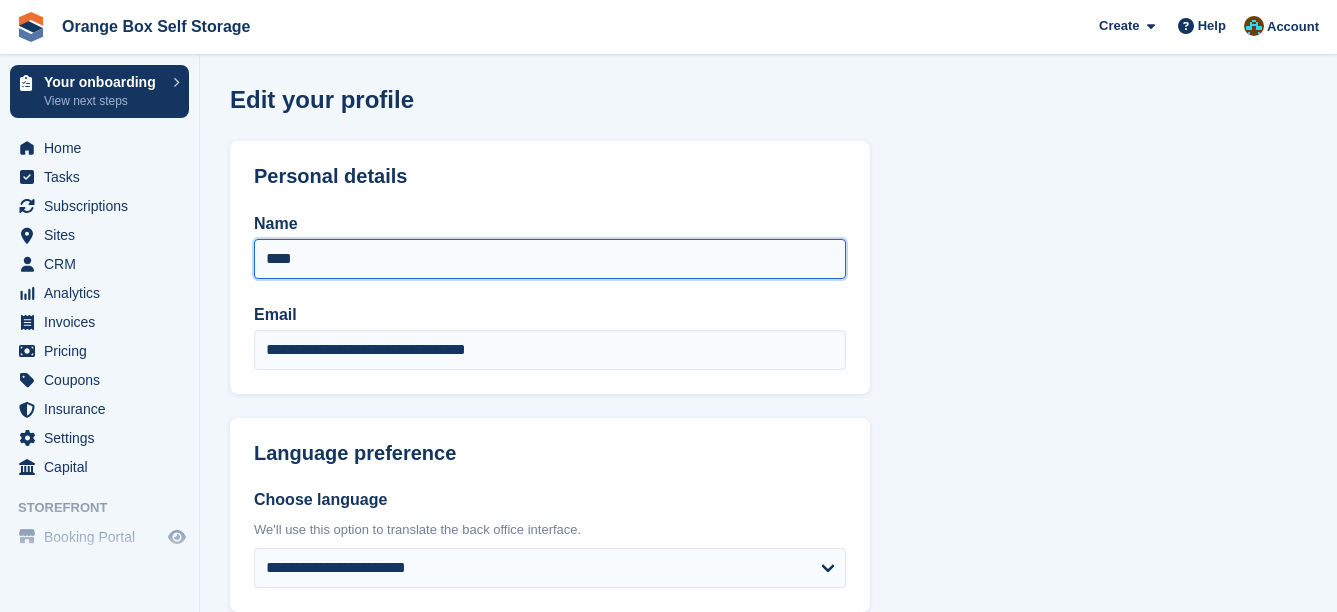 type on "****" 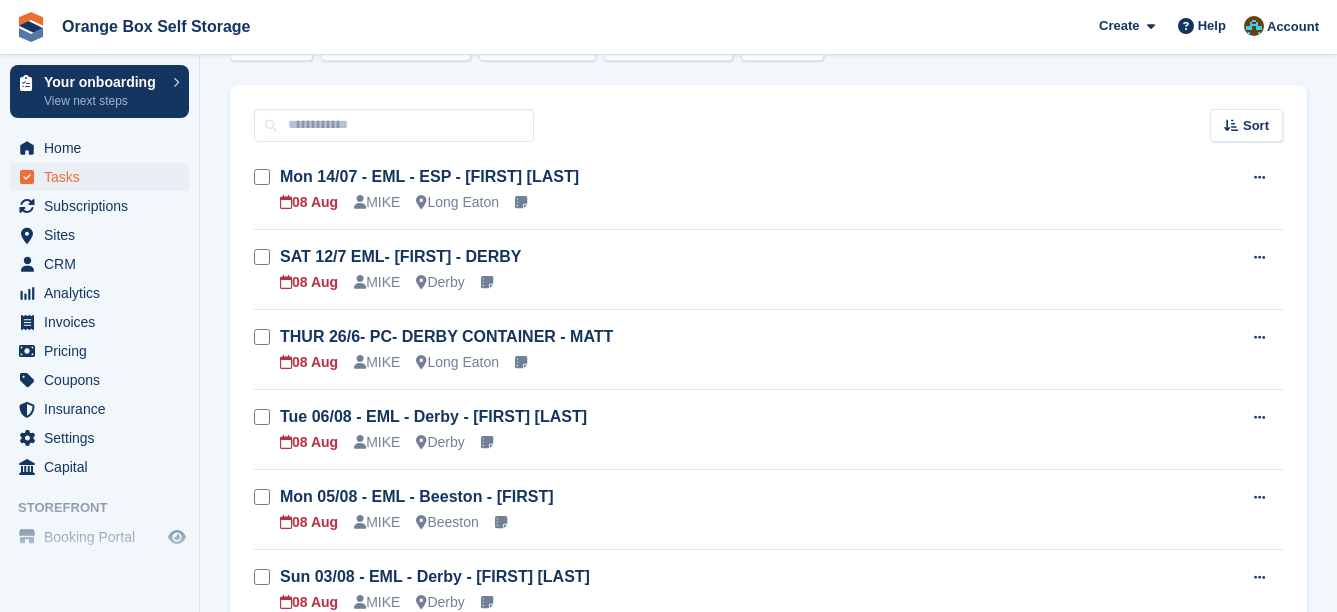 scroll, scrollTop: 100, scrollLeft: 0, axis: vertical 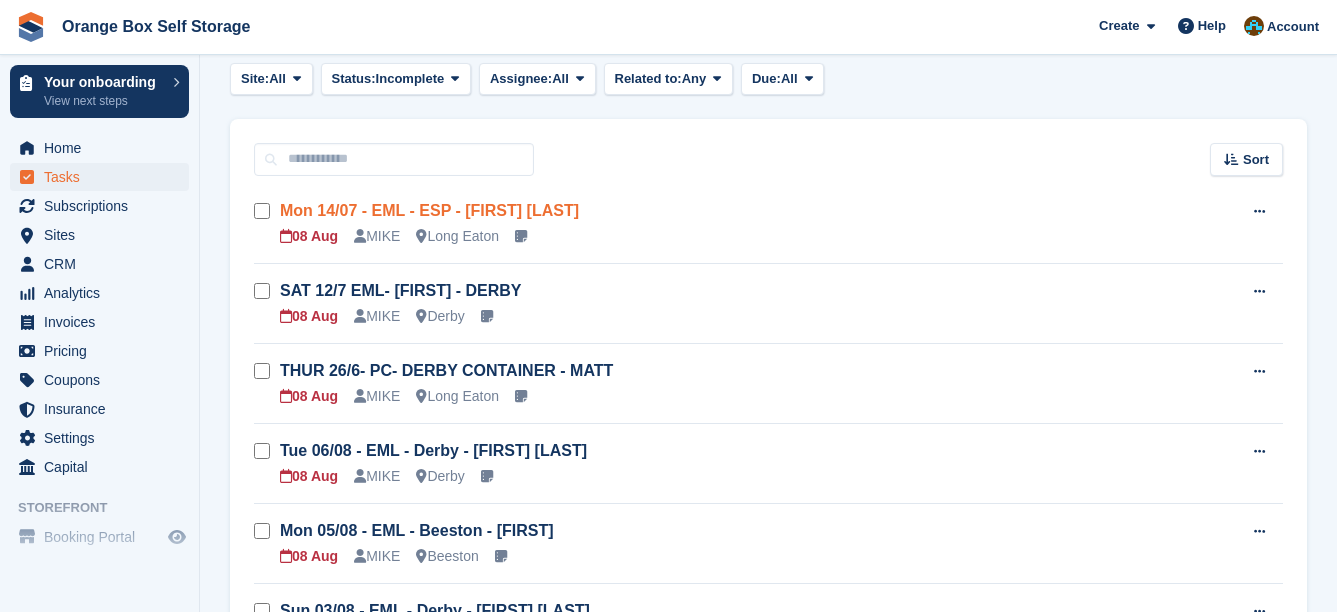 click on "Mon 14/07 - EML - ESP - Jonathan Eddy" at bounding box center (429, 210) 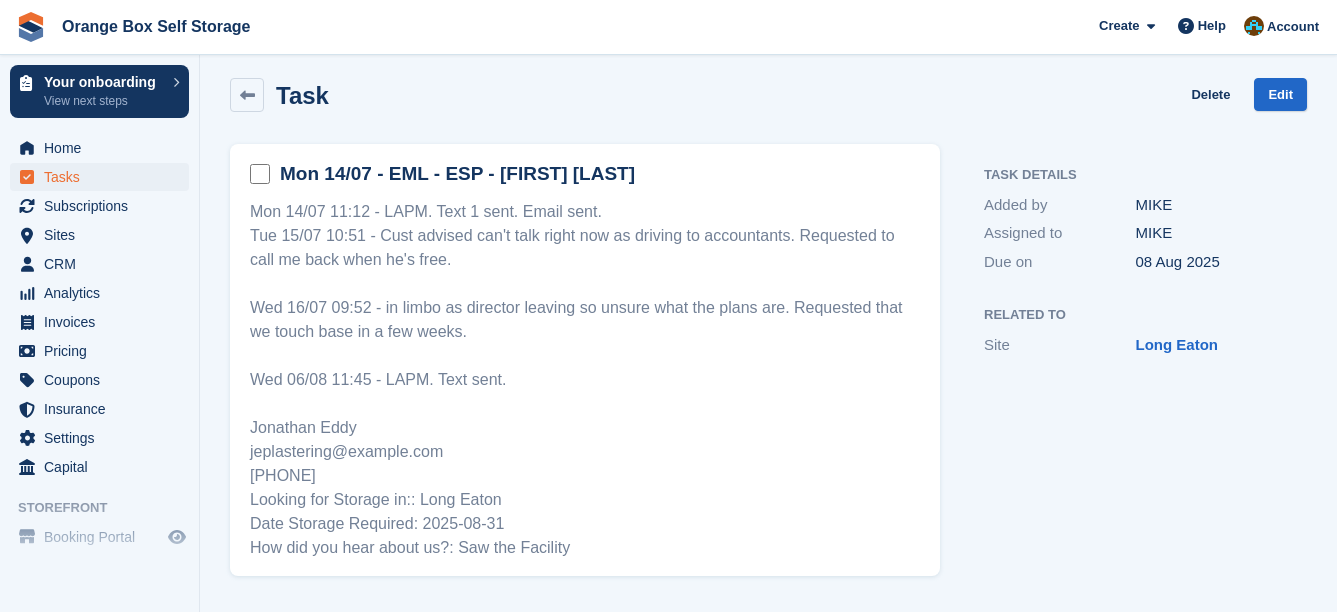 scroll, scrollTop: 0, scrollLeft: 0, axis: both 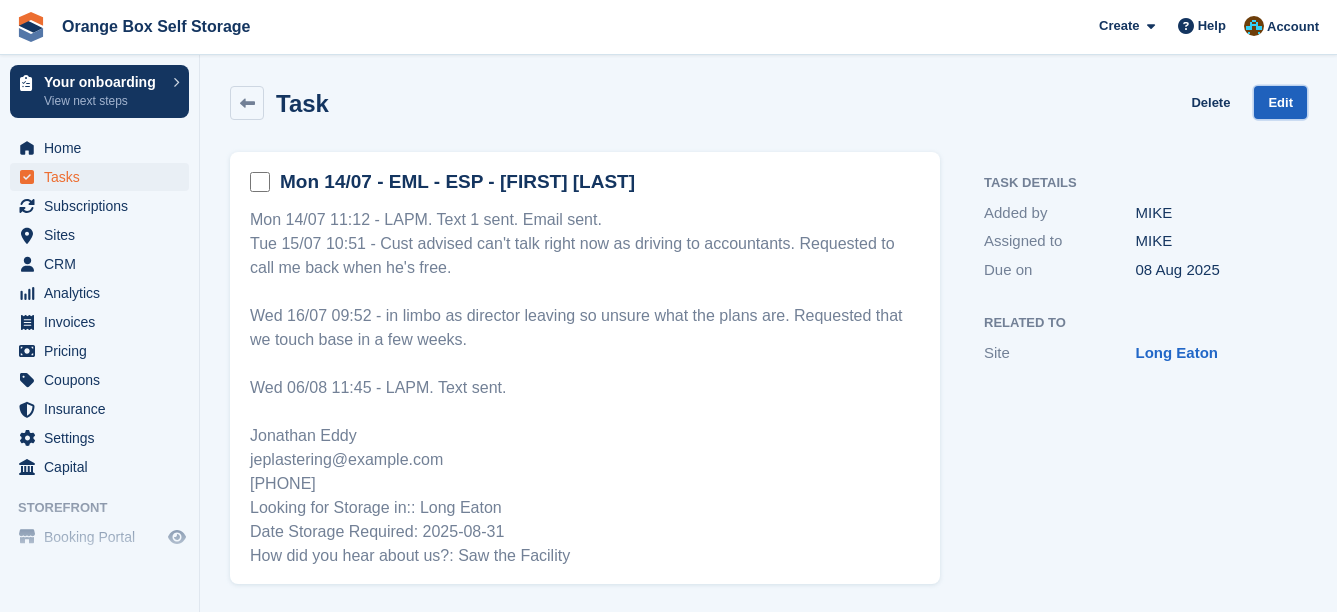 click on "Edit" at bounding box center [1280, 102] 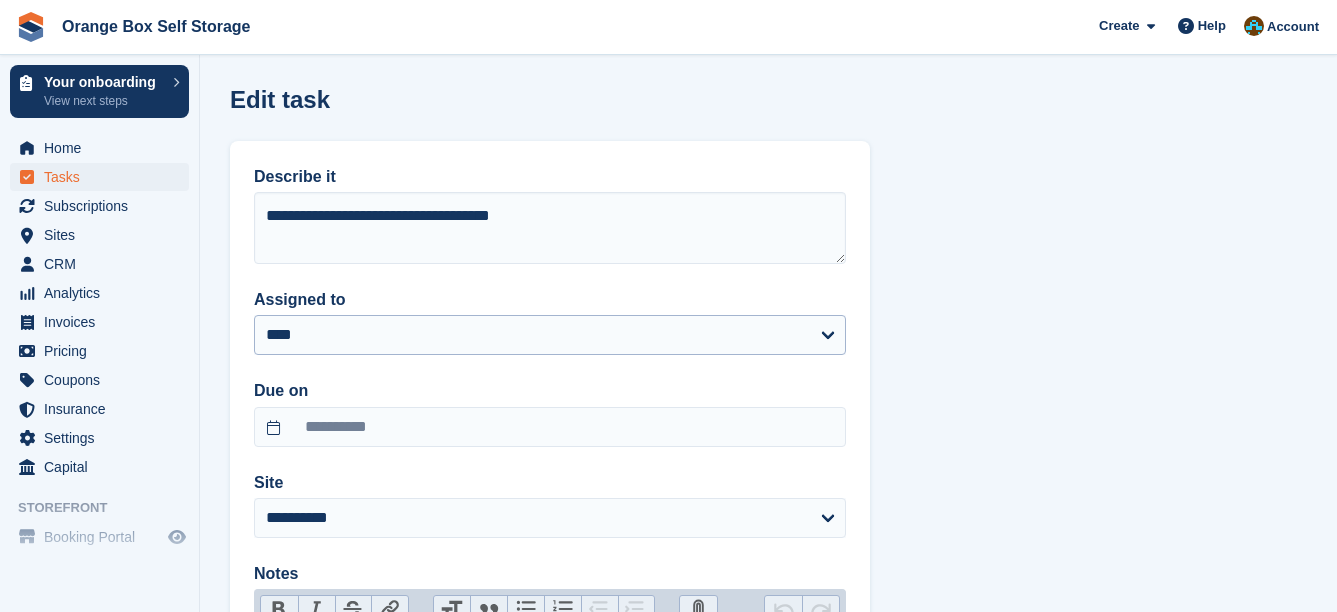 scroll, scrollTop: 200, scrollLeft: 0, axis: vertical 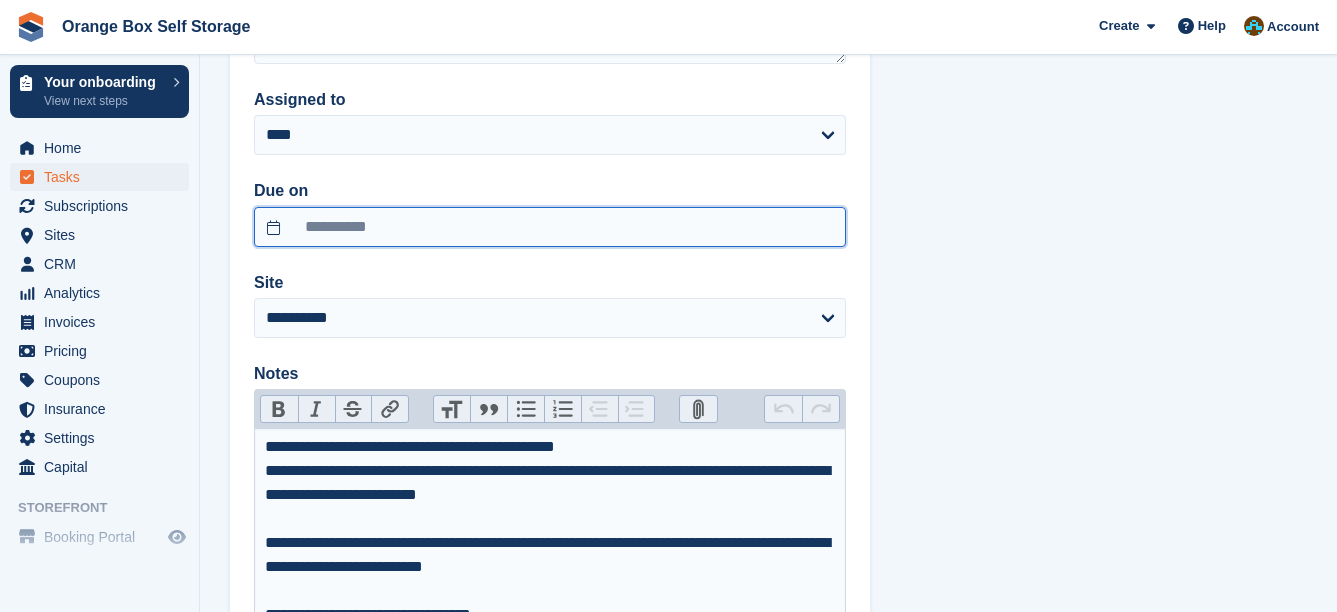 click on "**********" at bounding box center [550, 227] 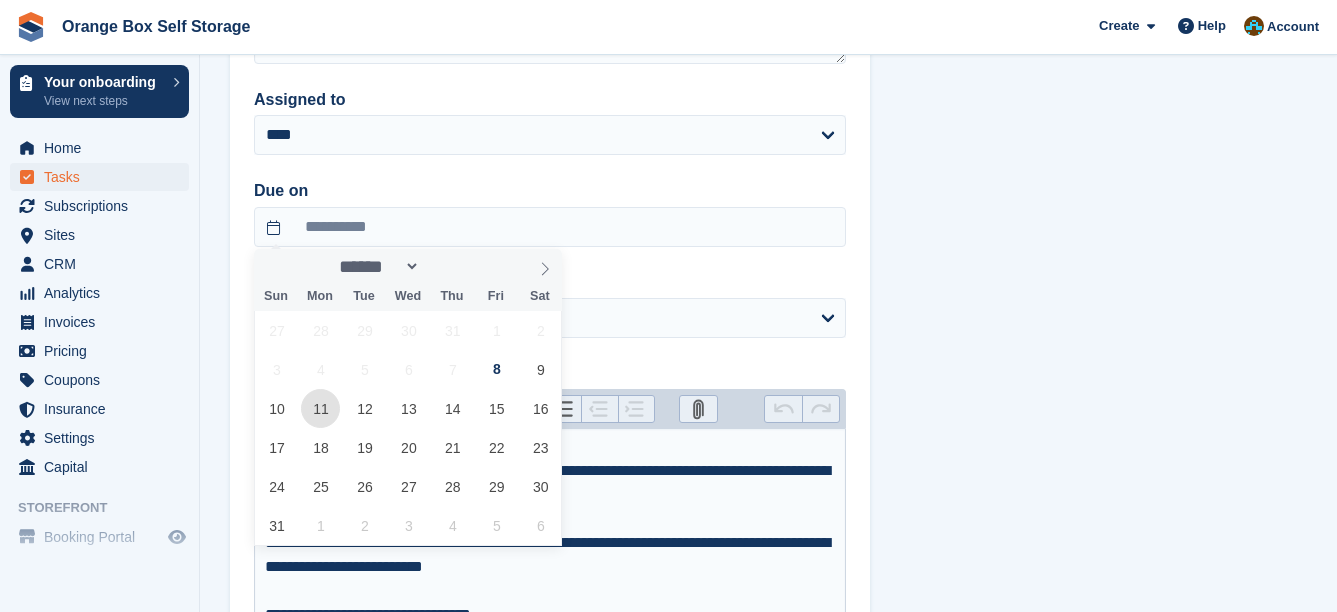 click on "11" at bounding box center (320, 408) 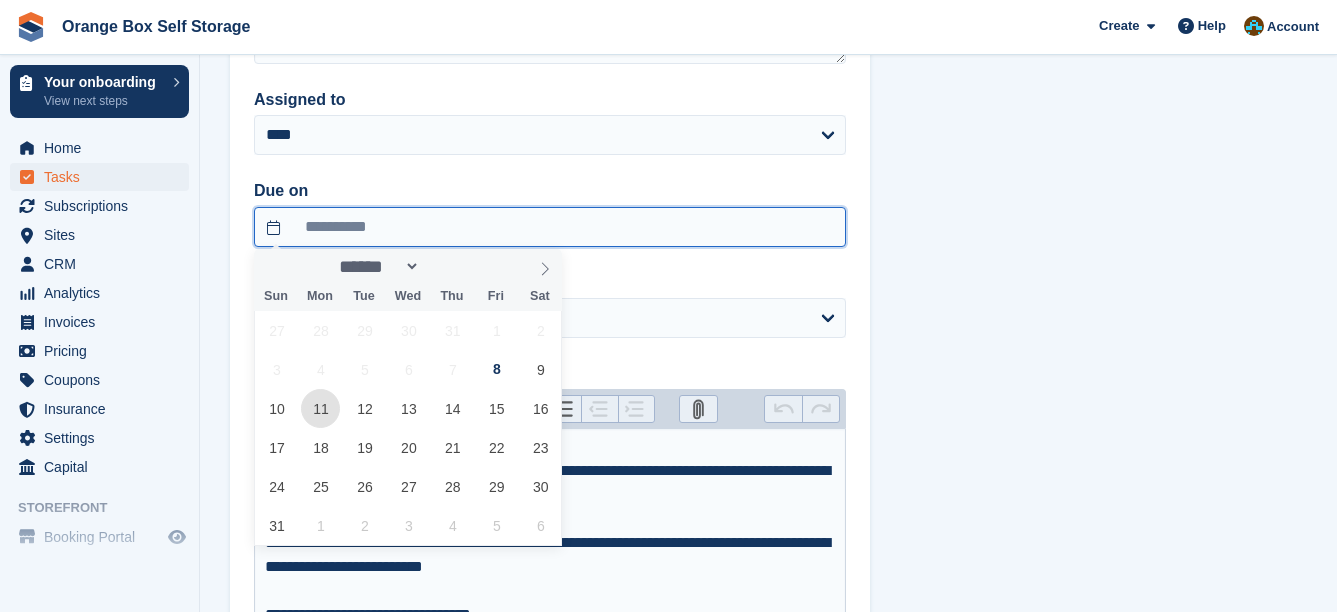 type on "**********" 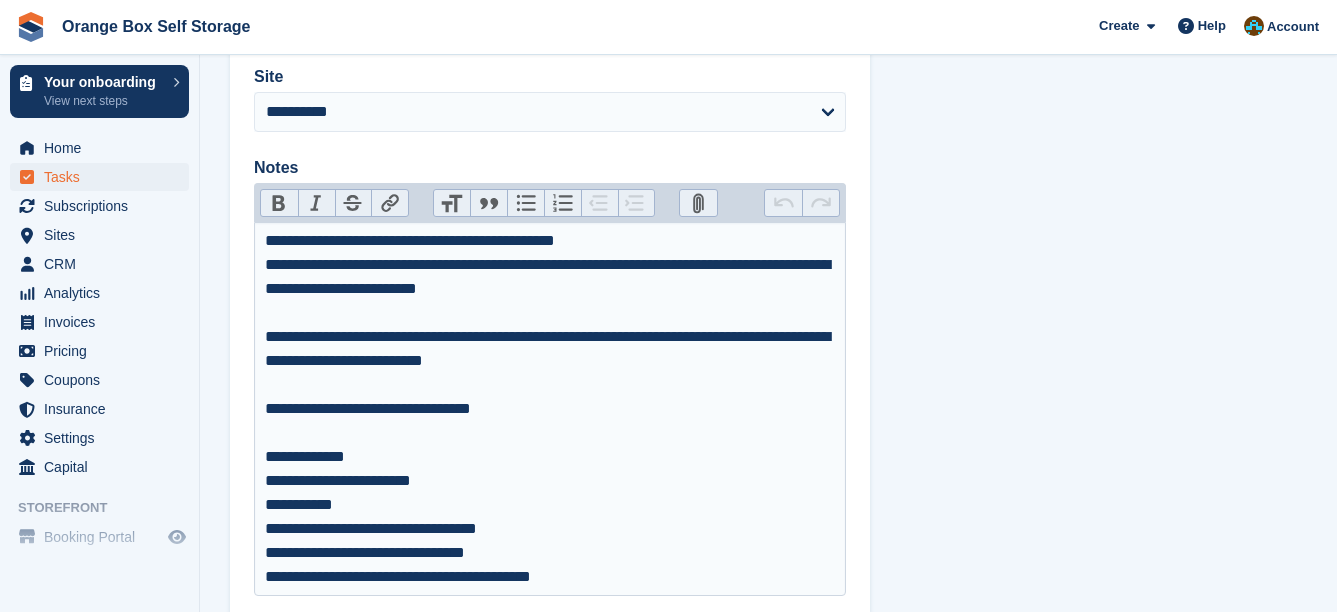 scroll, scrollTop: 532, scrollLeft: 0, axis: vertical 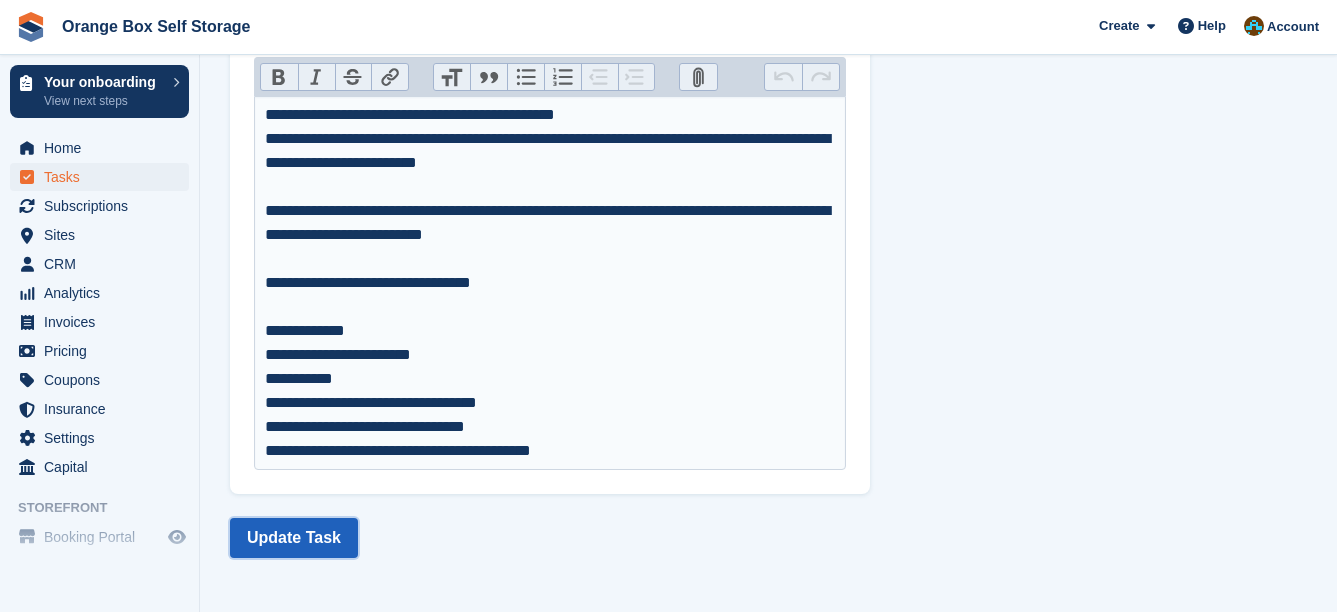 click on "Update Task" at bounding box center (294, 538) 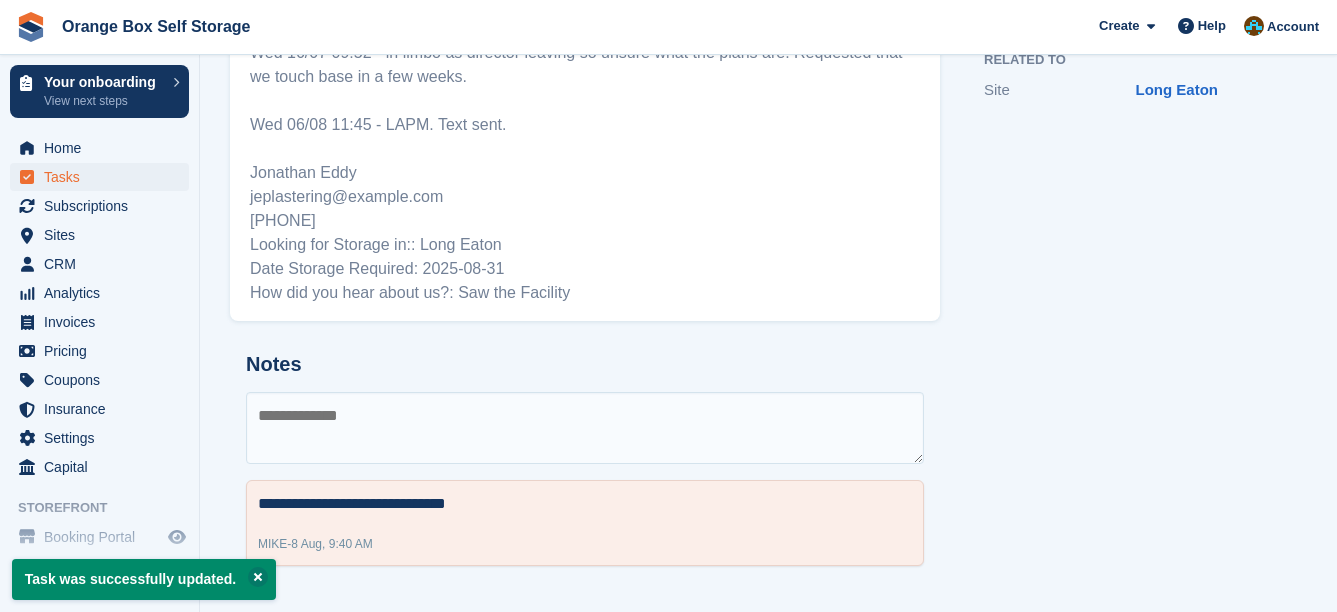 scroll, scrollTop: 0, scrollLeft: 0, axis: both 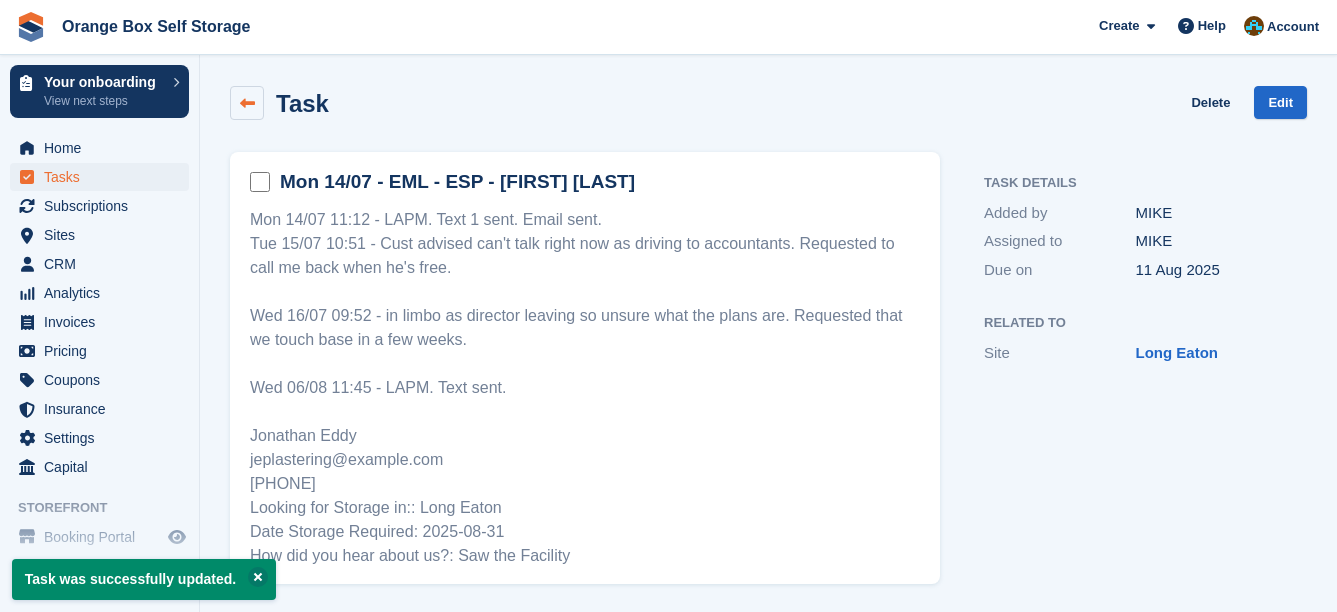 click at bounding box center [247, 103] 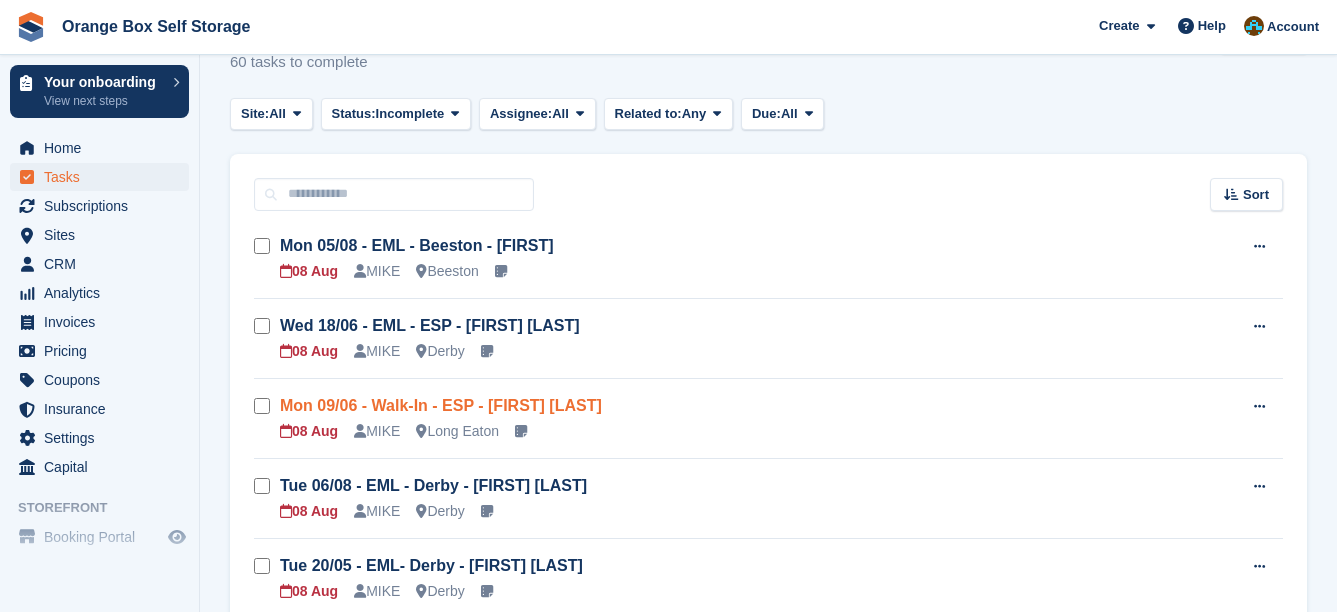 scroll, scrollTop: 100, scrollLeft: 0, axis: vertical 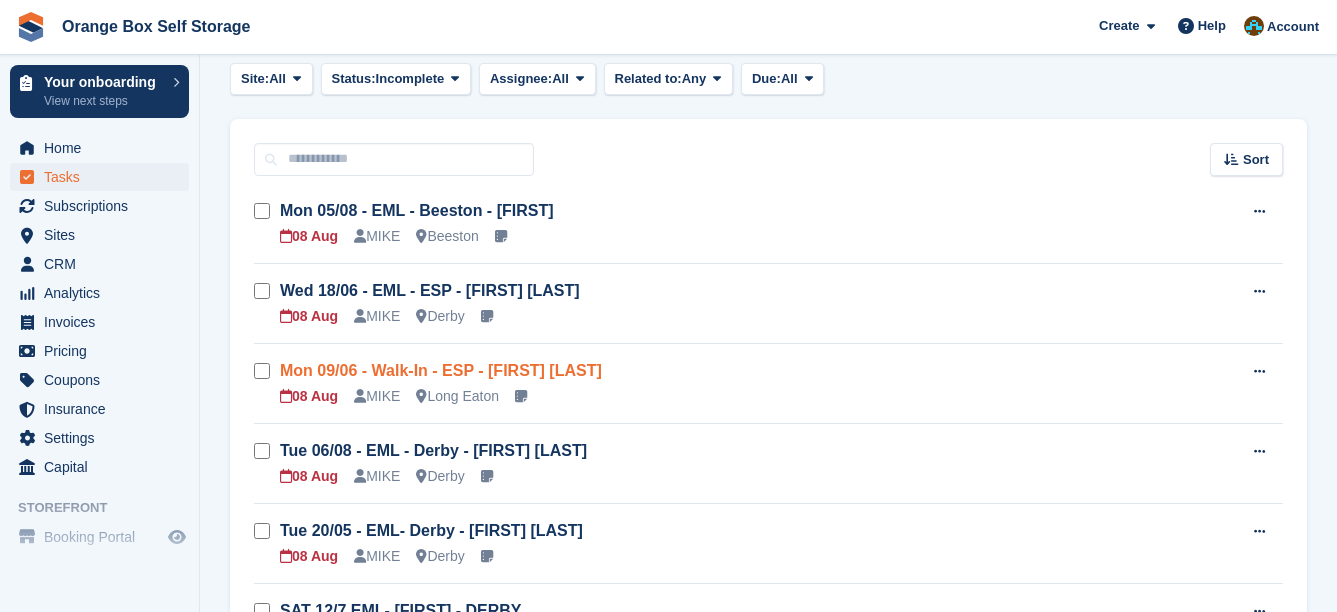 click on "Mon 09/06 - Walk-In - ESP - JOHN Howell" at bounding box center [441, 370] 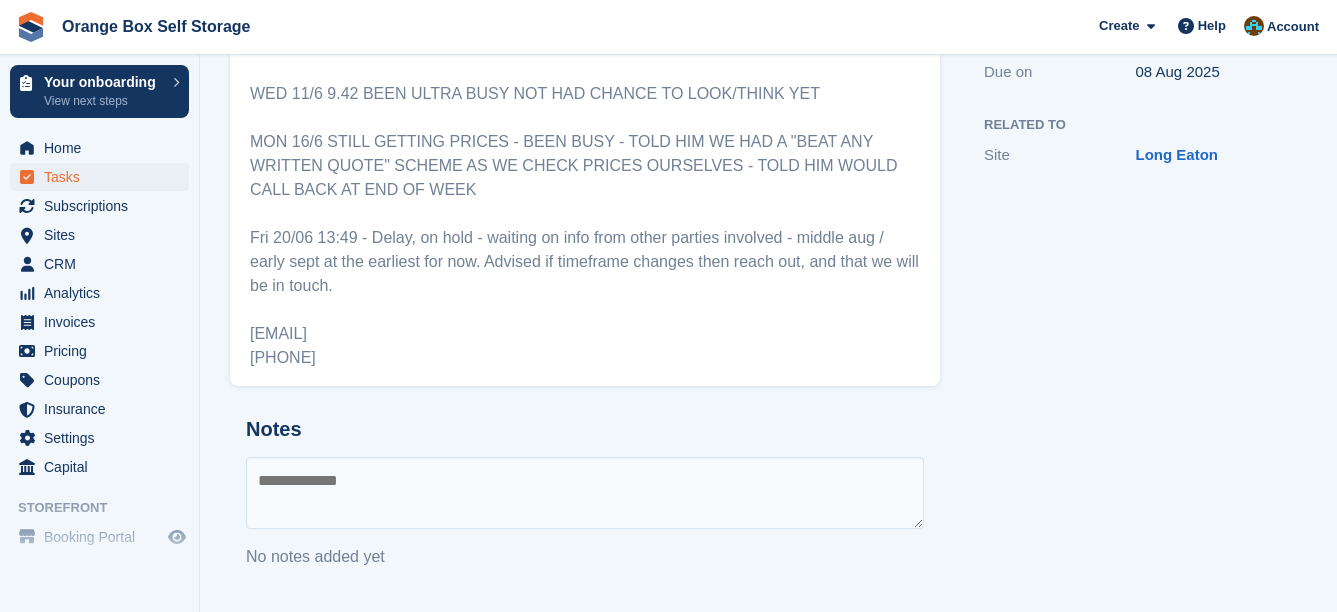 scroll, scrollTop: 201, scrollLeft: 0, axis: vertical 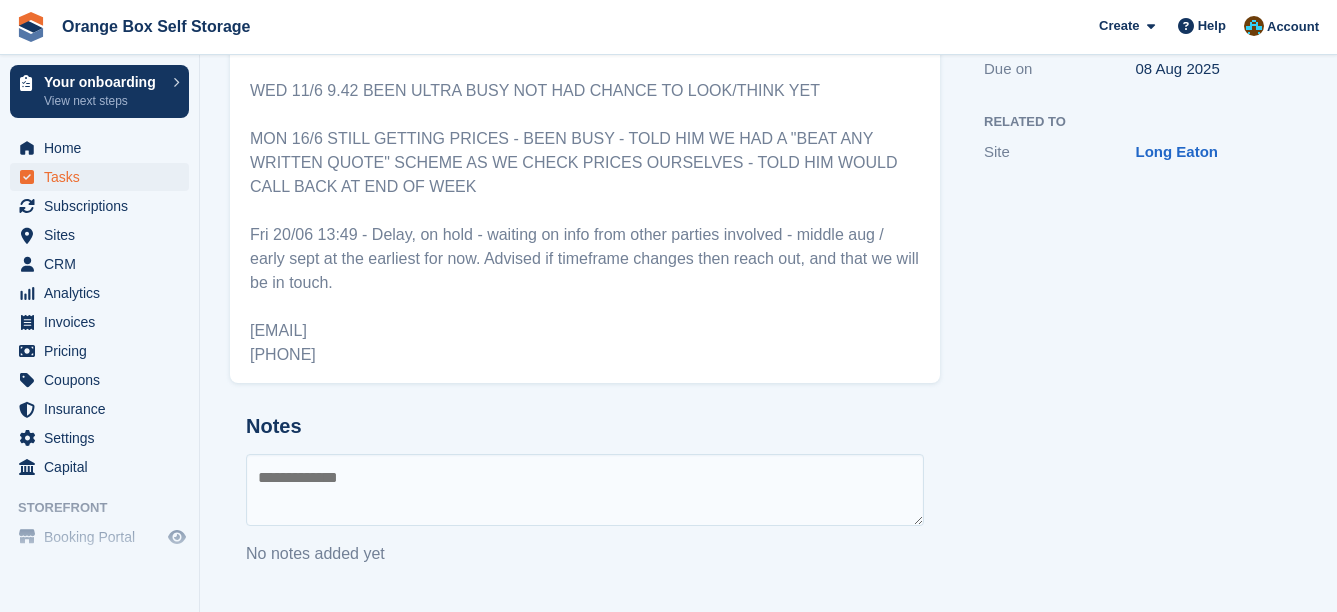 click at bounding box center [585, 490] 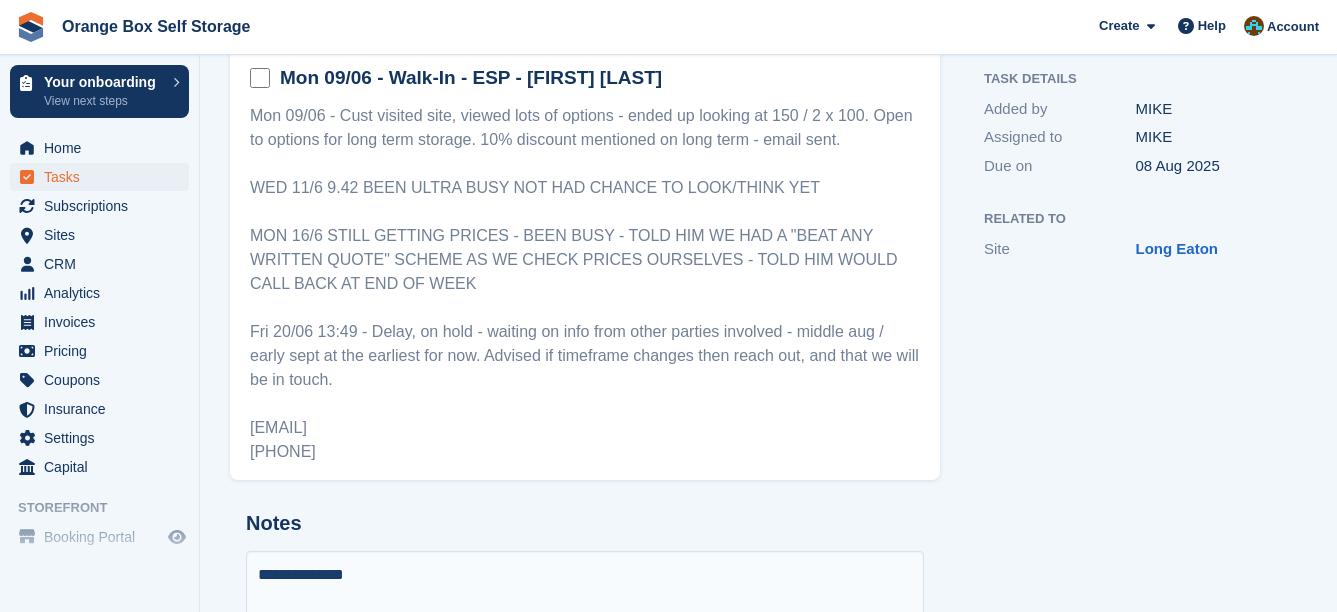 scroll, scrollTop: 201, scrollLeft: 0, axis: vertical 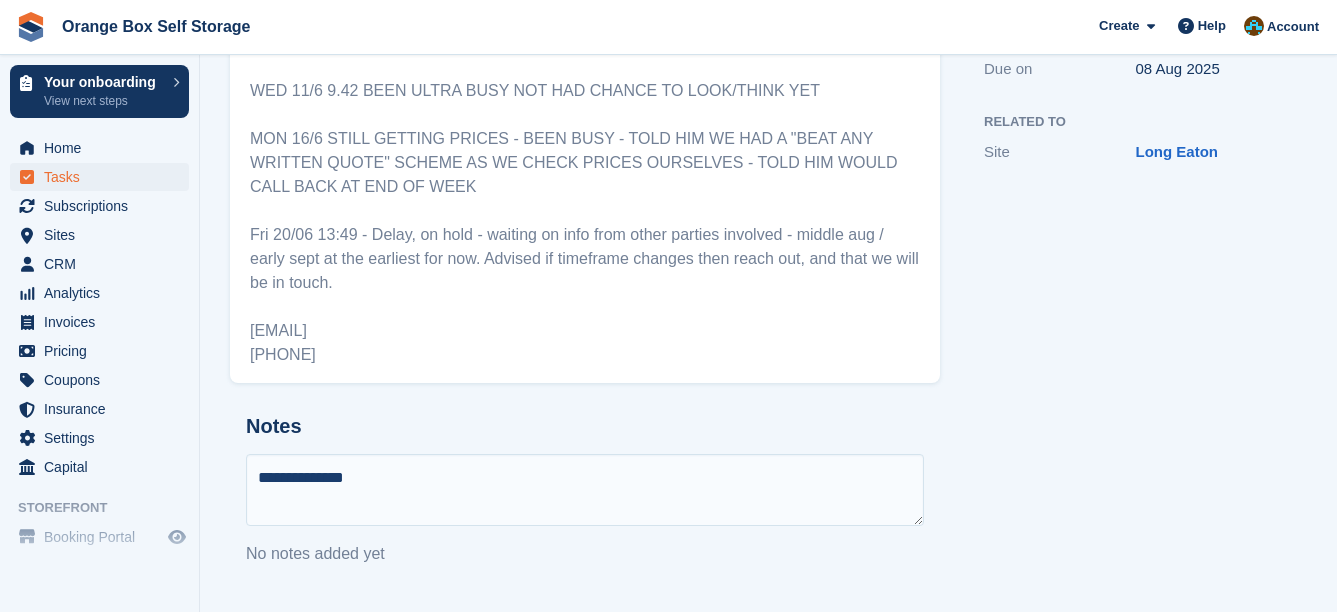 click on "**********" at bounding box center (585, 490) 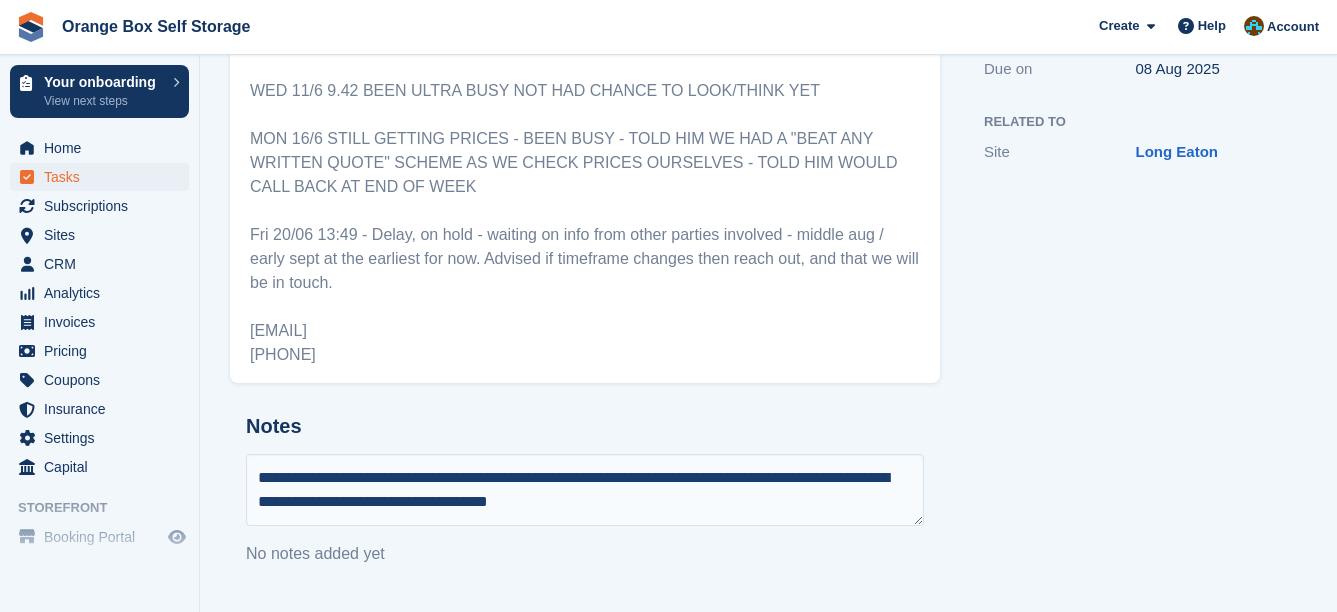 type on "**********" 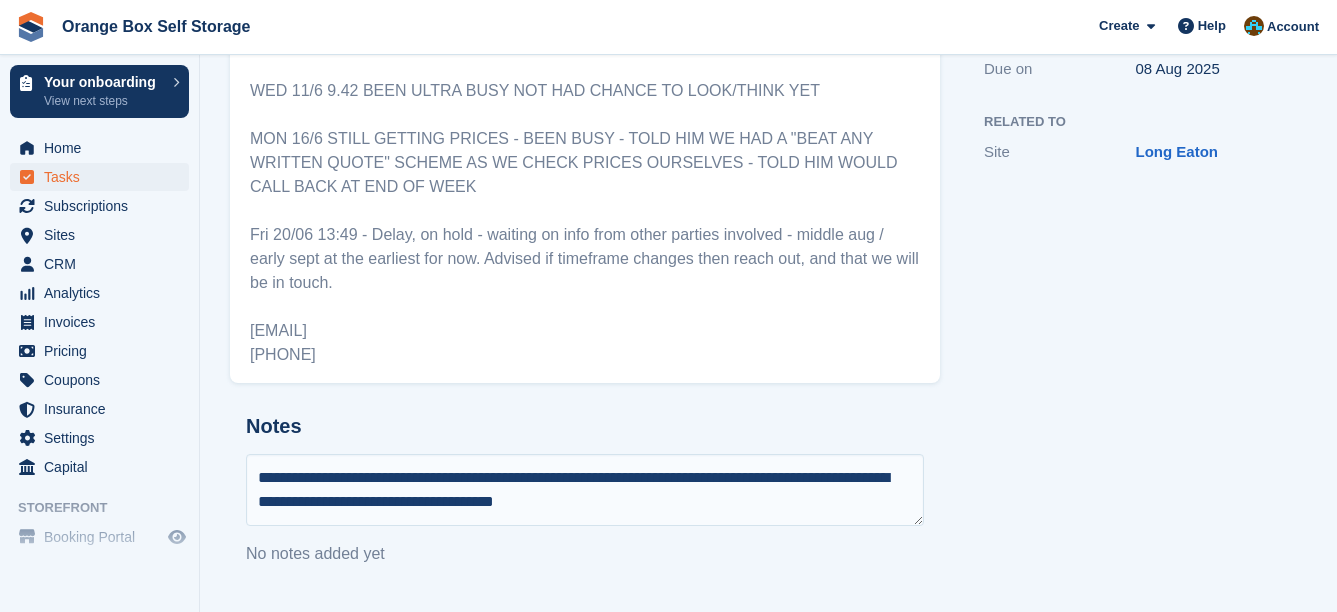 type 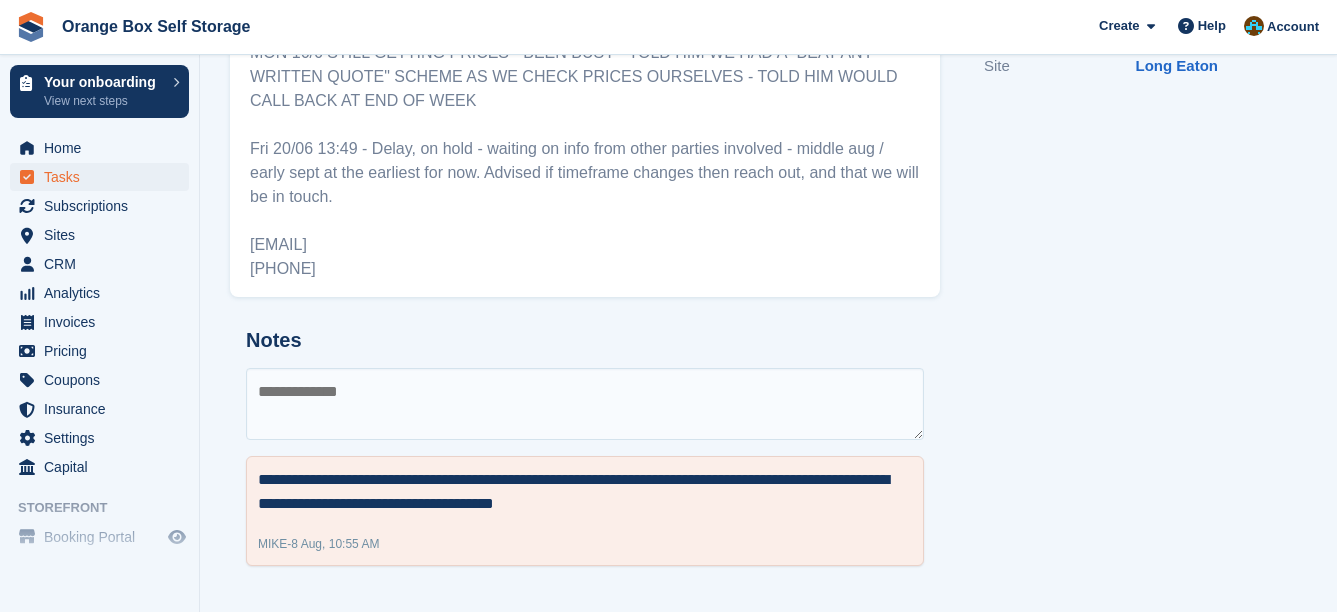 scroll, scrollTop: 0, scrollLeft: 0, axis: both 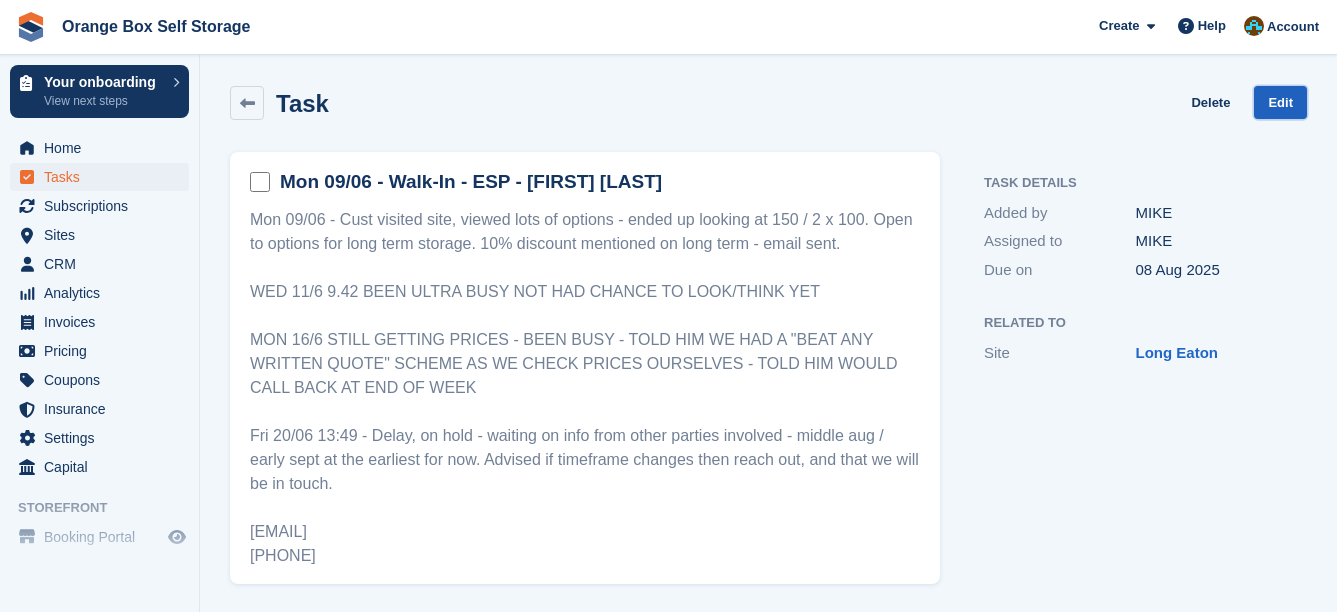 click on "Edit" at bounding box center (1280, 102) 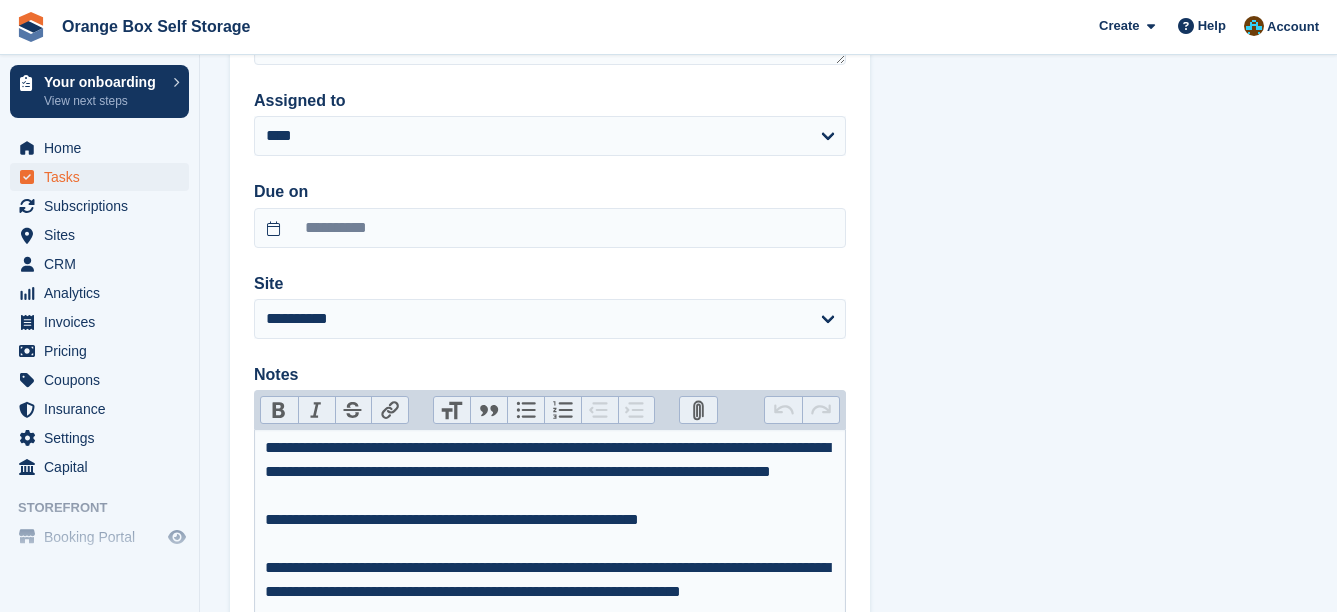 scroll, scrollTop: 200, scrollLeft: 0, axis: vertical 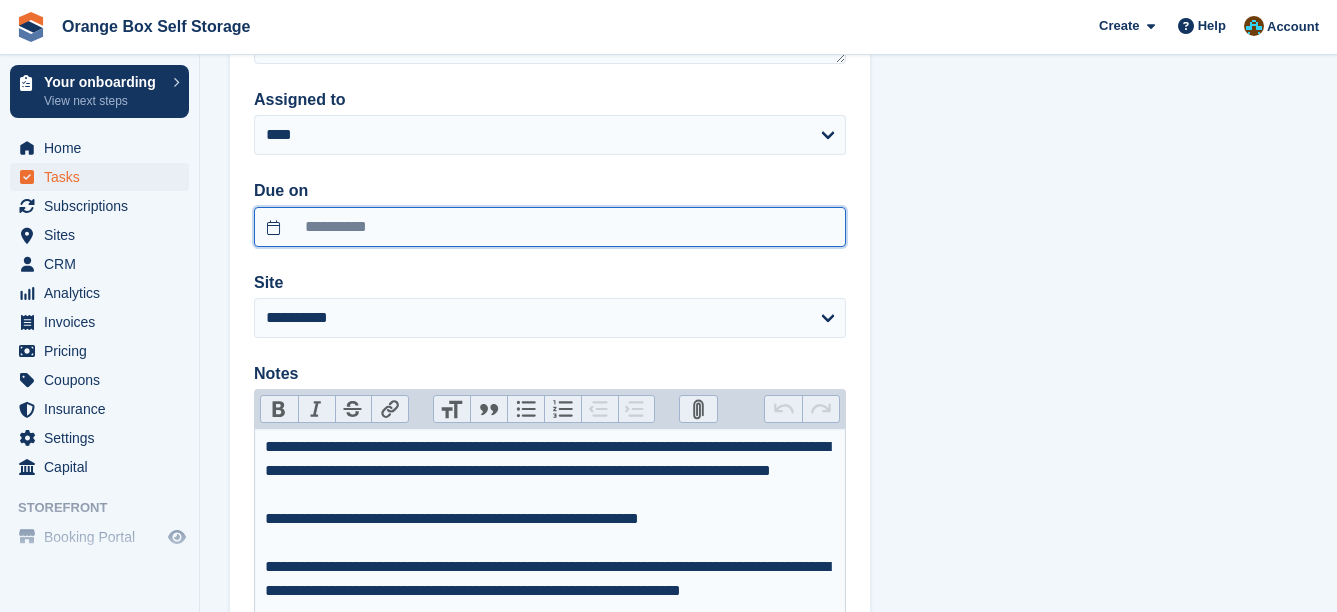 click on "**********" at bounding box center (550, 227) 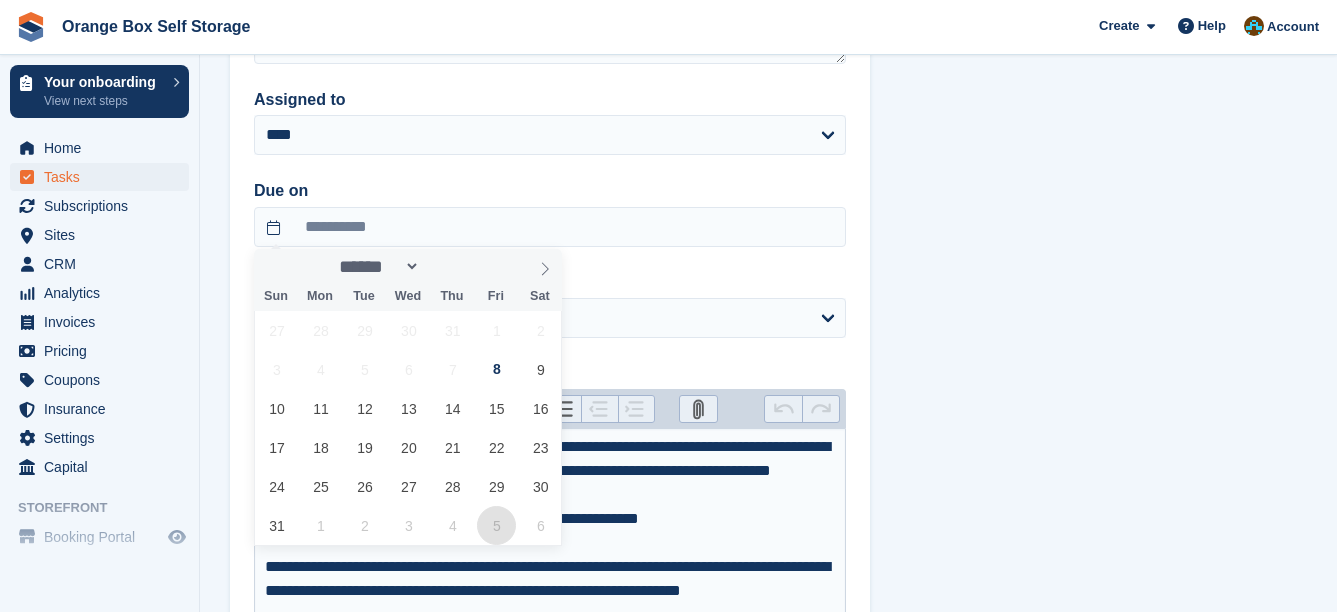 click on "5" at bounding box center [496, 525] 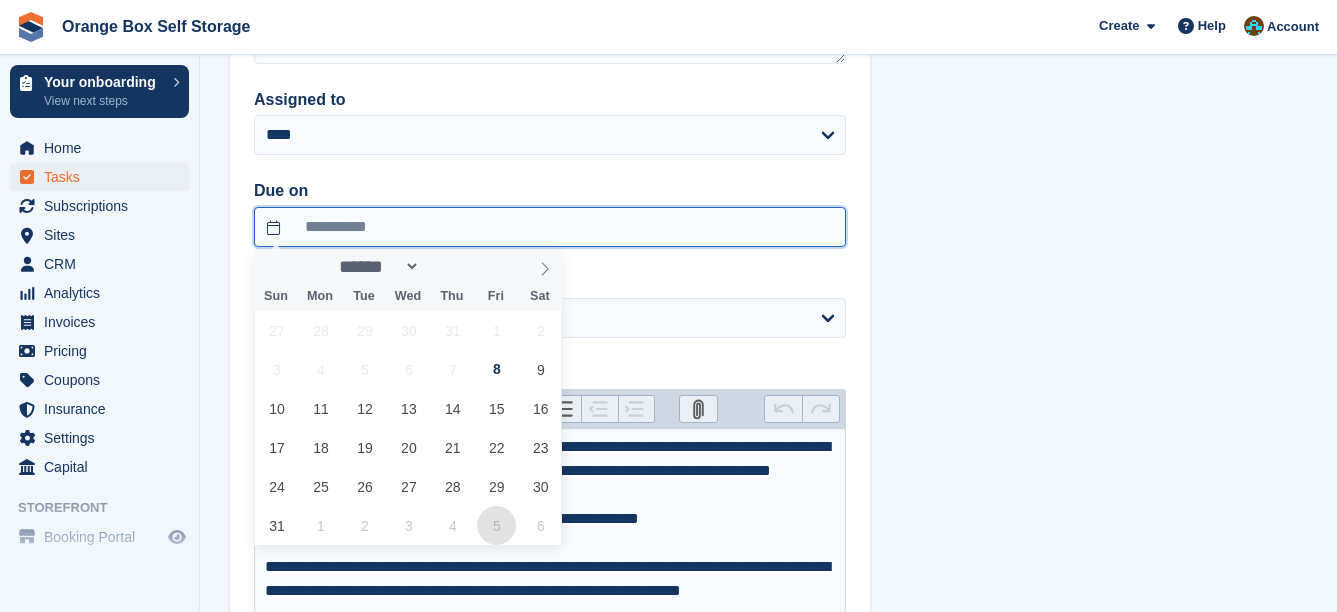 type on "**********" 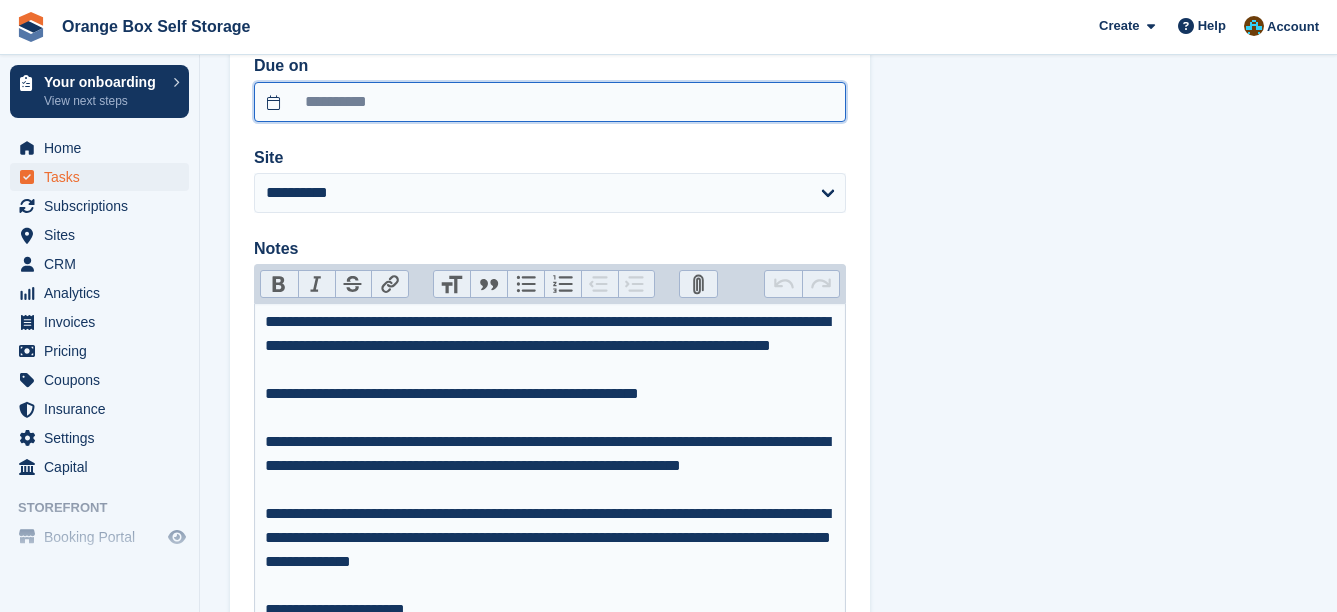 scroll, scrollTop: 556, scrollLeft: 0, axis: vertical 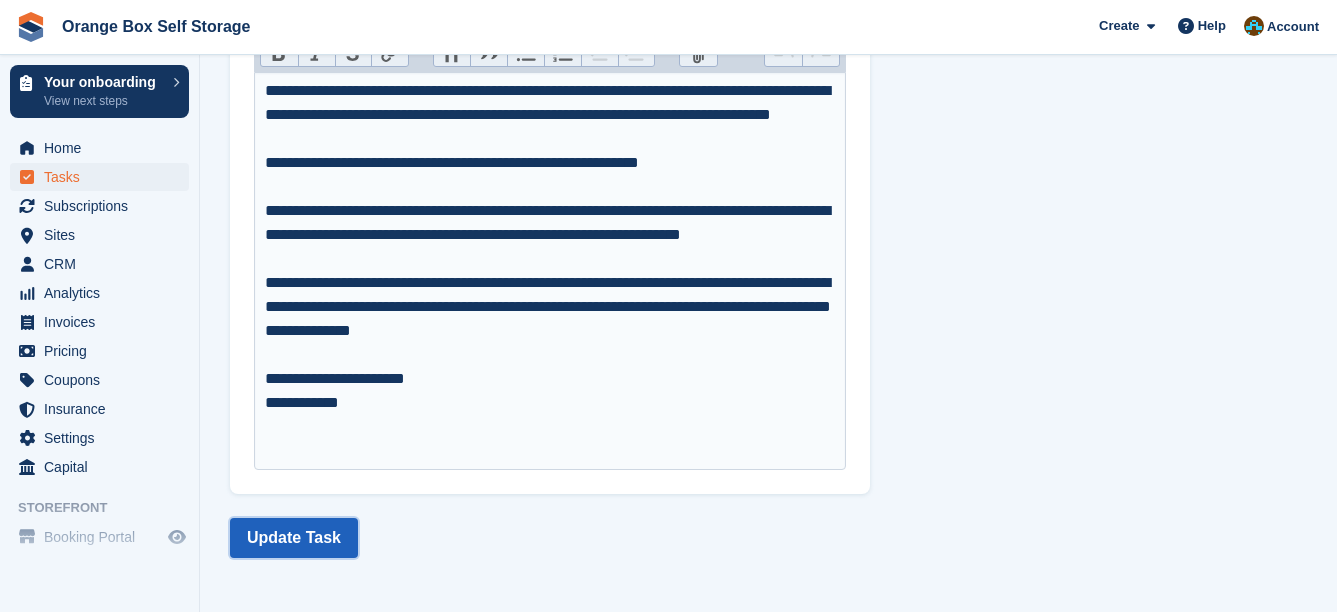 click on "Update Task" at bounding box center (294, 538) 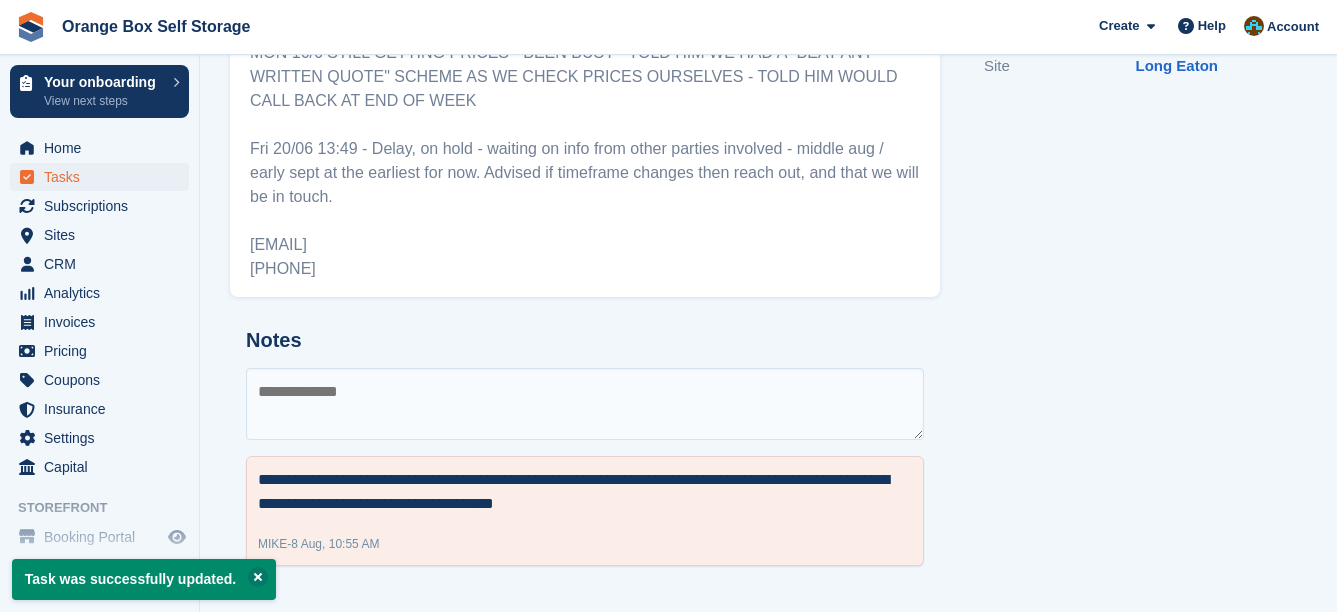 scroll, scrollTop: 0, scrollLeft: 0, axis: both 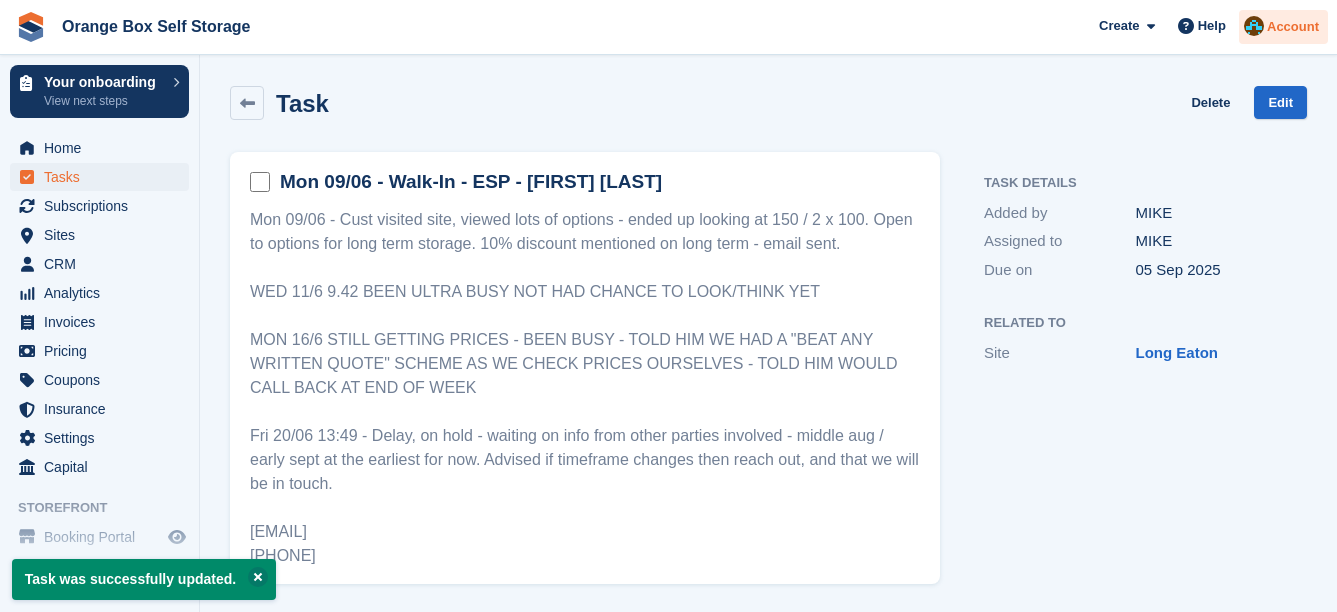 click on "Account" at bounding box center (1293, 27) 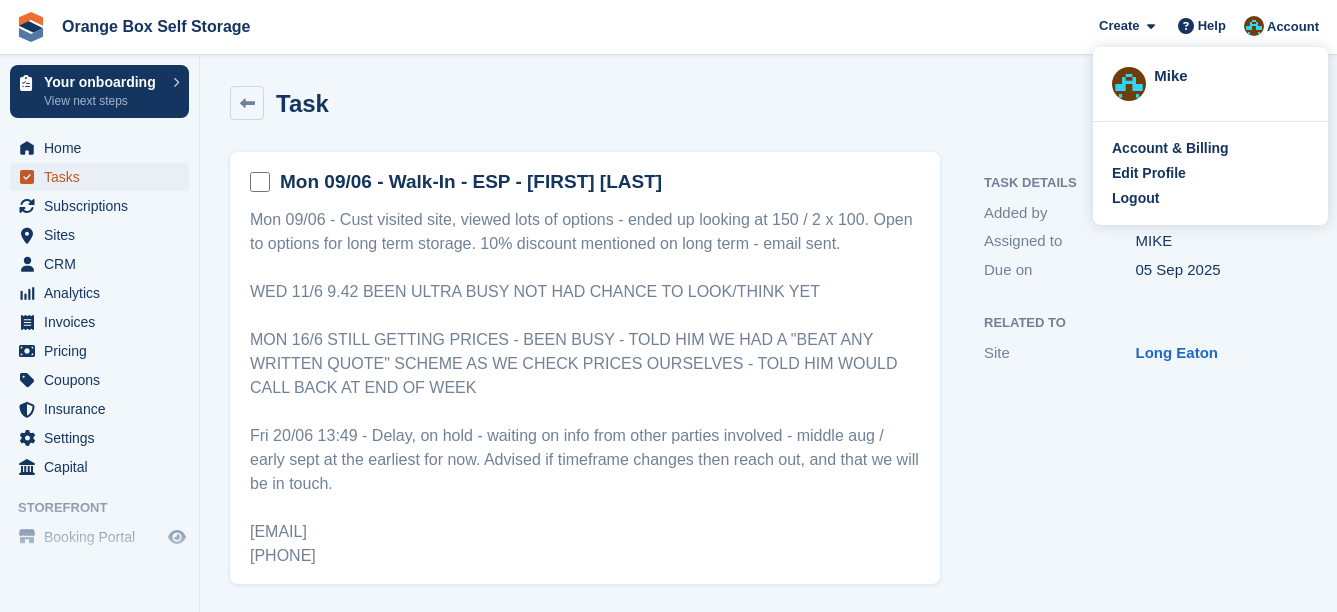 click on "Tasks" at bounding box center [104, 177] 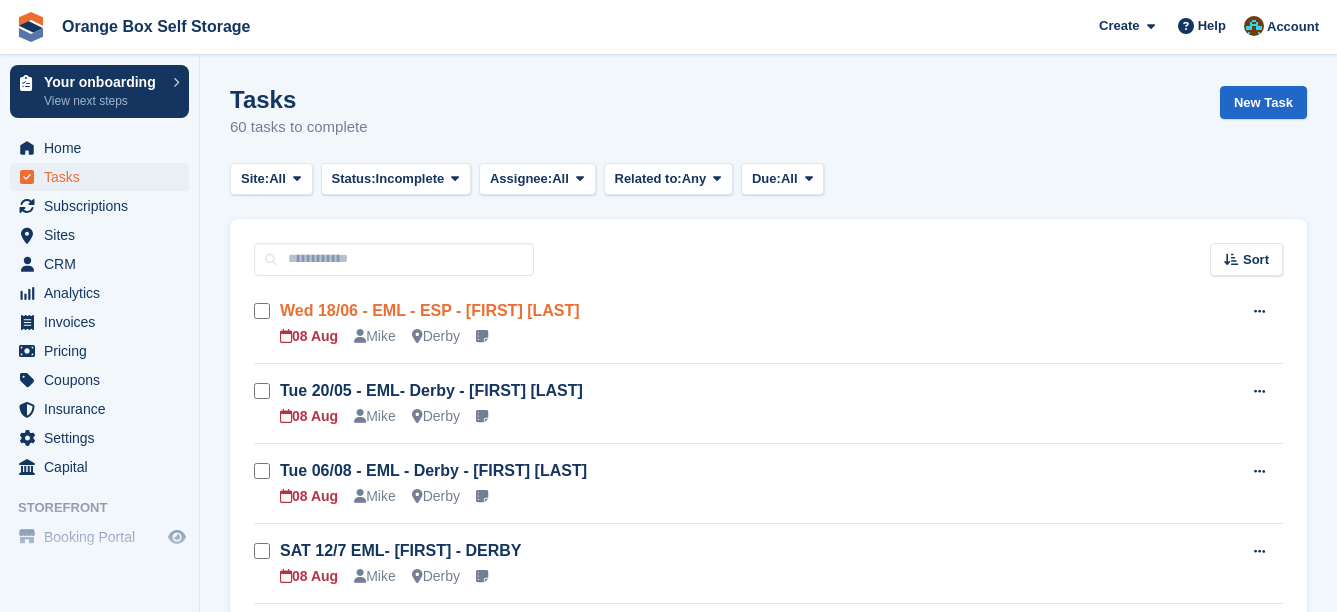 click on "Wed 18/06 - EML - ESP - Andy Cooke" at bounding box center (430, 310) 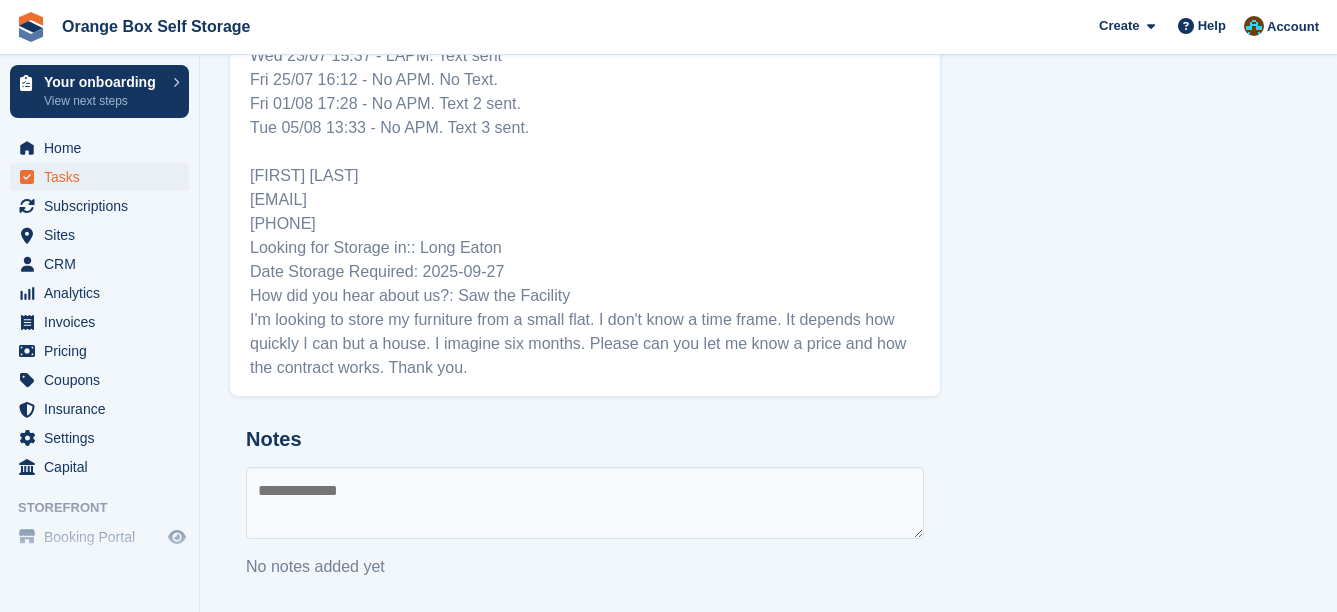 scroll, scrollTop: 513, scrollLeft: 0, axis: vertical 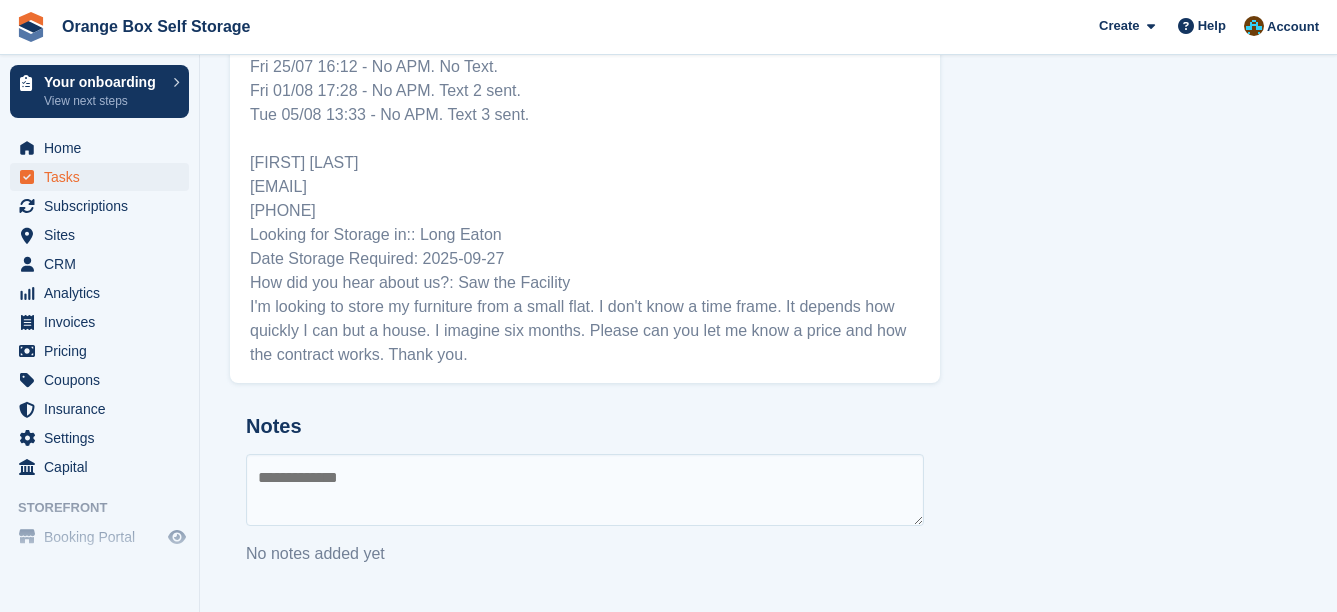 click at bounding box center (585, 490) 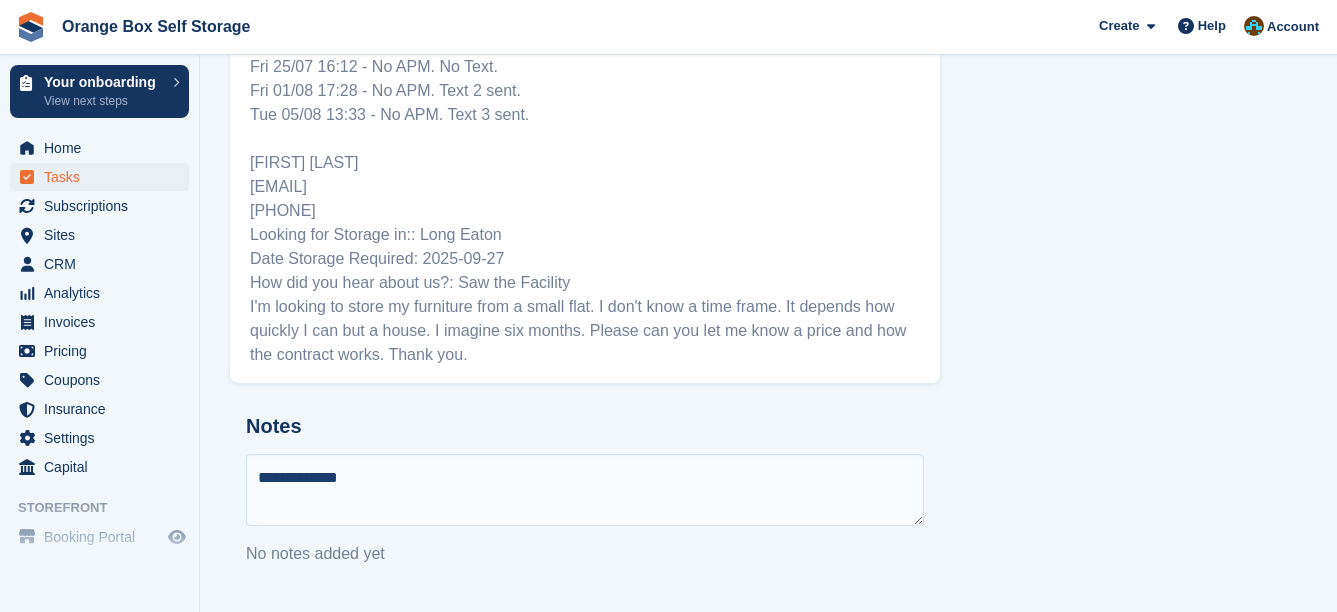 type on "**********" 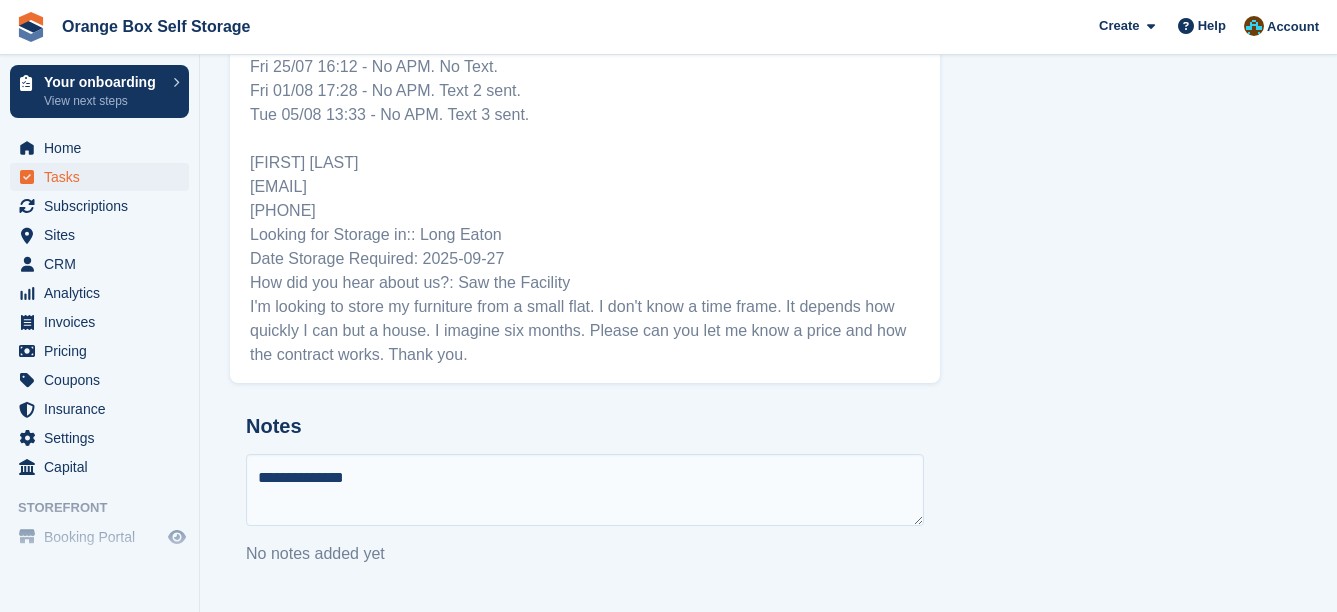 type 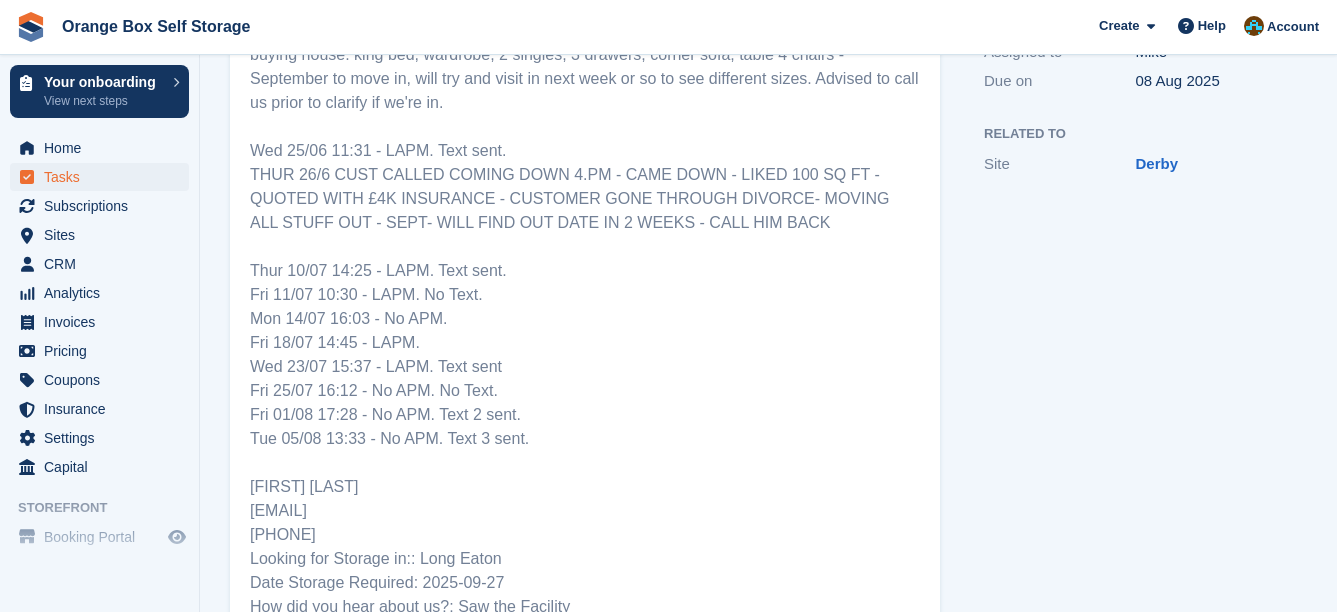 scroll, scrollTop: 0, scrollLeft: 0, axis: both 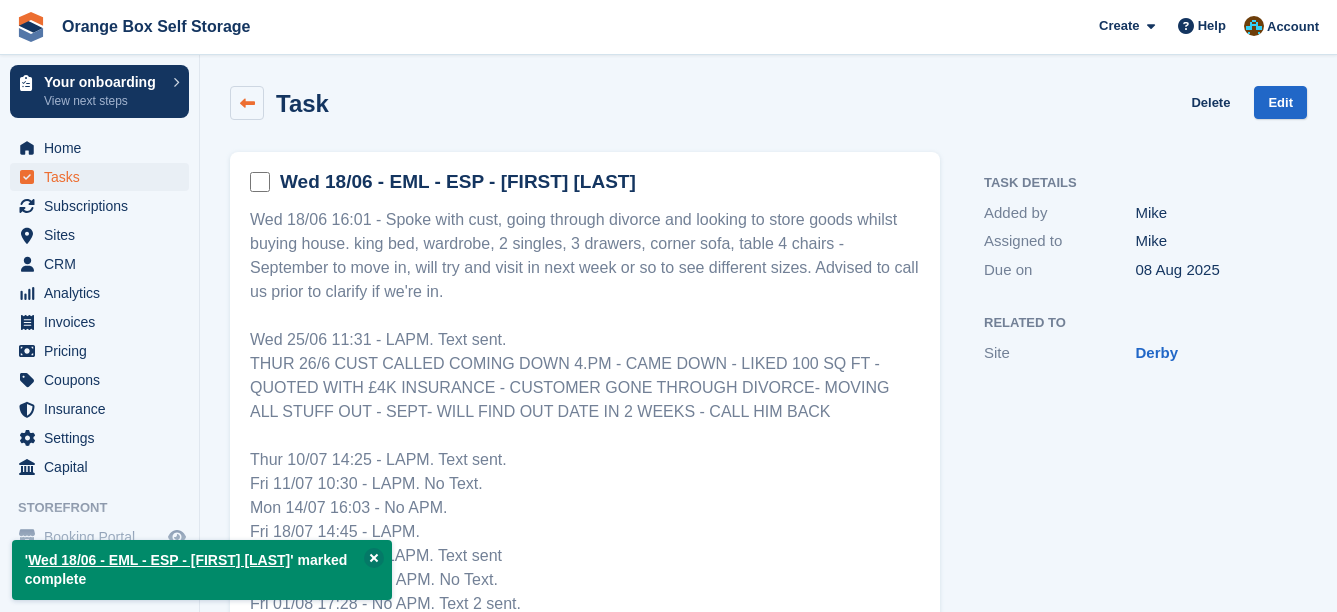 click at bounding box center [247, 103] 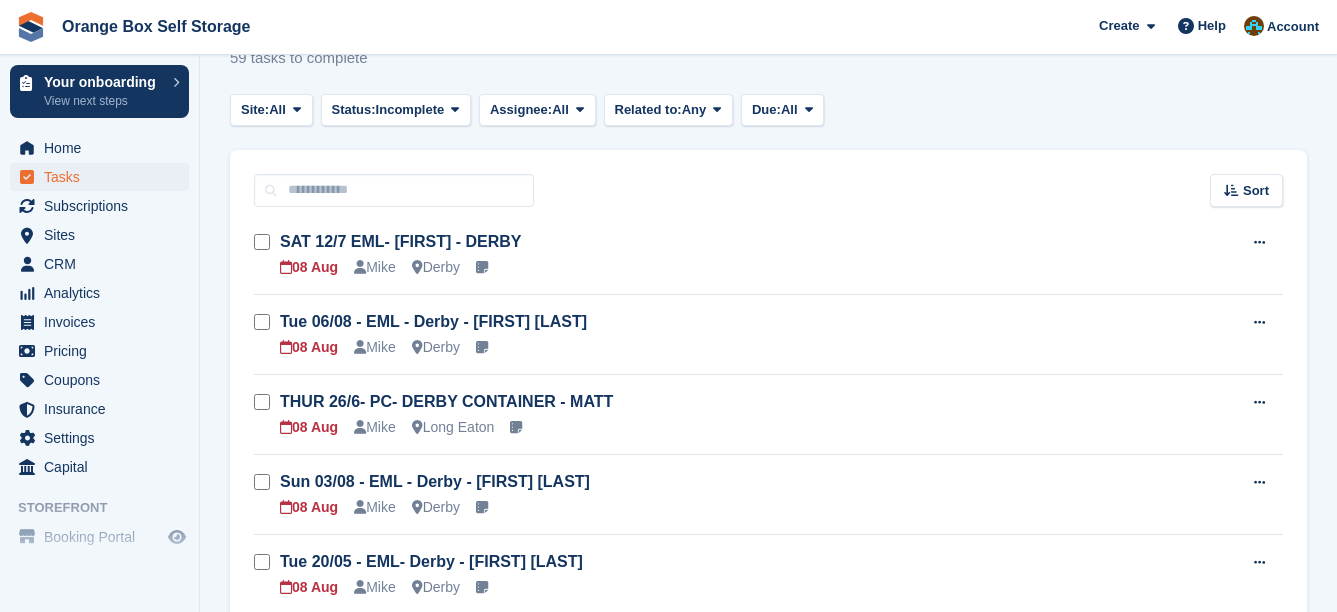 scroll, scrollTop: 200, scrollLeft: 0, axis: vertical 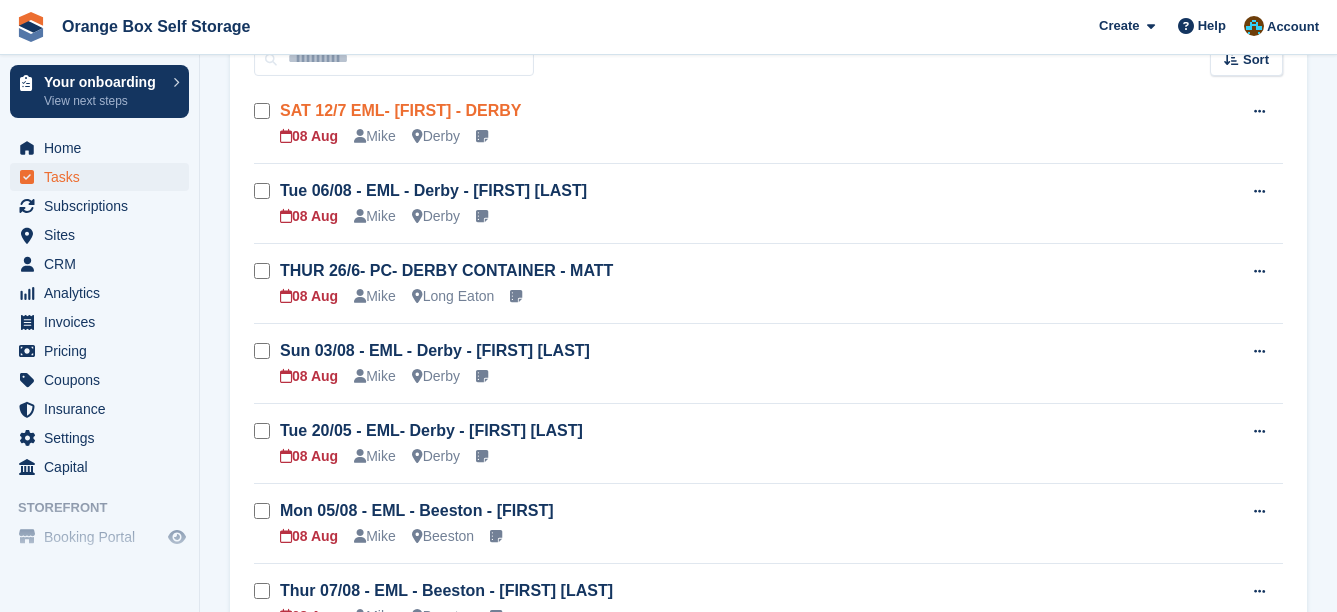 click on "SAT 12/7 EML- DAVID - DERBY" at bounding box center (401, 110) 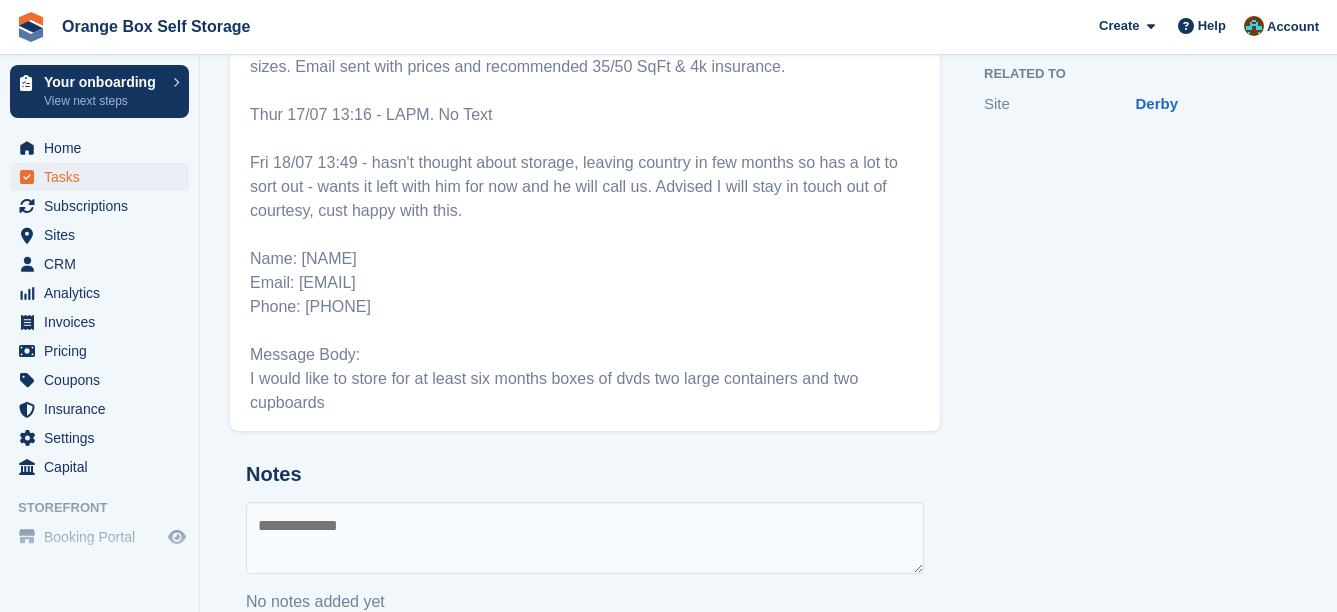 scroll, scrollTop: 297, scrollLeft: 0, axis: vertical 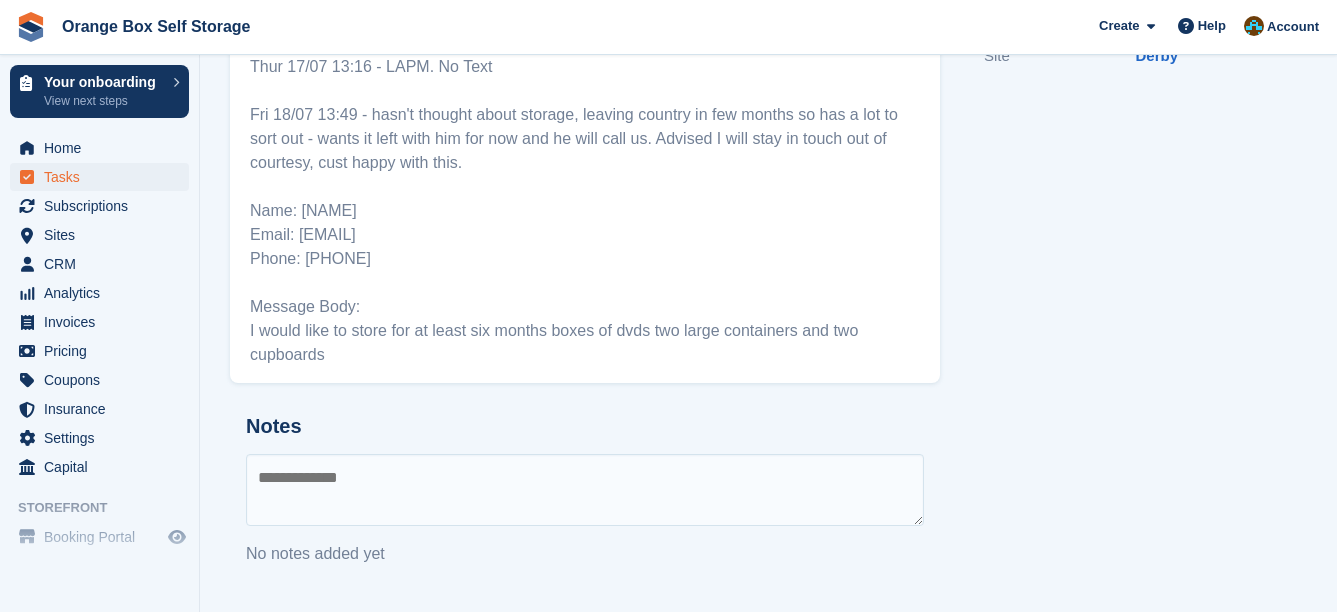 click on "Notes
No notes added yet" at bounding box center (585, 490) 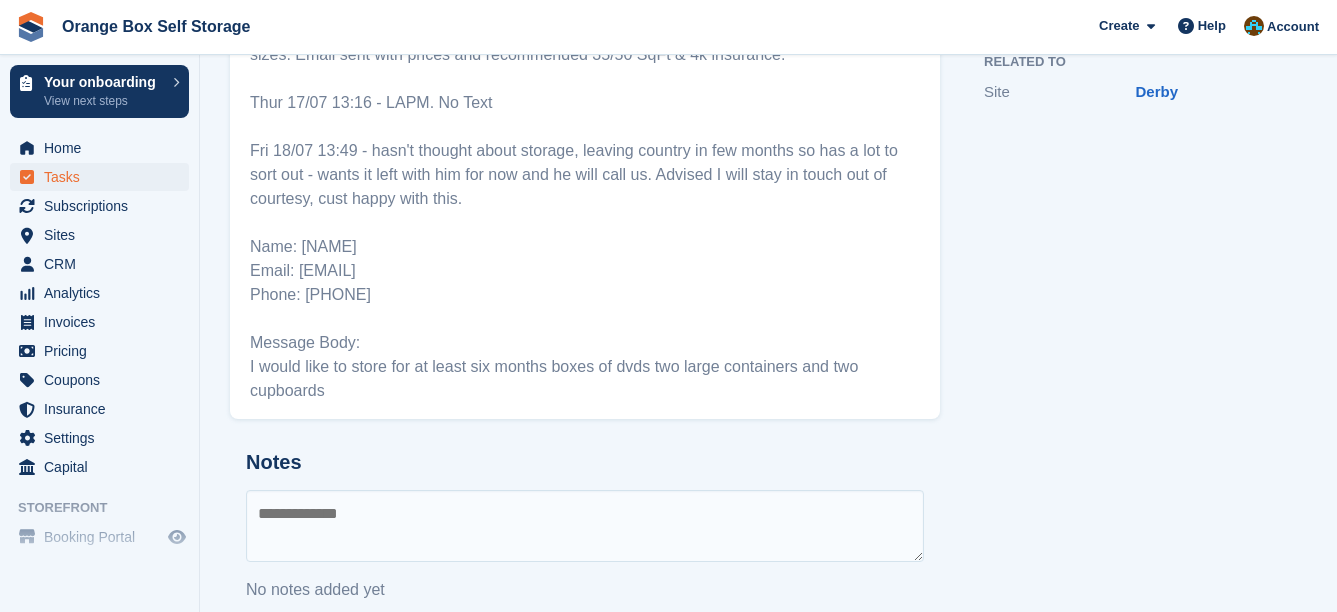 scroll, scrollTop: 297, scrollLeft: 0, axis: vertical 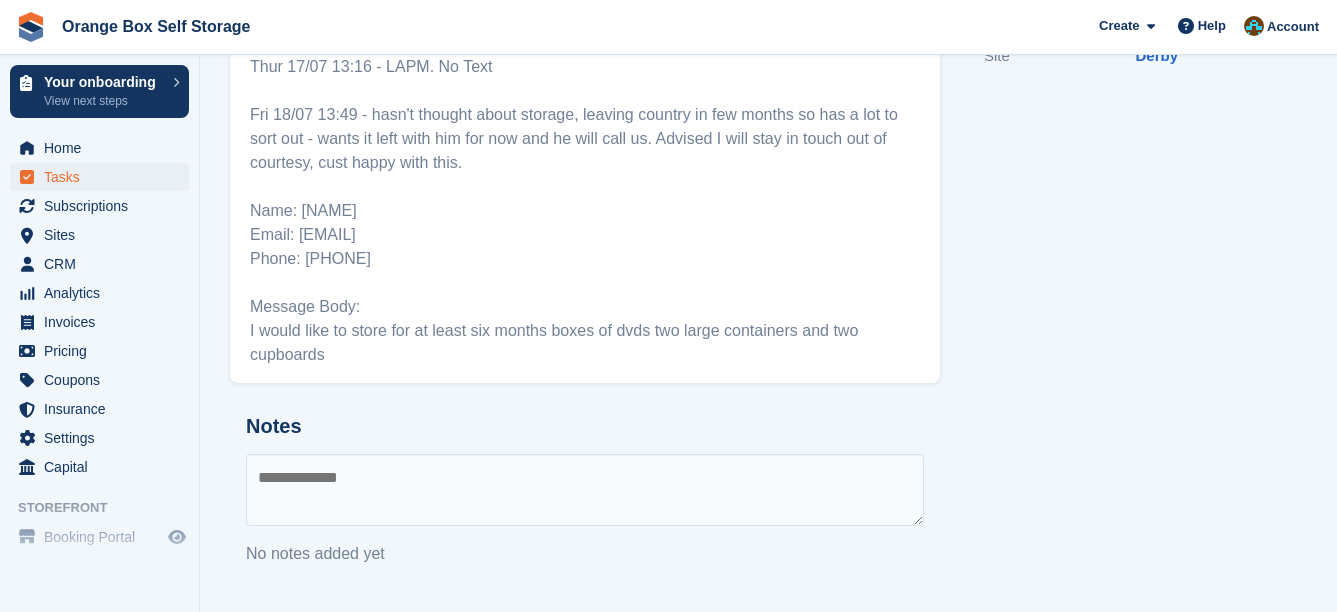 click at bounding box center (585, 490) 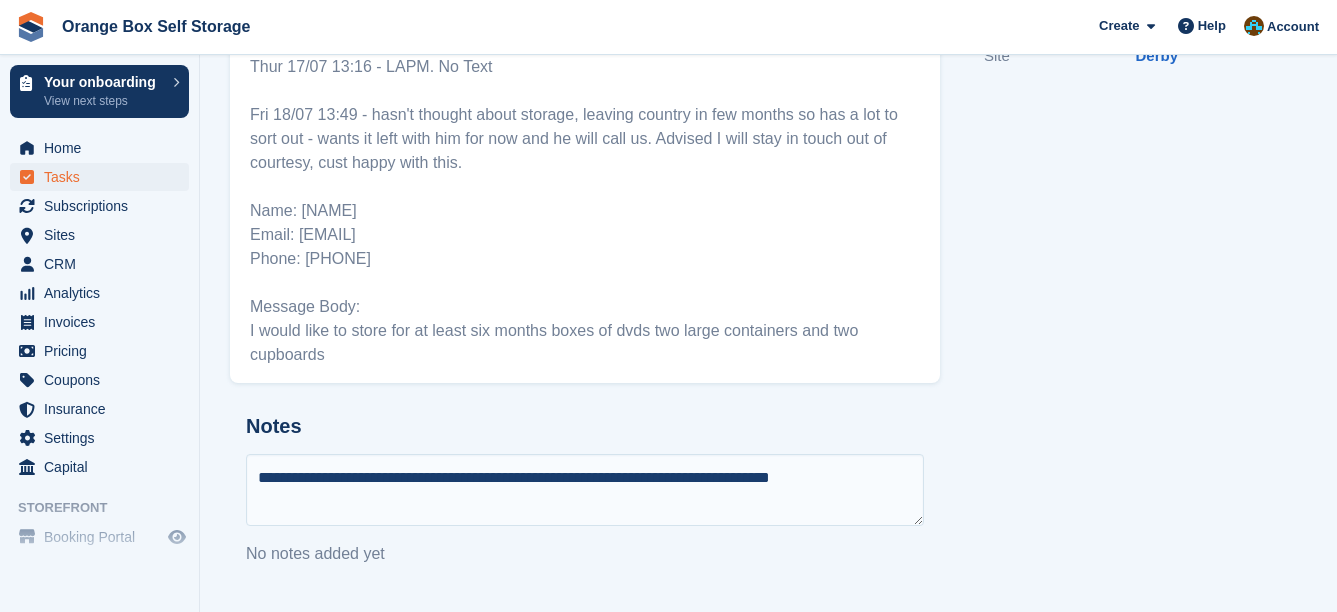 type on "**********" 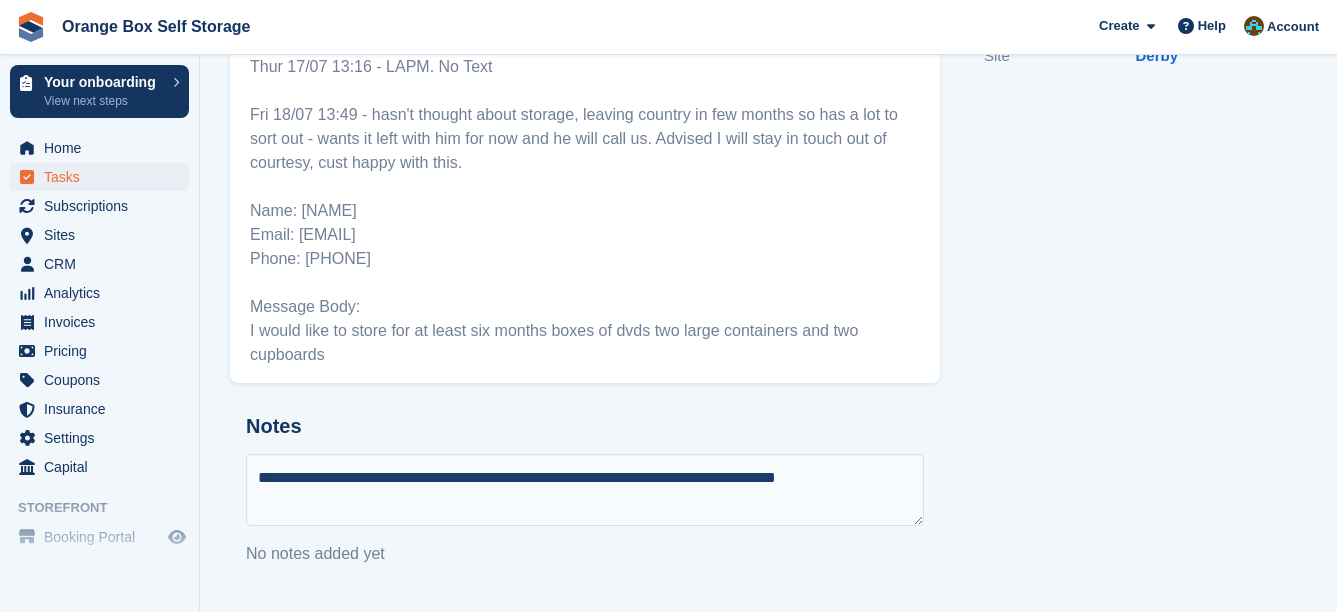 type 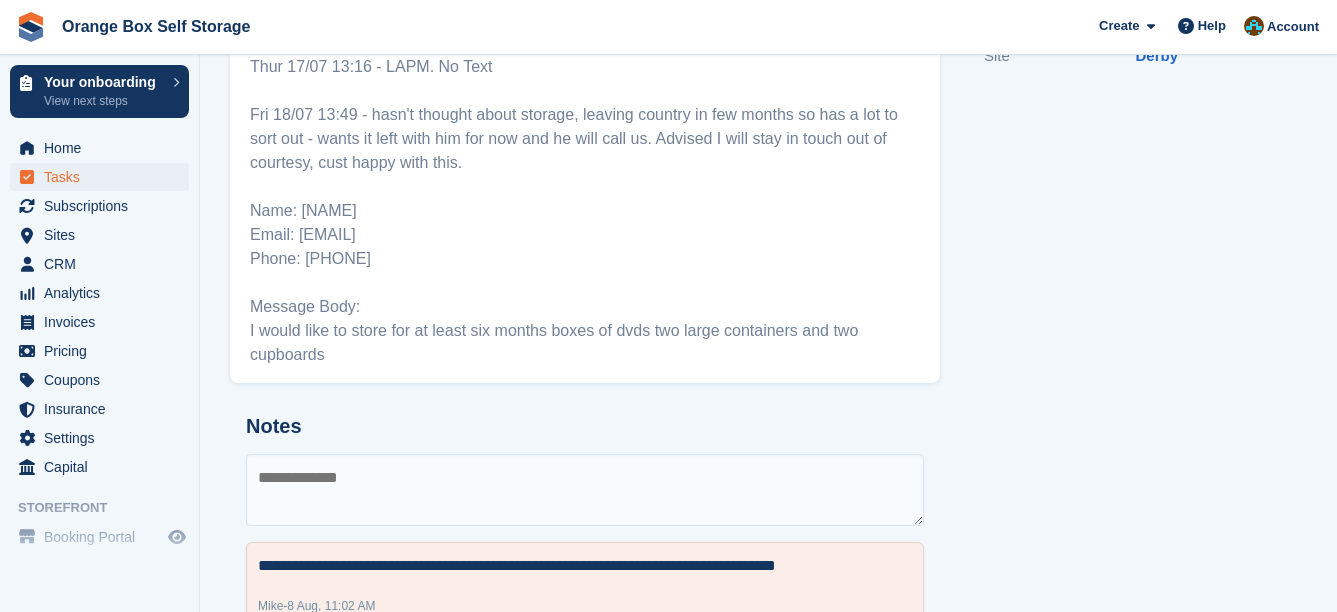 scroll, scrollTop: 359, scrollLeft: 0, axis: vertical 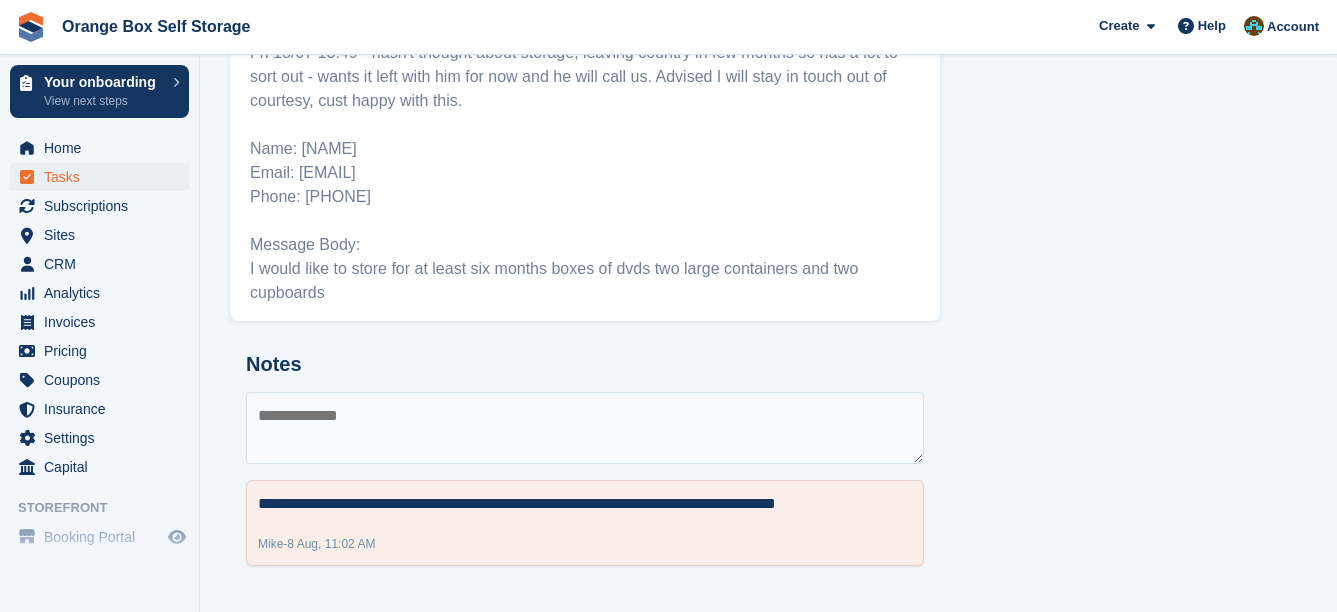 click on "Notes" at bounding box center (585, 364) 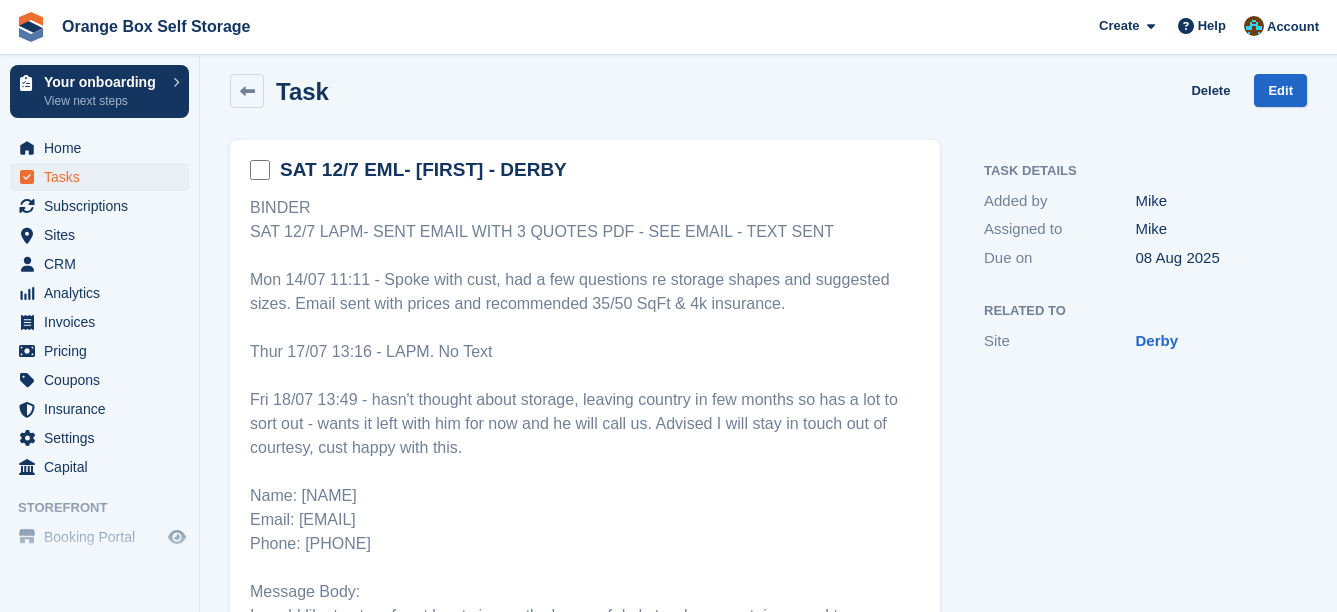 scroll, scrollTop: 0, scrollLeft: 0, axis: both 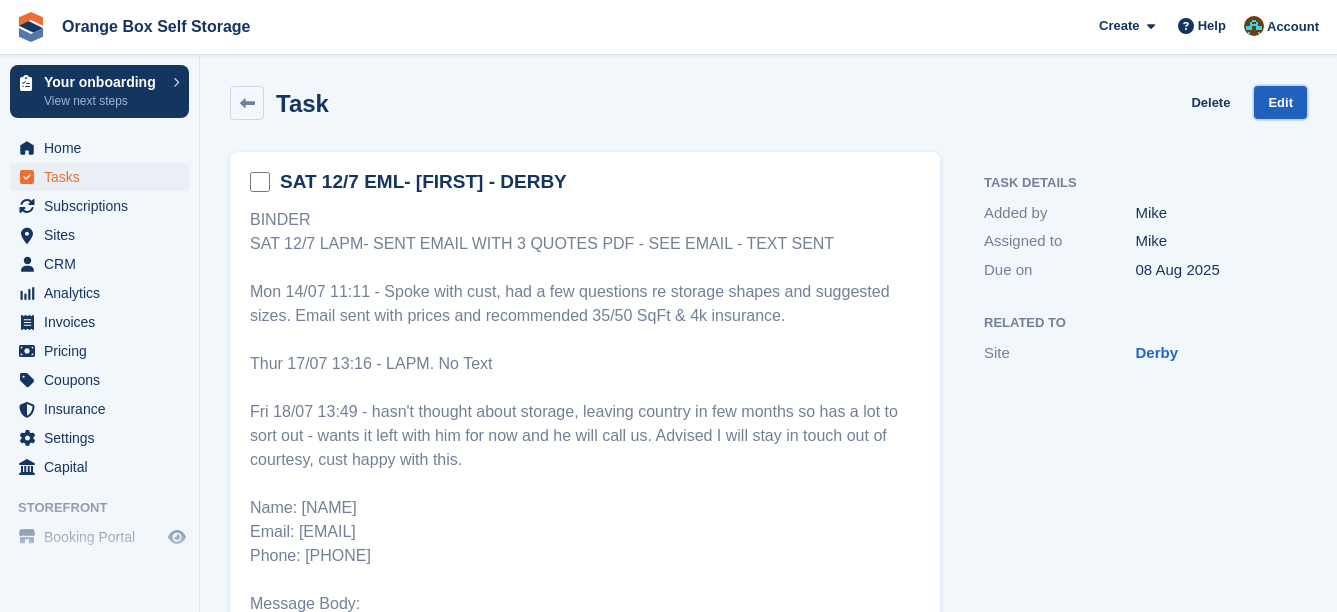 click on "Edit" at bounding box center (1280, 102) 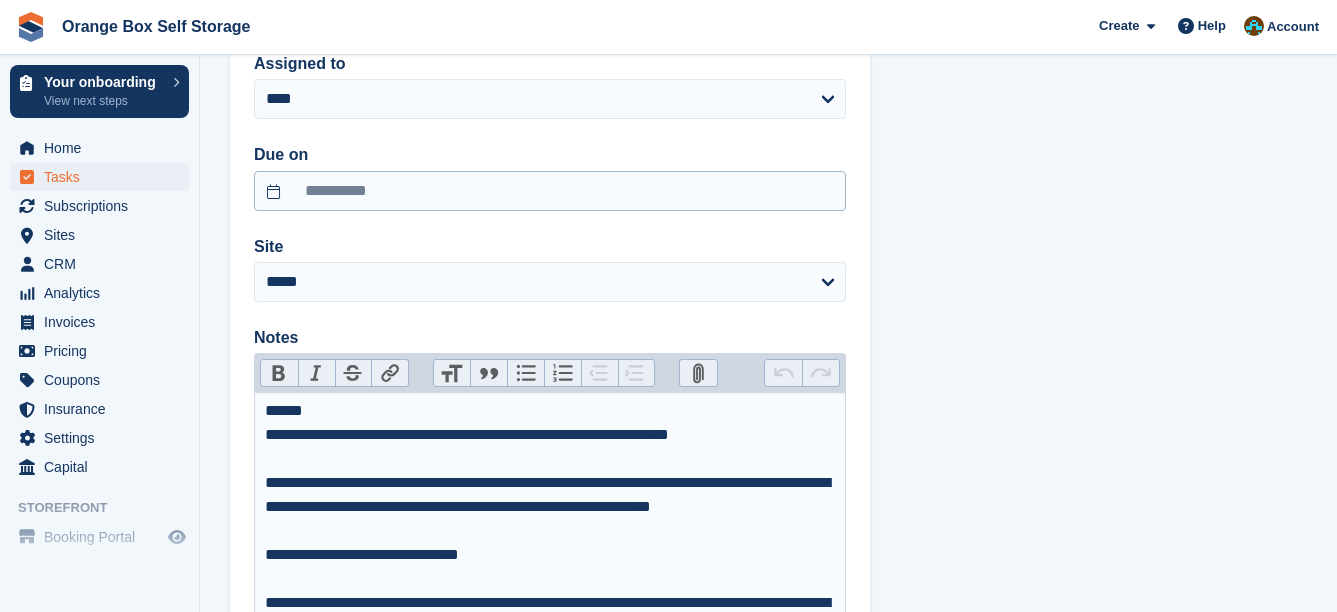 scroll, scrollTop: 200, scrollLeft: 0, axis: vertical 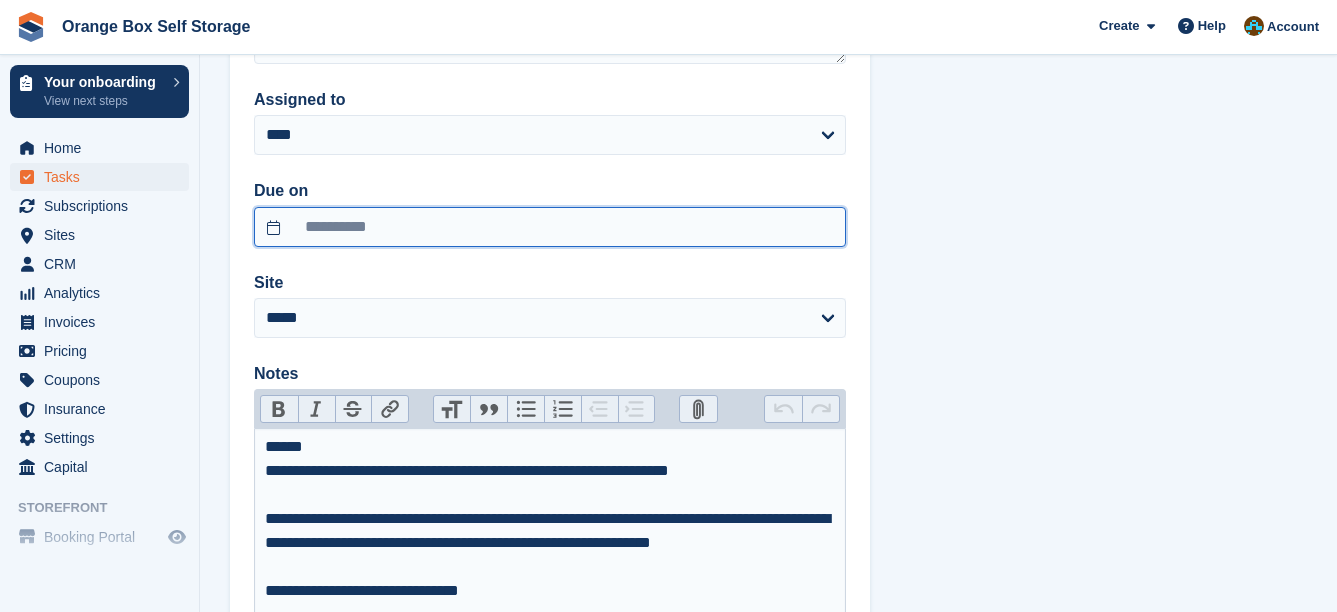 click on "**********" at bounding box center [550, 227] 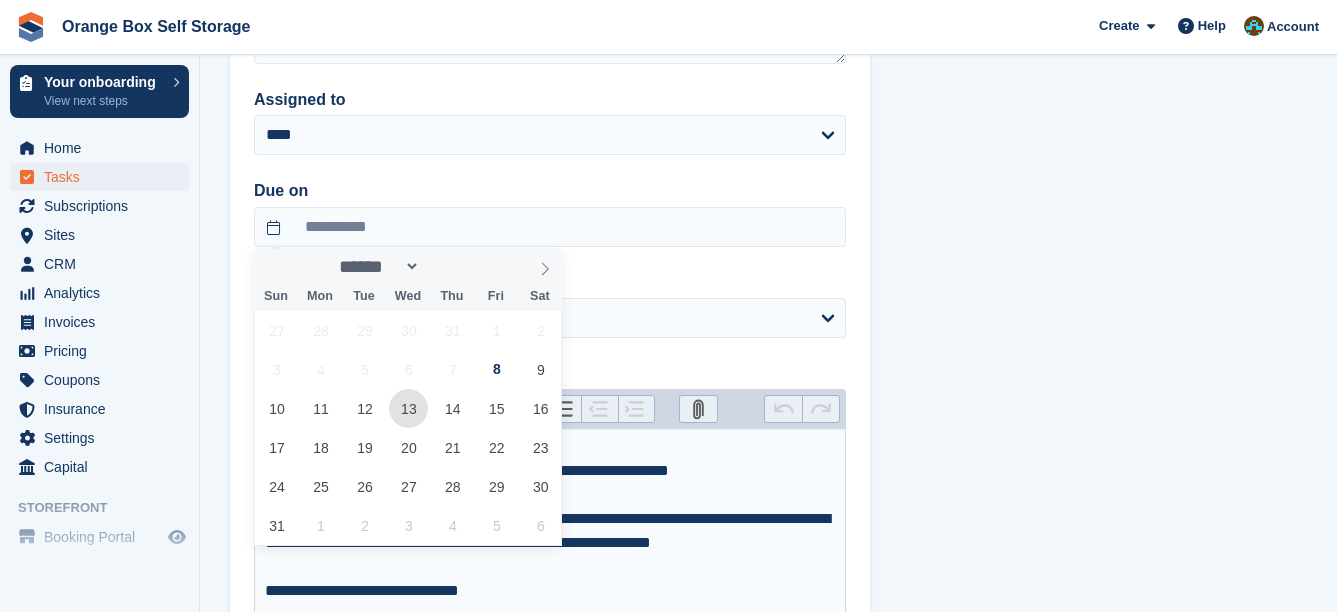 click on "13" at bounding box center (408, 408) 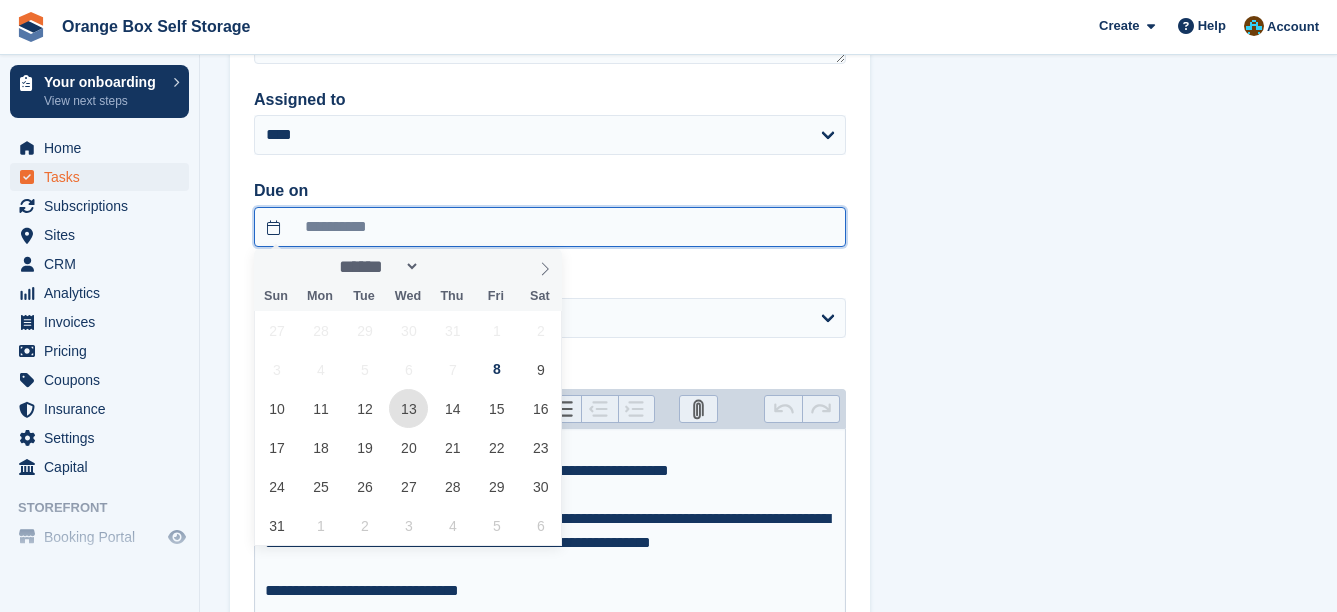 type on "**********" 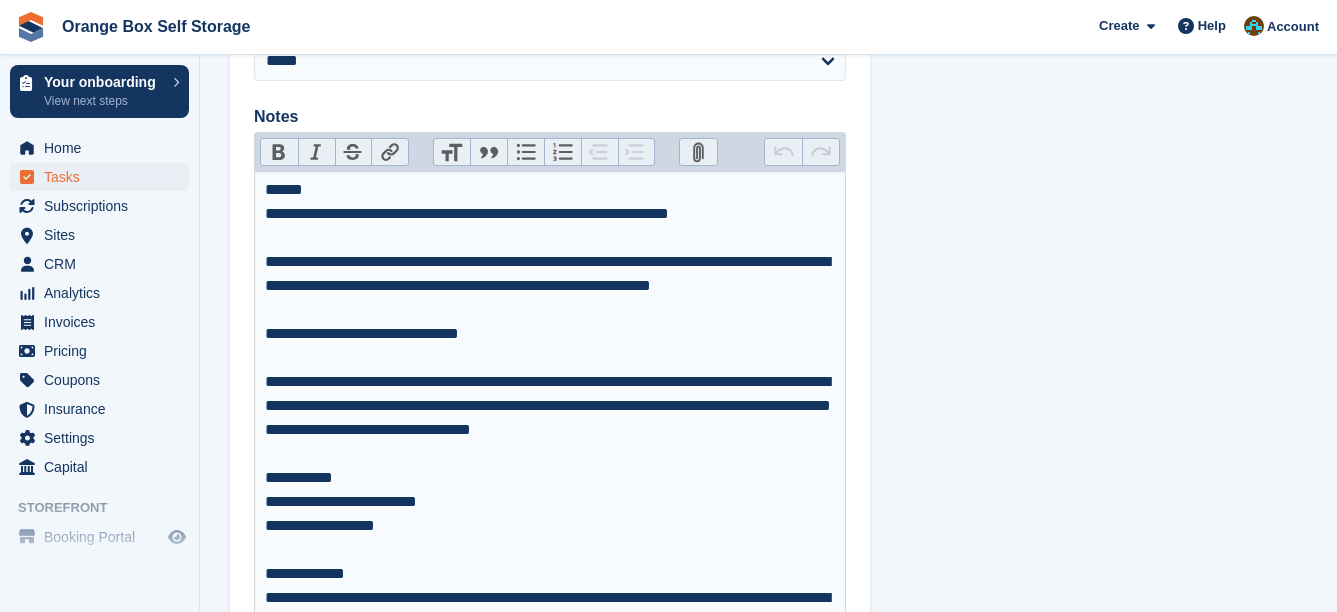 scroll, scrollTop: 652, scrollLeft: 0, axis: vertical 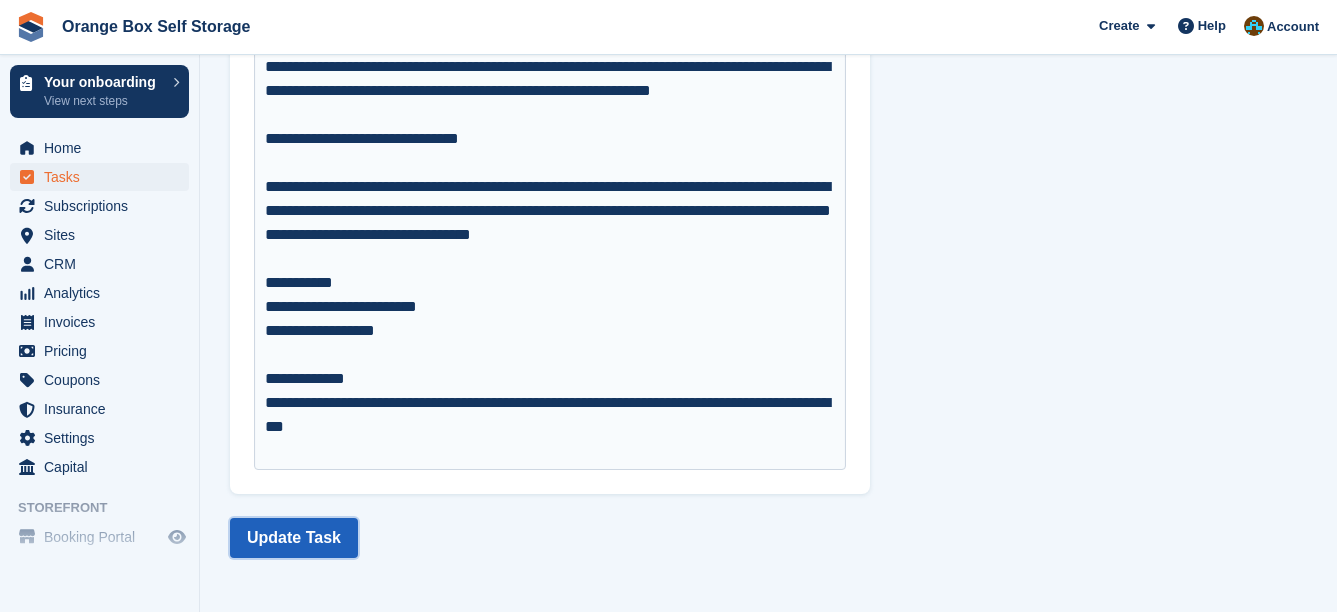 click on "Update Task" at bounding box center [294, 538] 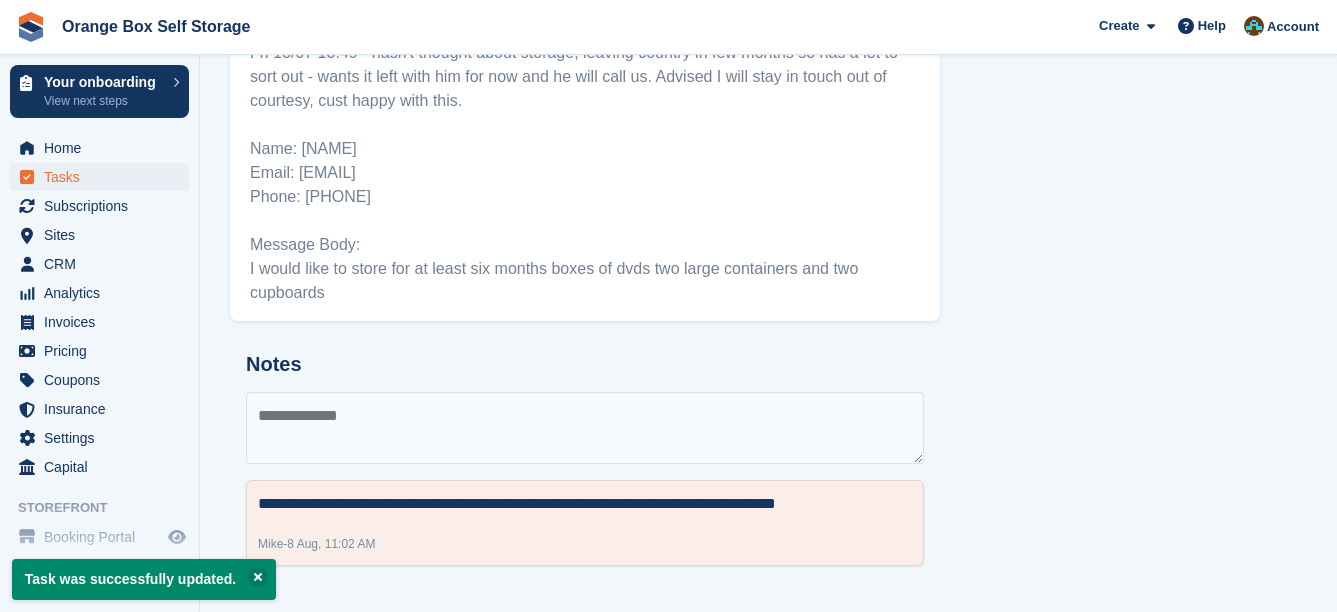 scroll, scrollTop: 0, scrollLeft: 0, axis: both 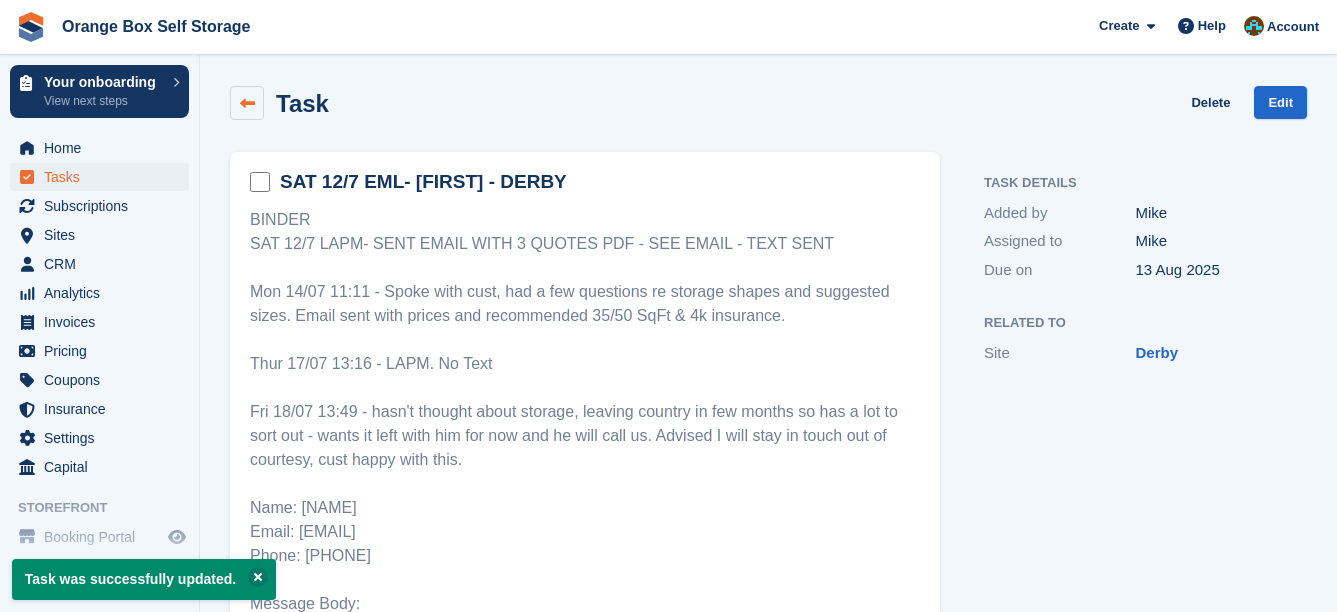 click at bounding box center [247, 103] 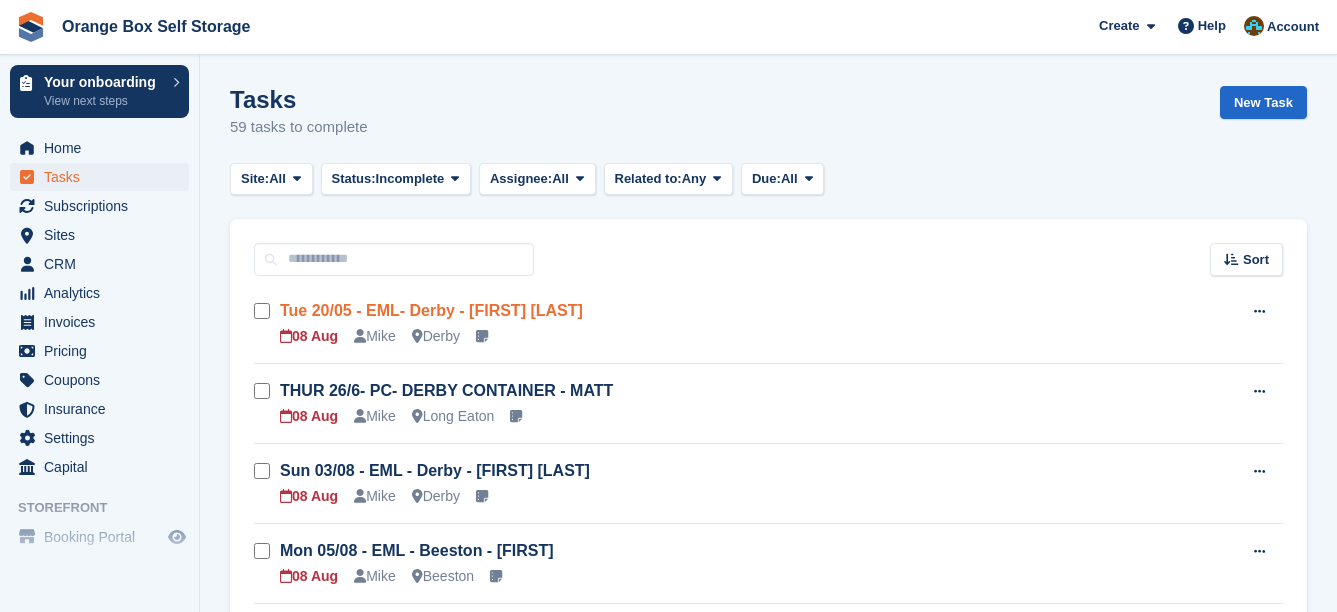 click on "Tue 20/05 - EML- Derby - Gary Varty" at bounding box center [431, 310] 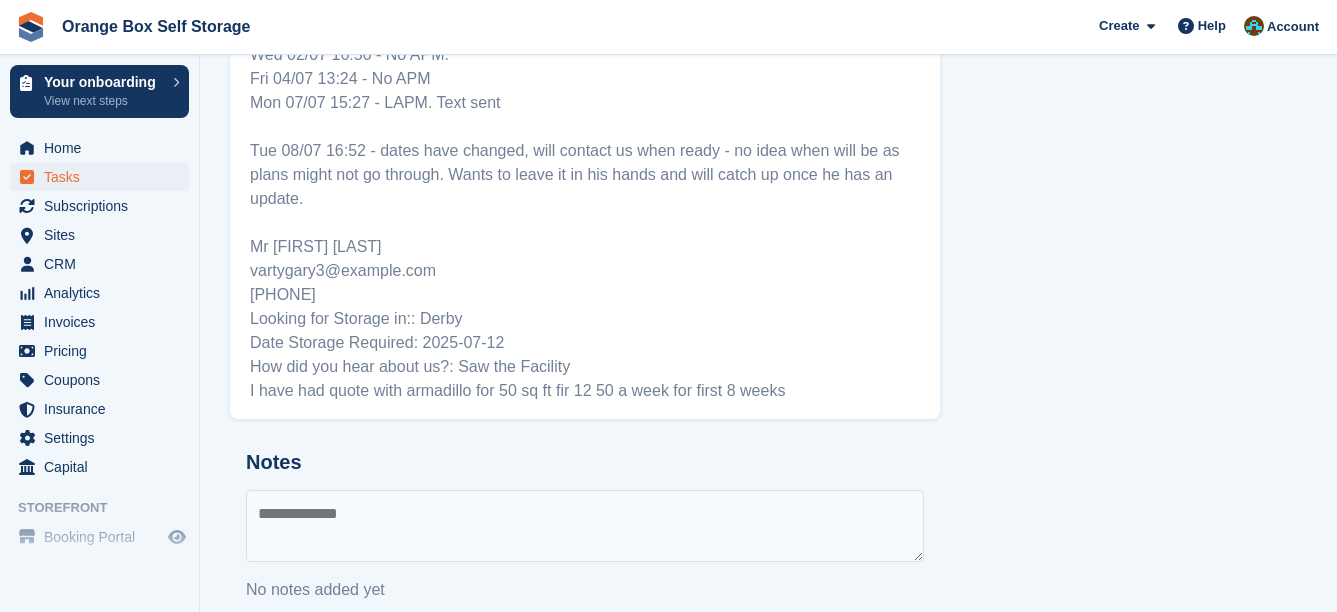 scroll, scrollTop: 777, scrollLeft: 0, axis: vertical 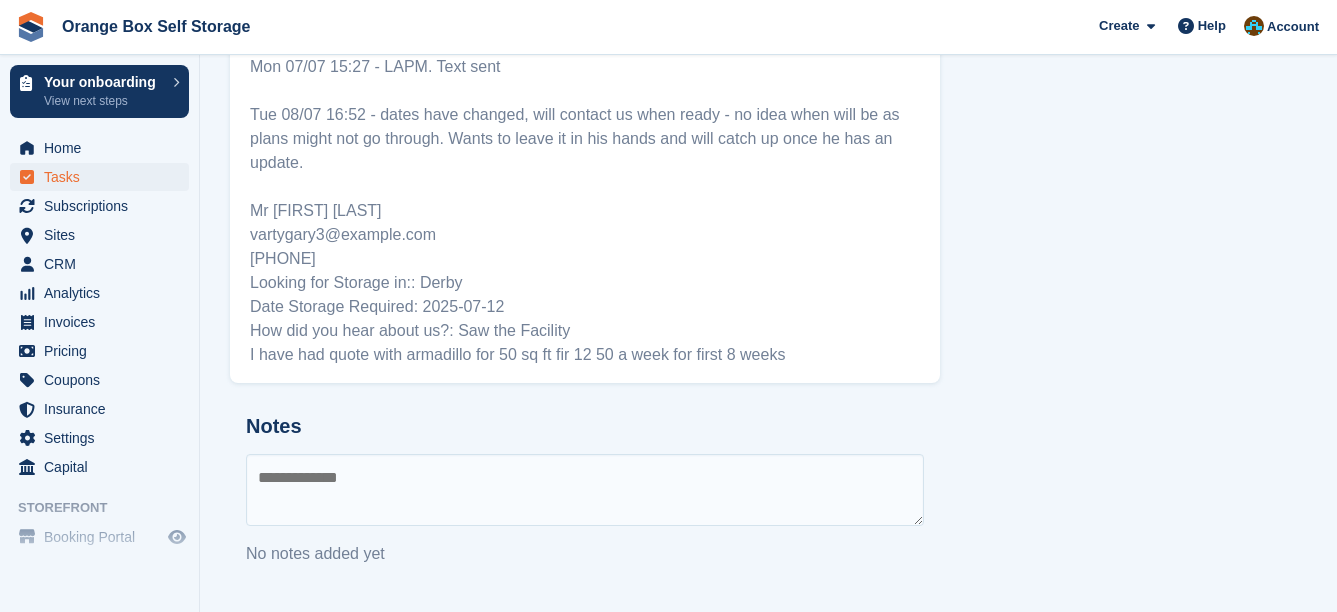 click at bounding box center (585, 490) 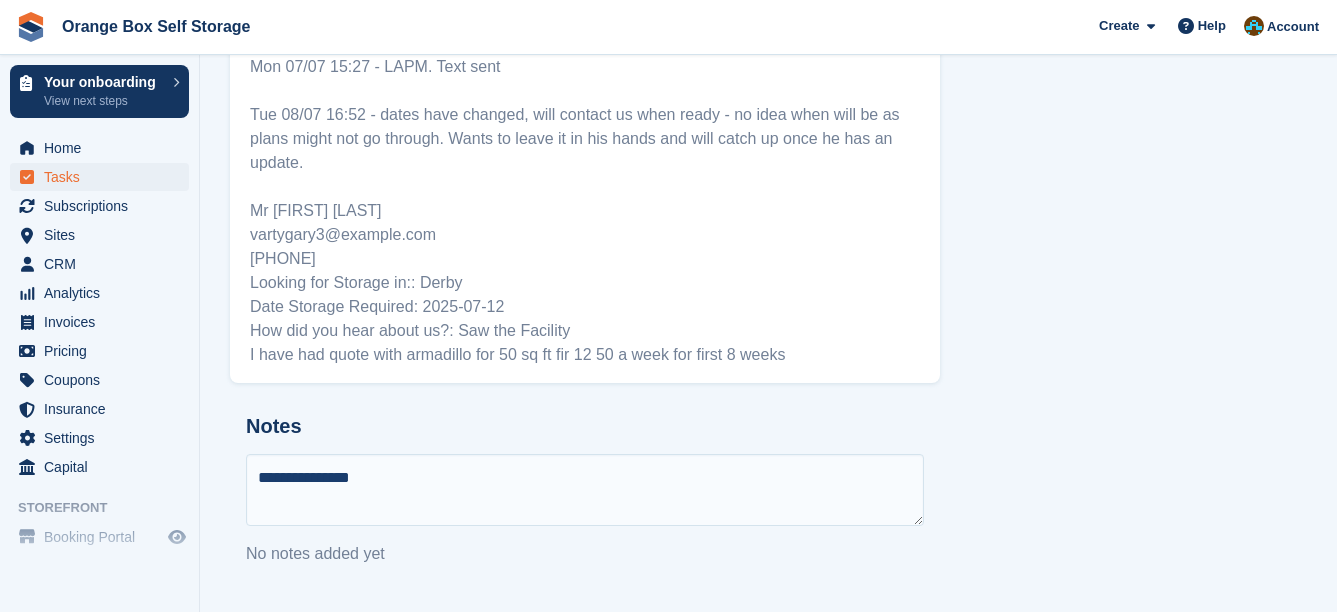 type on "**********" 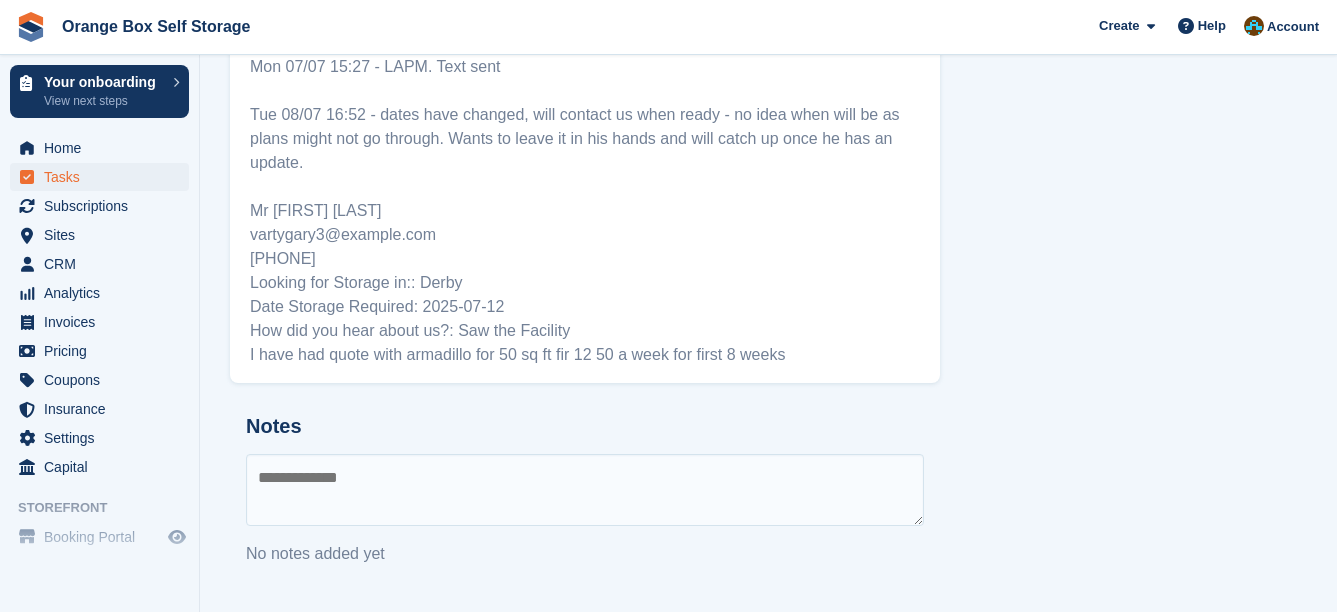 type on "*" 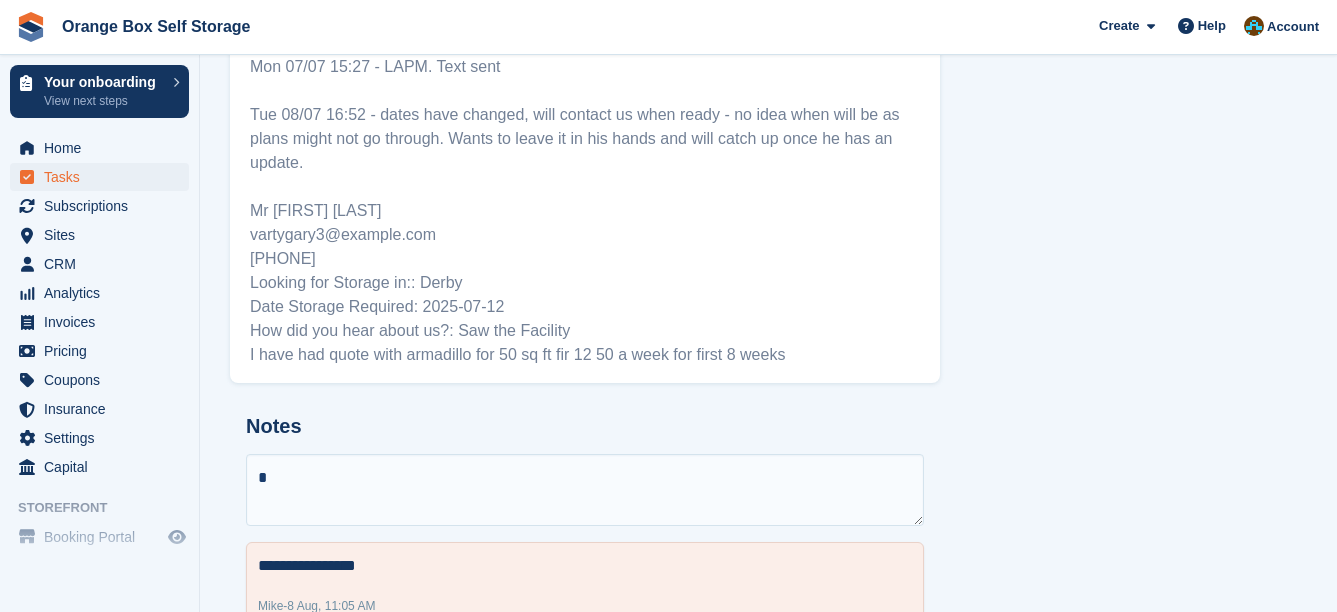 type 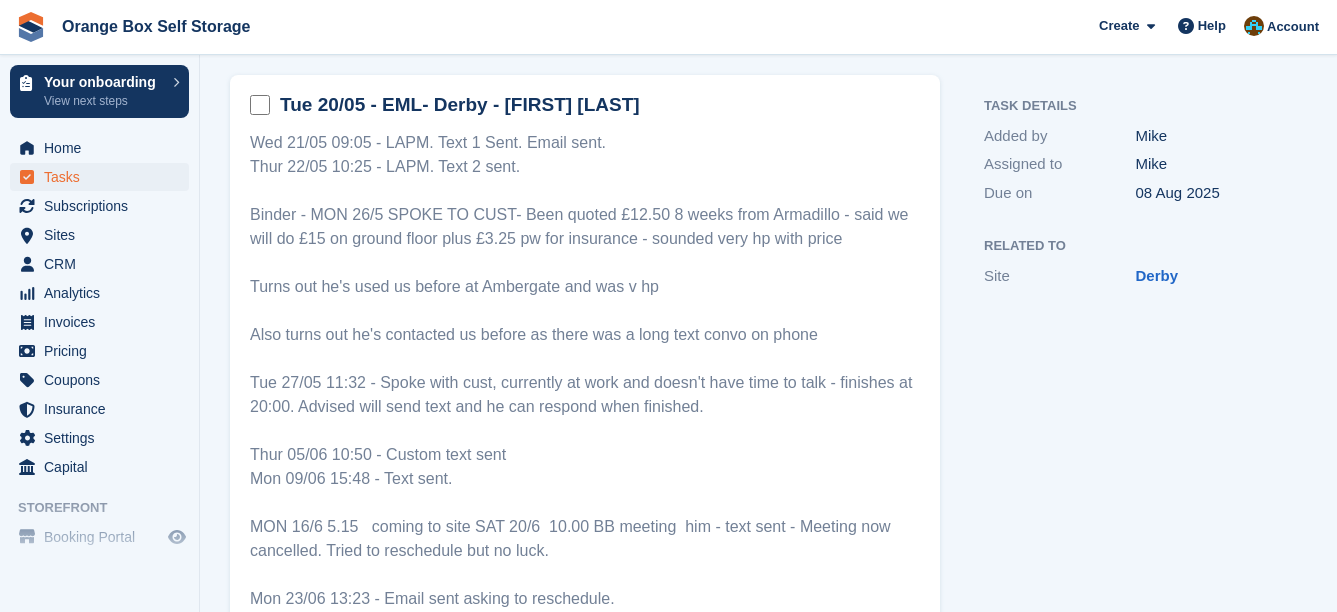scroll, scrollTop: 0, scrollLeft: 0, axis: both 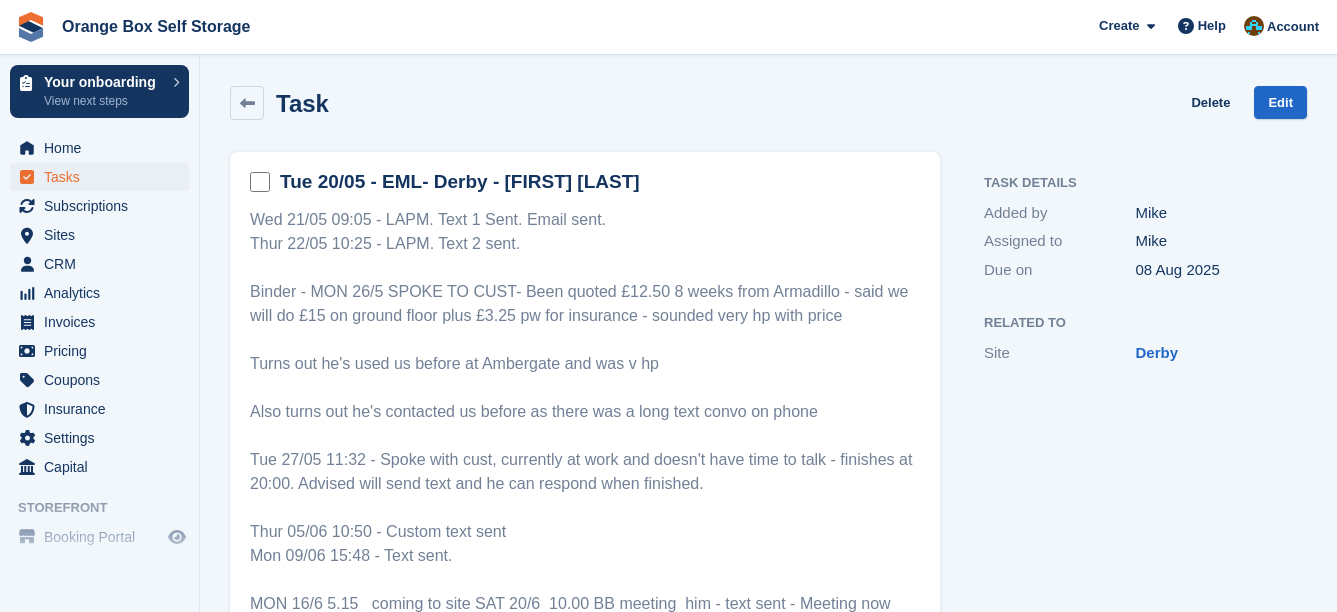 click on "Delete
Edit" at bounding box center [1249, 102] 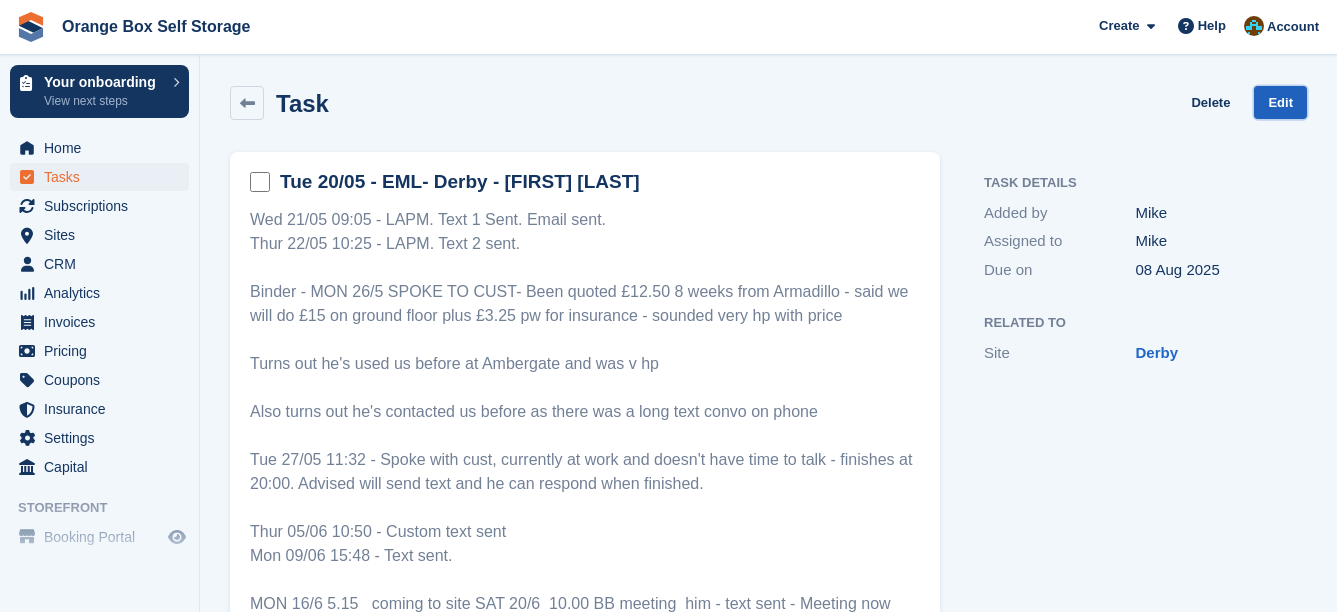 click on "Edit" at bounding box center [1280, 102] 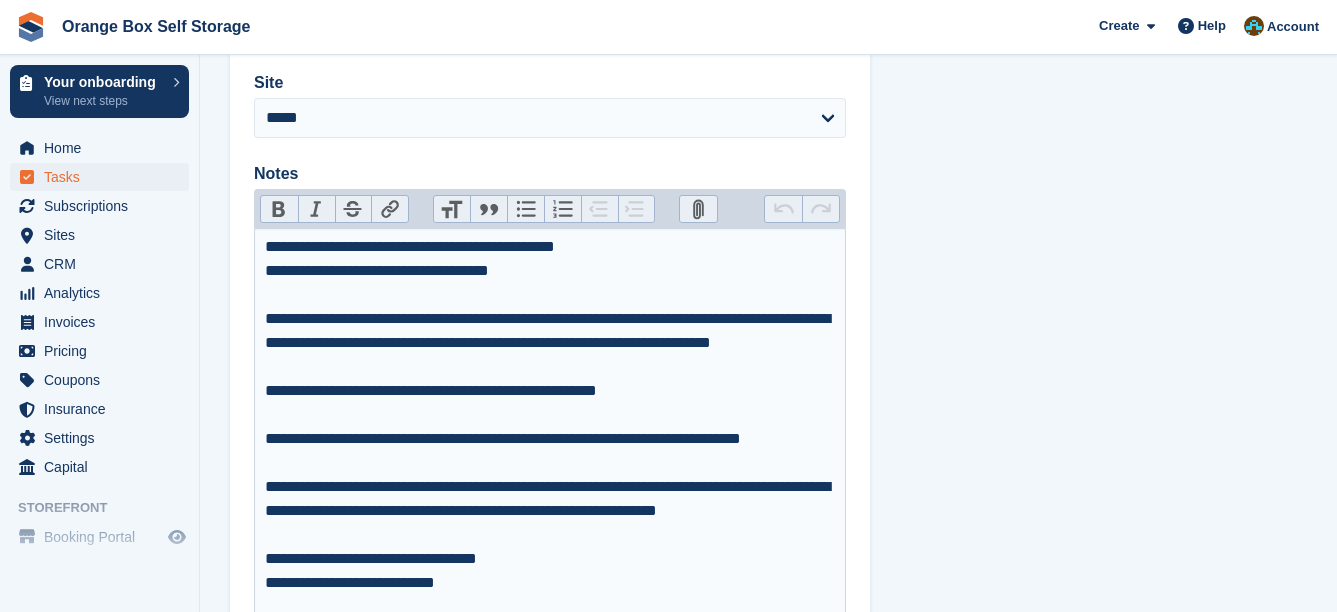 scroll, scrollTop: 300, scrollLeft: 0, axis: vertical 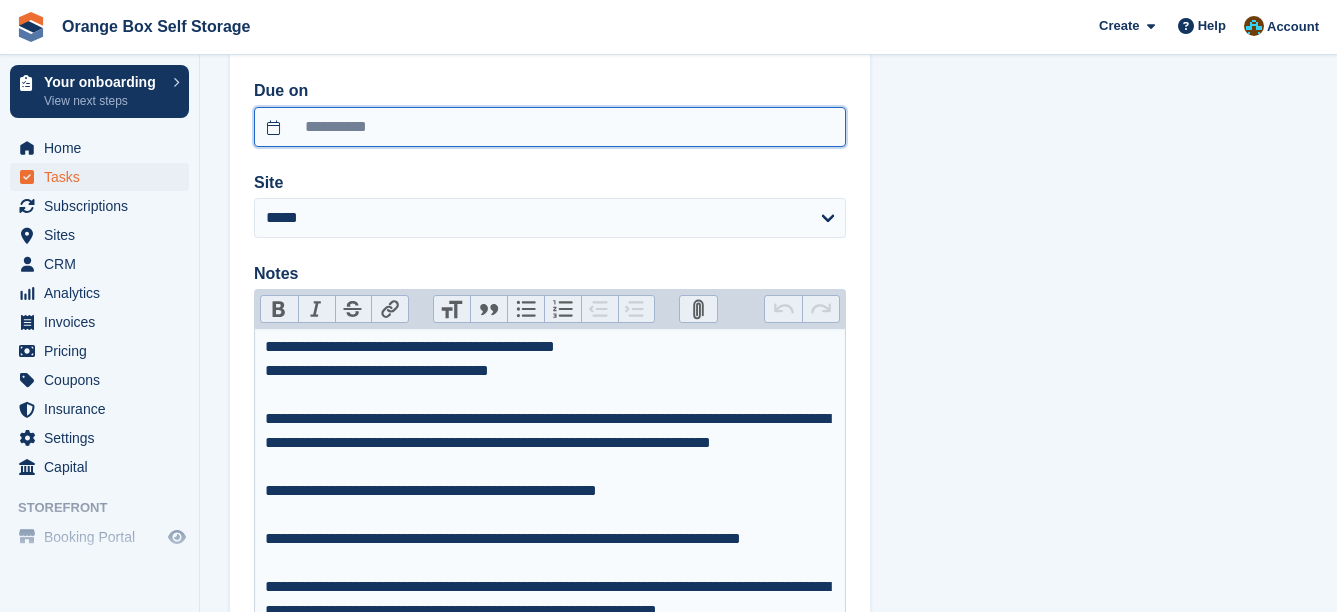 click on "**********" at bounding box center (550, 127) 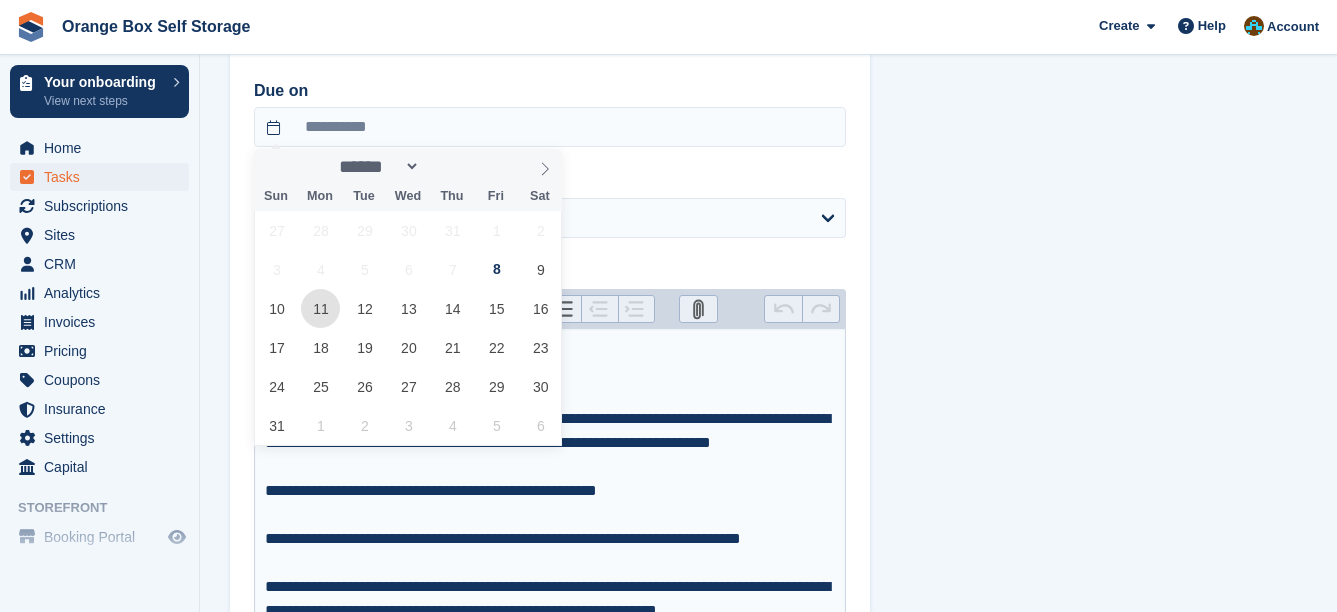 click on "11" at bounding box center [320, 308] 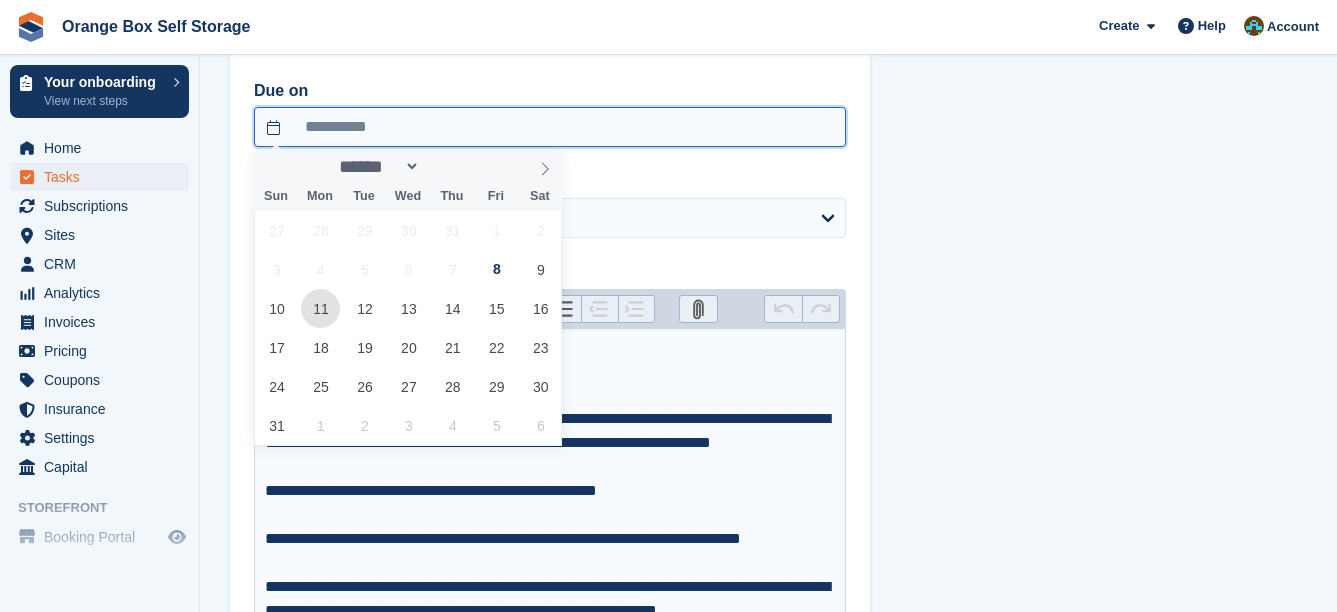 type on "**********" 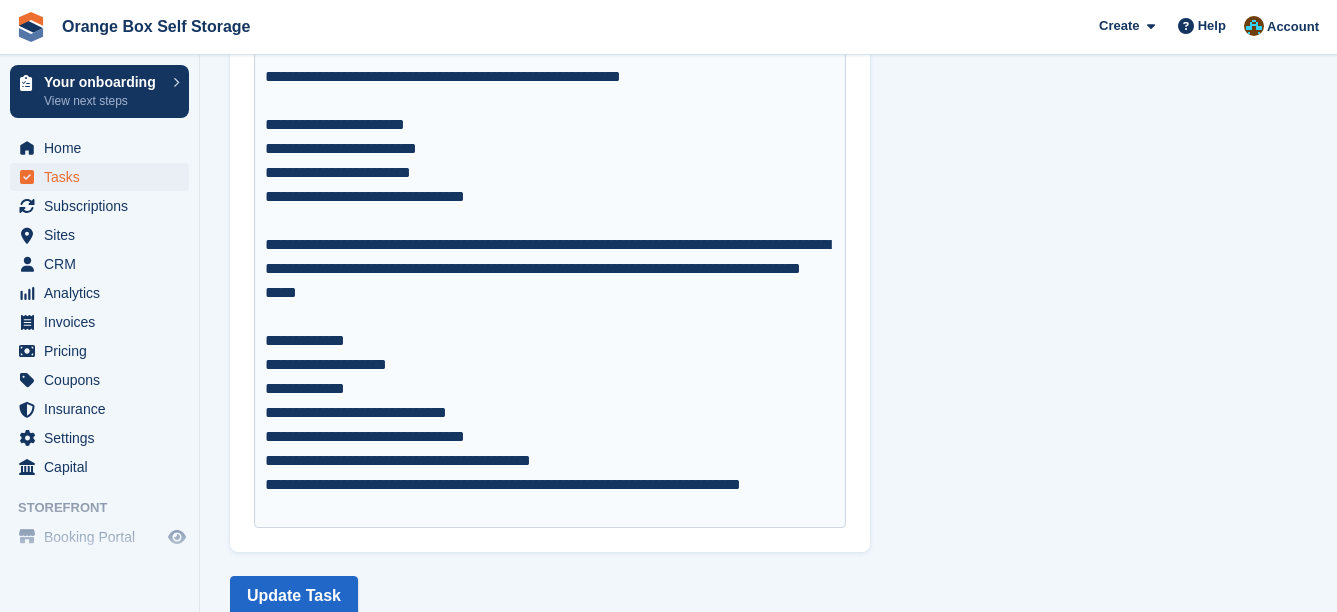 scroll, scrollTop: 1132, scrollLeft: 0, axis: vertical 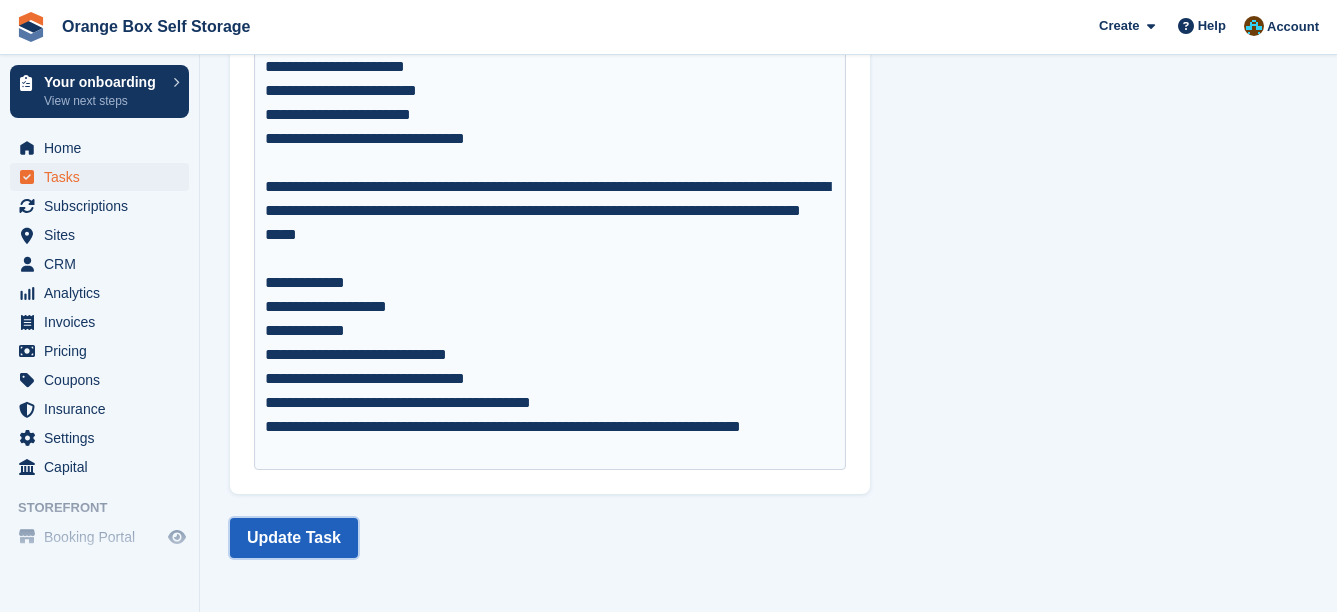 click on "Update Task" at bounding box center (294, 538) 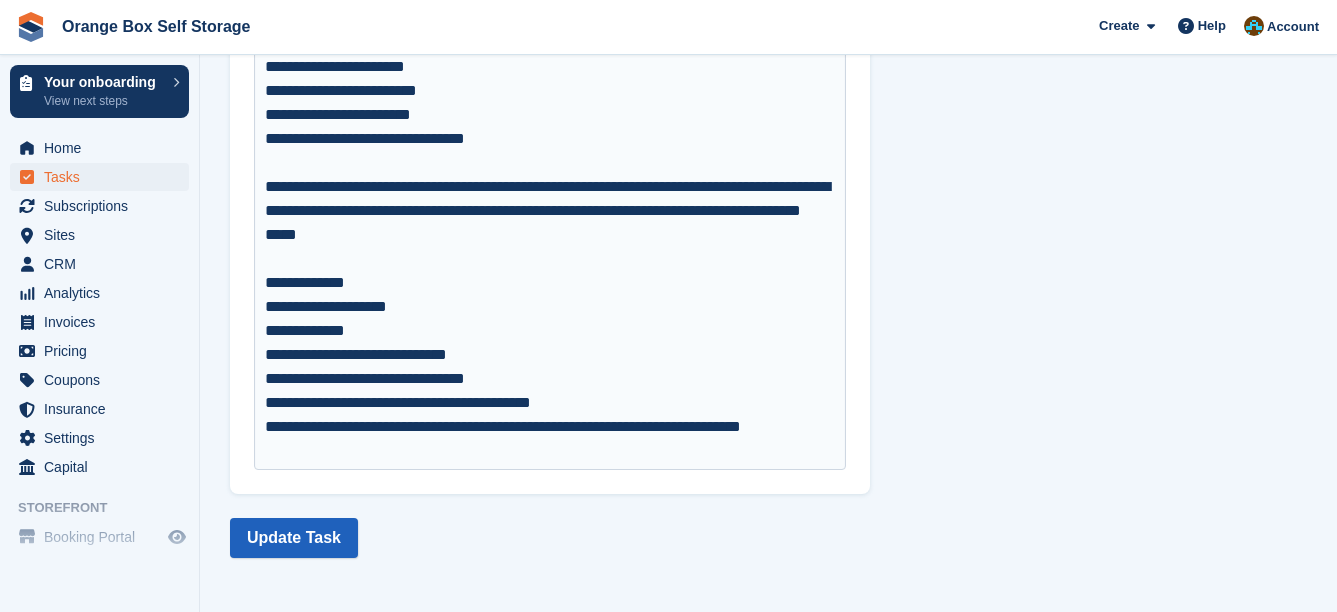 scroll, scrollTop: 0, scrollLeft: 0, axis: both 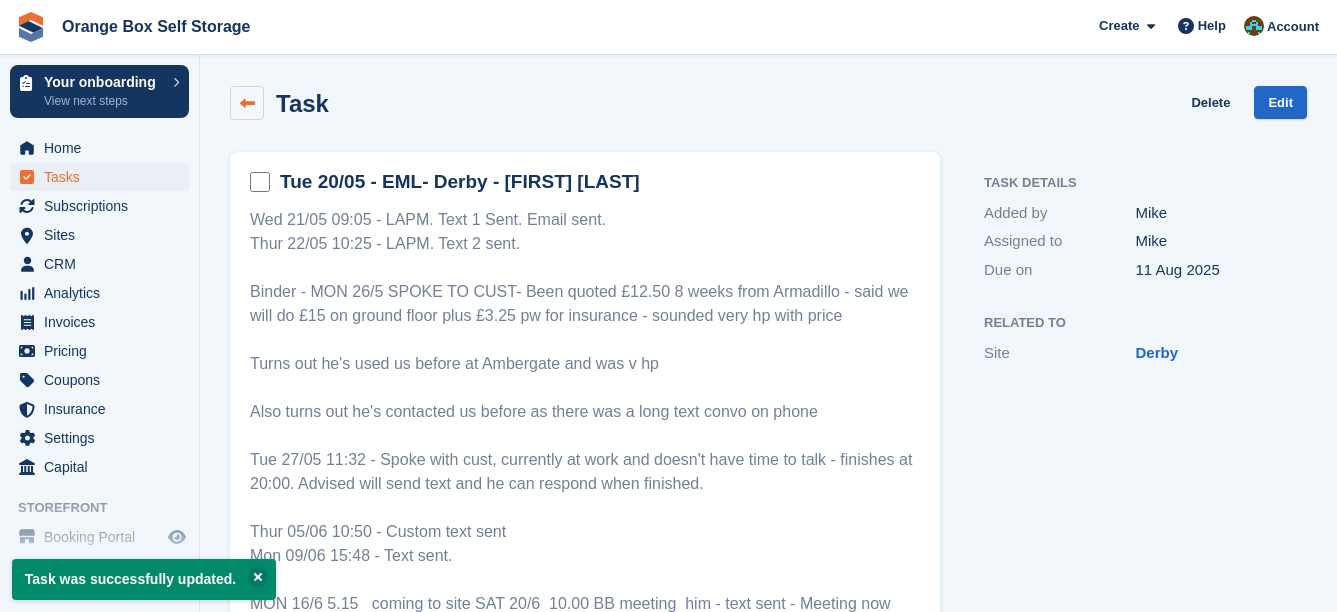 click at bounding box center [247, 103] 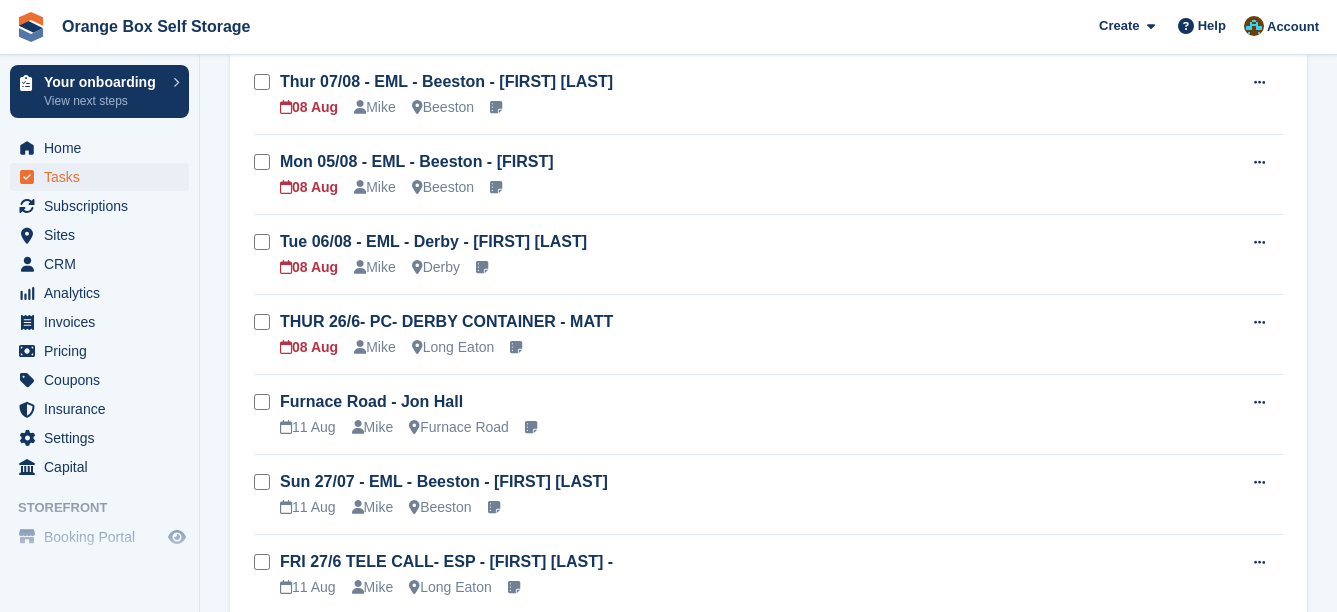 scroll, scrollTop: 100, scrollLeft: 0, axis: vertical 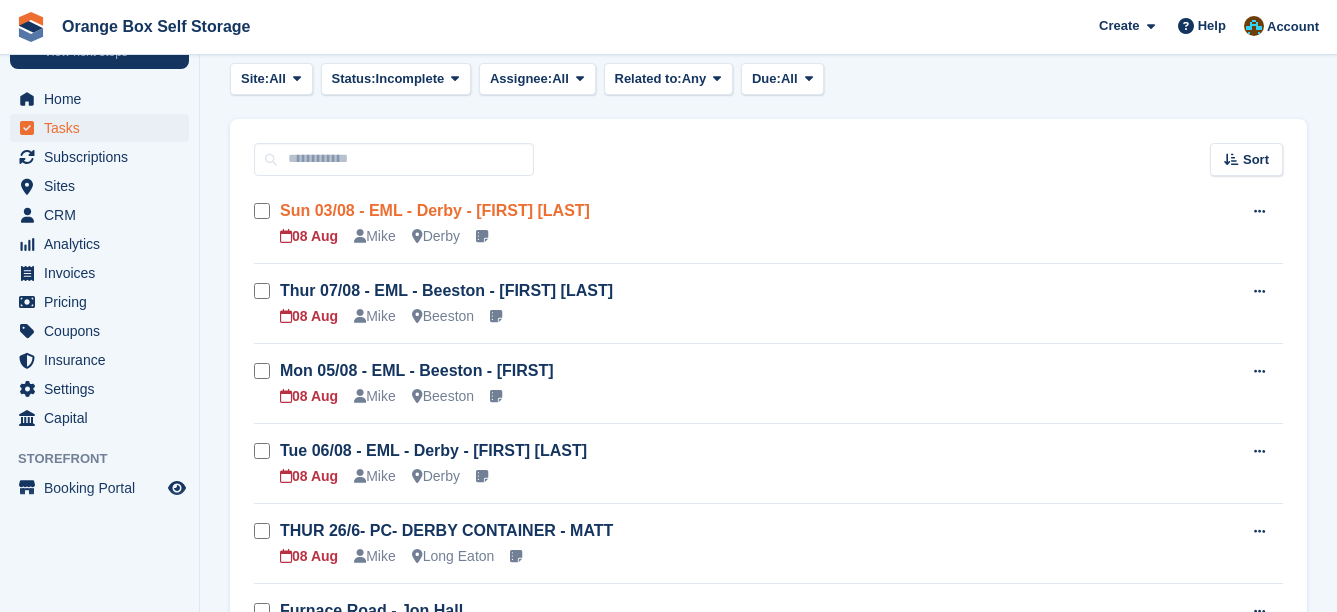click on "Sun 03/08 - EML - Derby - Chris Etches" at bounding box center [435, 210] 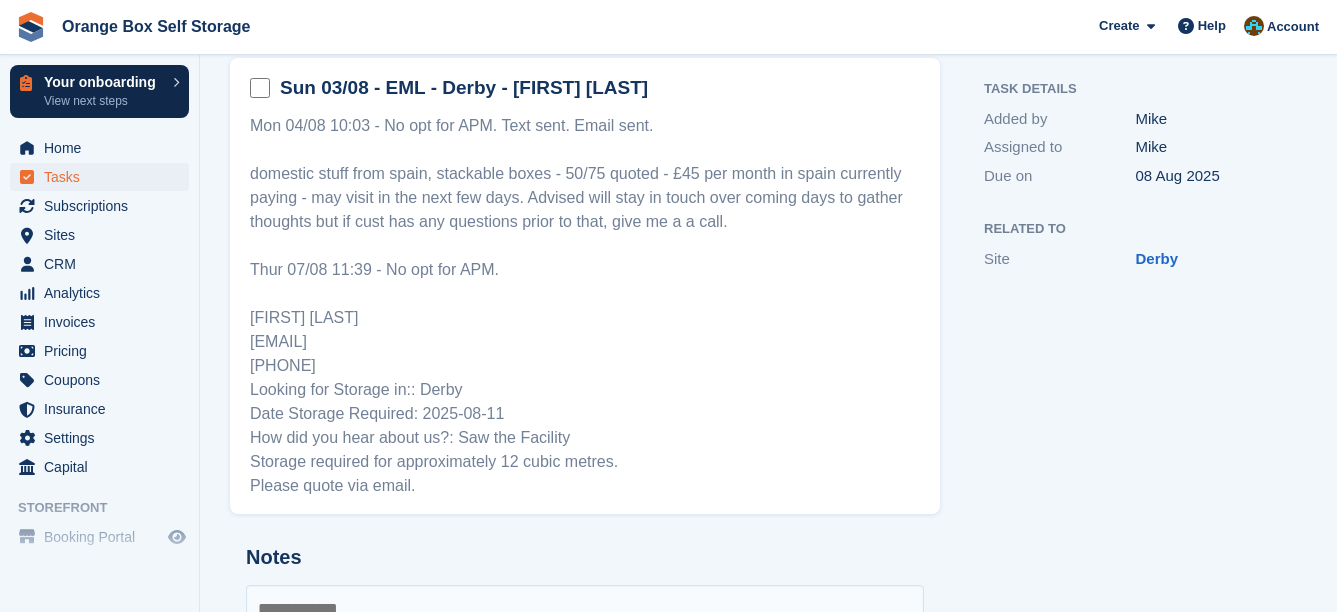scroll, scrollTop: 0, scrollLeft: 0, axis: both 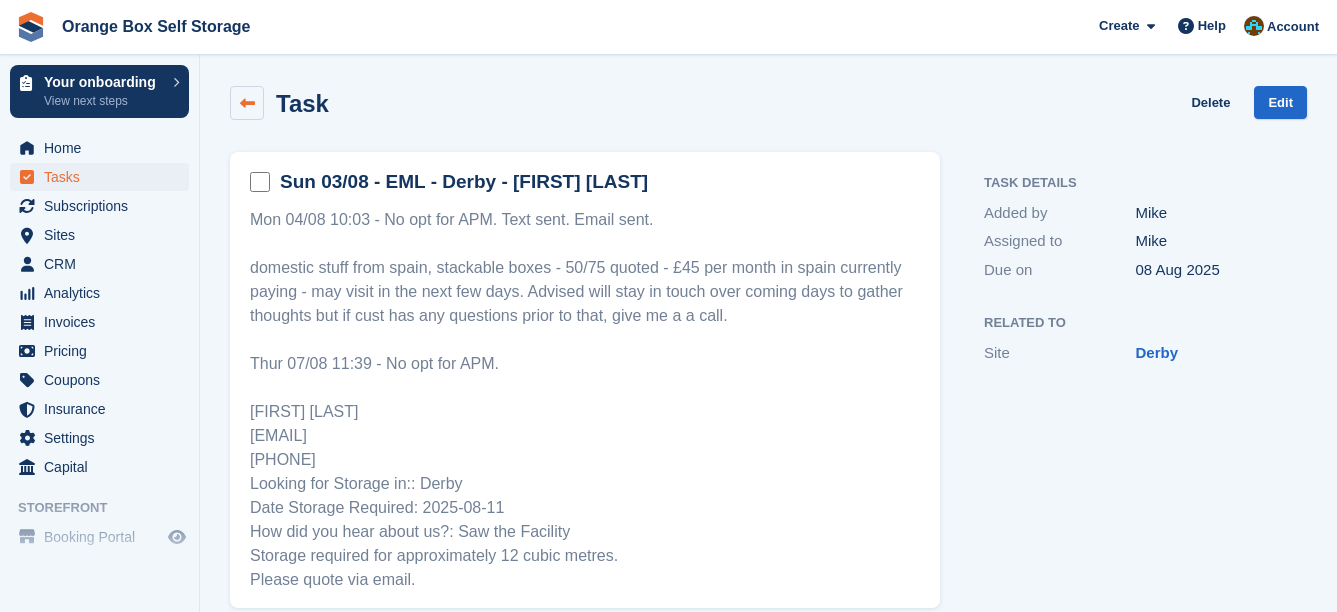 click at bounding box center [247, 103] 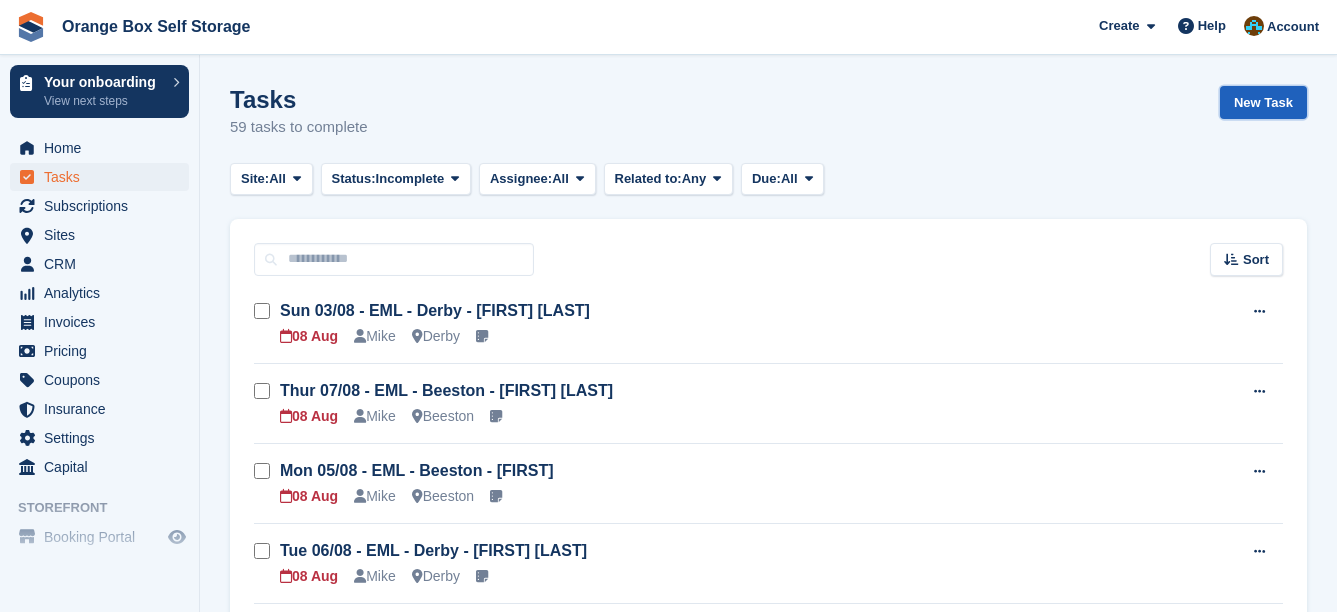 click on "New Task" at bounding box center (1263, 102) 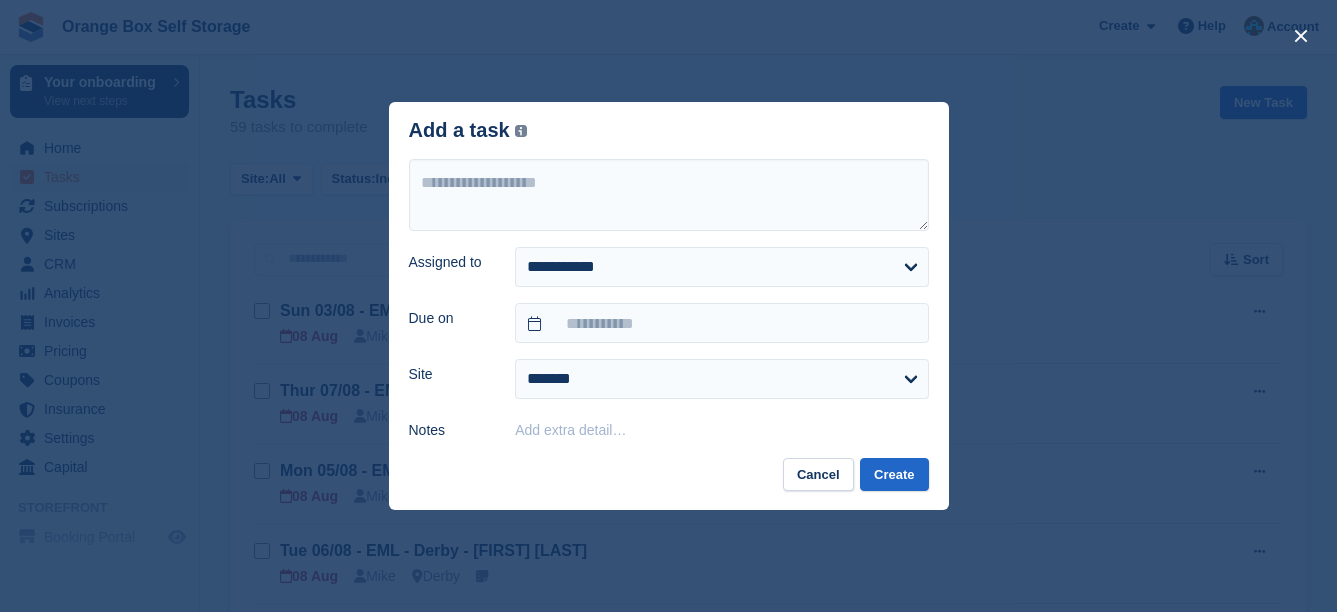click on "Add extra detail…" at bounding box center (570, 430) 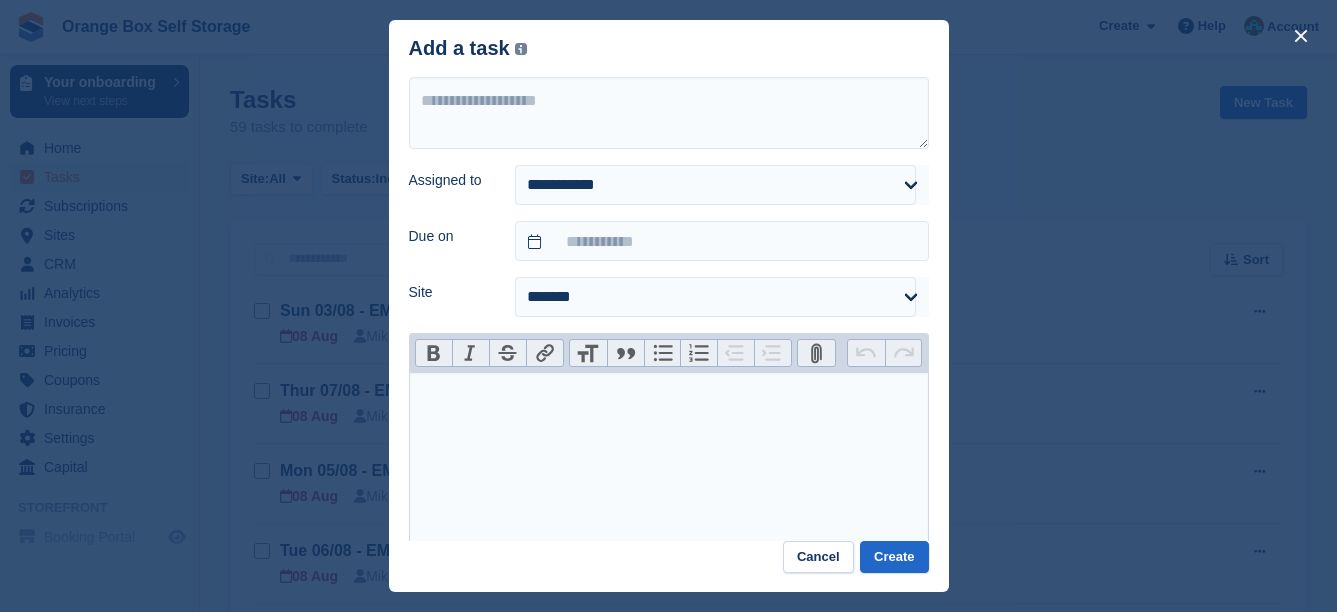 paste on "**********" 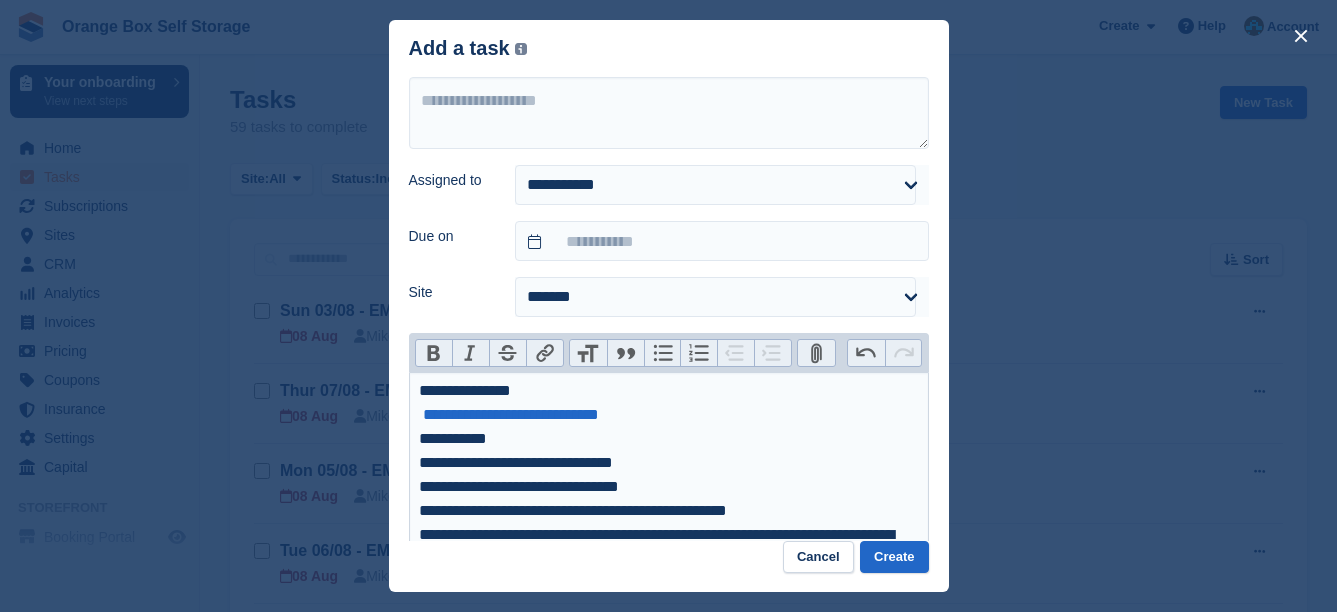 scroll, scrollTop: 105, scrollLeft: 0, axis: vertical 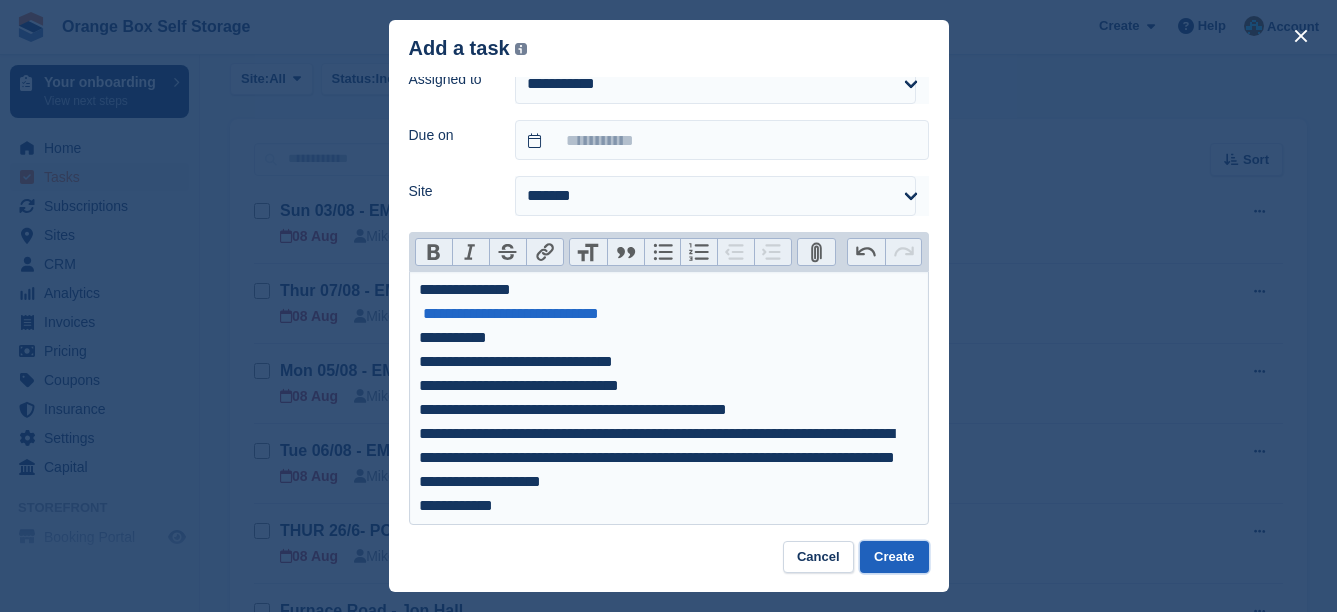 click on "Create" at bounding box center (894, 557) 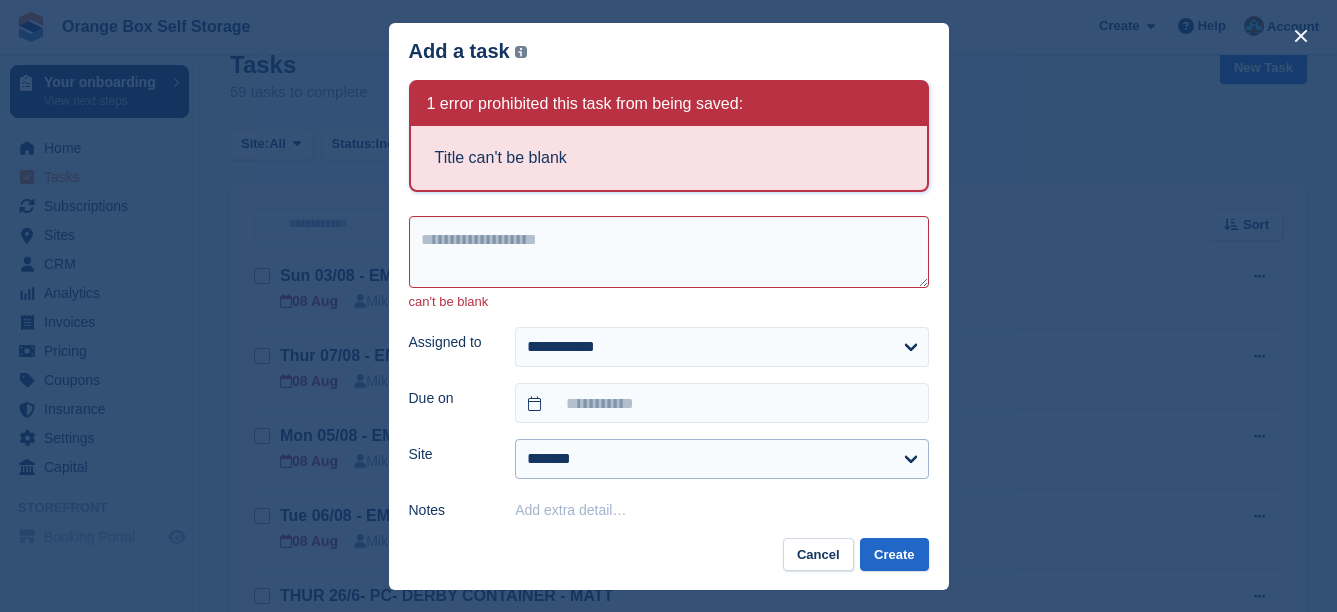 scroll, scrollTop: 0, scrollLeft: 0, axis: both 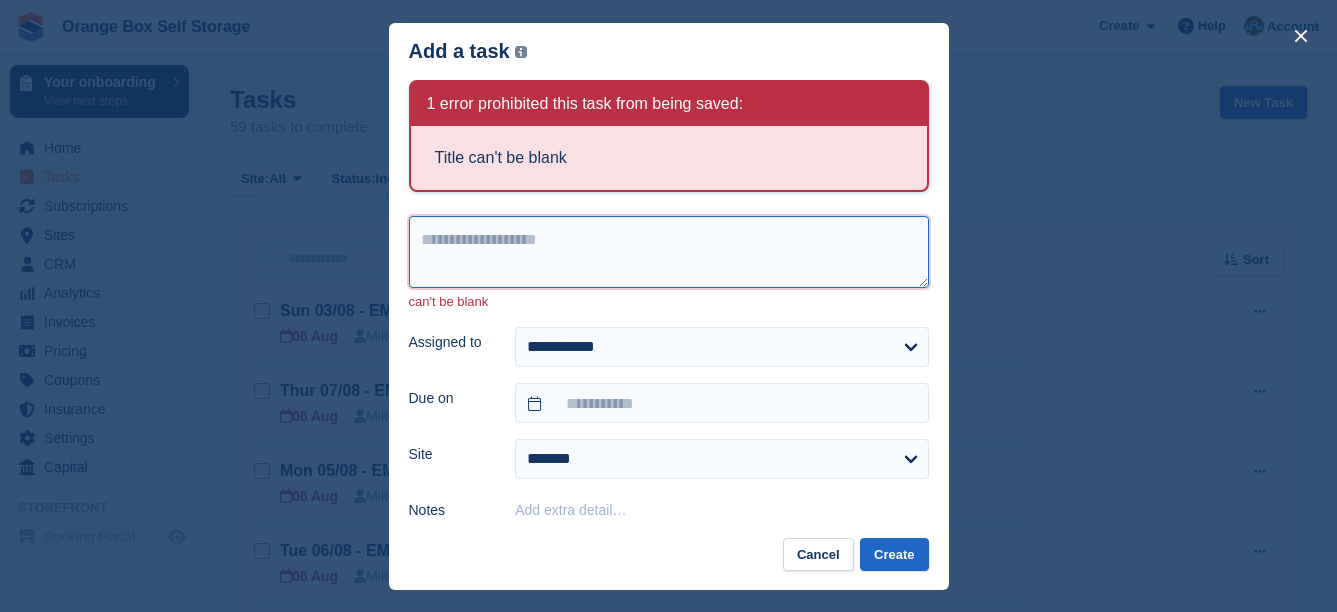 click at bounding box center [669, 252] 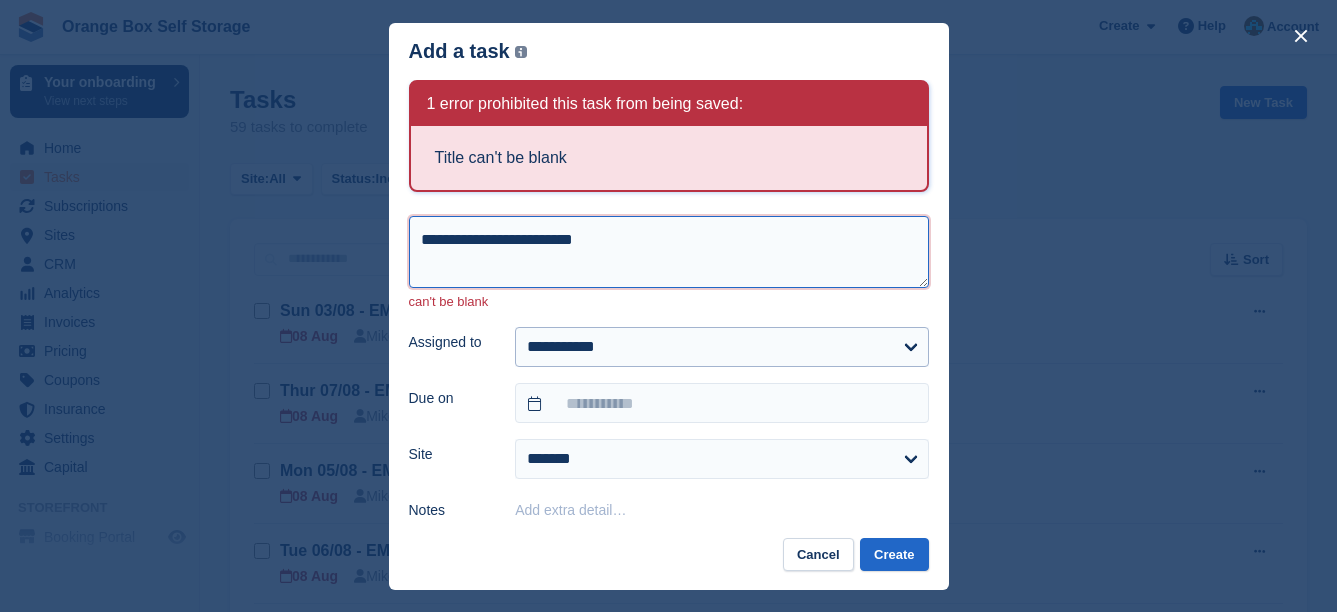 type on "**********" 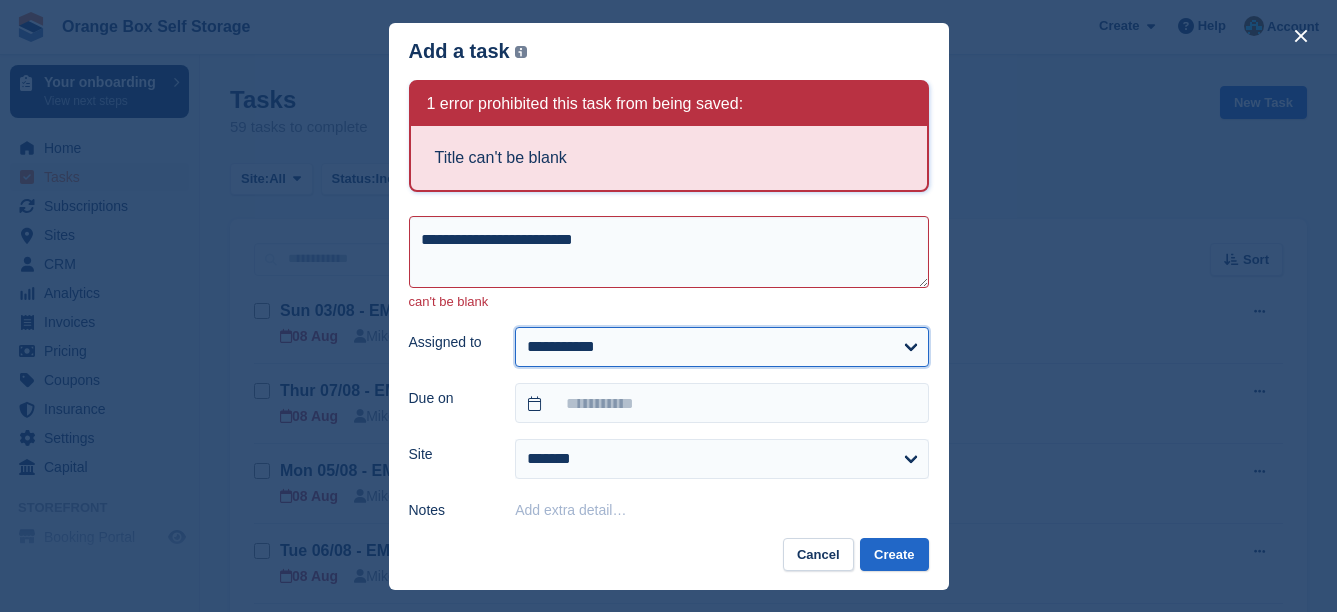 click on "**********" at bounding box center [721, 347] 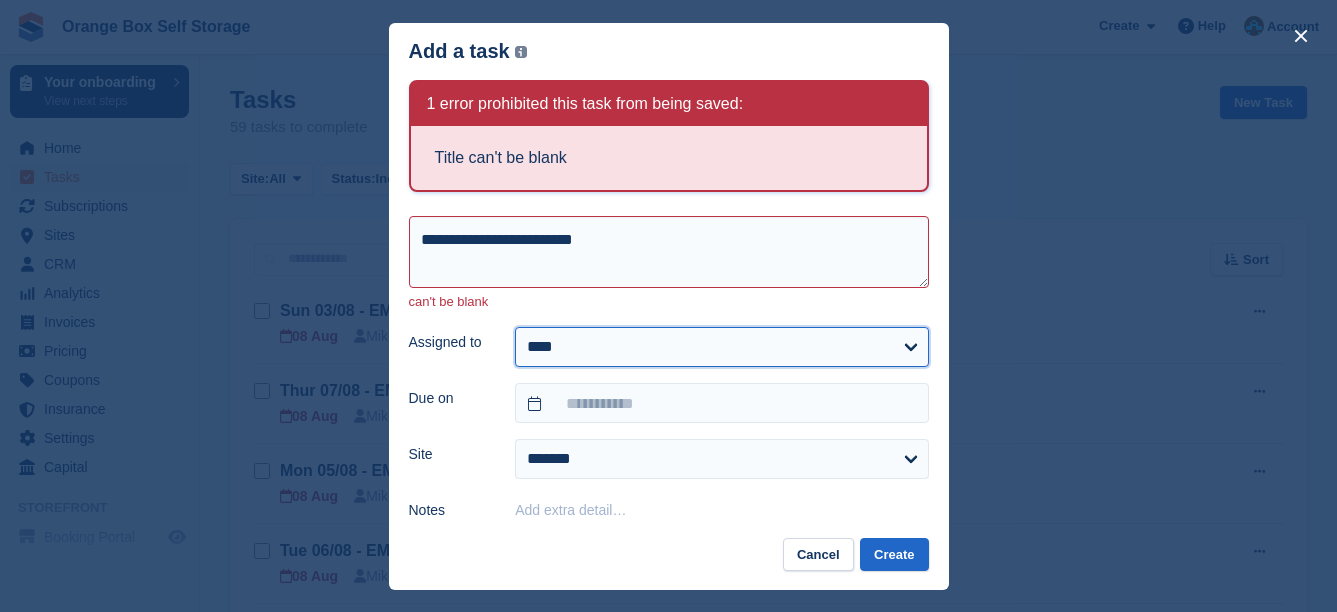 click on "**********" at bounding box center (721, 347) 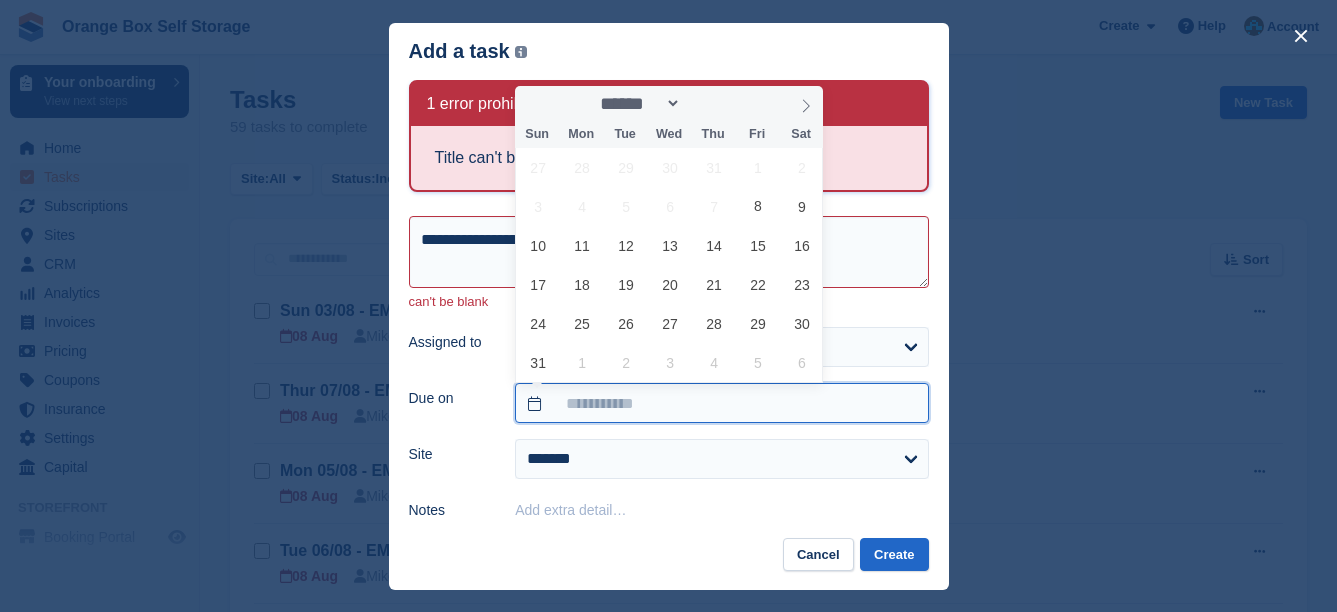click at bounding box center (721, 403) 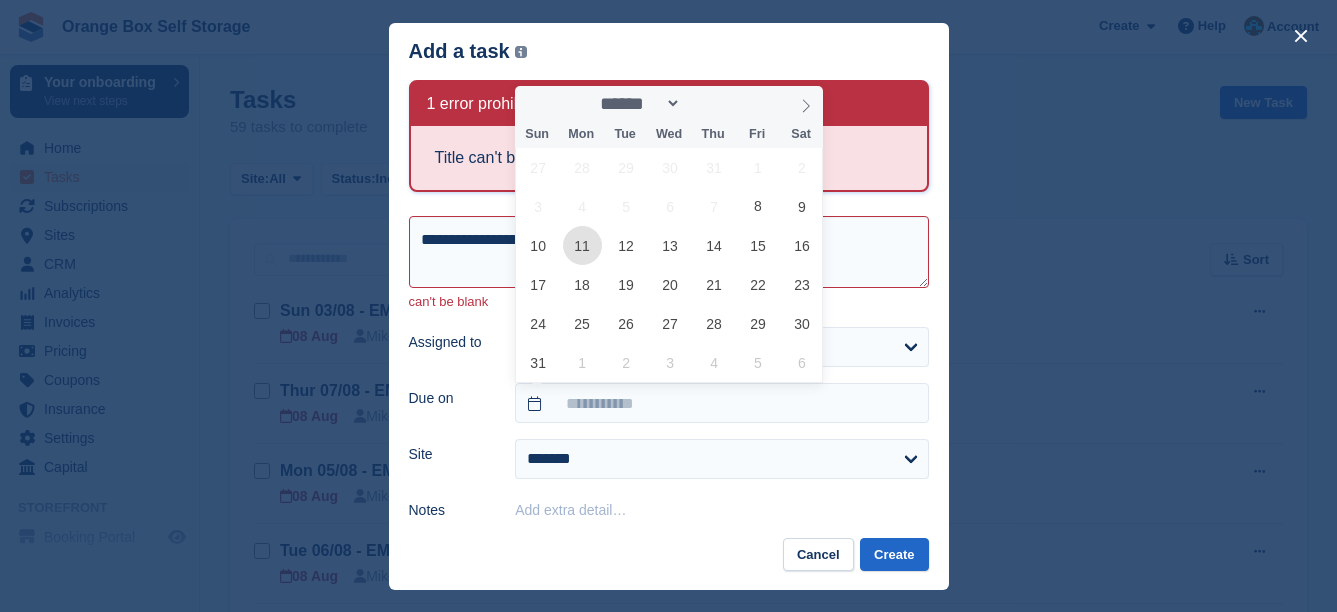 click on "11" at bounding box center (582, 245) 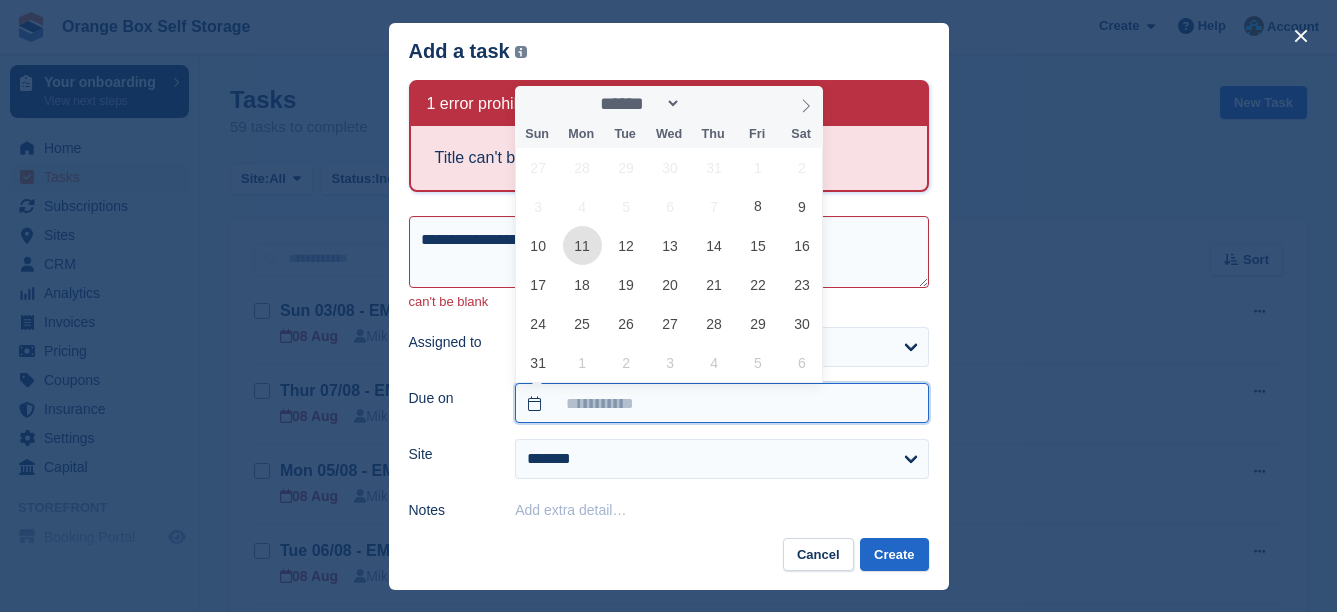 type on "**********" 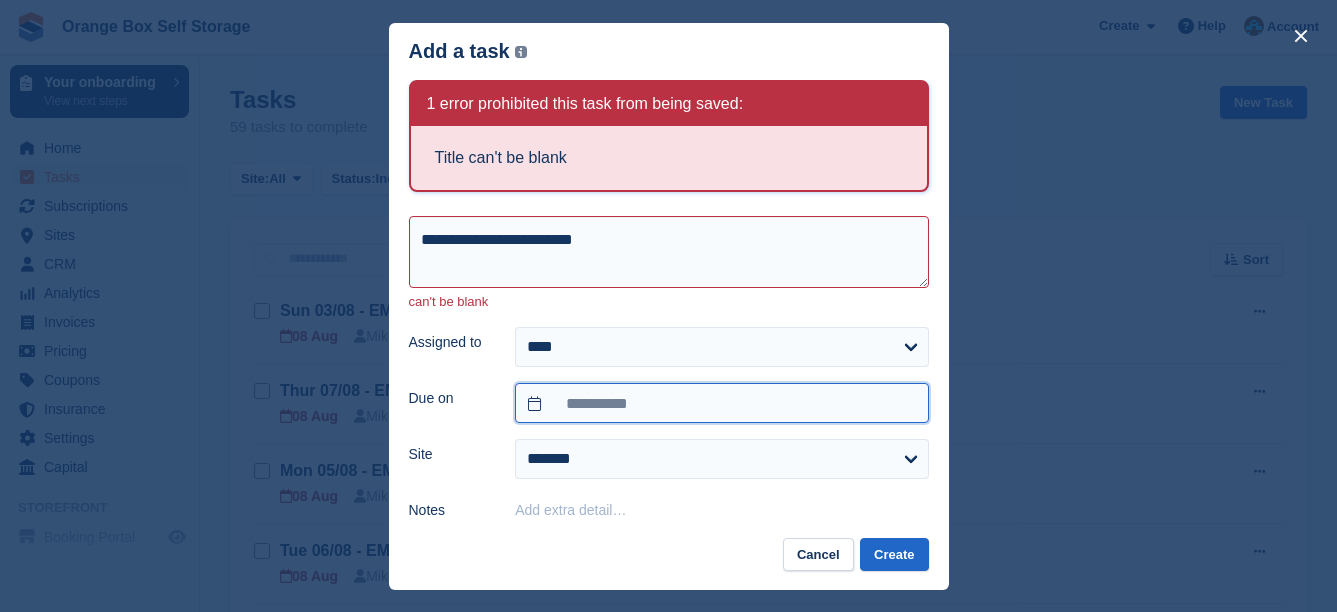 click on "**********" at bounding box center (721, 403) 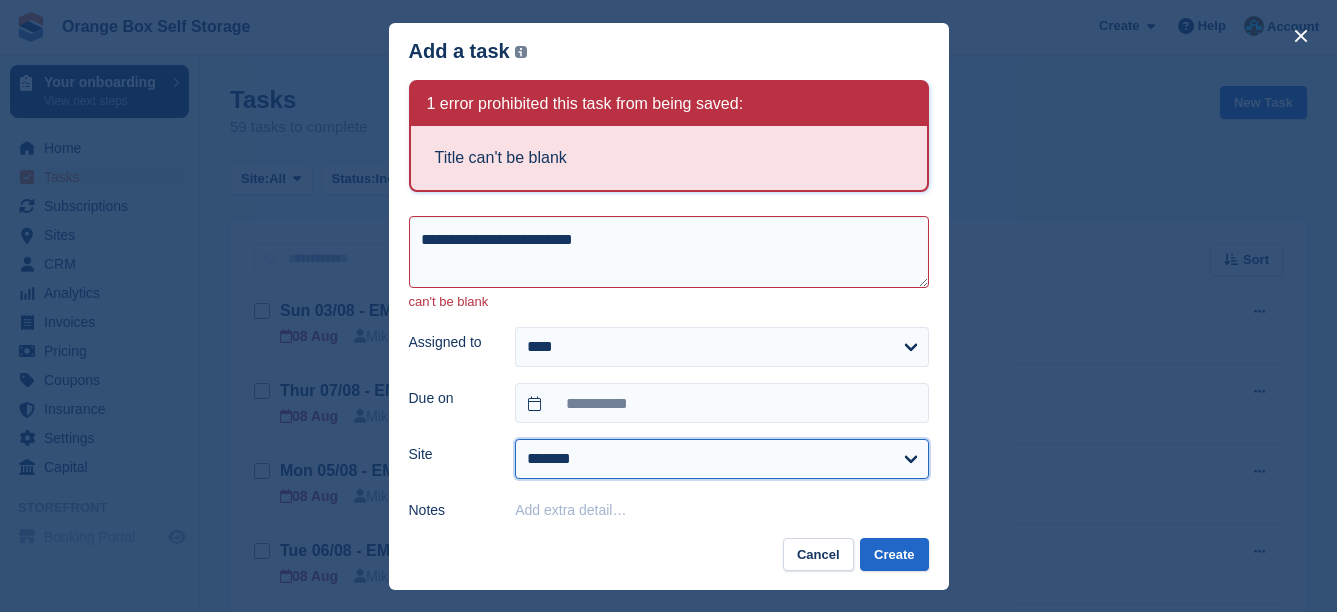 click on "**********" at bounding box center [721, 459] 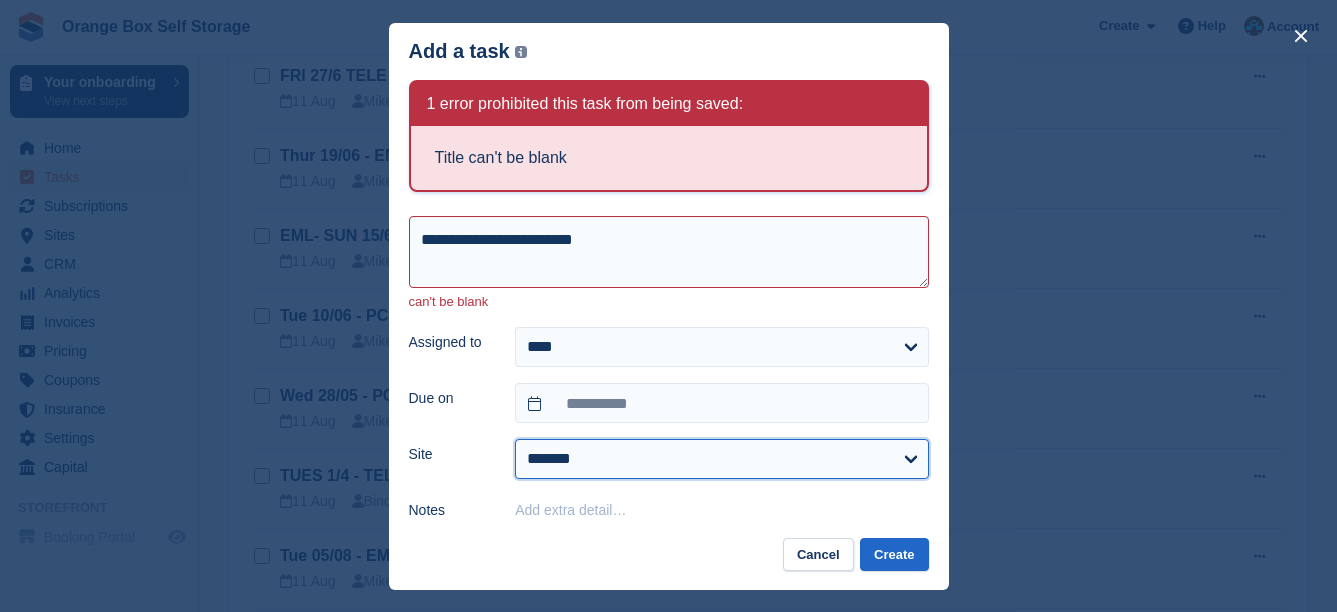 scroll, scrollTop: 800, scrollLeft: 0, axis: vertical 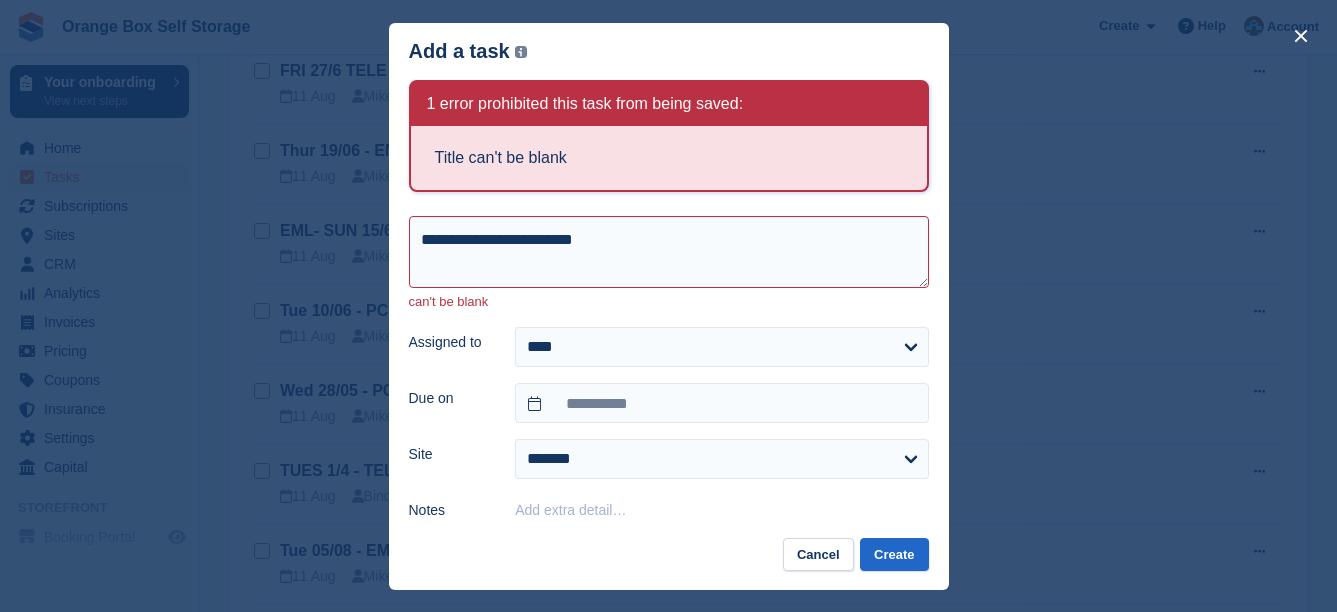 click on "Add extra detail…" at bounding box center (570, 510) 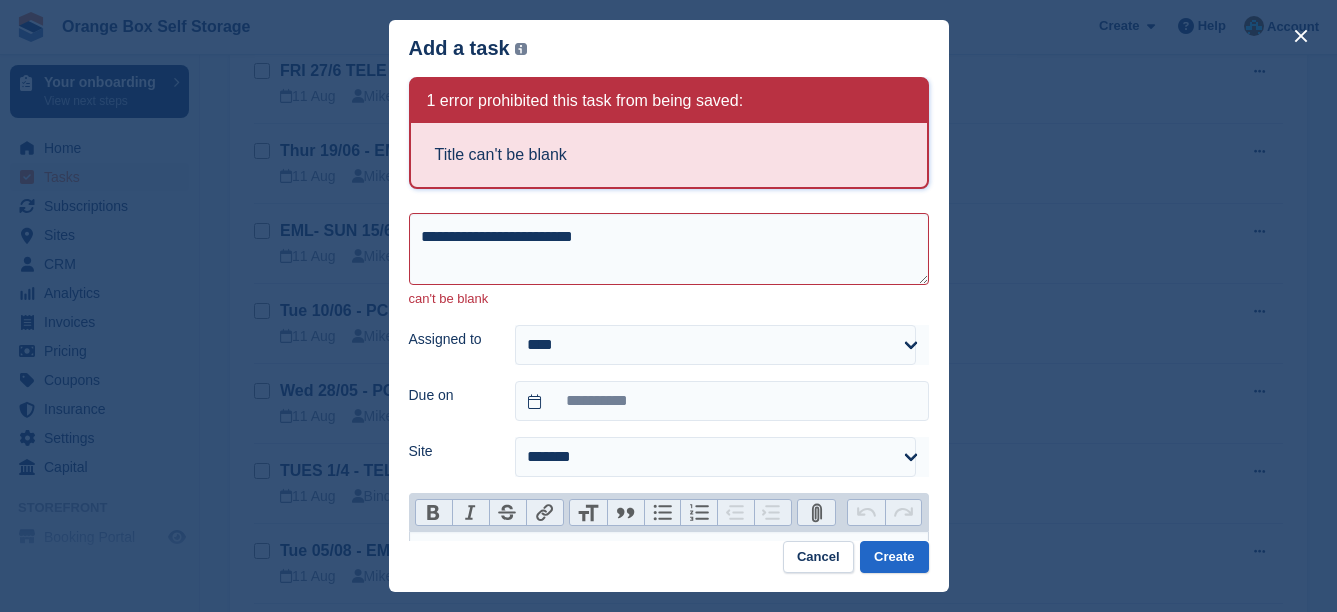 scroll, scrollTop: 243, scrollLeft: 0, axis: vertical 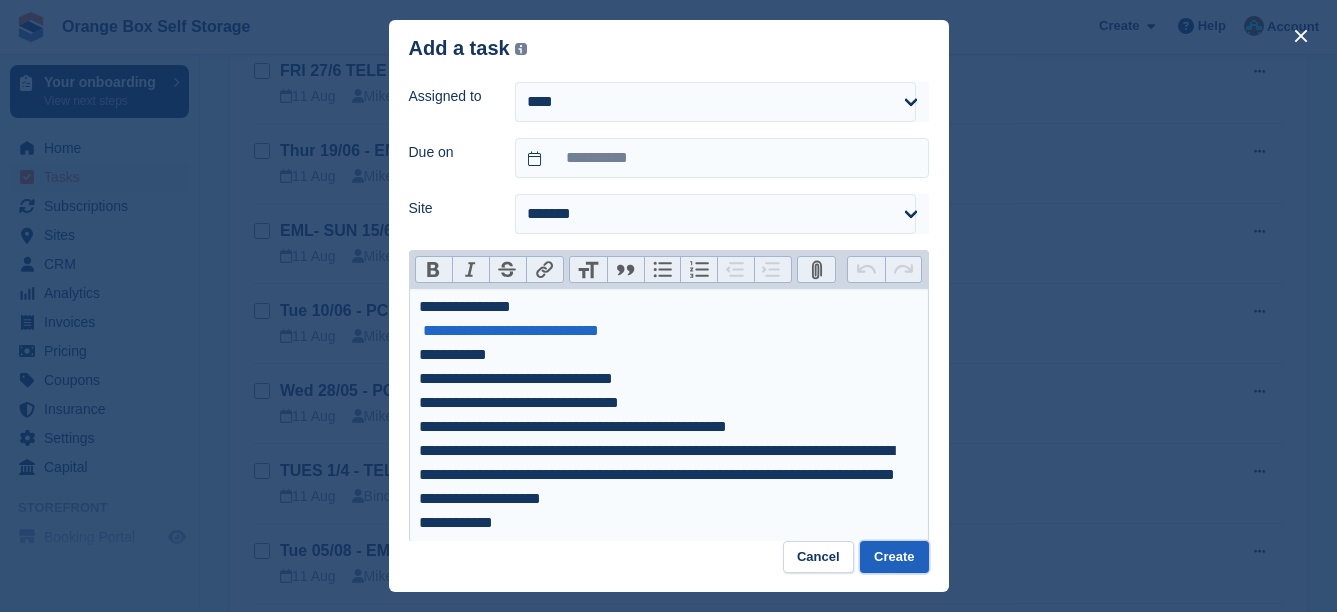click on "Create" at bounding box center [894, 557] 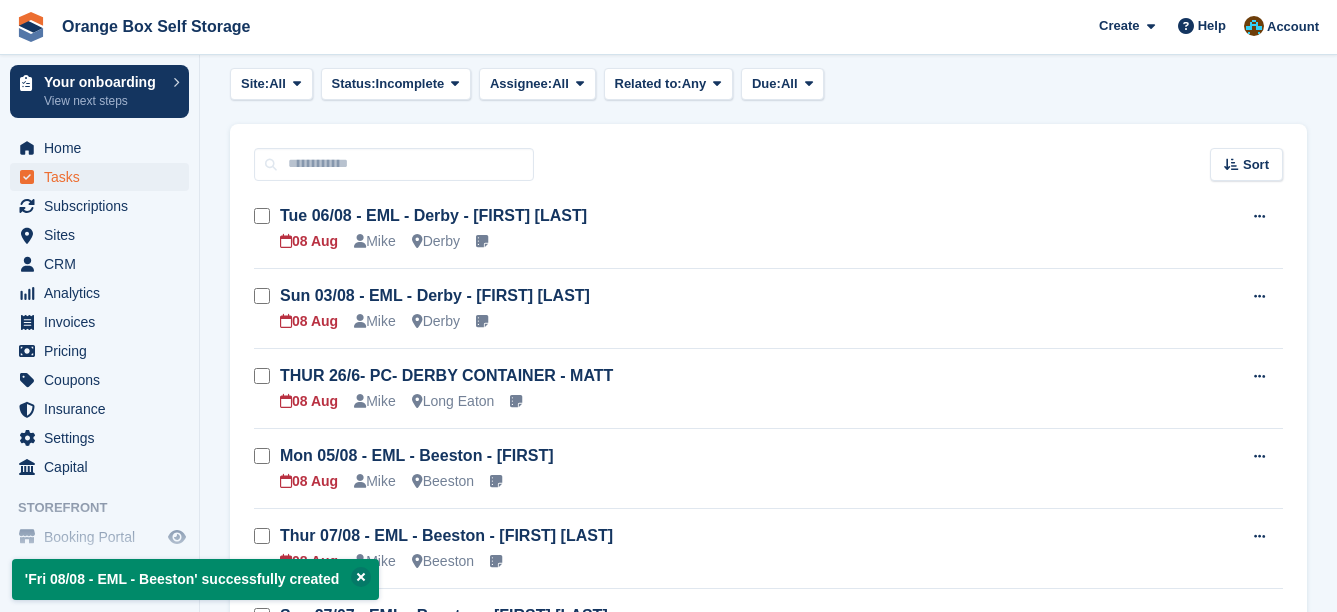 scroll, scrollTop: 0, scrollLeft: 0, axis: both 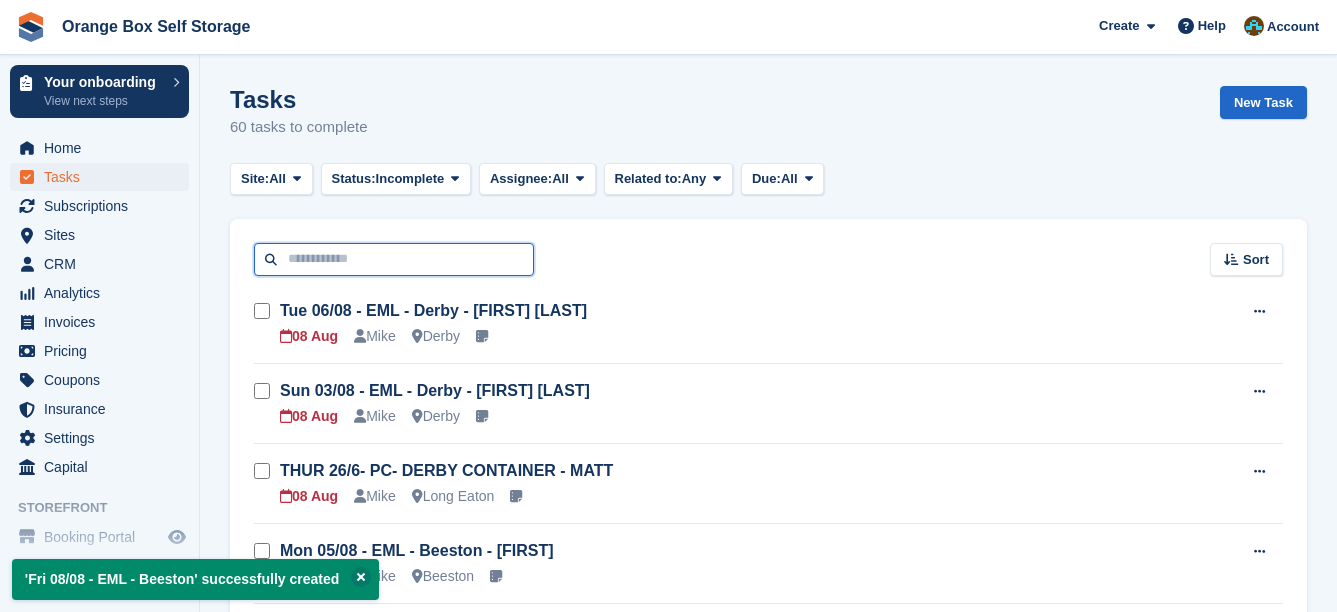 click at bounding box center [394, 259] 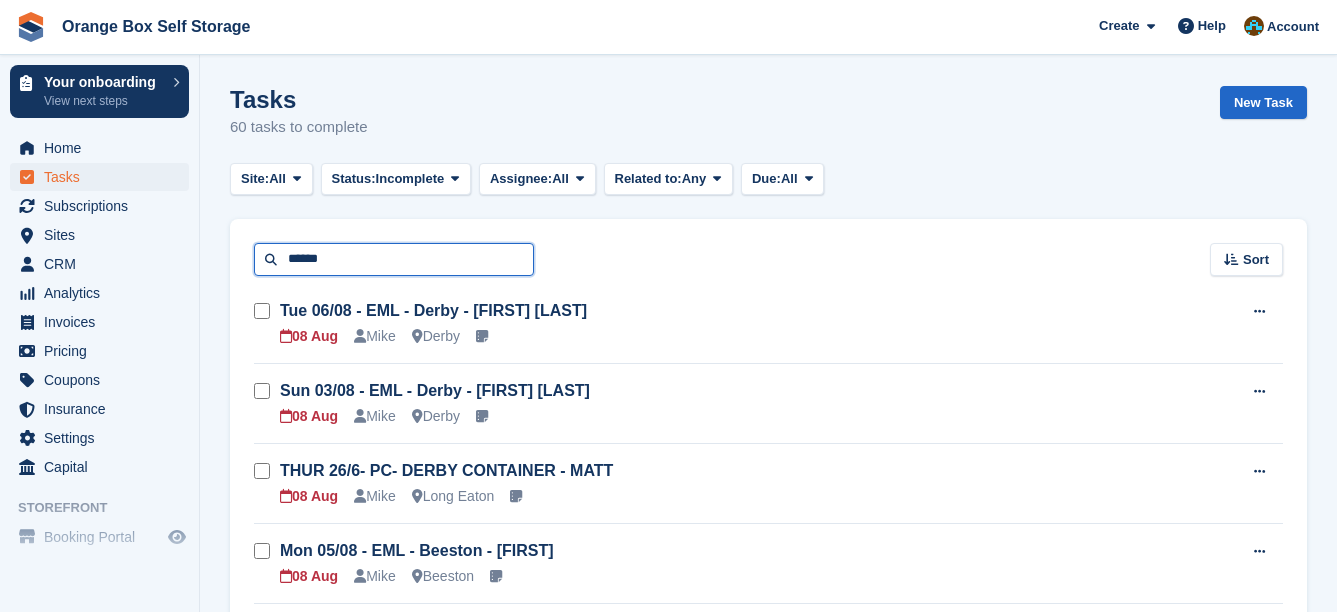 type on "******" 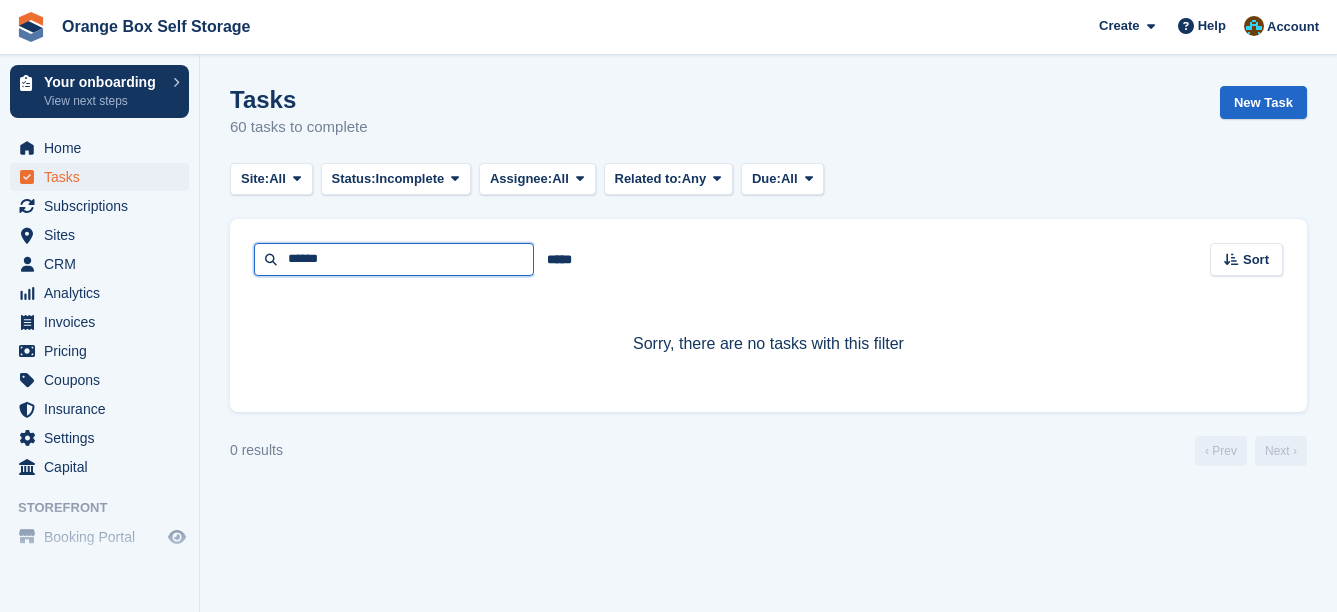click on "******" at bounding box center (394, 259) 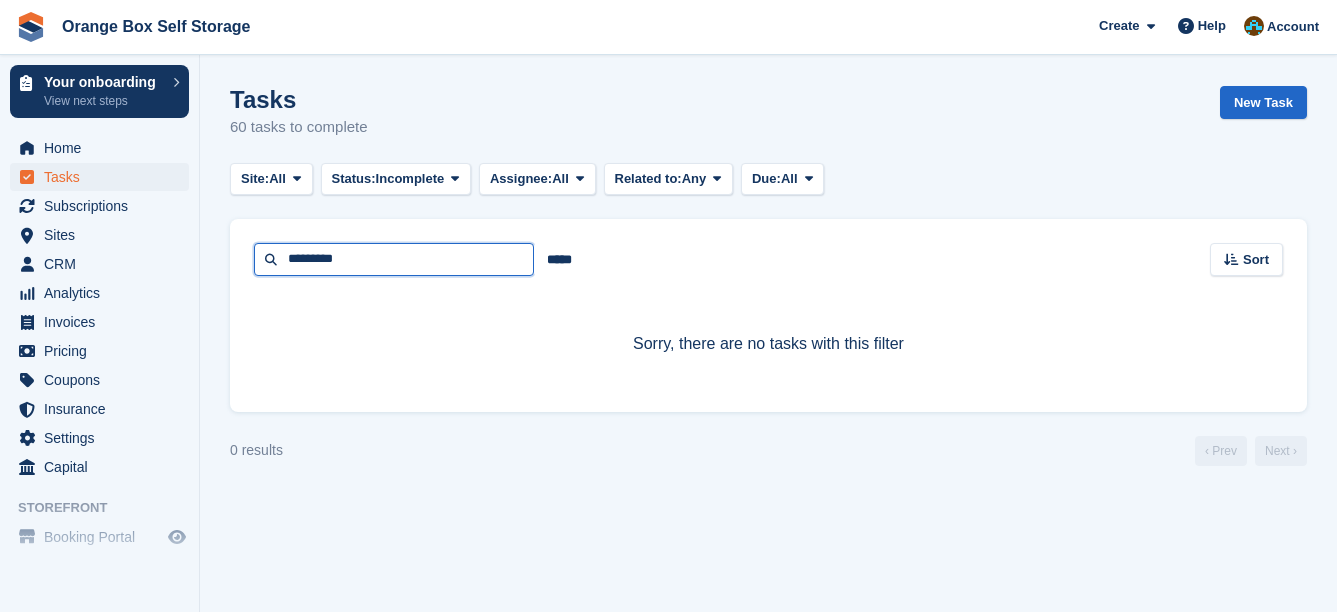 type on "*********" 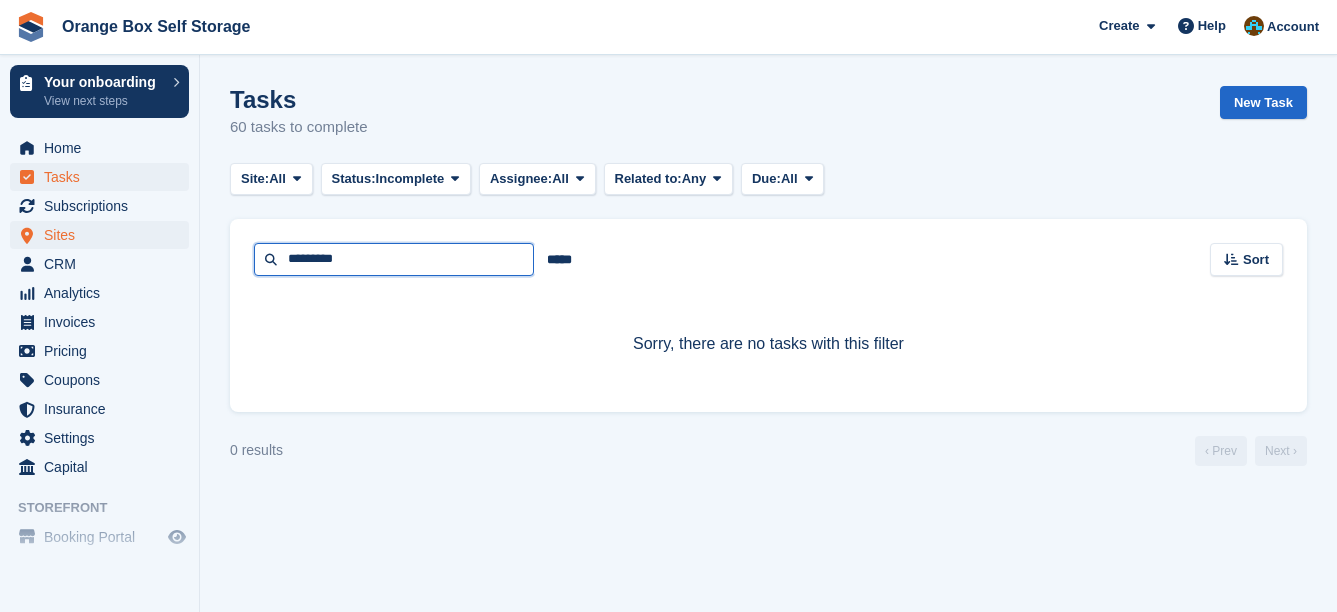 drag, startPoint x: 477, startPoint y: 266, endPoint x: 150, endPoint y: 246, distance: 327.61105 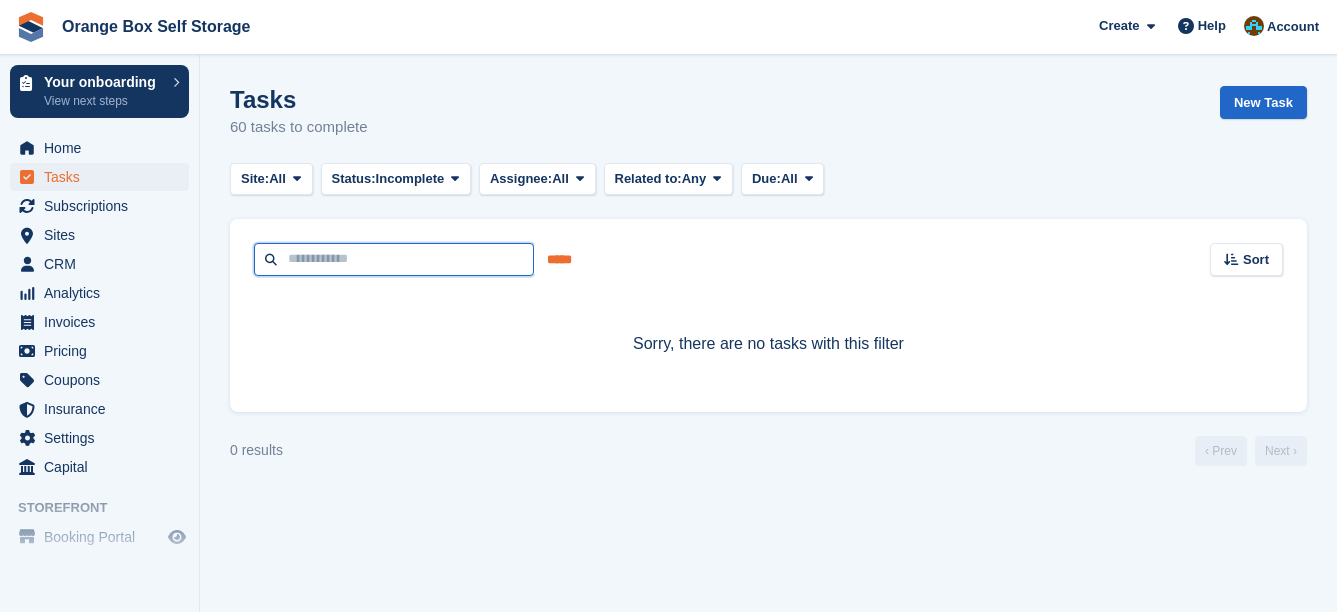 type 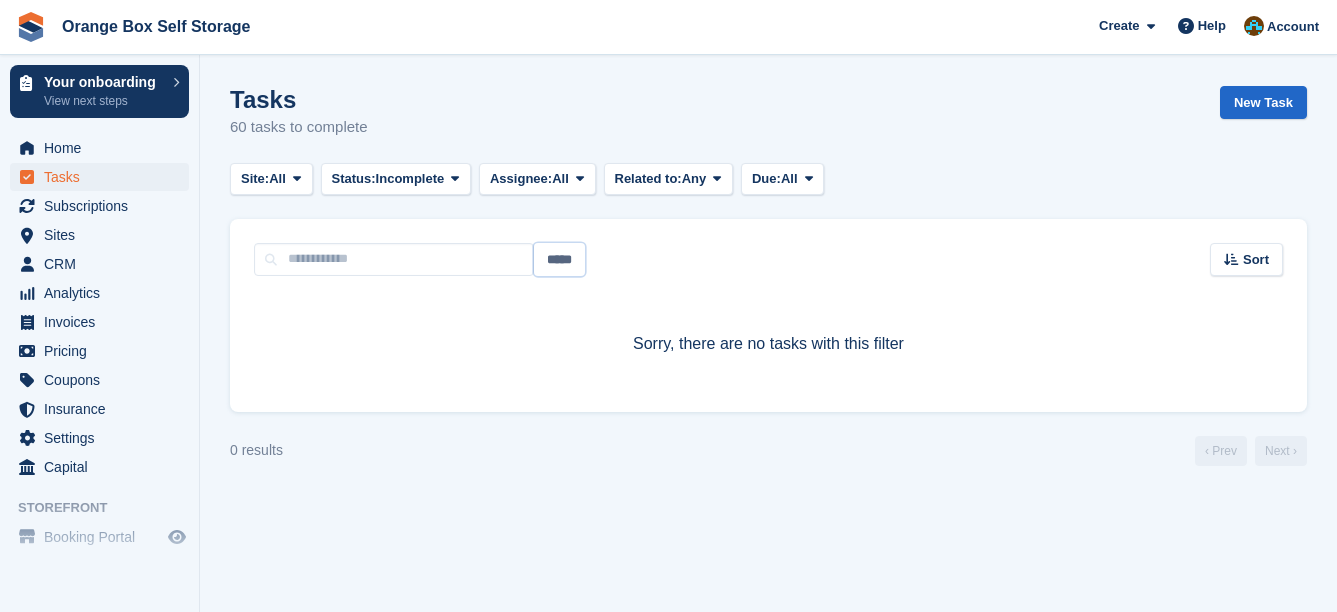 click on "*****" at bounding box center (559, 259) 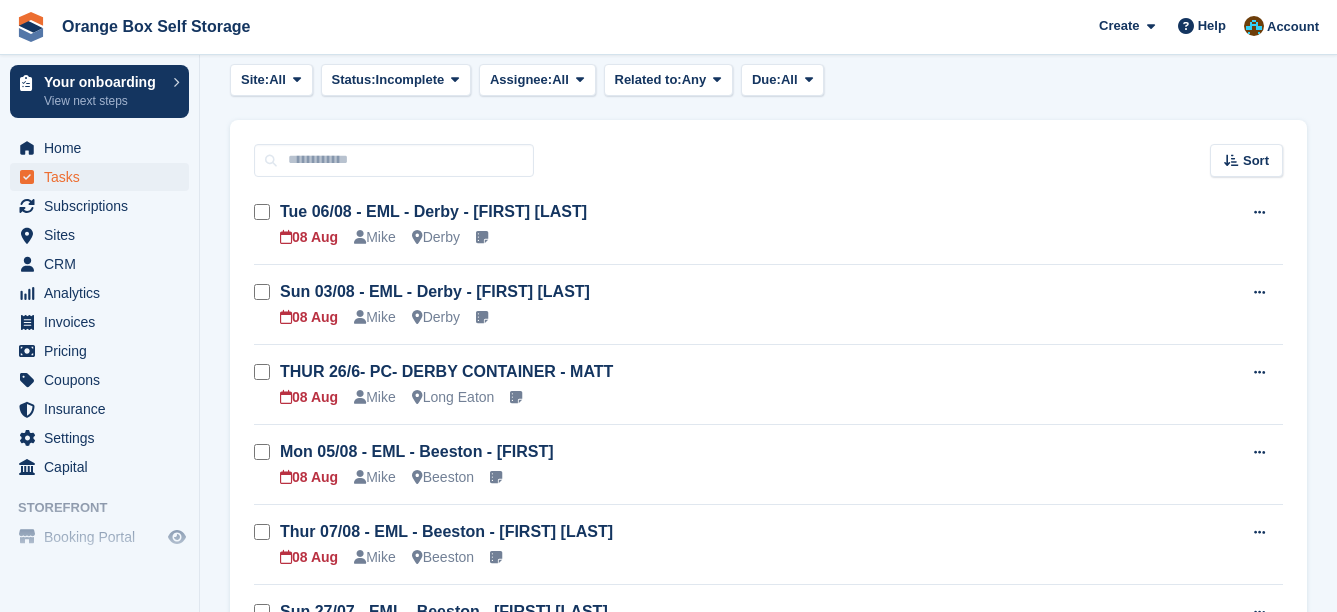 scroll, scrollTop: 100, scrollLeft: 0, axis: vertical 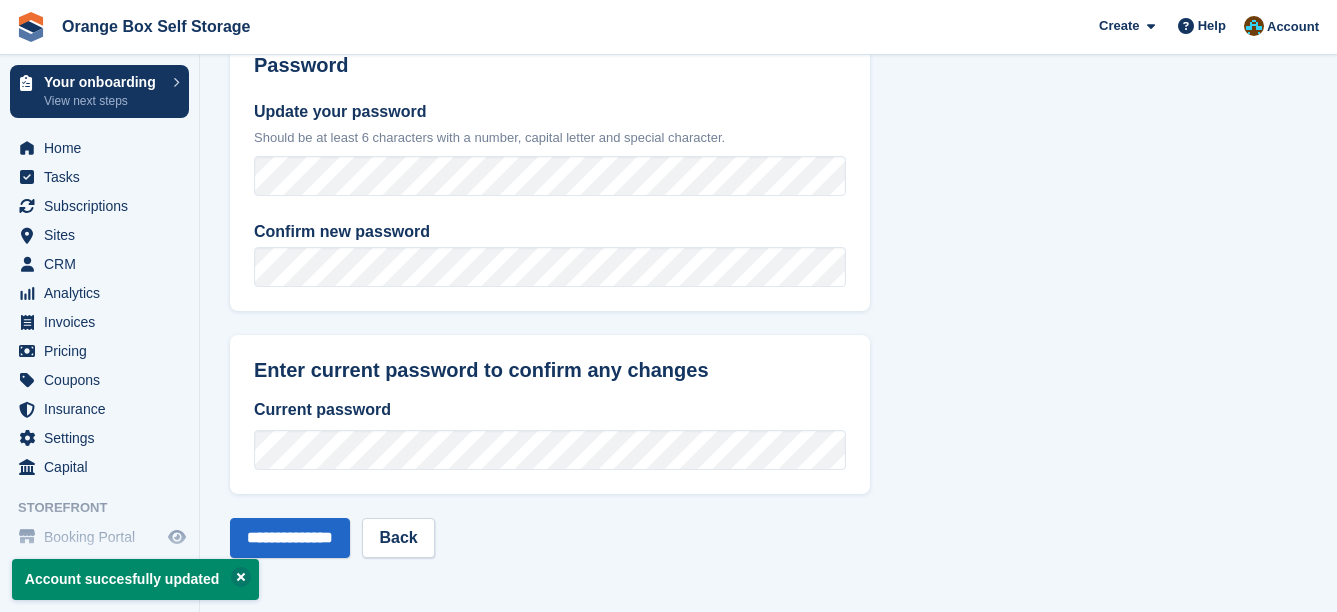 click on "**********" at bounding box center (550, -96) 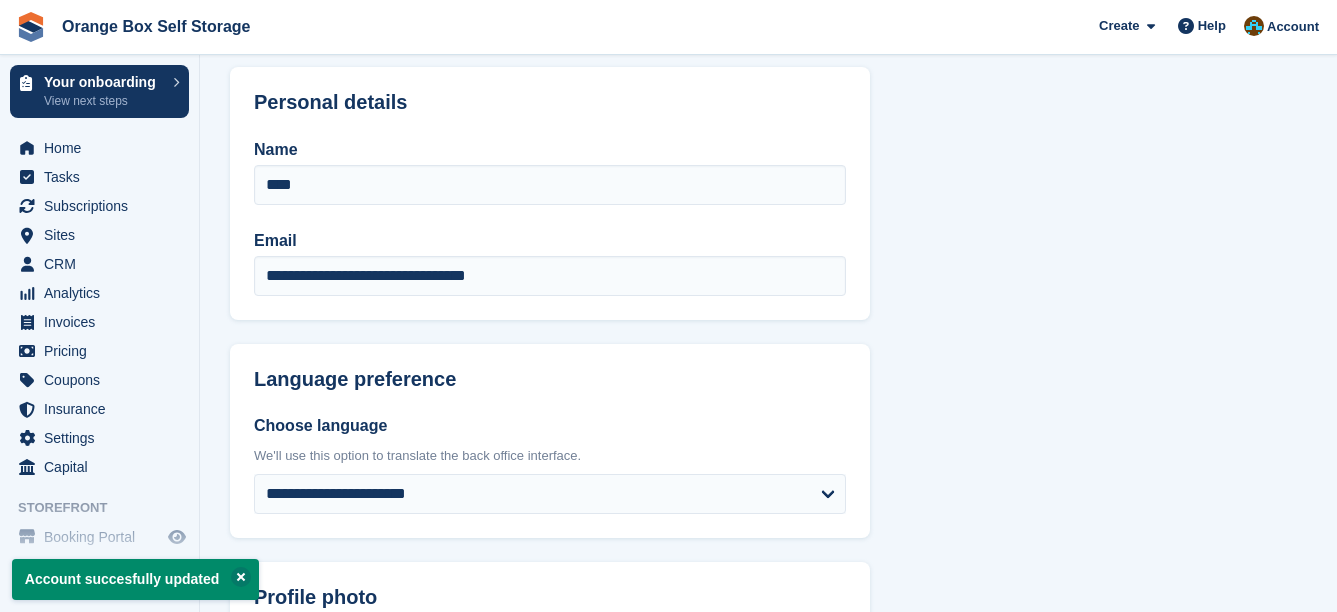 scroll, scrollTop: 0, scrollLeft: 0, axis: both 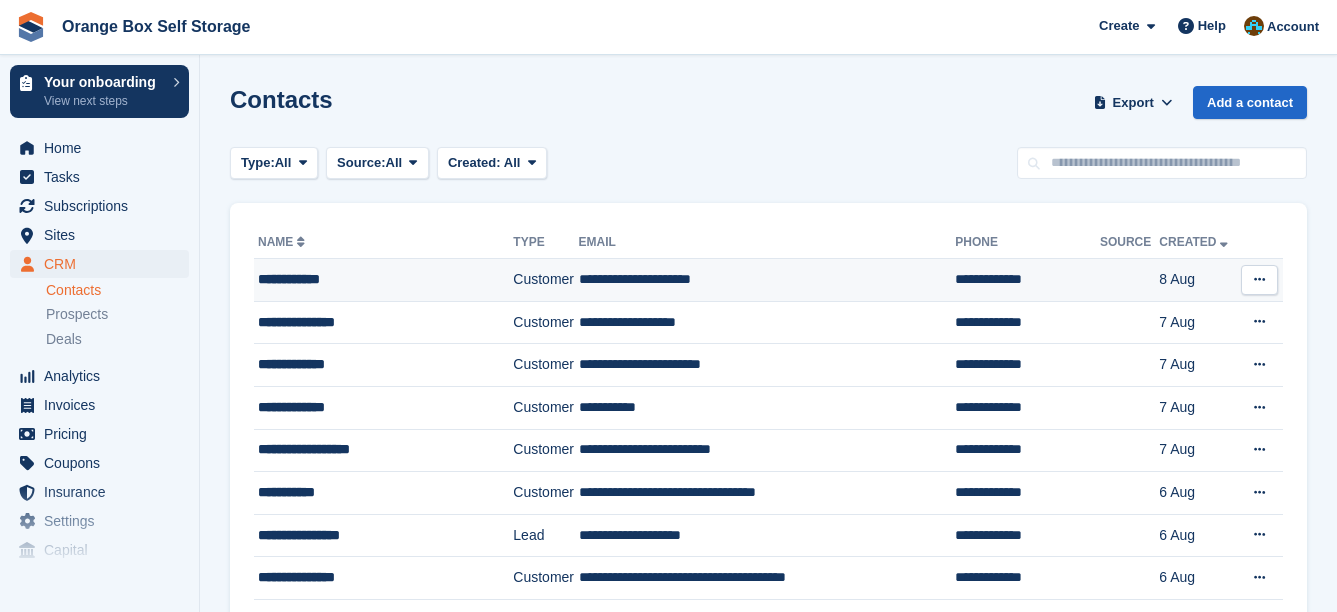click on "**********" at bounding box center [376, 279] 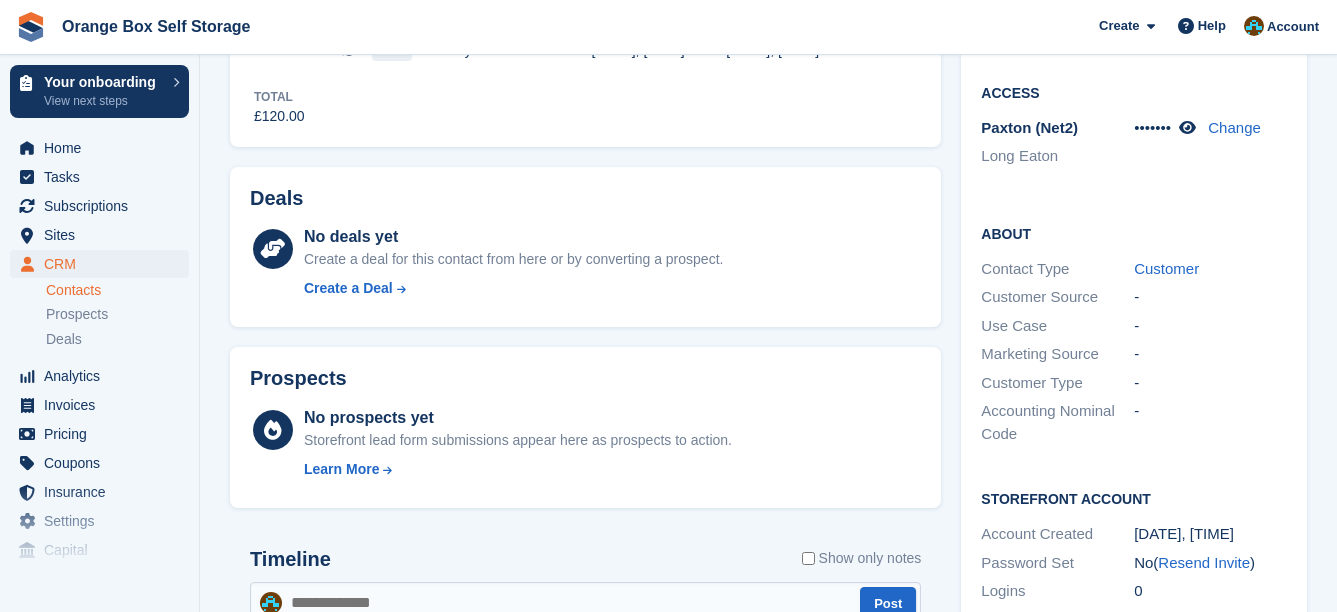 scroll, scrollTop: 700, scrollLeft: 0, axis: vertical 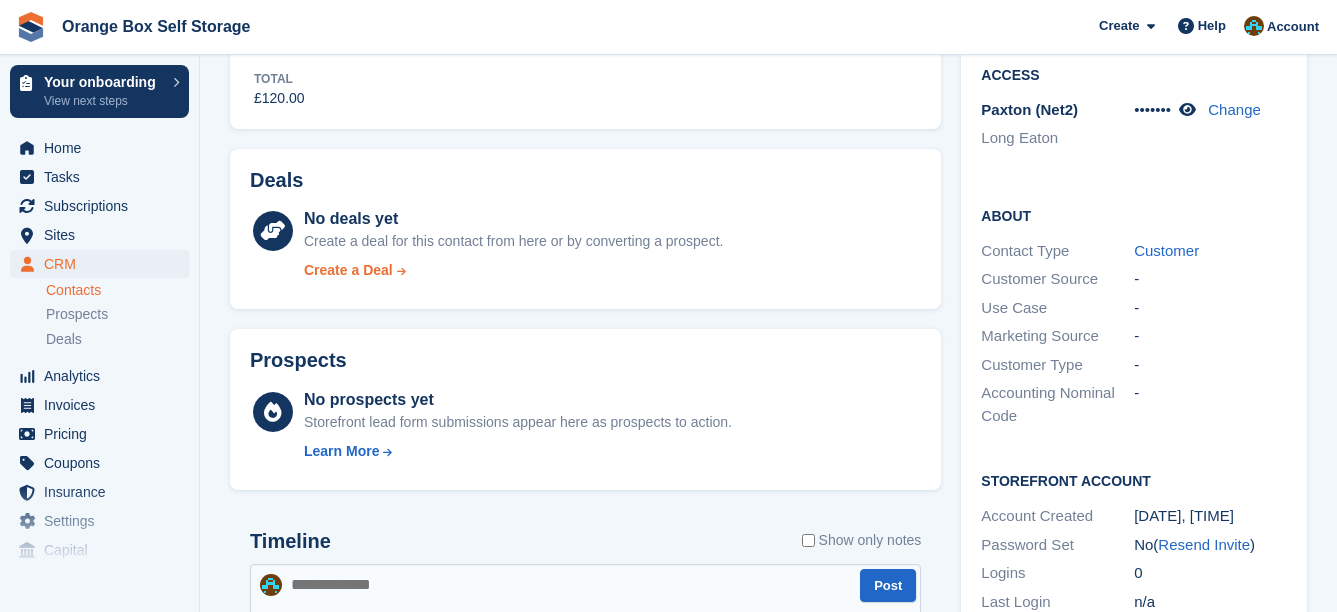 click at bounding box center (401, 270) 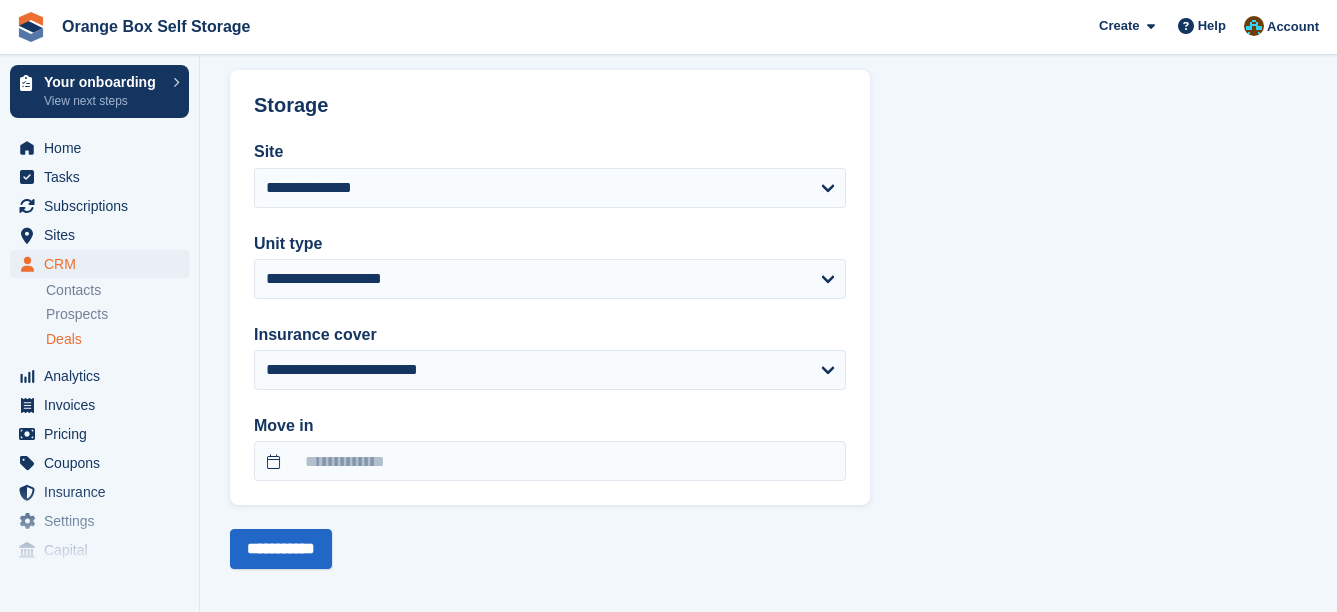 scroll, scrollTop: 0, scrollLeft: 0, axis: both 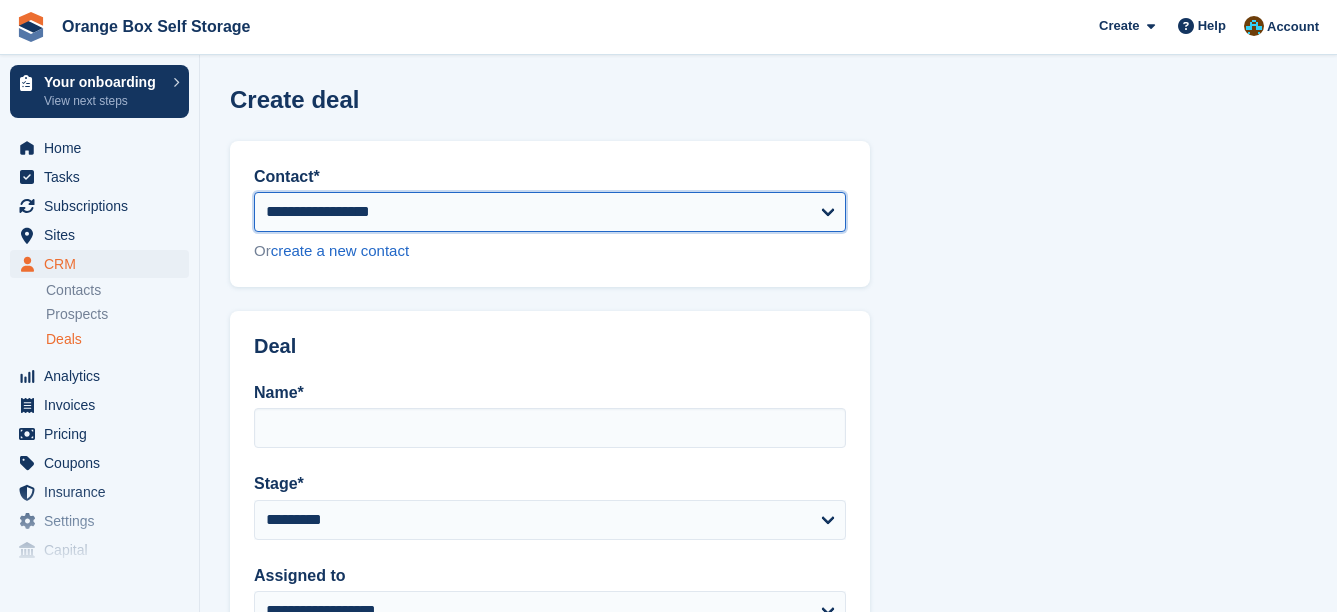 click on "**********" at bounding box center (550, 212) 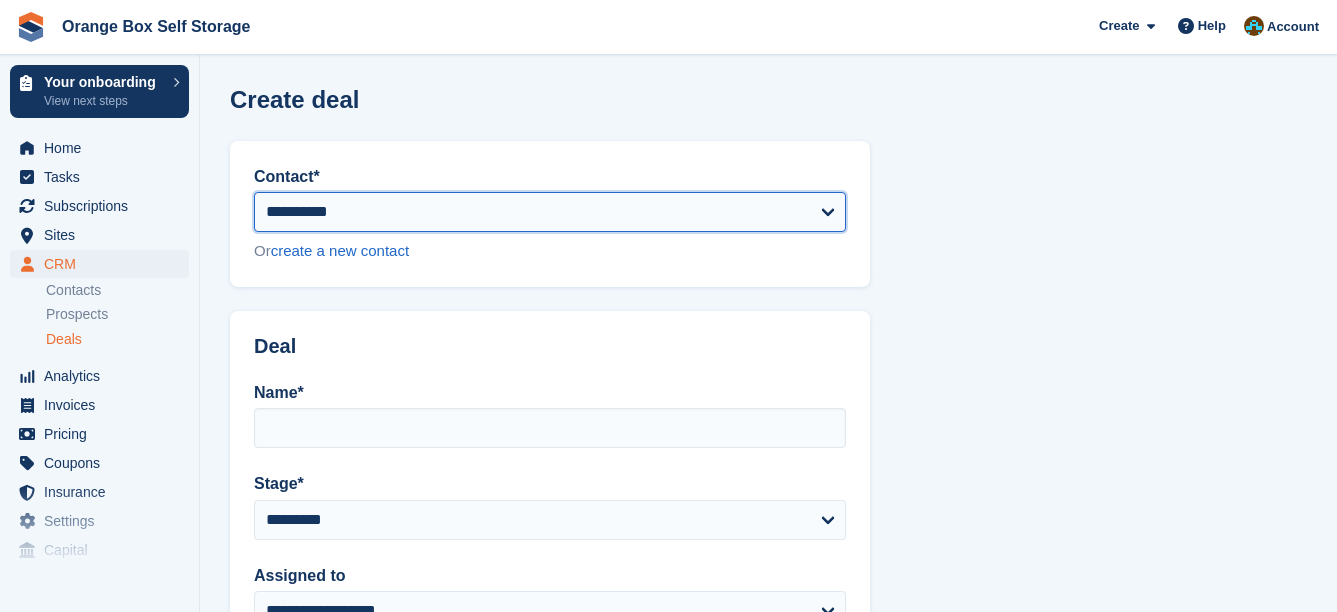 click on "**********" at bounding box center [550, 212] 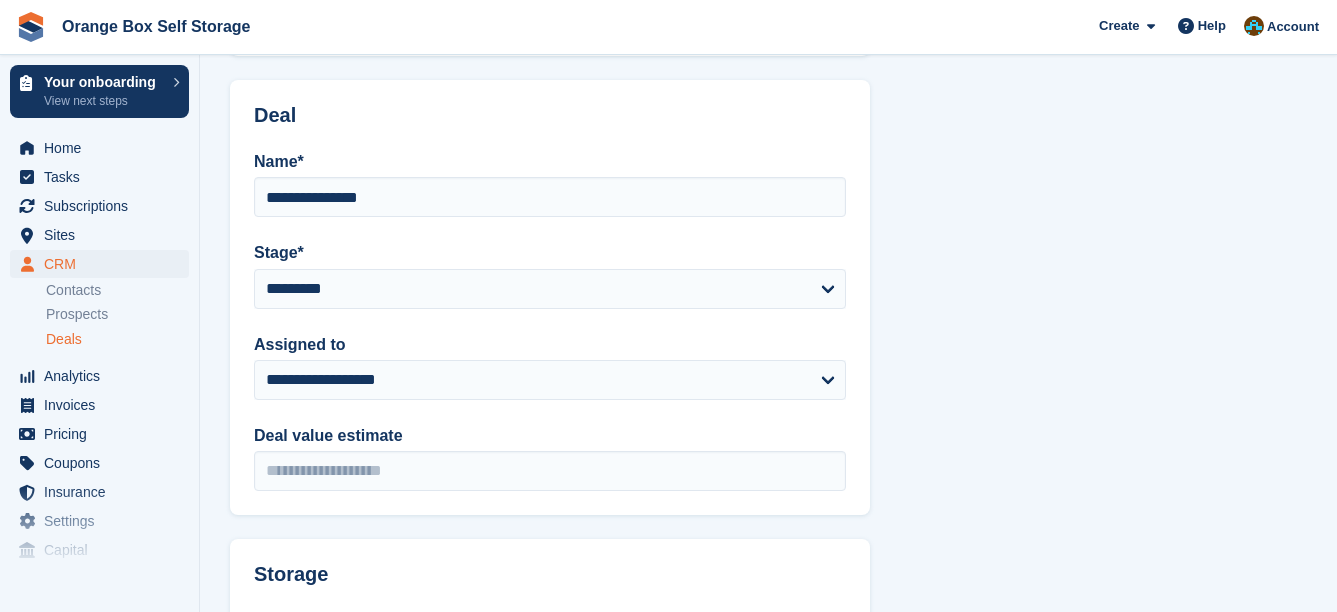 scroll, scrollTop: 300, scrollLeft: 0, axis: vertical 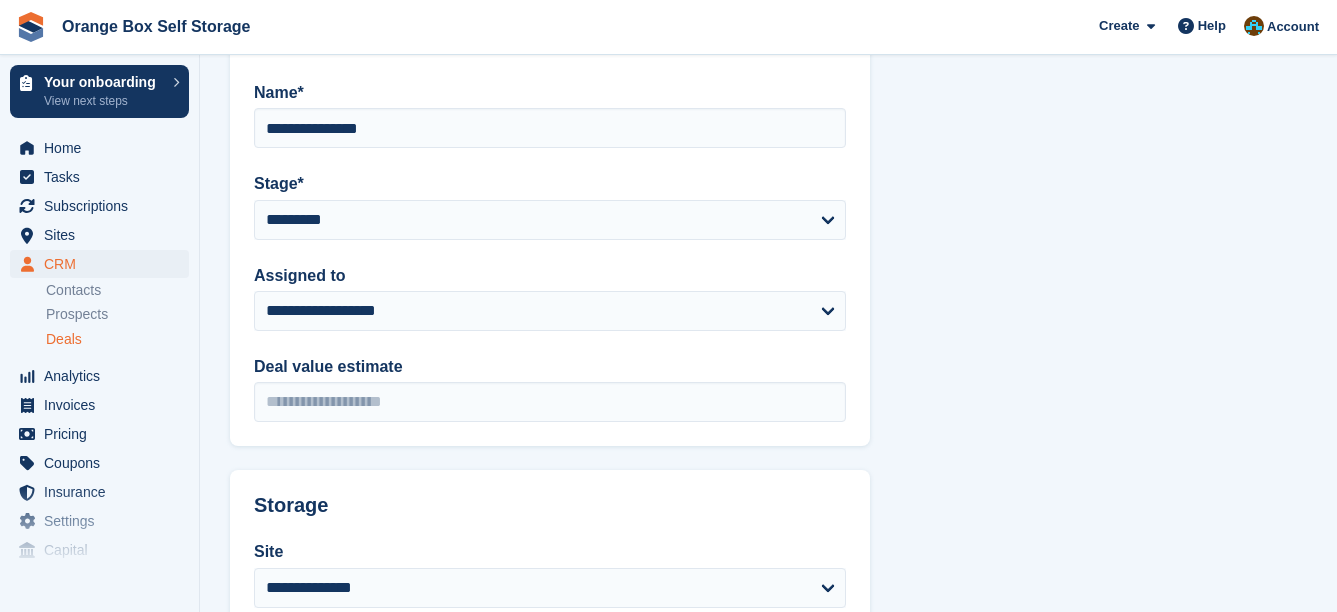 drag, startPoint x: 325, startPoint y: 97, endPoint x: 309, endPoint y: 89, distance: 17.888544 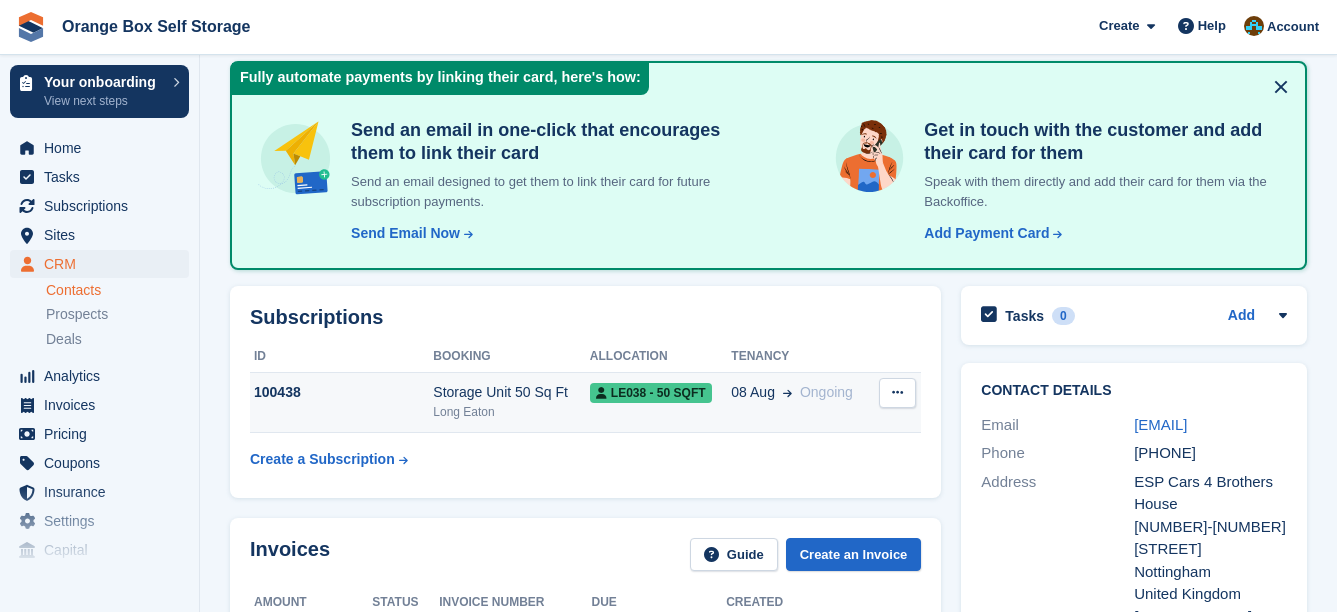 scroll, scrollTop: 0, scrollLeft: 0, axis: both 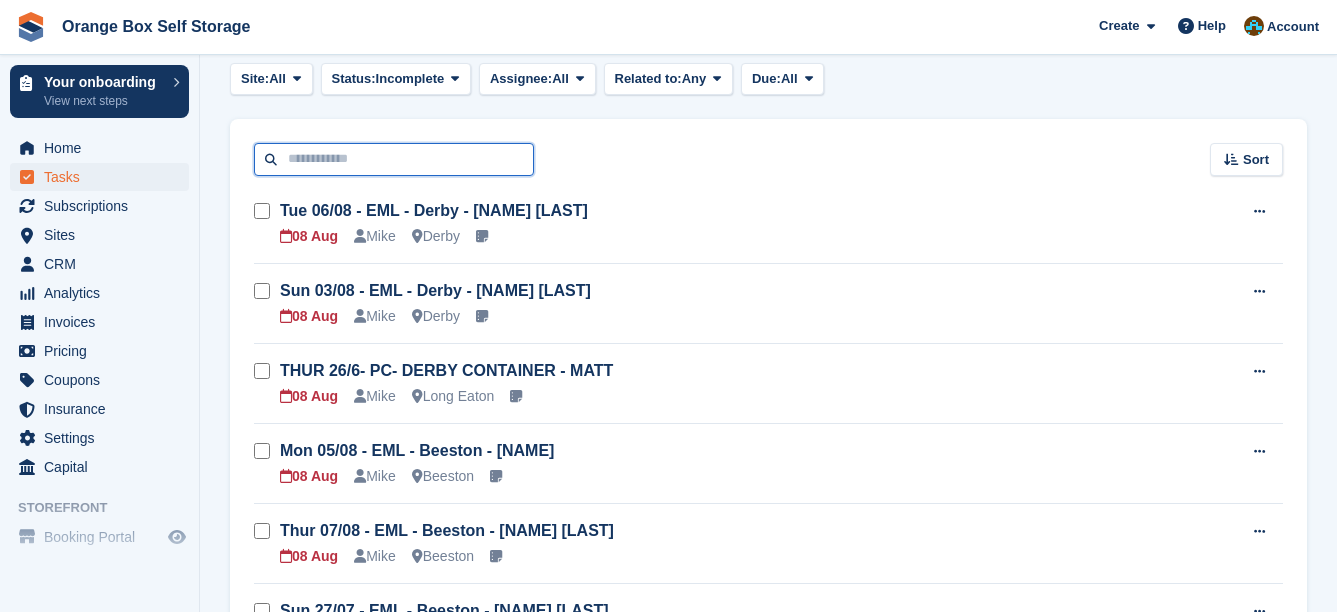 click at bounding box center (394, 159) 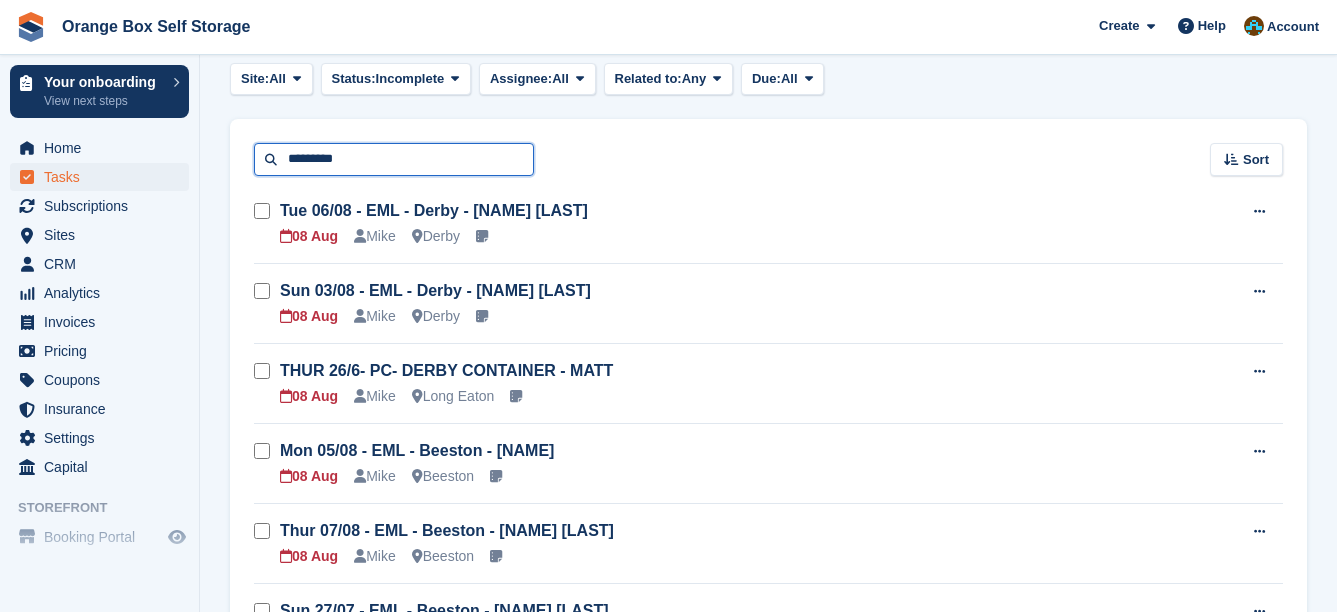 type on "*********" 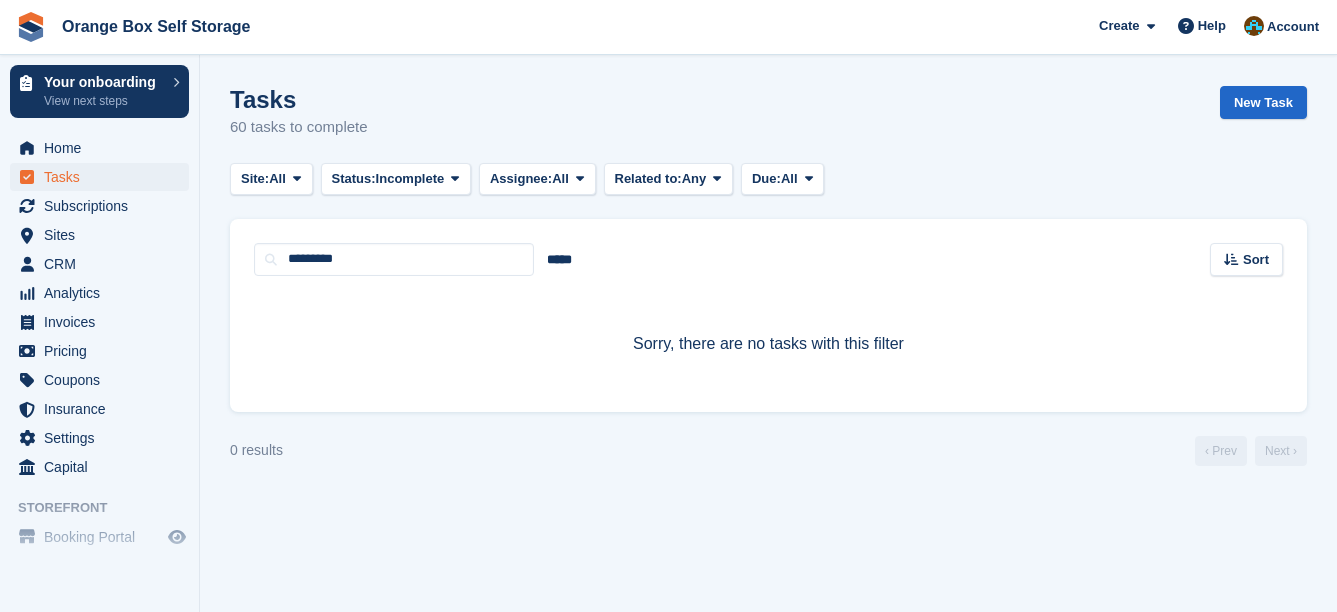 scroll, scrollTop: 0, scrollLeft: 0, axis: both 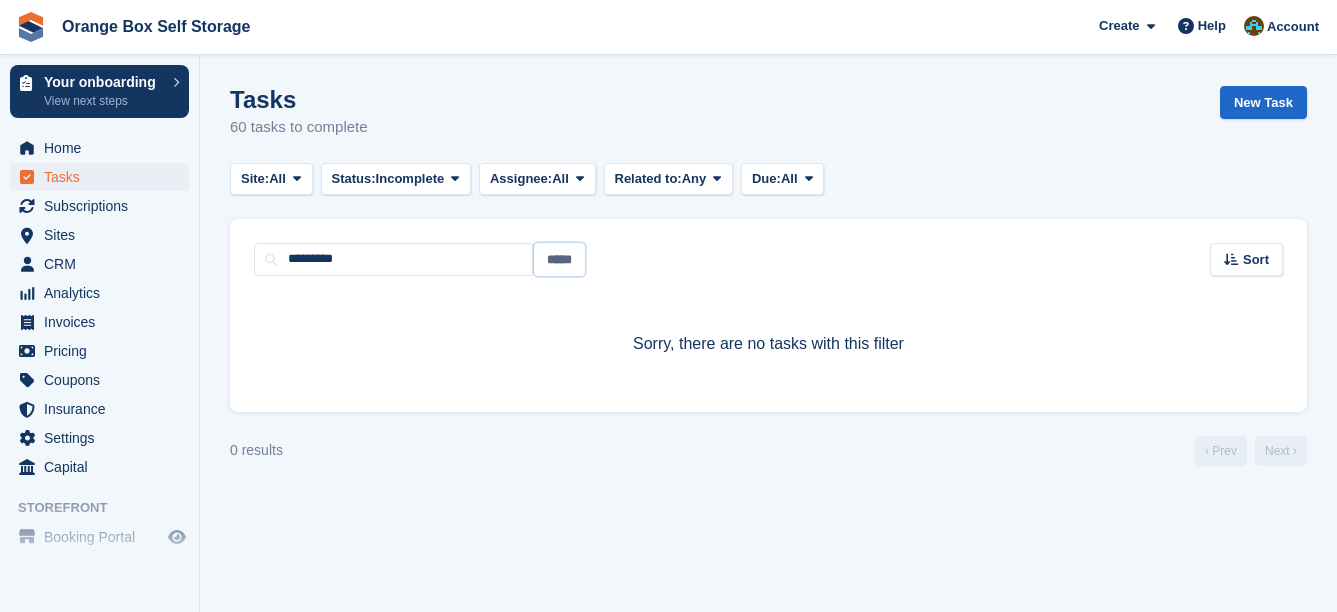 click on "*****" at bounding box center (559, 259) 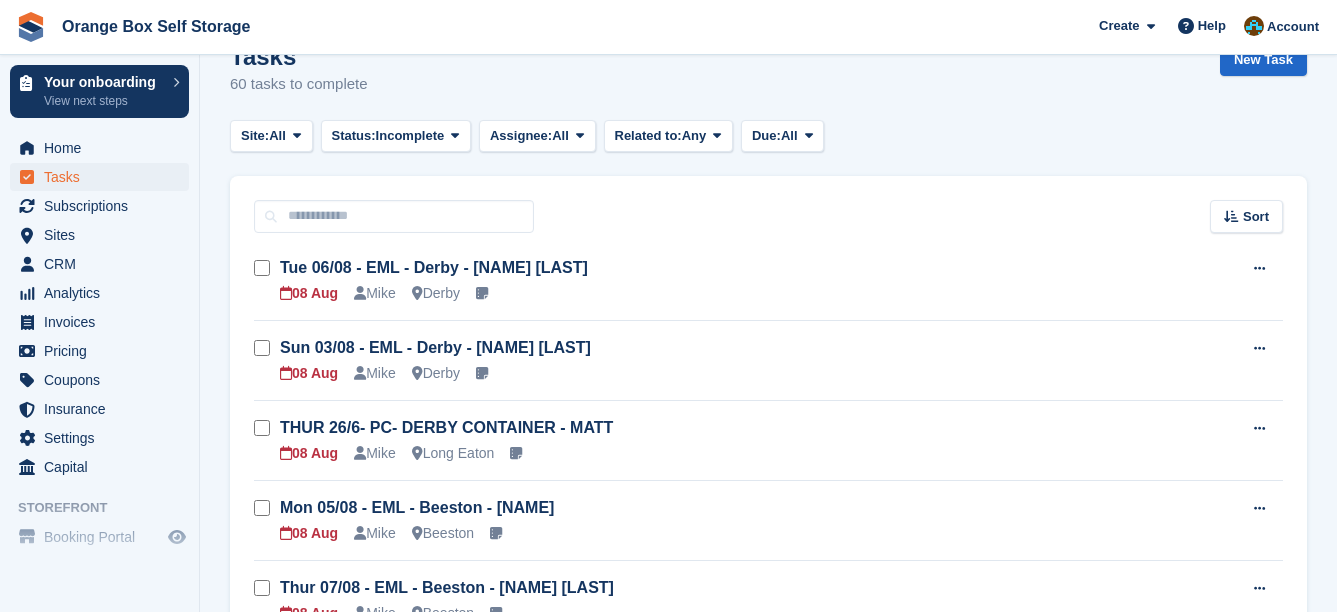 scroll, scrollTop: 0, scrollLeft: 0, axis: both 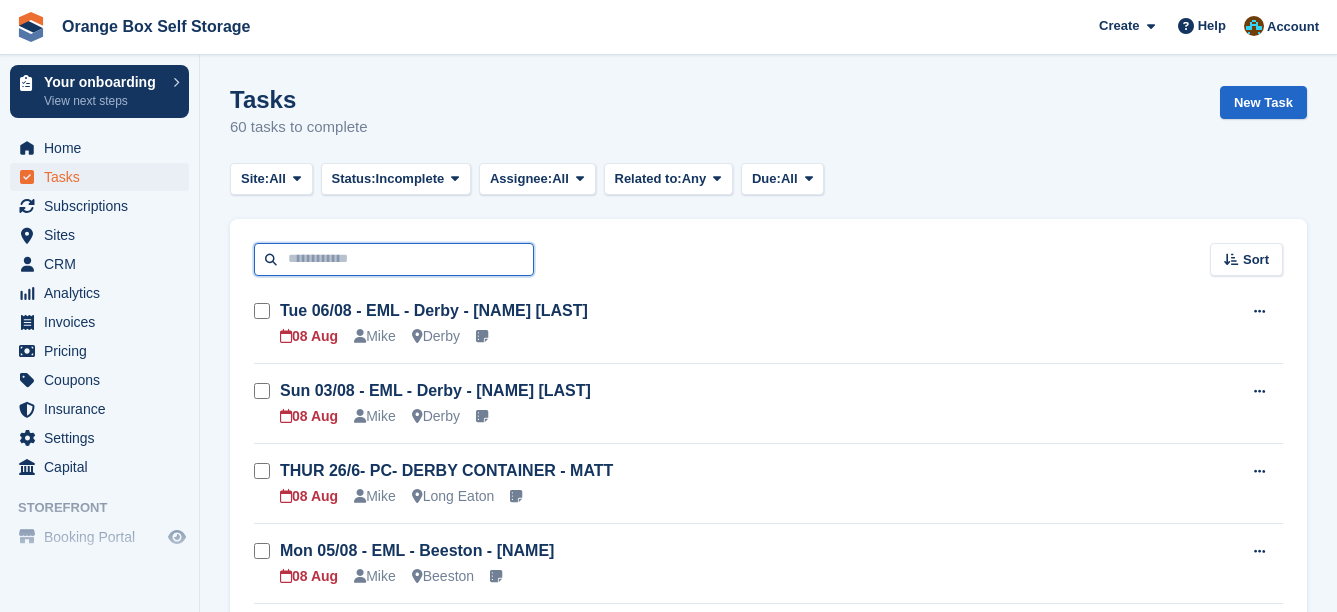 click at bounding box center (394, 259) 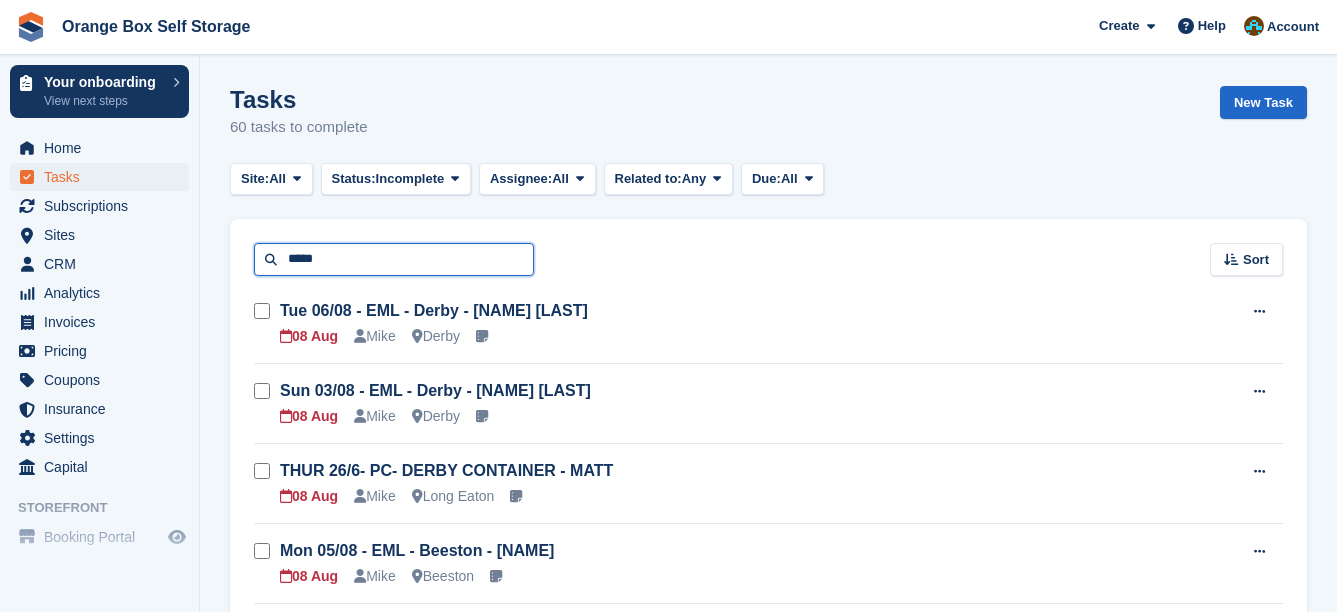 type on "*****" 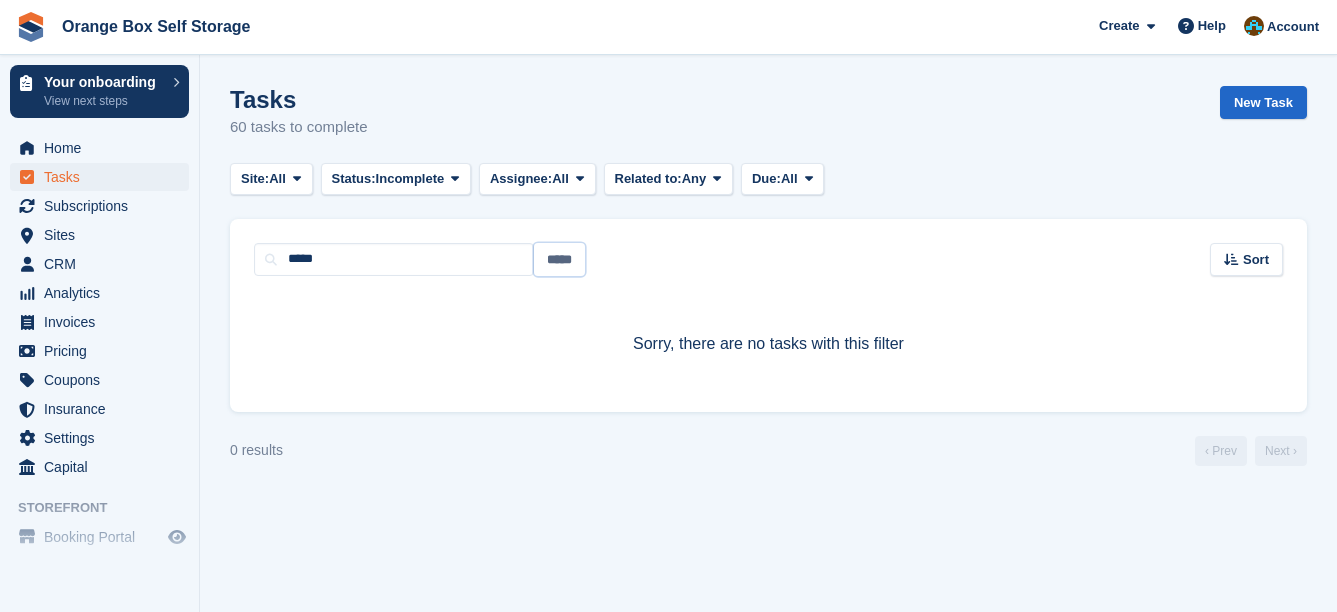 click on "*****" at bounding box center [559, 259] 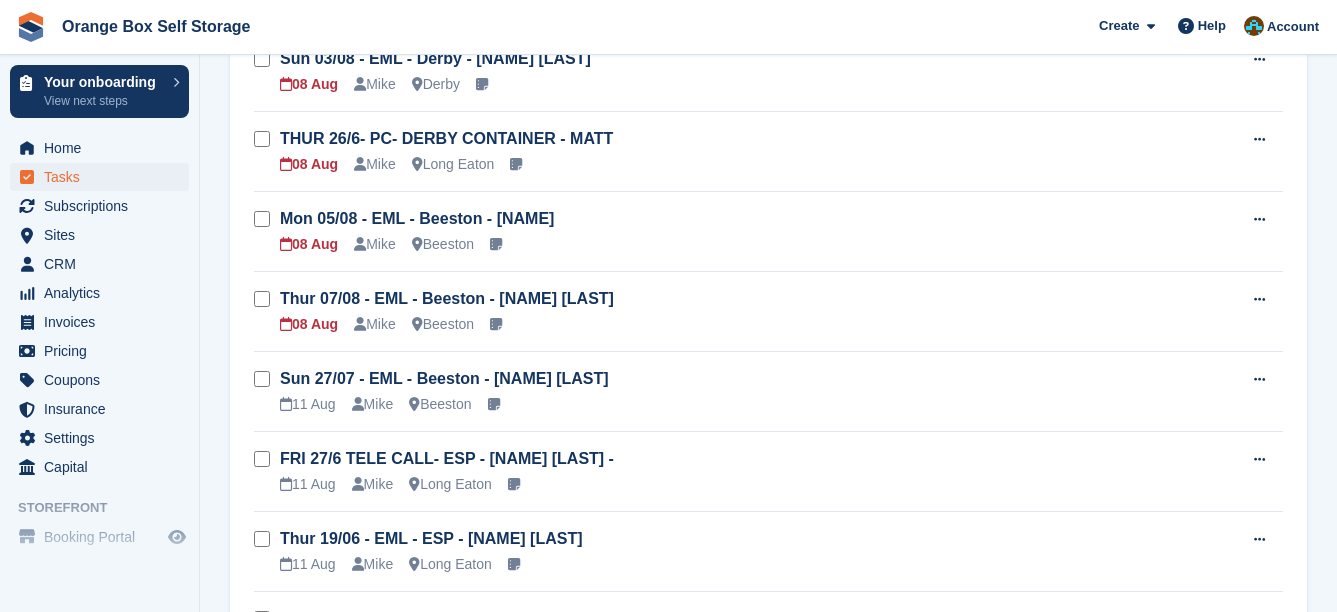 scroll, scrollTop: 100, scrollLeft: 0, axis: vertical 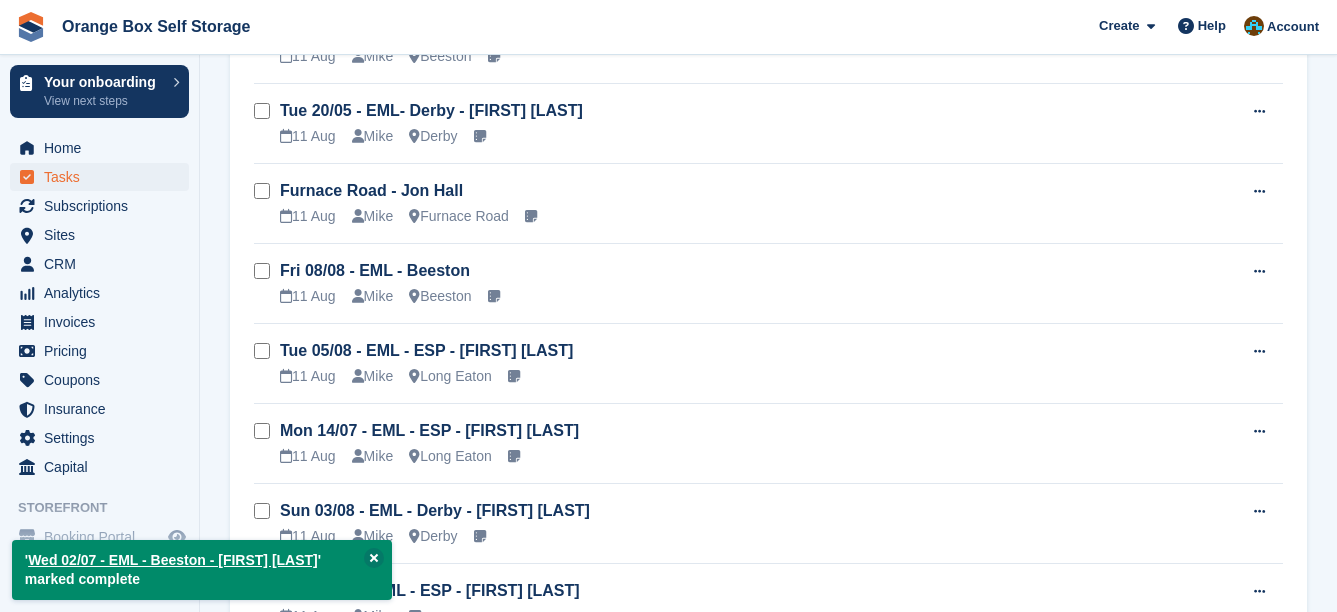 click on "Fri 08/08 - EML - Beeston
11 Aug
Mike
Beeston" at bounding box center (732, 283) 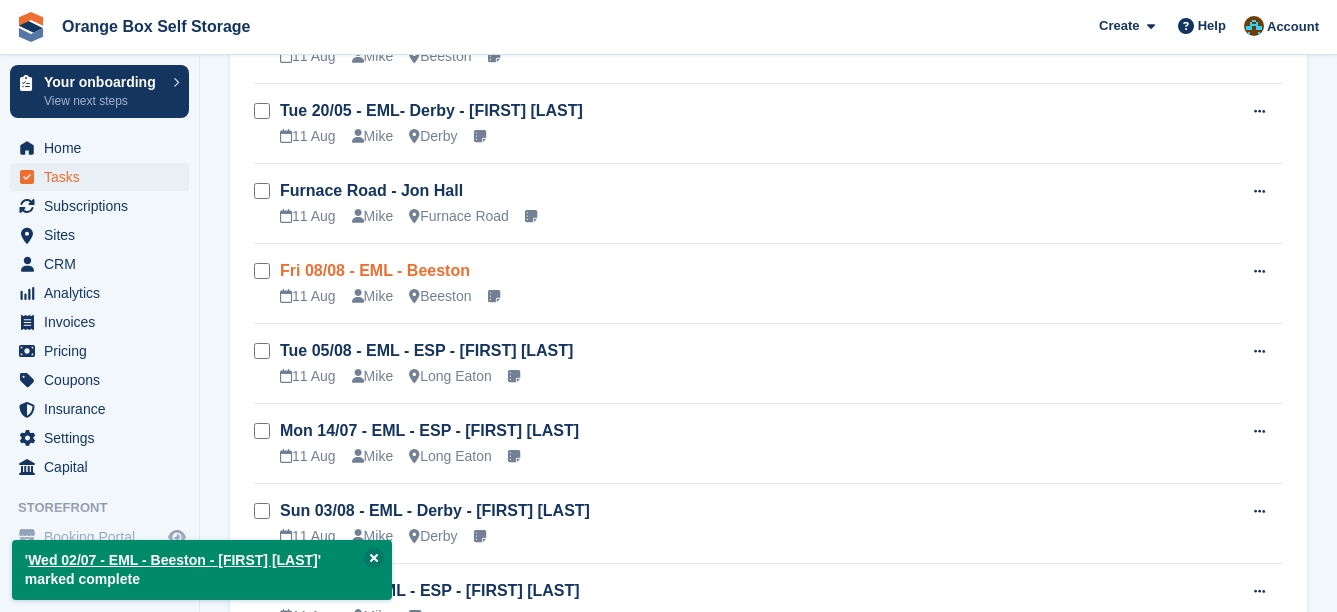 click on "Fri 08/08 - EML - Beeston" at bounding box center (375, 270) 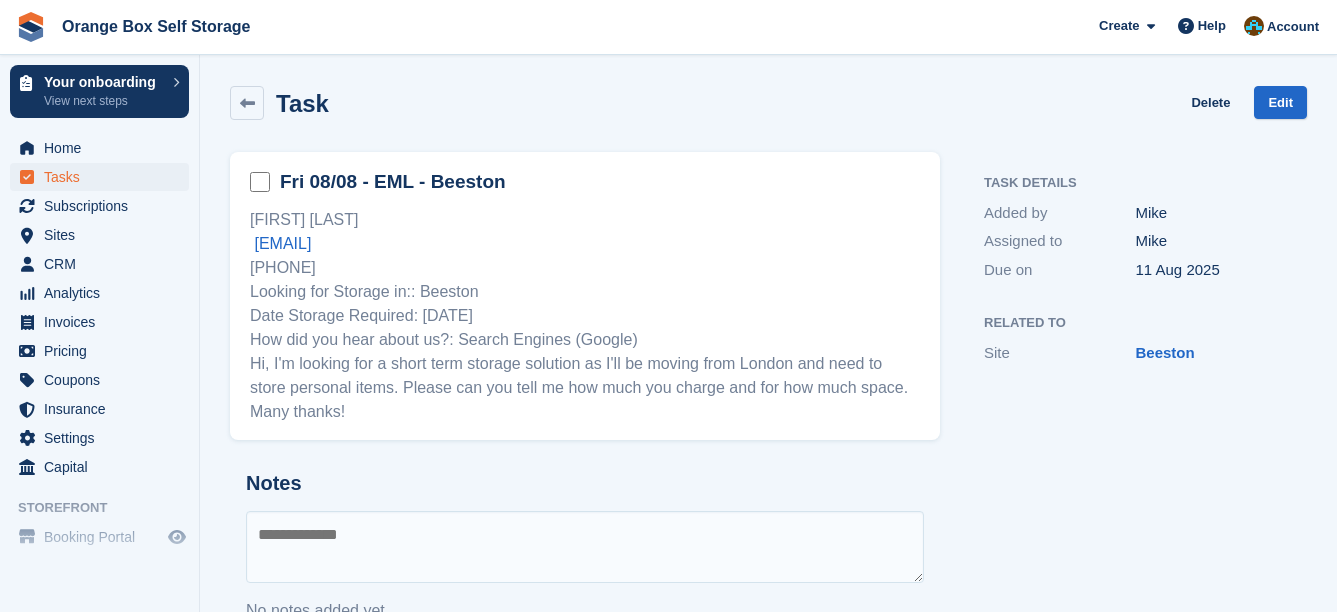 click on "Delete
Edit" at bounding box center [1249, 102] 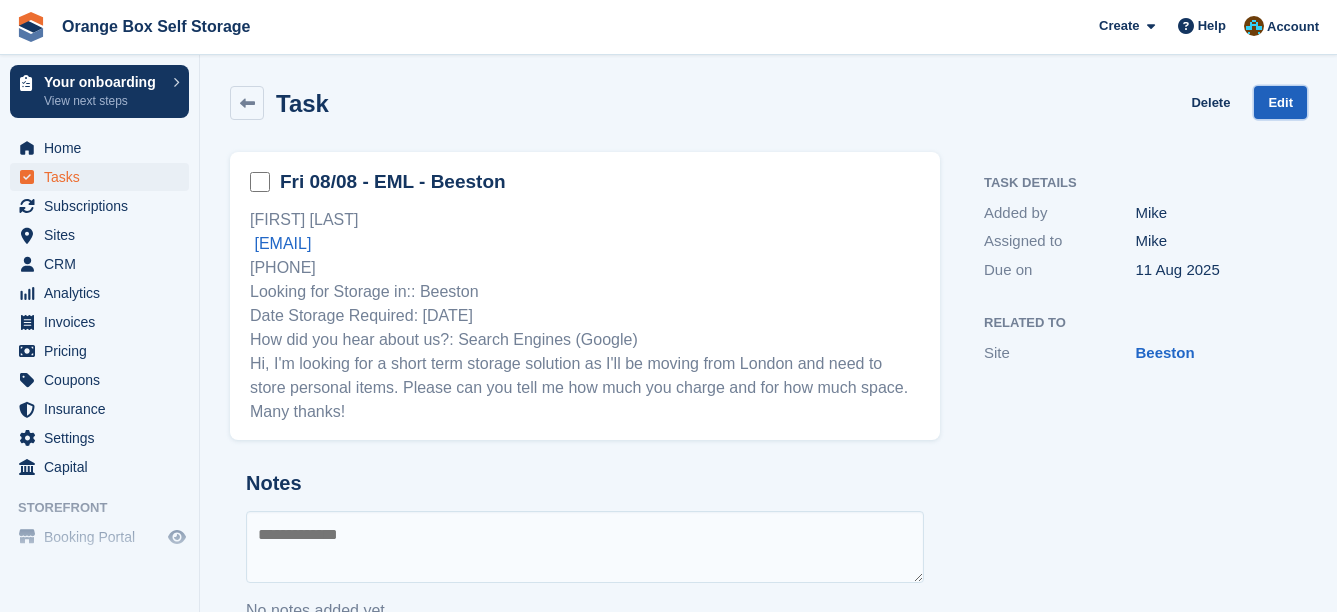 click on "Edit" at bounding box center (1280, 102) 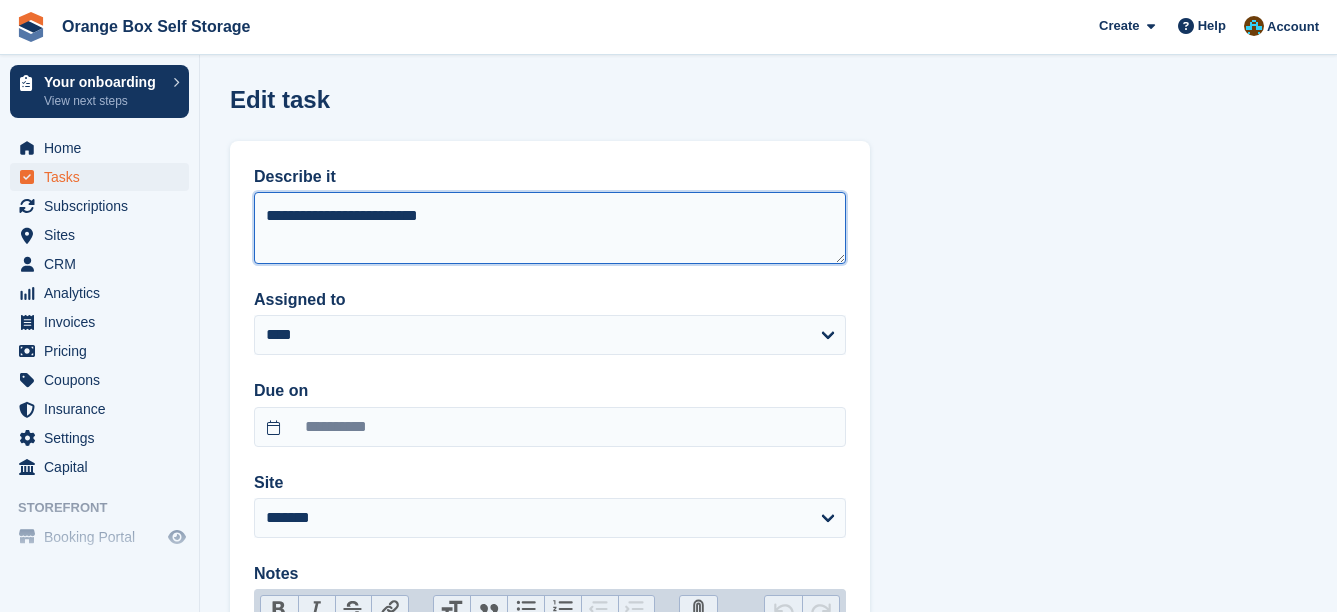 click on "**********" at bounding box center (550, 228) 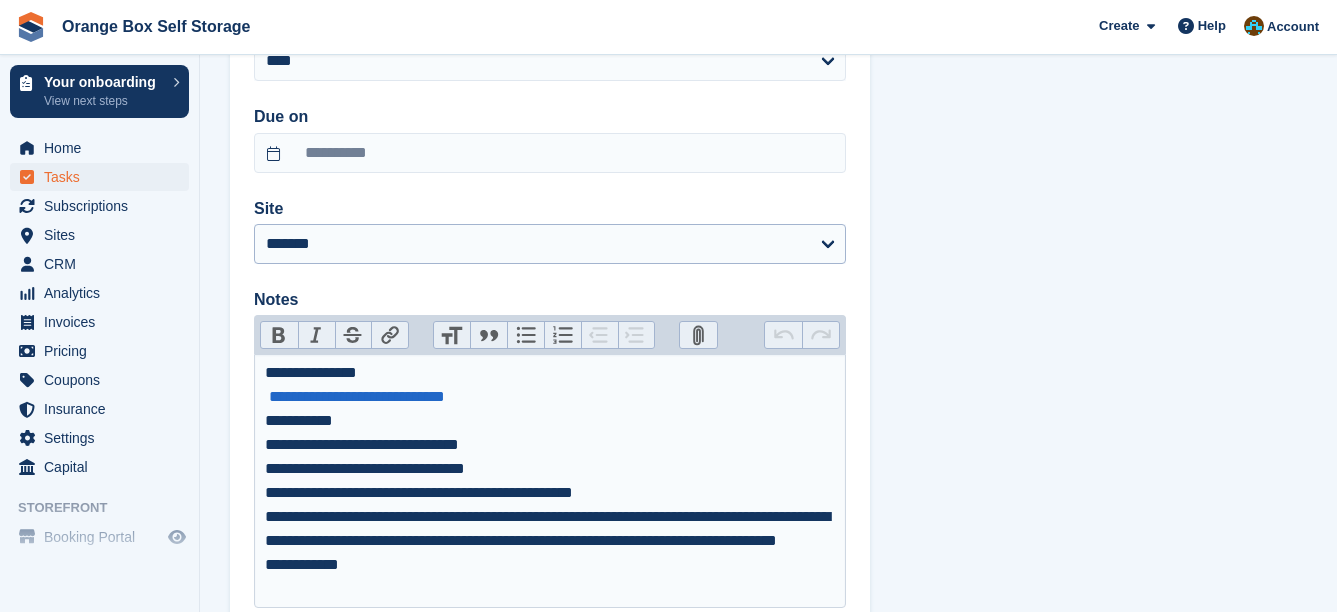 scroll, scrollTop: 412, scrollLeft: 0, axis: vertical 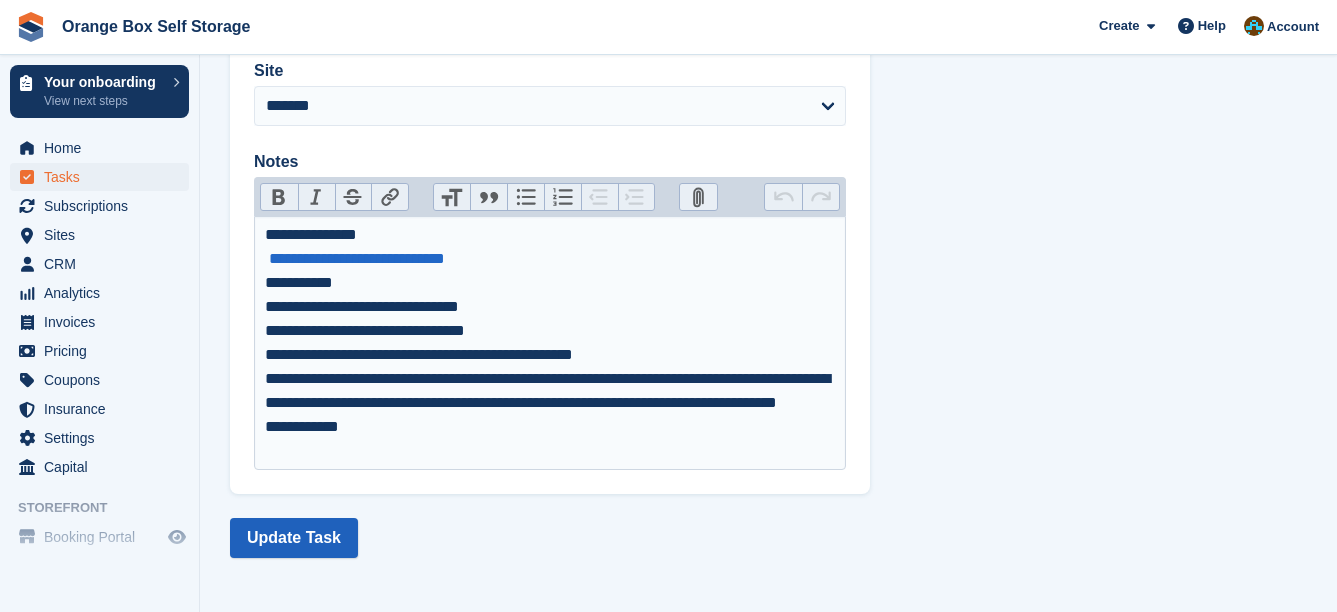 type on "**********" 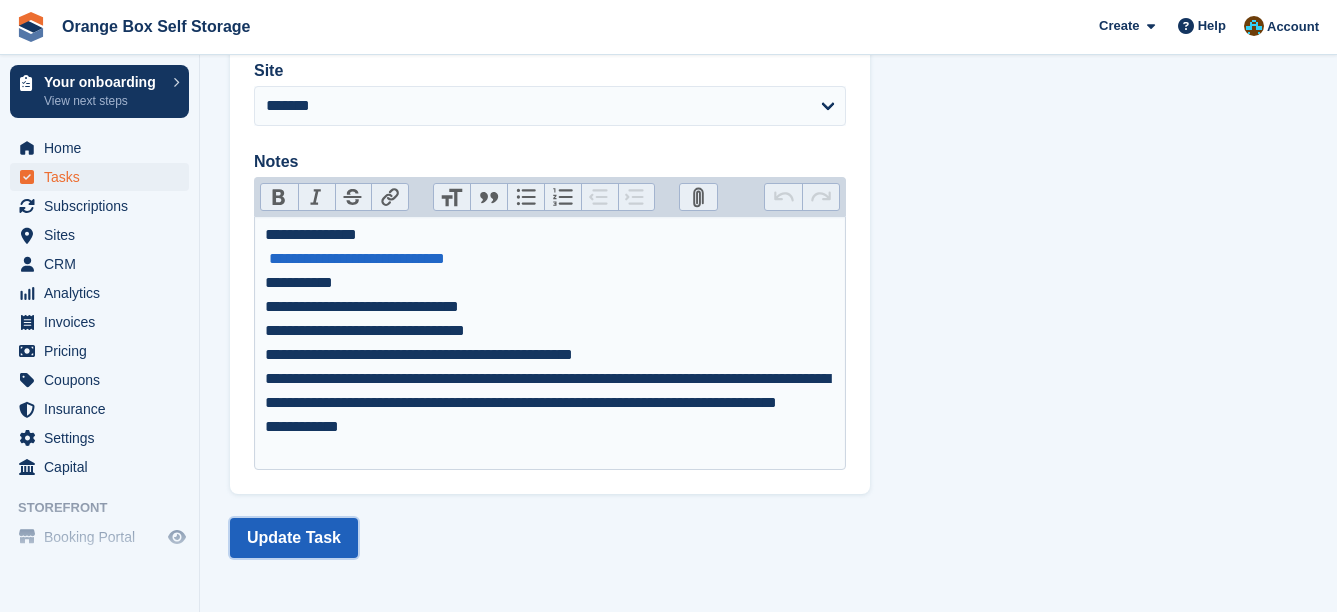 click on "Update Task" at bounding box center [294, 538] 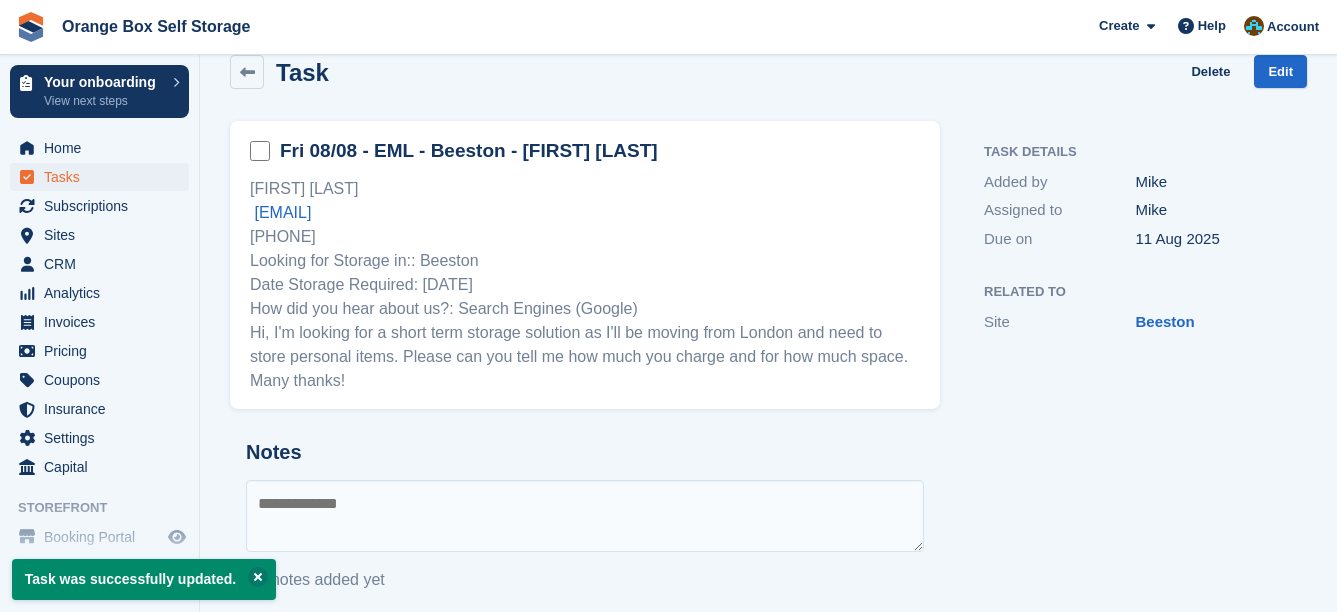 scroll, scrollTop: 57, scrollLeft: 0, axis: vertical 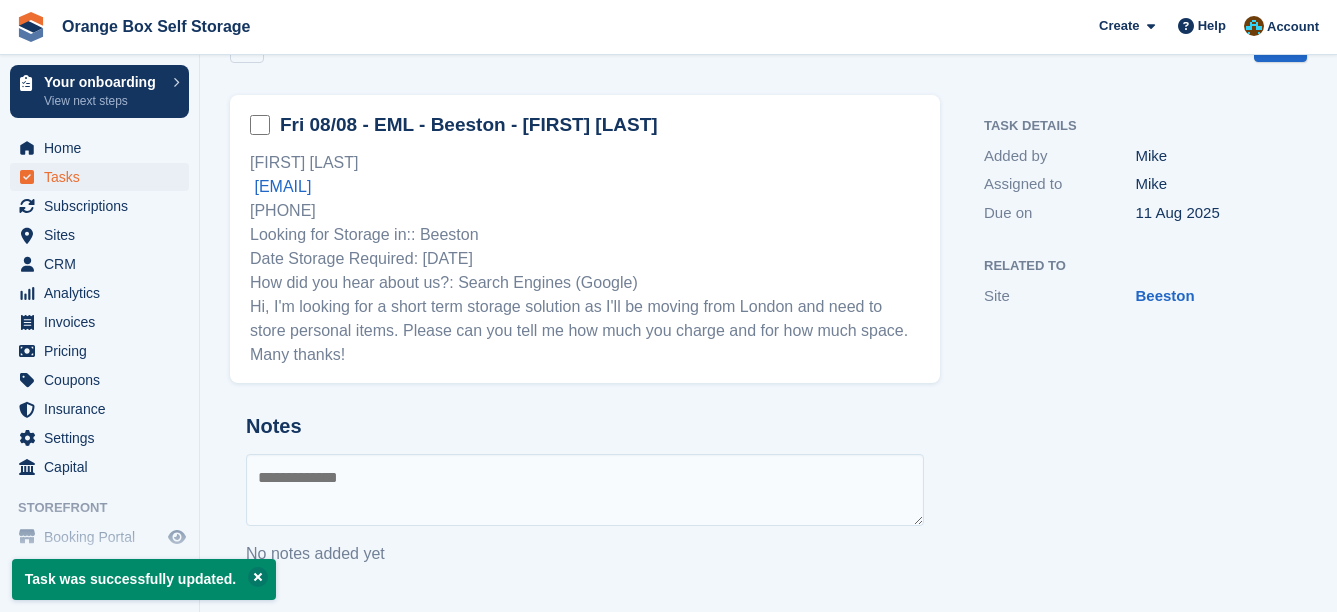 click at bounding box center (585, 490) 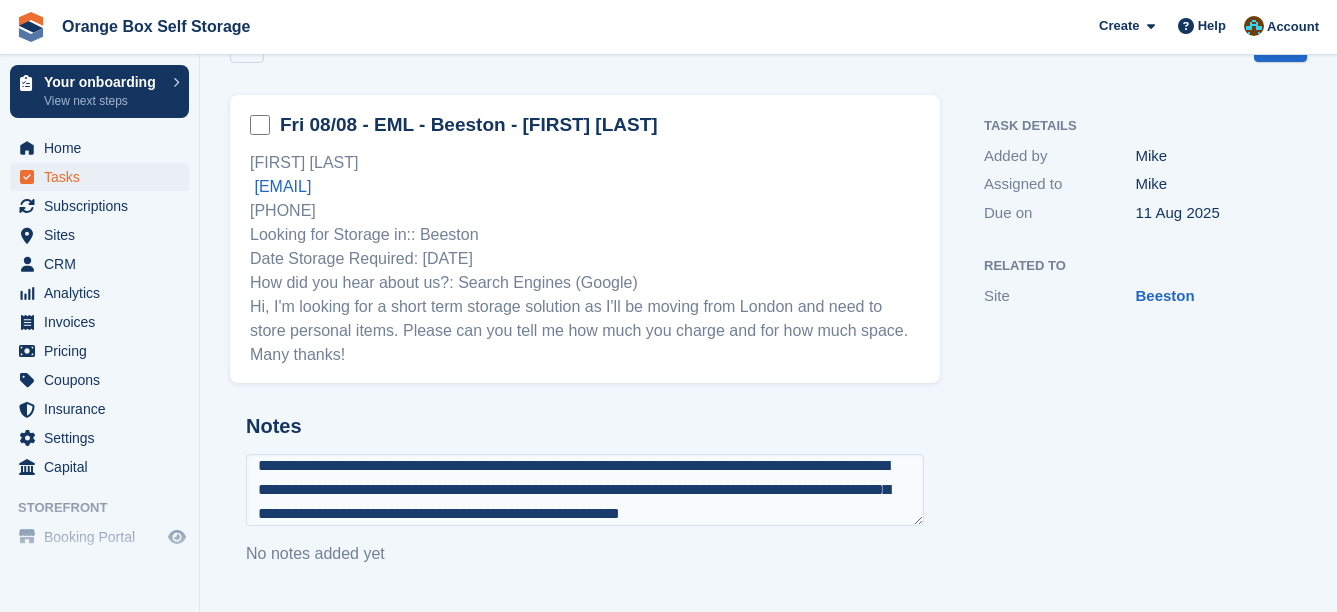scroll, scrollTop: 36, scrollLeft: 0, axis: vertical 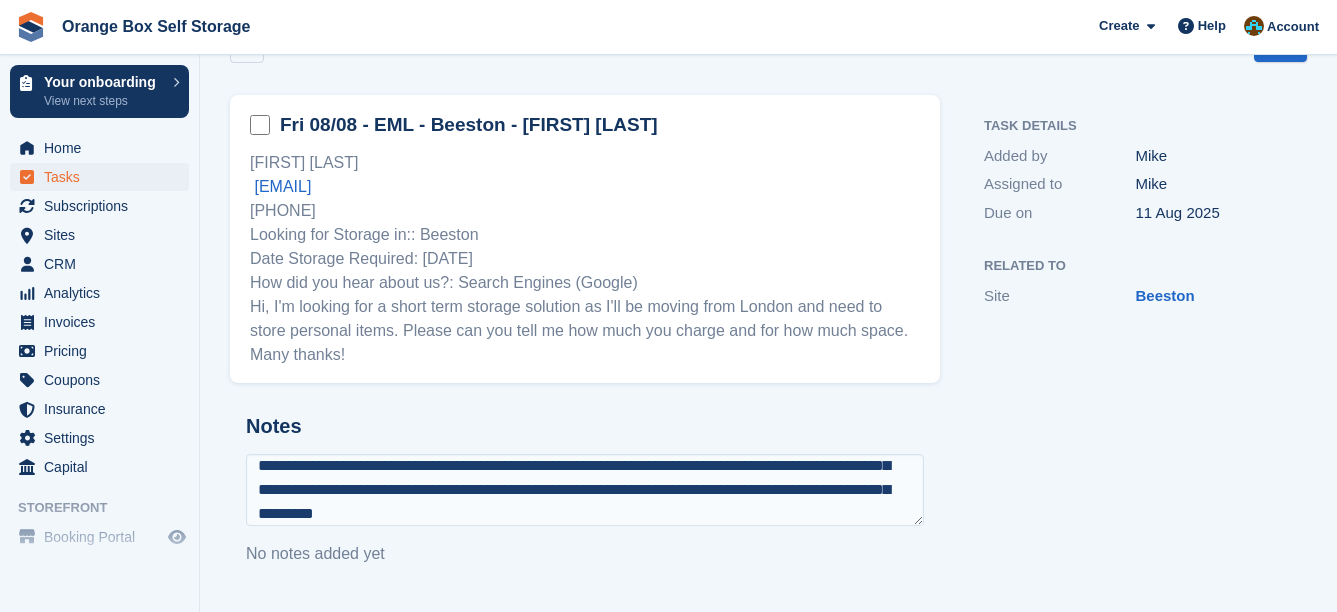 type on "**********" 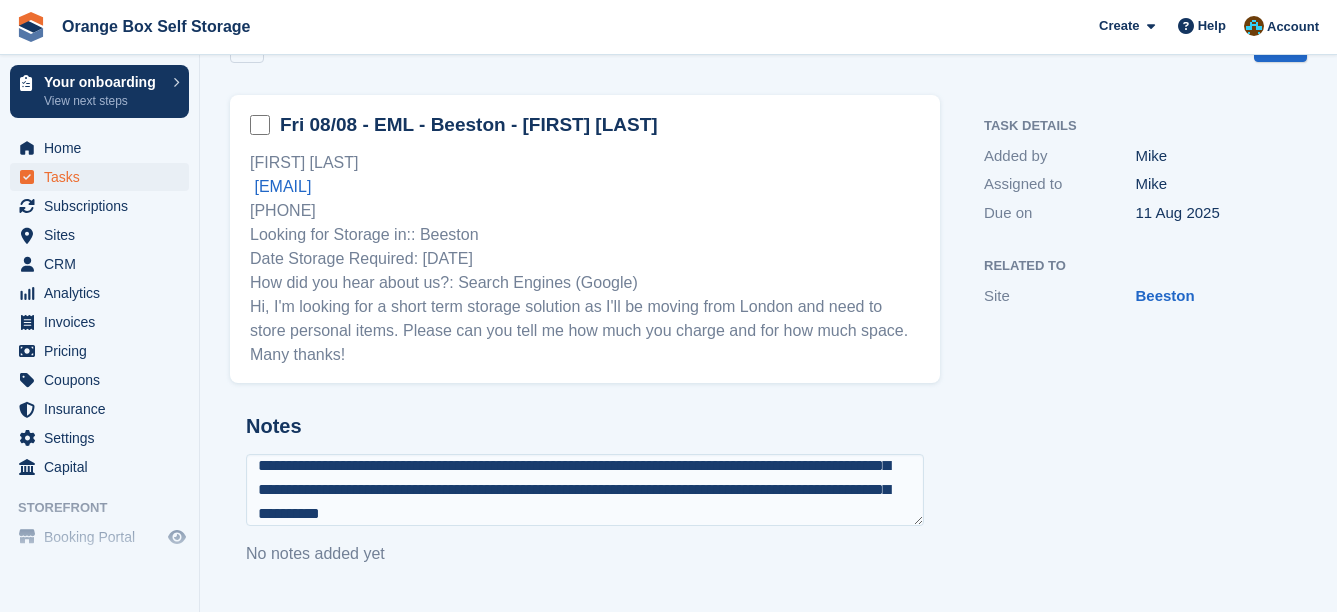 type 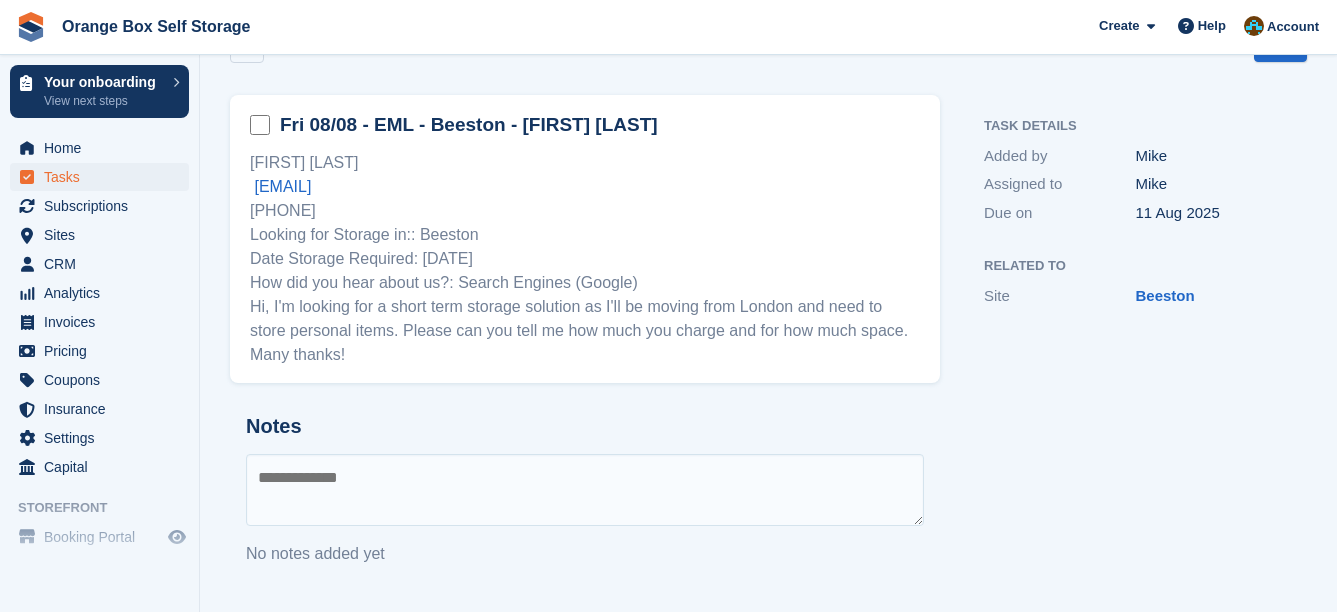 scroll, scrollTop: 0, scrollLeft: 0, axis: both 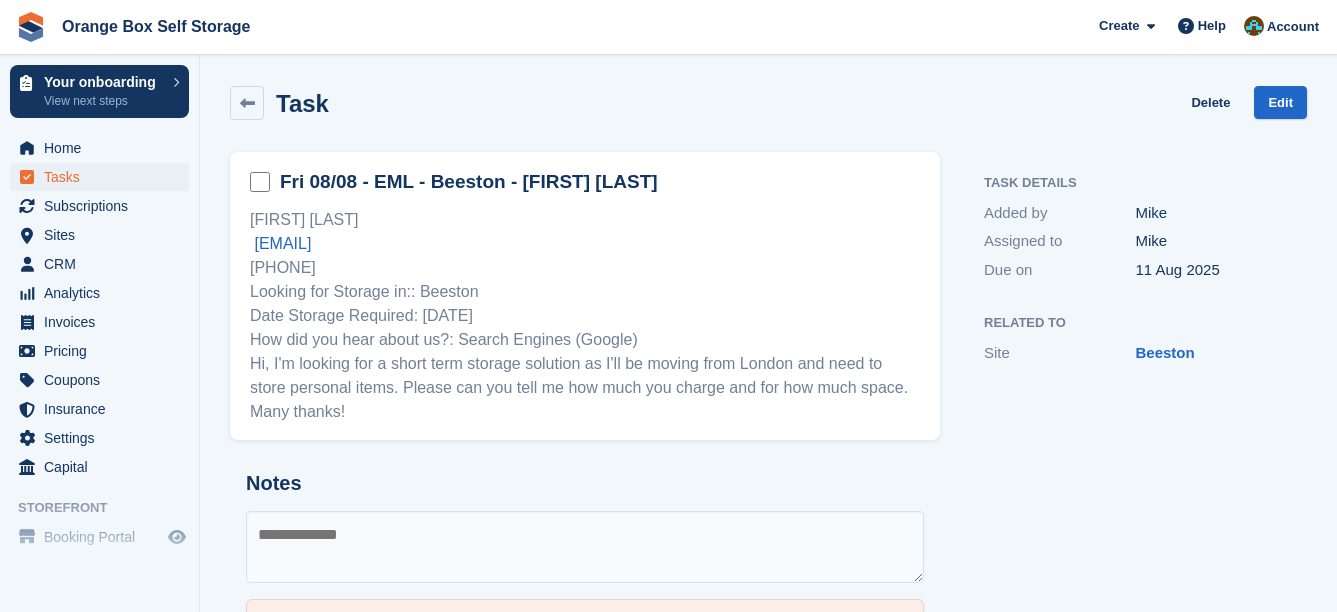 click on "Task" at bounding box center [296, 103] 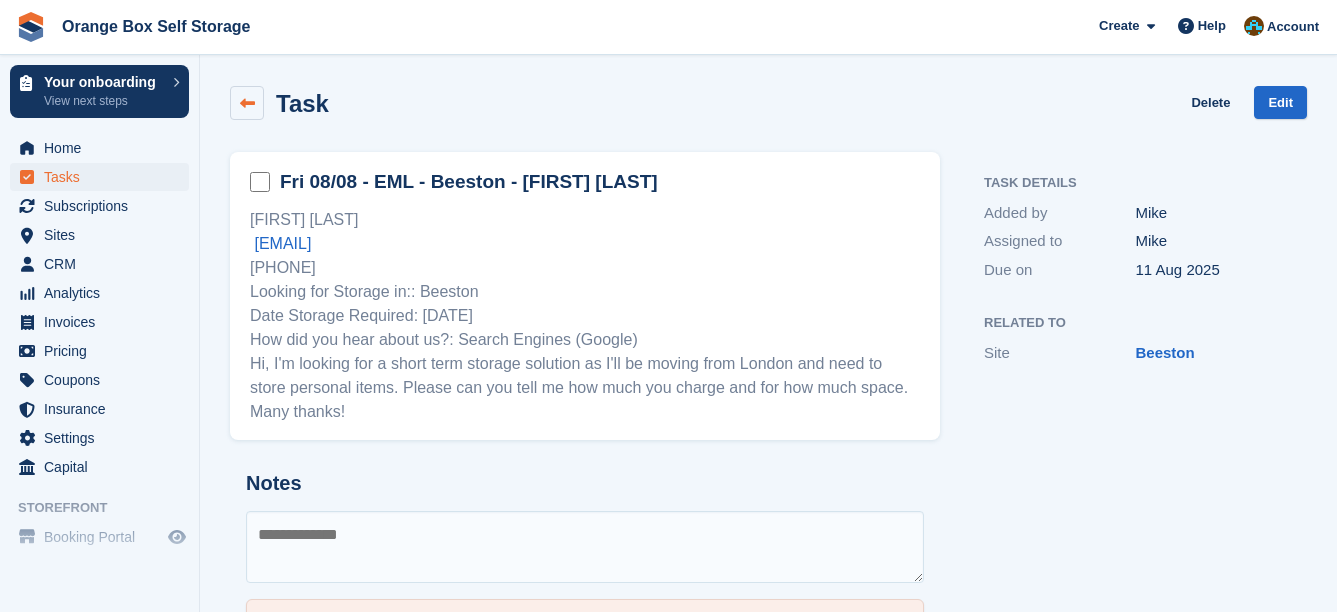 click at bounding box center [247, 103] 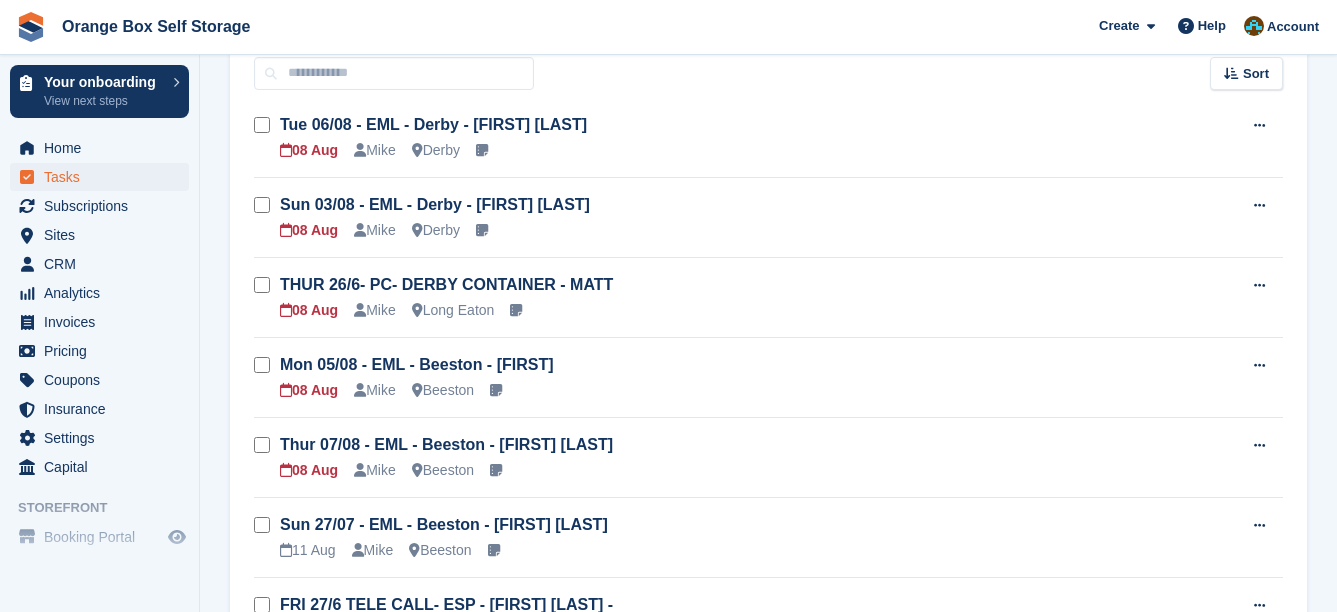scroll, scrollTop: 0, scrollLeft: 0, axis: both 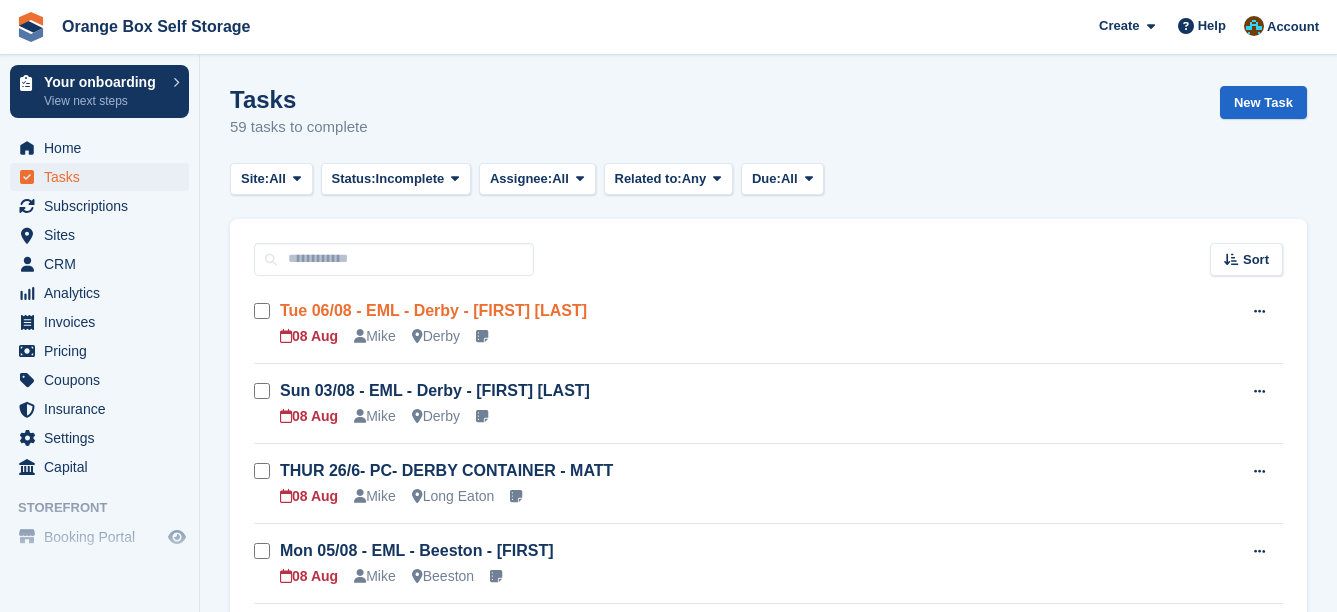 click on "Tue 06/08 - EML - Derby - Kashminder Raju" at bounding box center (433, 310) 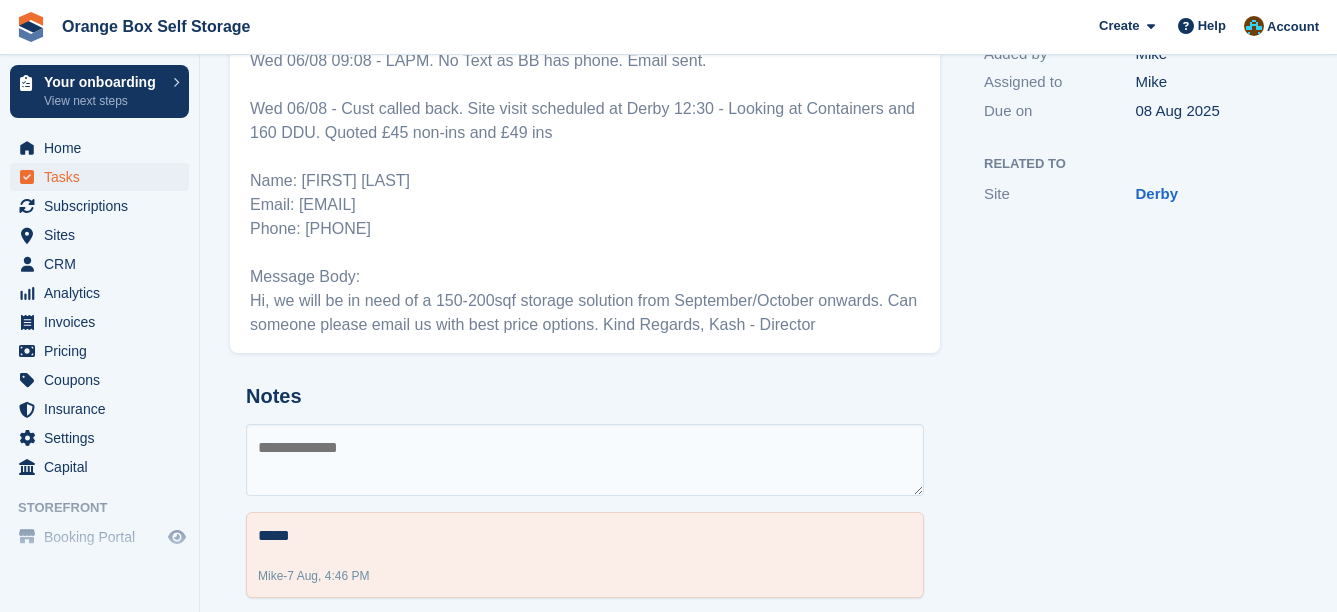 scroll, scrollTop: 191, scrollLeft: 0, axis: vertical 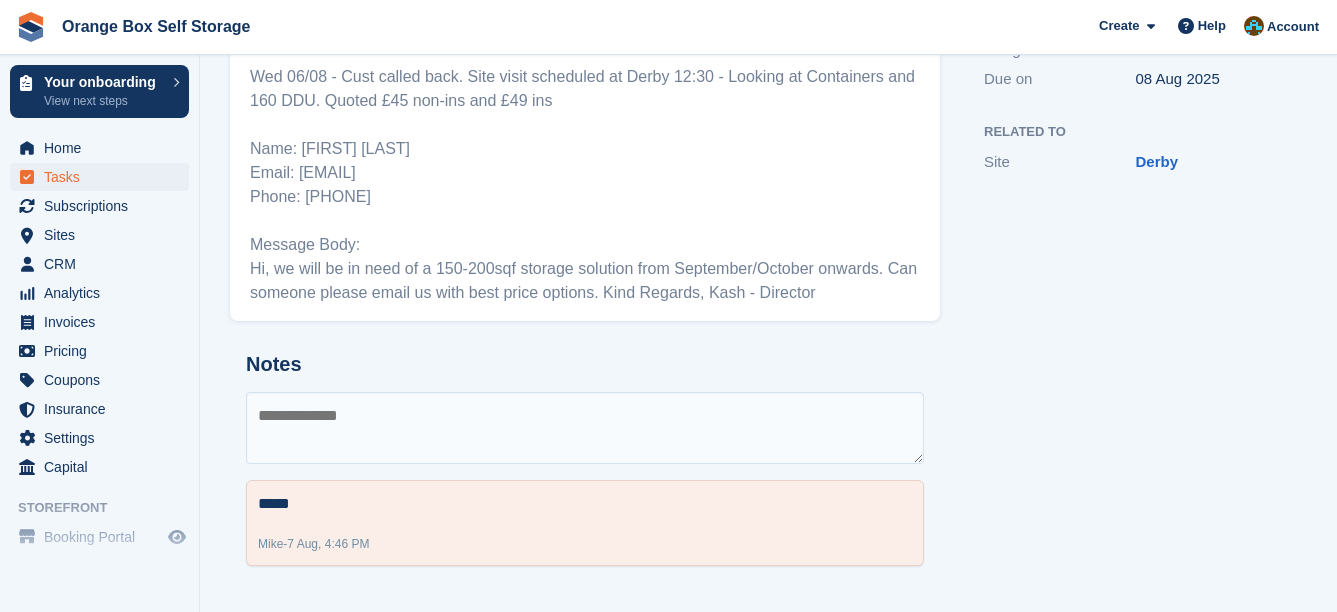 click at bounding box center [585, 428] 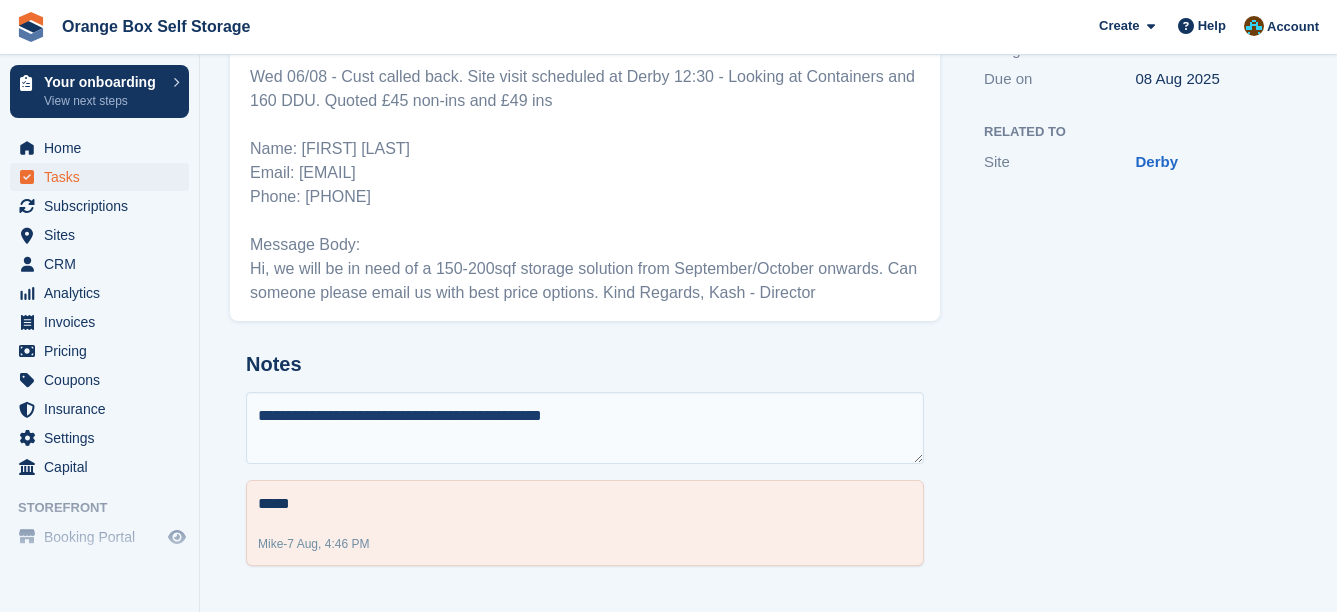 type on "**********" 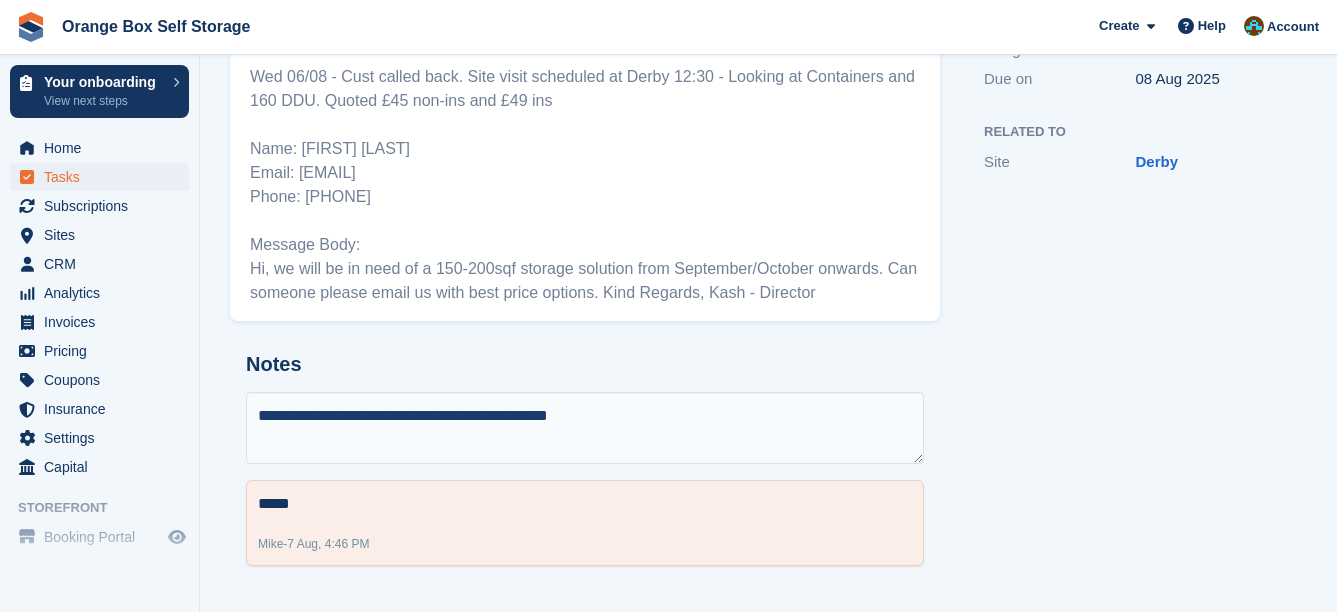 type 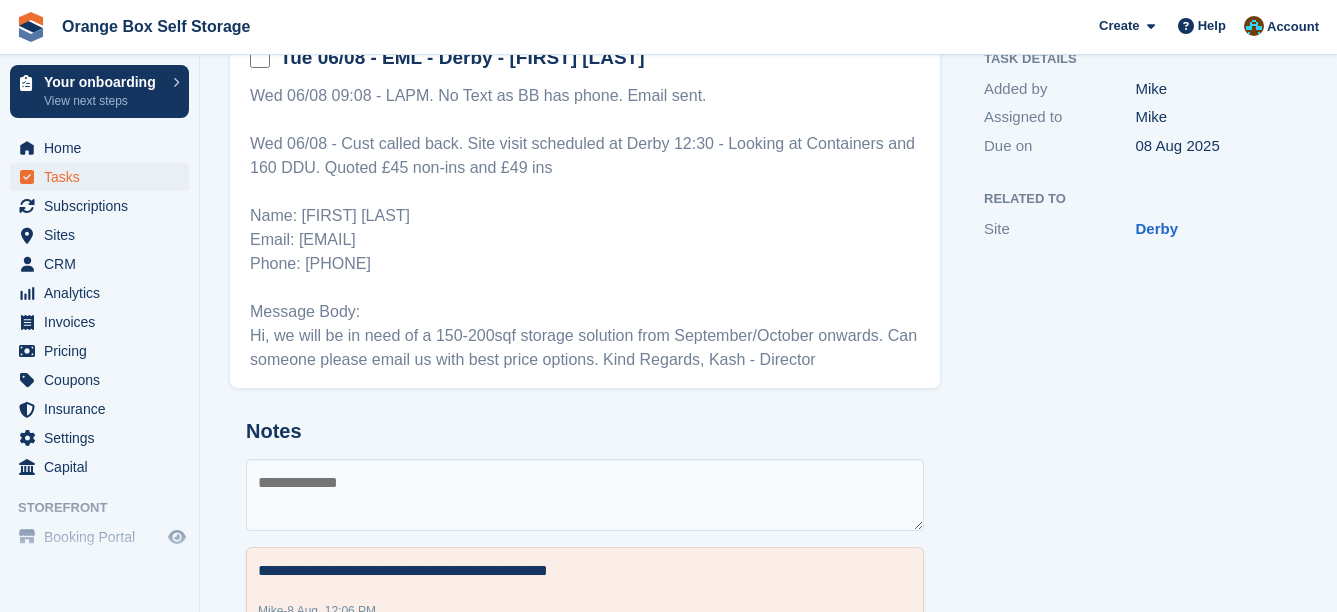 scroll, scrollTop: 0, scrollLeft: 0, axis: both 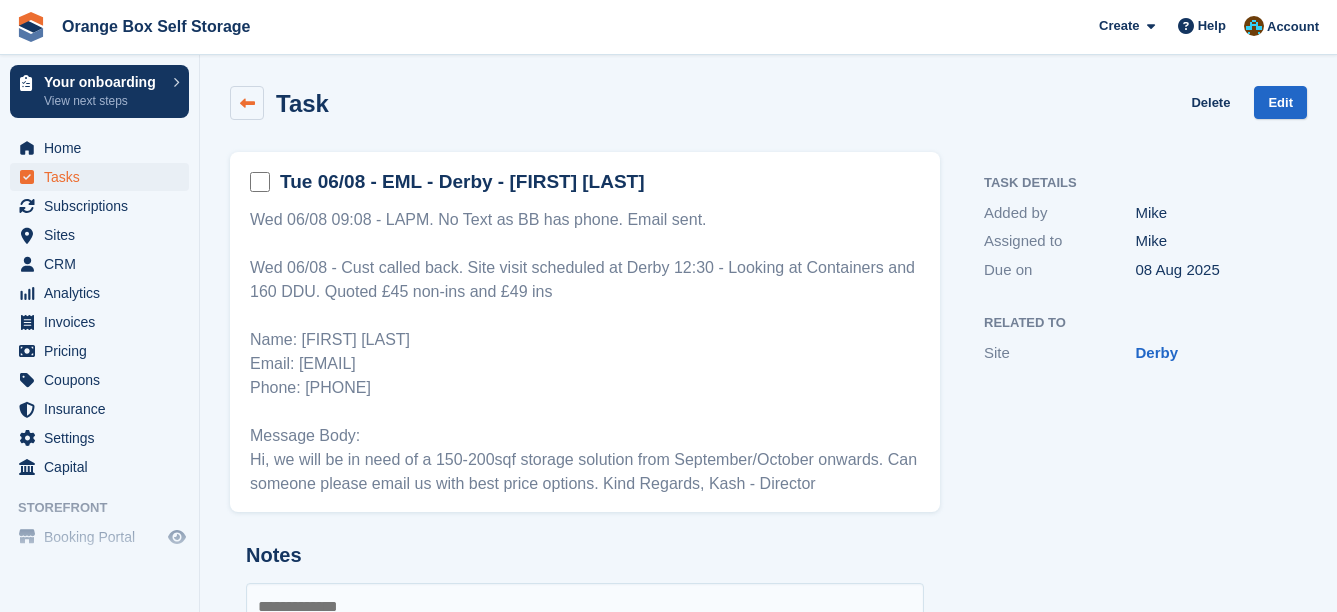click at bounding box center (247, 103) 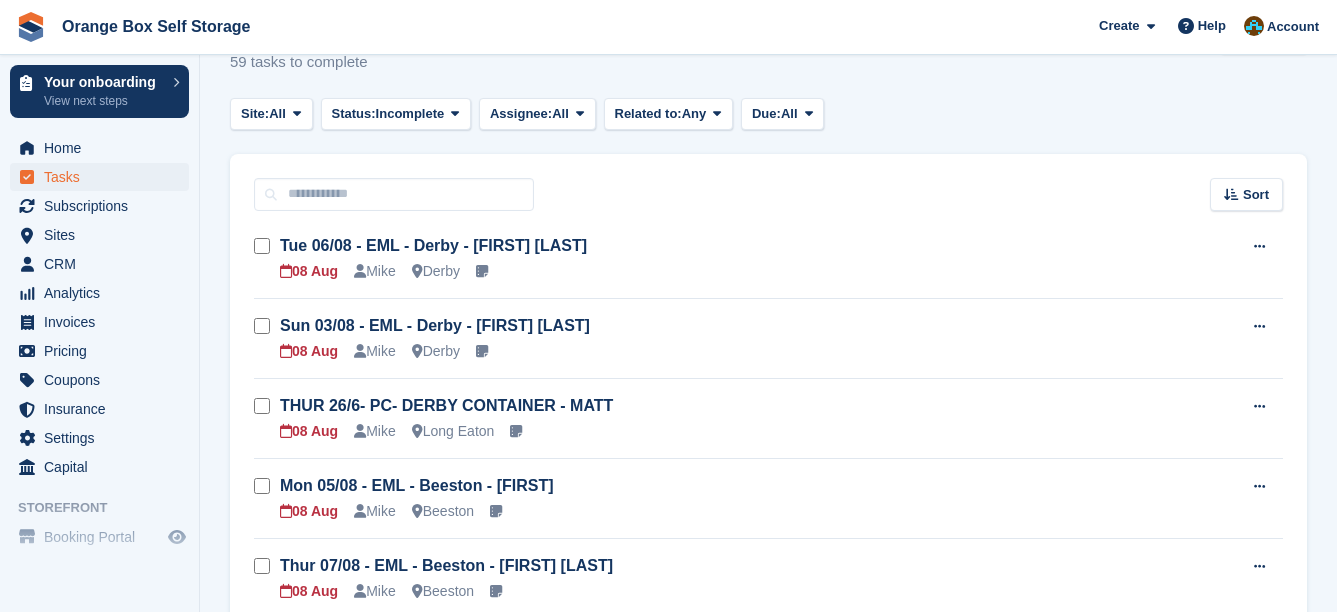 scroll, scrollTop: 100, scrollLeft: 0, axis: vertical 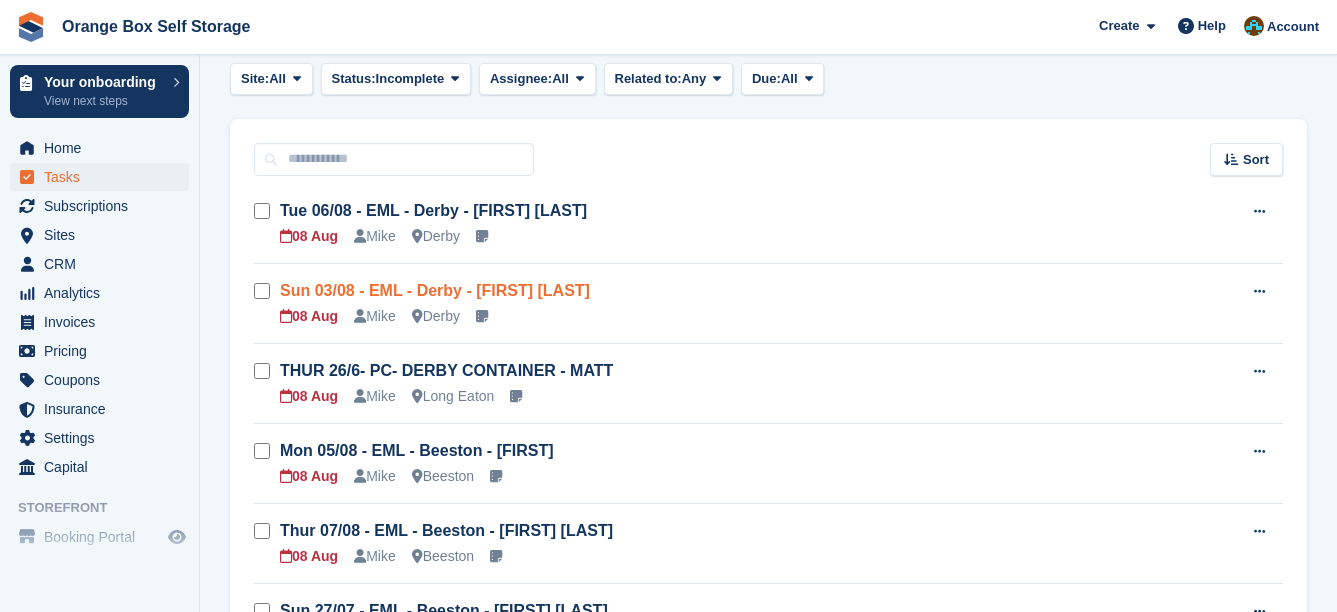 click on "Sun 03/08 - EML - Derby - Chris Etches" at bounding box center [435, 290] 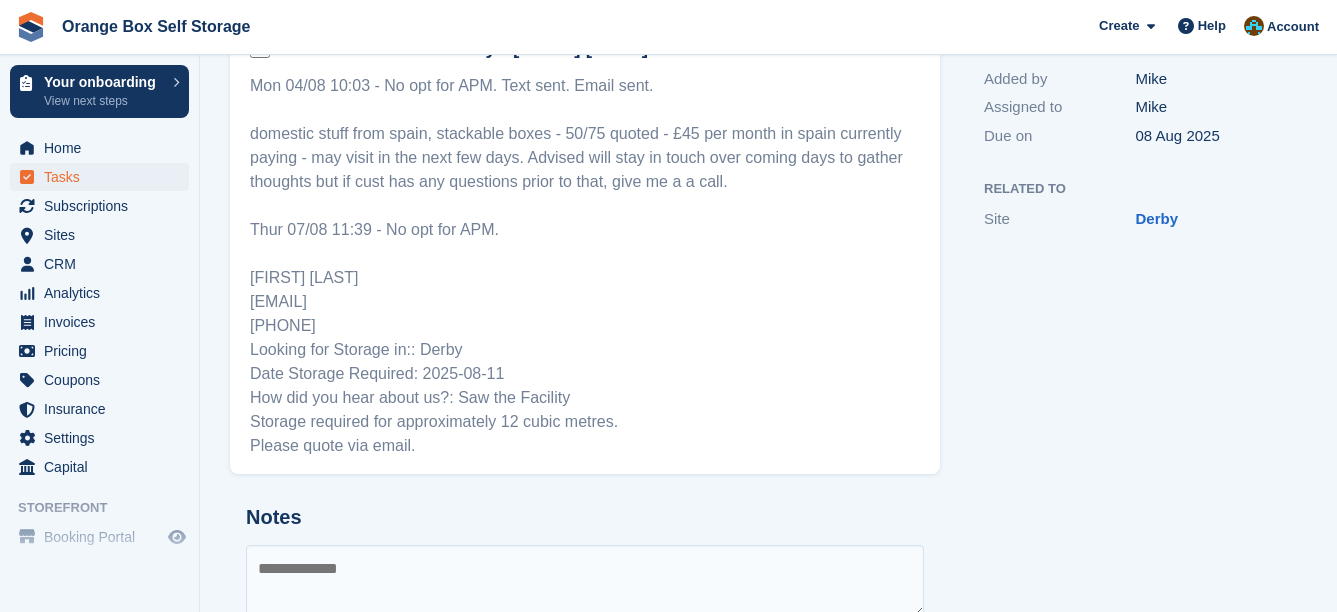 scroll, scrollTop: 225, scrollLeft: 0, axis: vertical 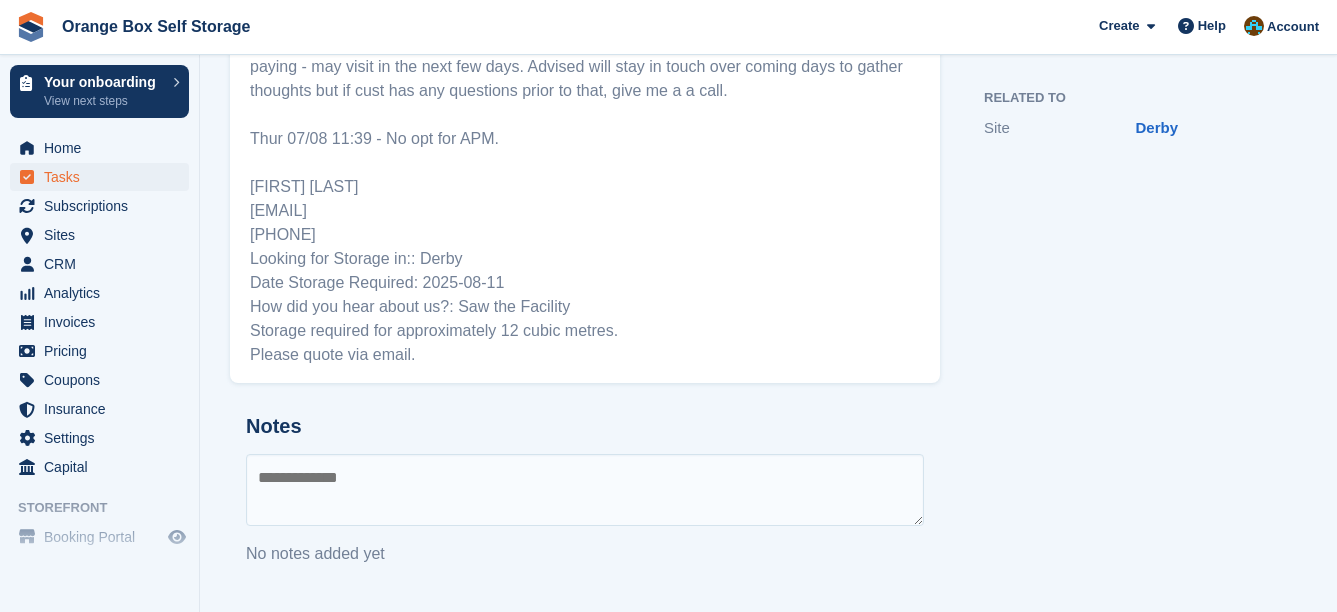 click at bounding box center (585, 490) 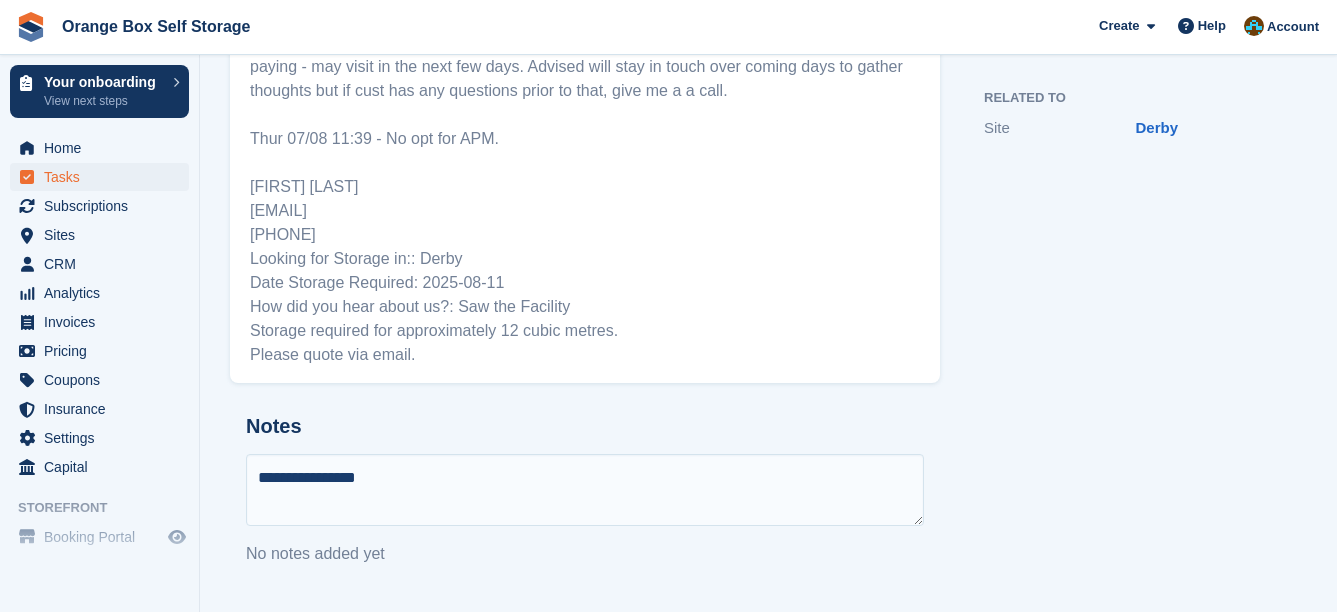 type on "**********" 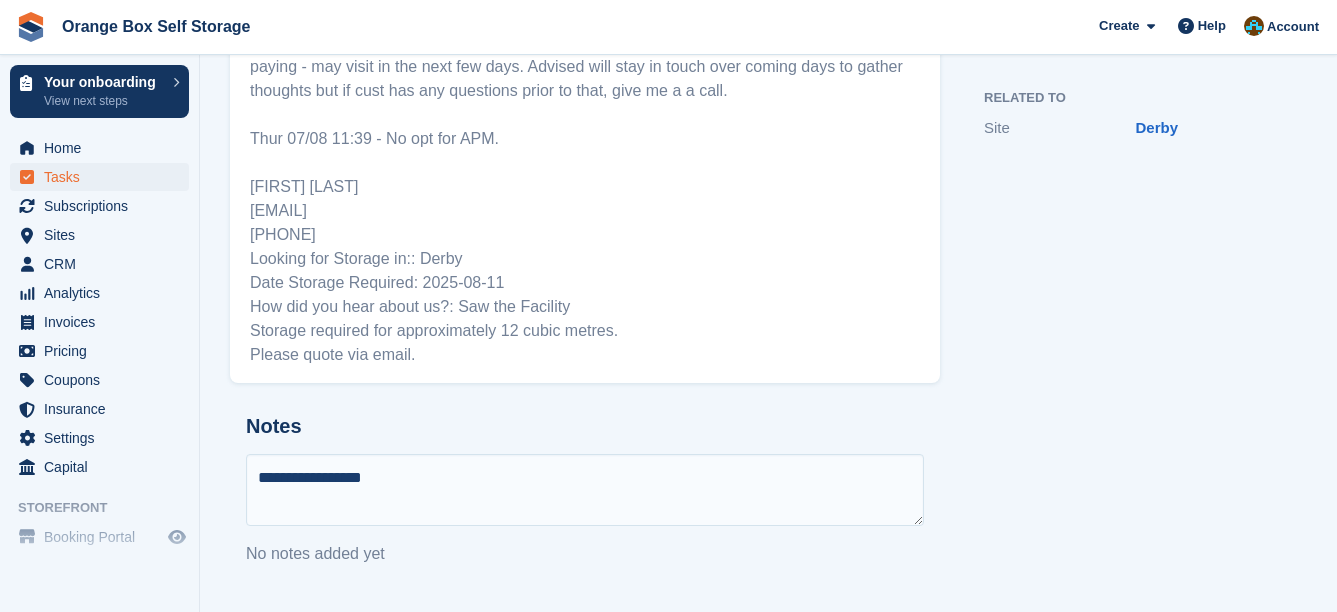 type 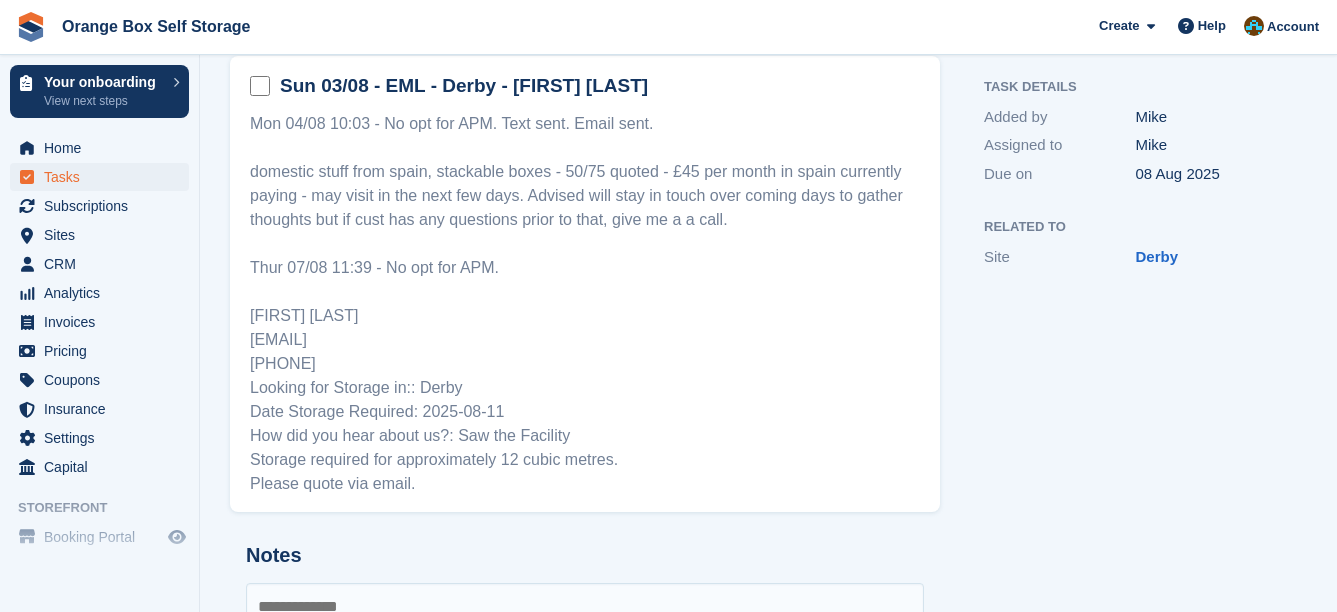 scroll, scrollTop: 0, scrollLeft: 0, axis: both 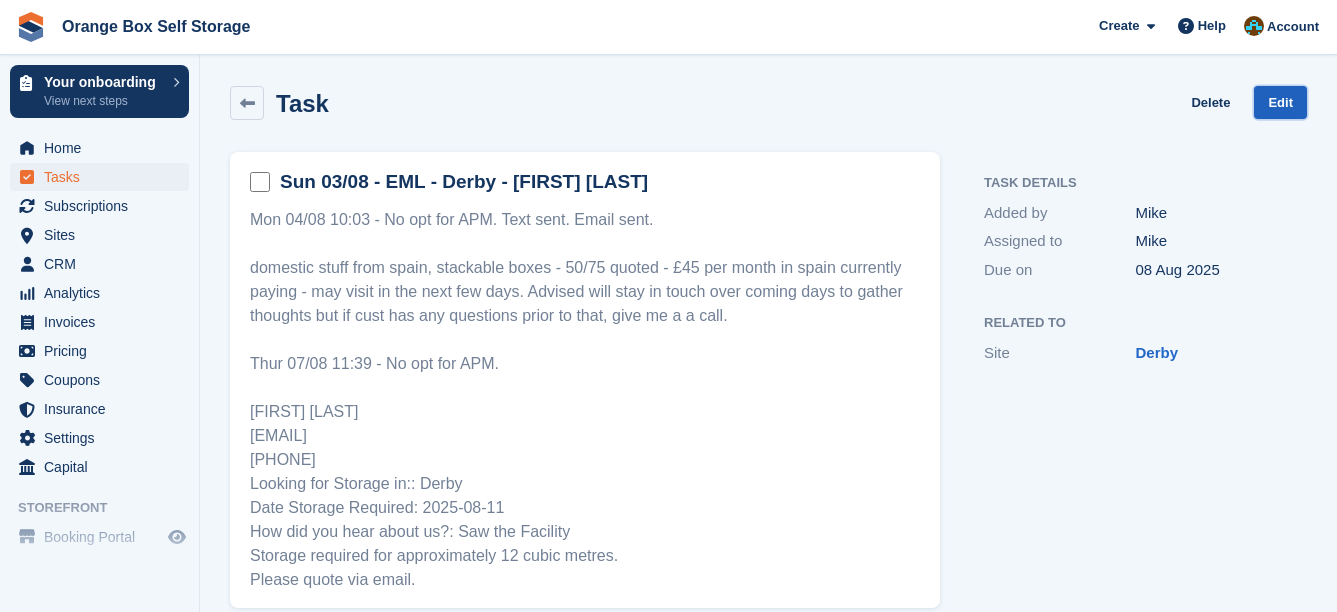 click on "Edit" at bounding box center (1280, 102) 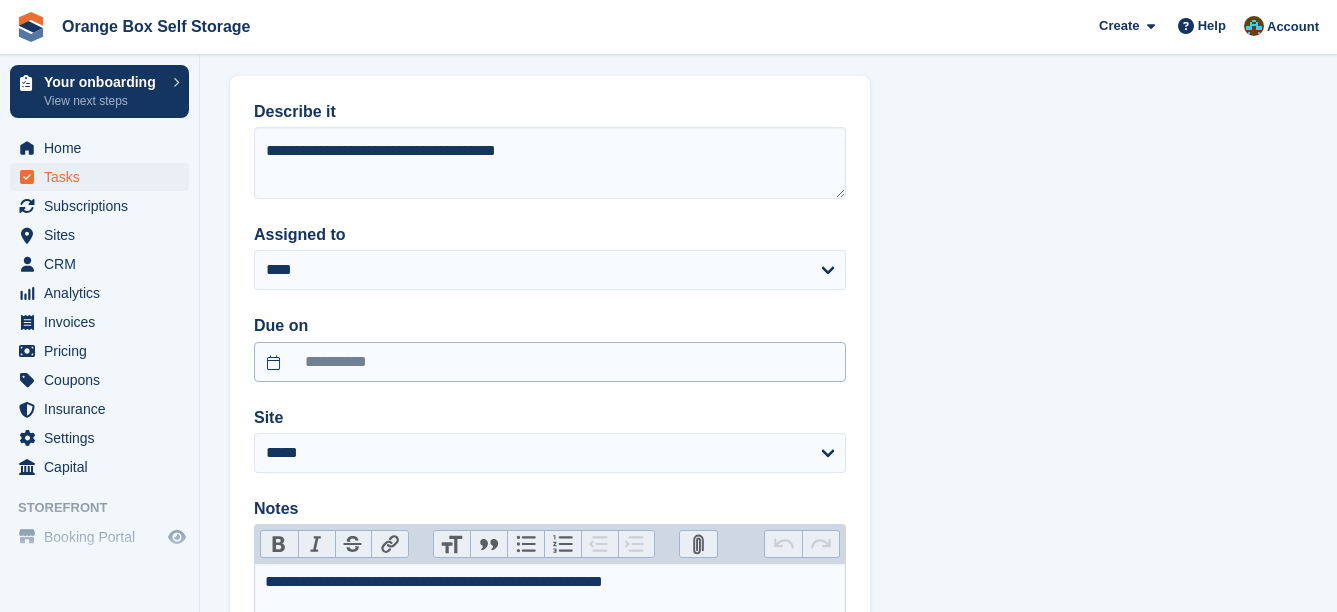 scroll, scrollTop: 100, scrollLeft: 0, axis: vertical 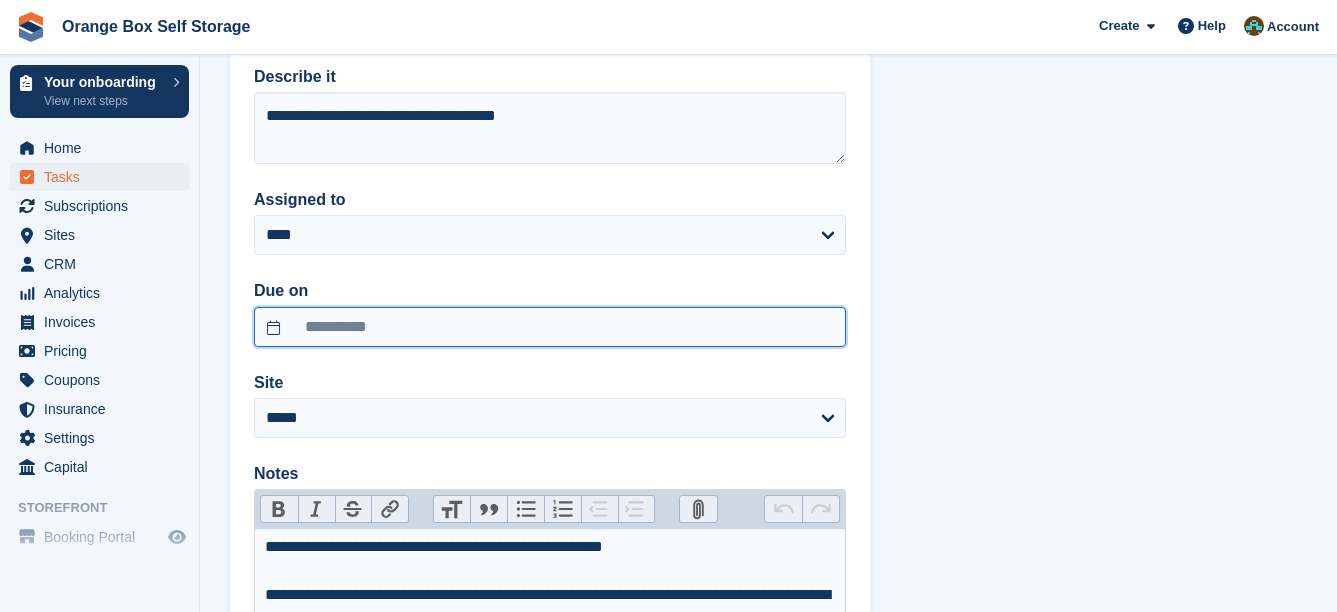 click on "**********" at bounding box center (550, 327) 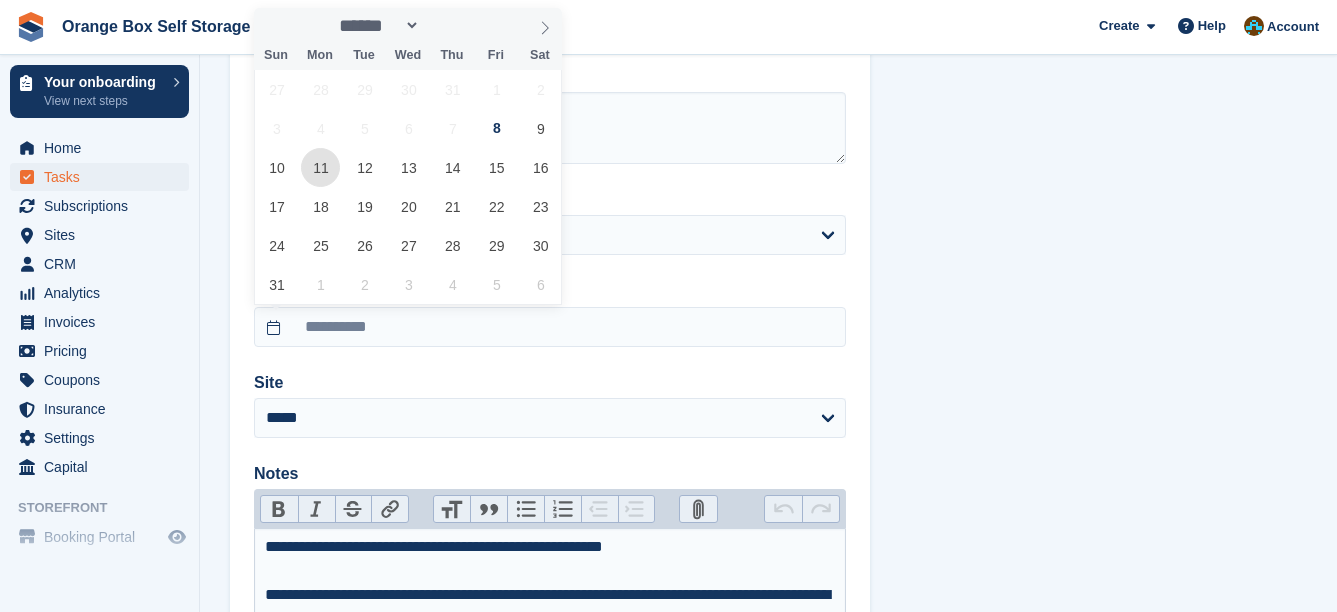 click on "11" at bounding box center (320, 167) 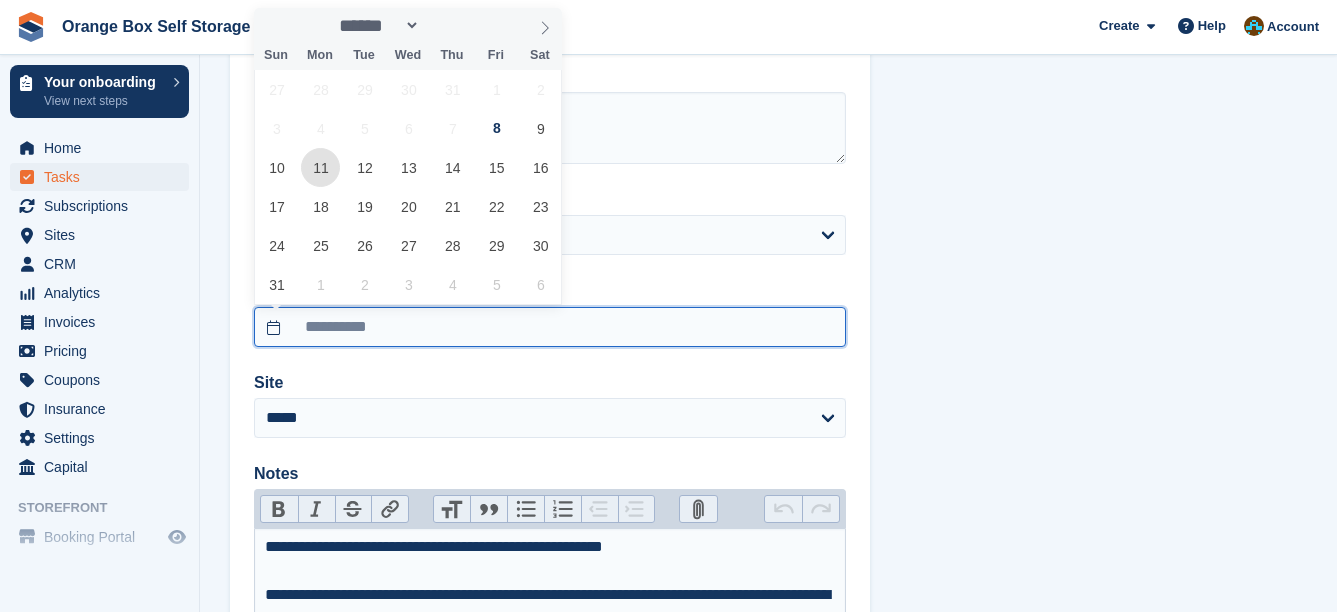 type on "**********" 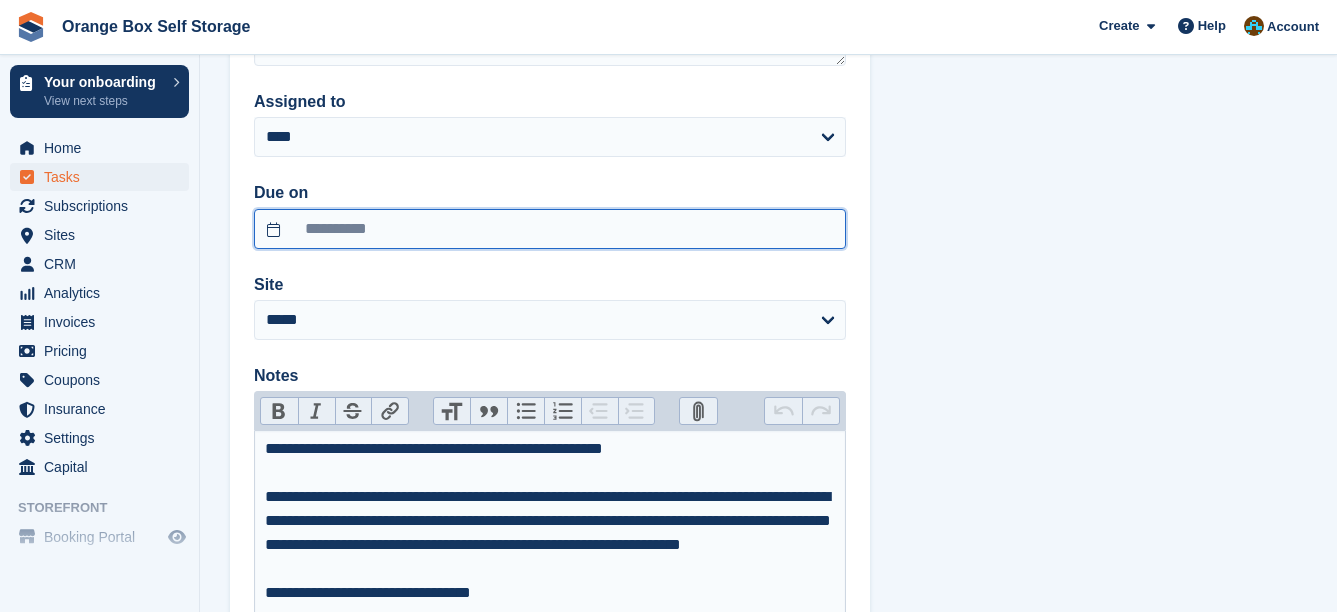 scroll, scrollTop: 580, scrollLeft: 0, axis: vertical 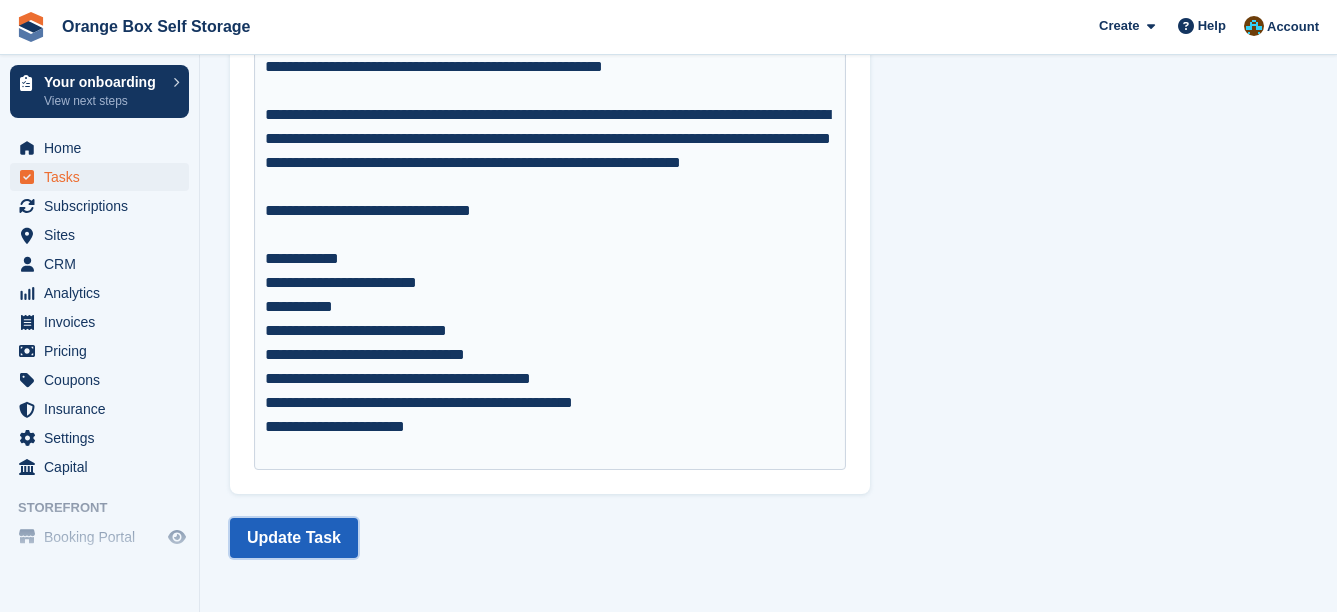 click on "Update Task" at bounding box center [294, 538] 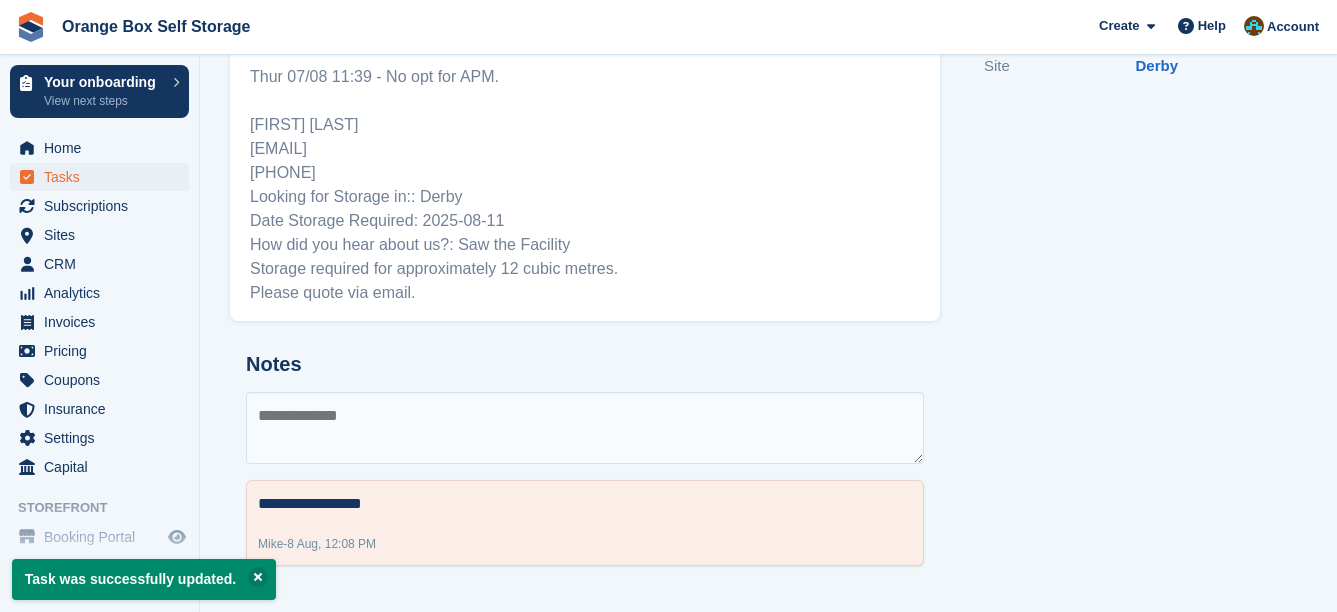 scroll, scrollTop: 0, scrollLeft: 0, axis: both 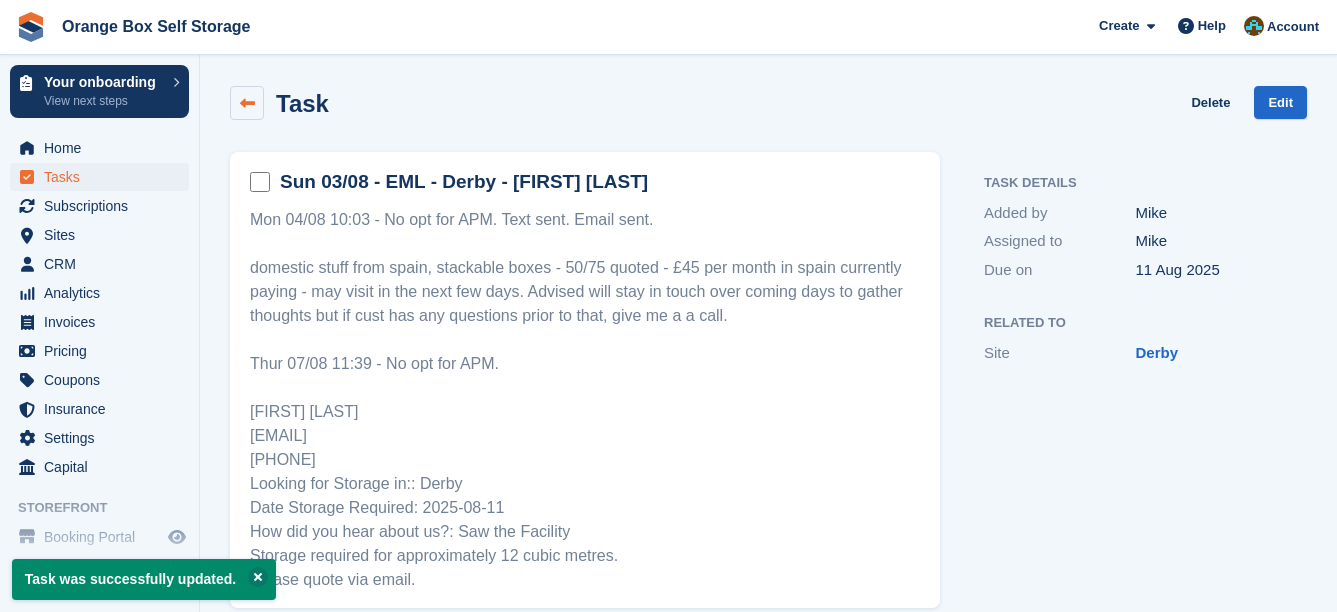 click at bounding box center (247, 103) 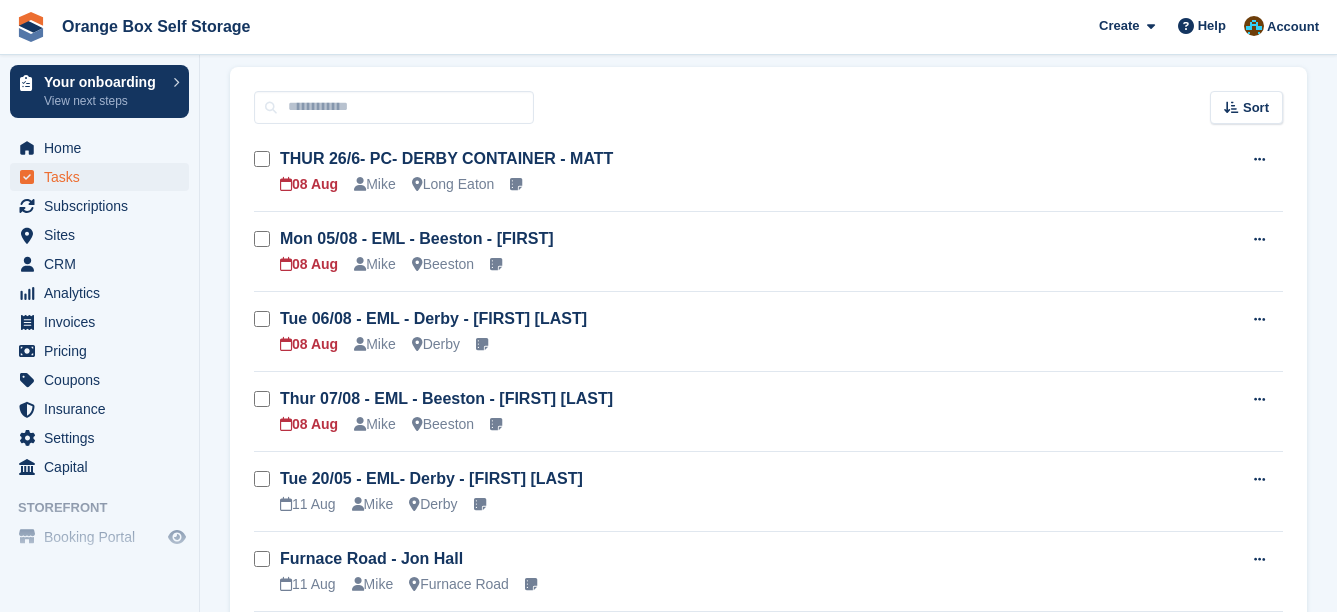 scroll, scrollTop: 100, scrollLeft: 0, axis: vertical 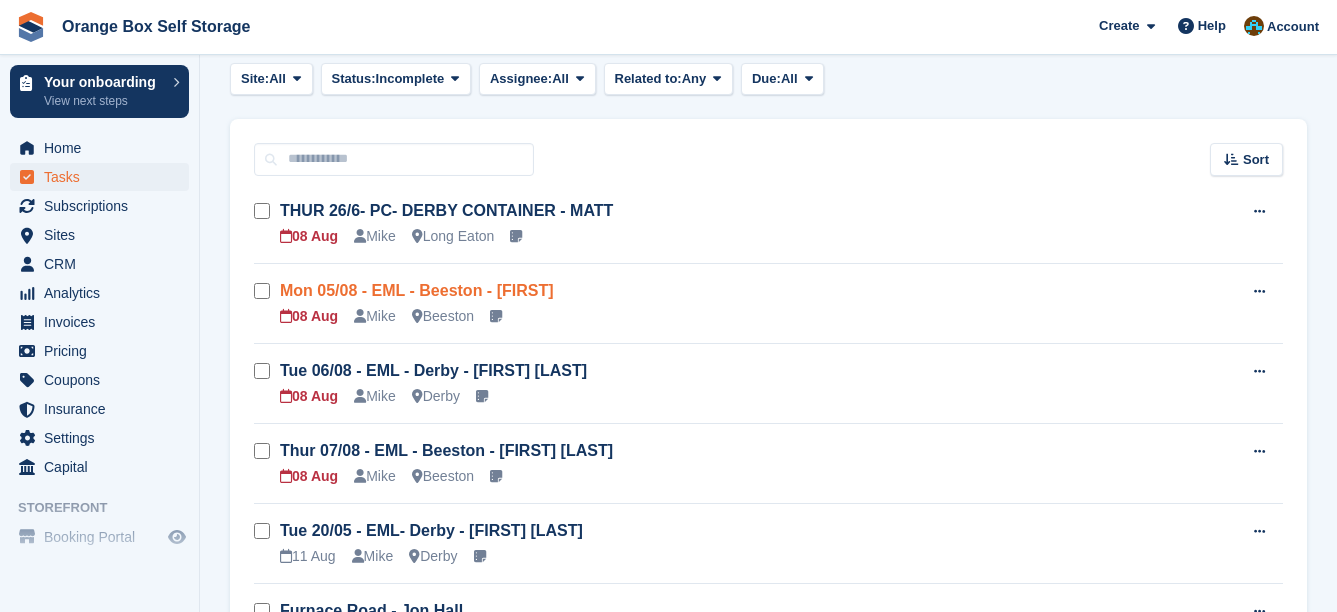 click on "Mon 05/08 - EML - Beeston - Sushant" at bounding box center (417, 290) 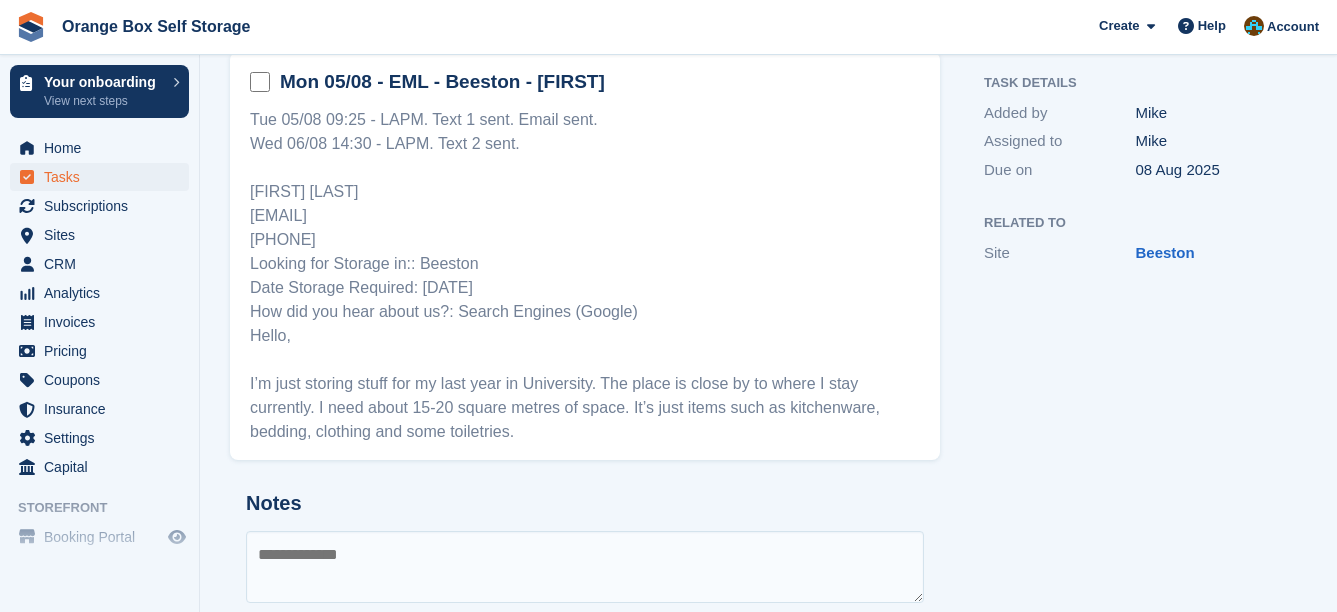 scroll, scrollTop: 177, scrollLeft: 0, axis: vertical 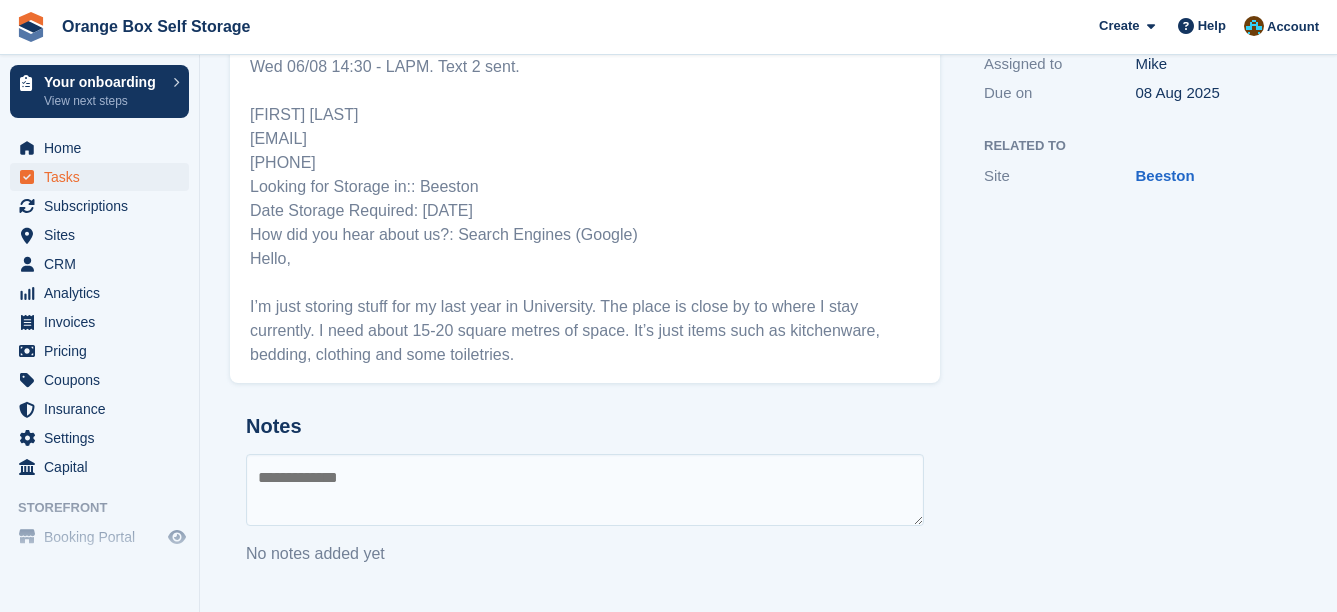 click at bounding box center [585, 490] 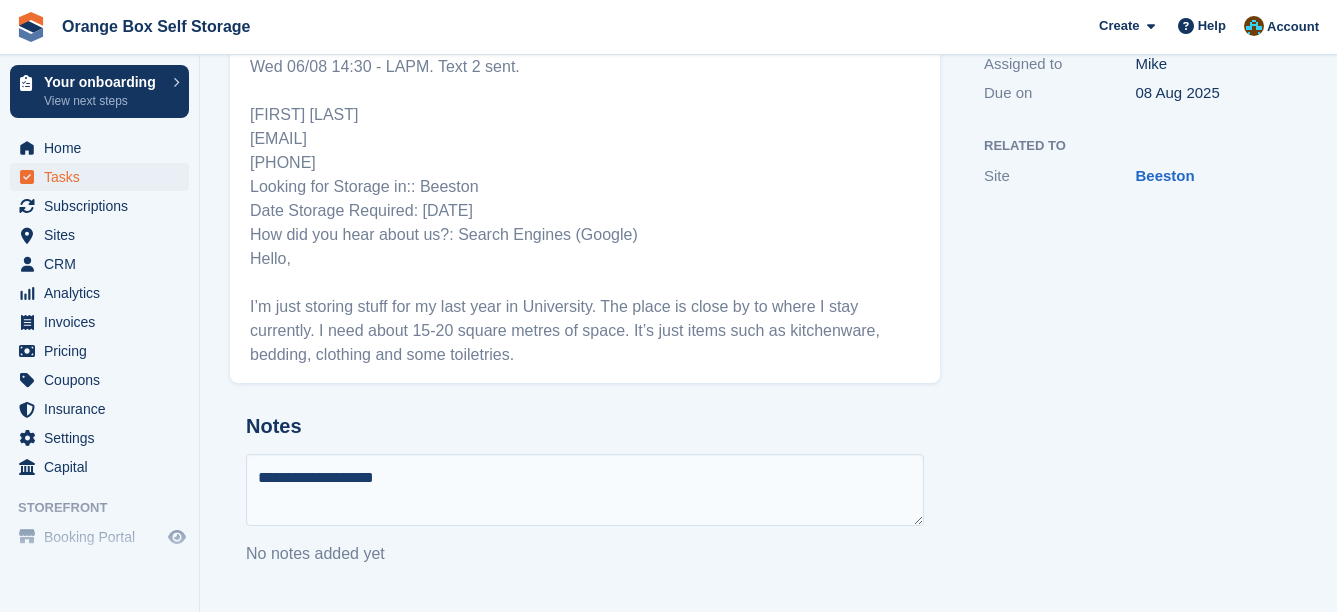 type on "**********" 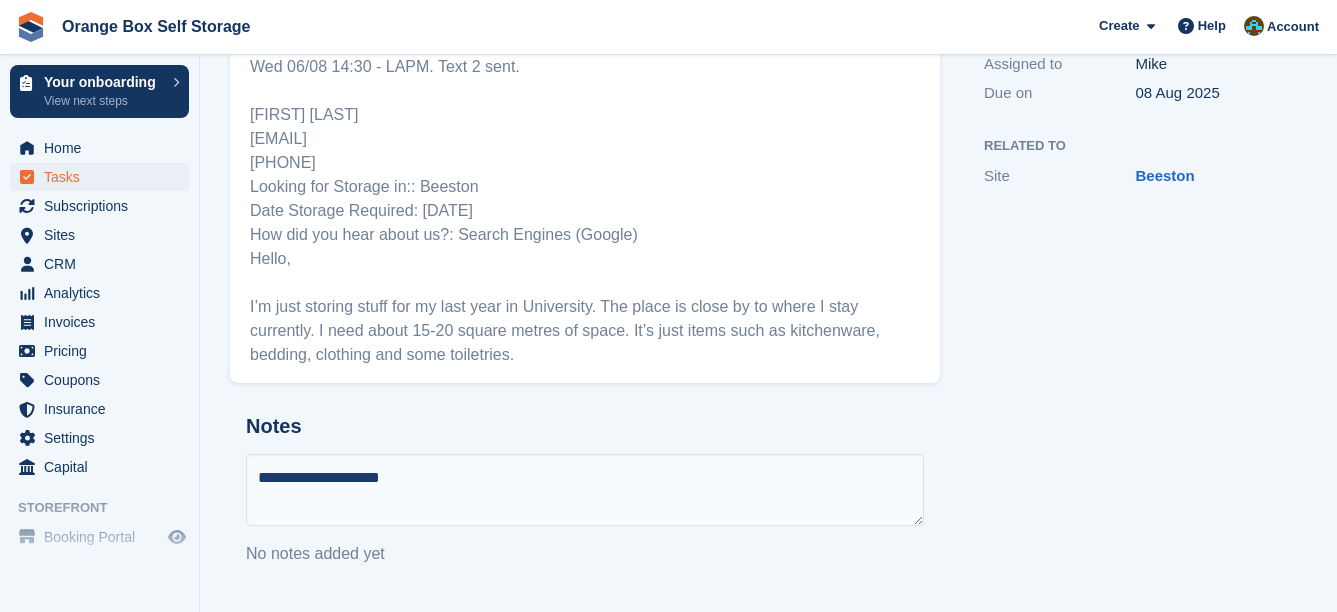 type 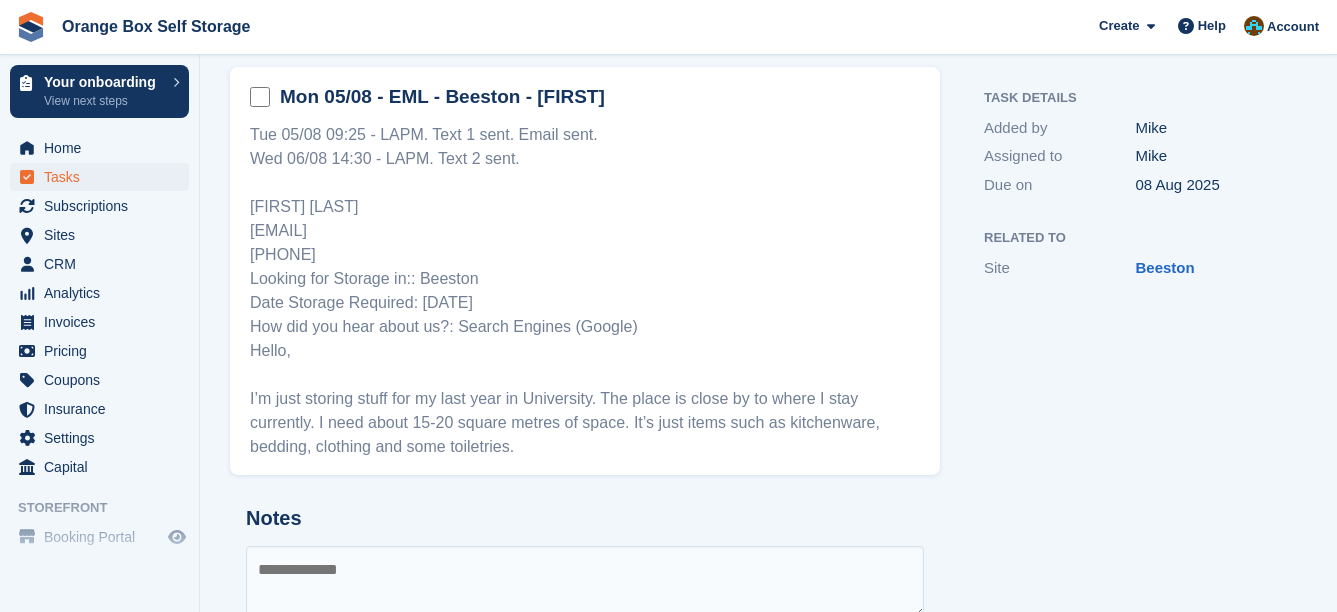 scroll, scrollTop: 0, scrollLeft: 0, axis: both 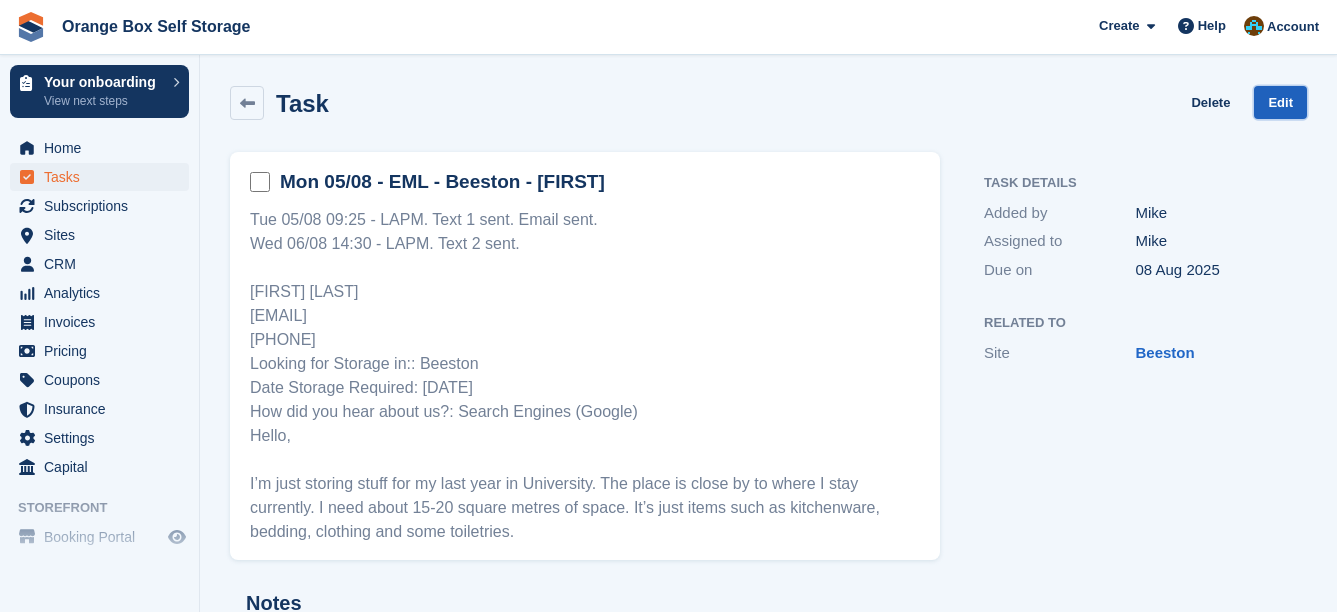 click on "Edit" at bounding box center [1280, 102] 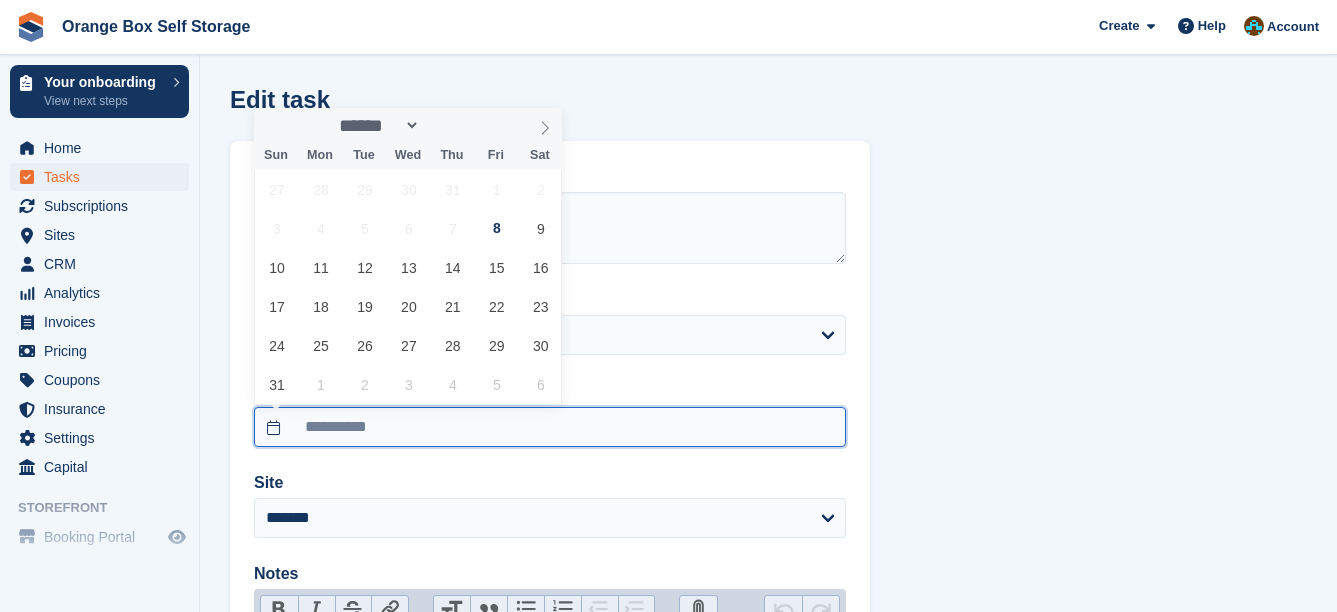 click on "**********" at bounding box center [550, 427] 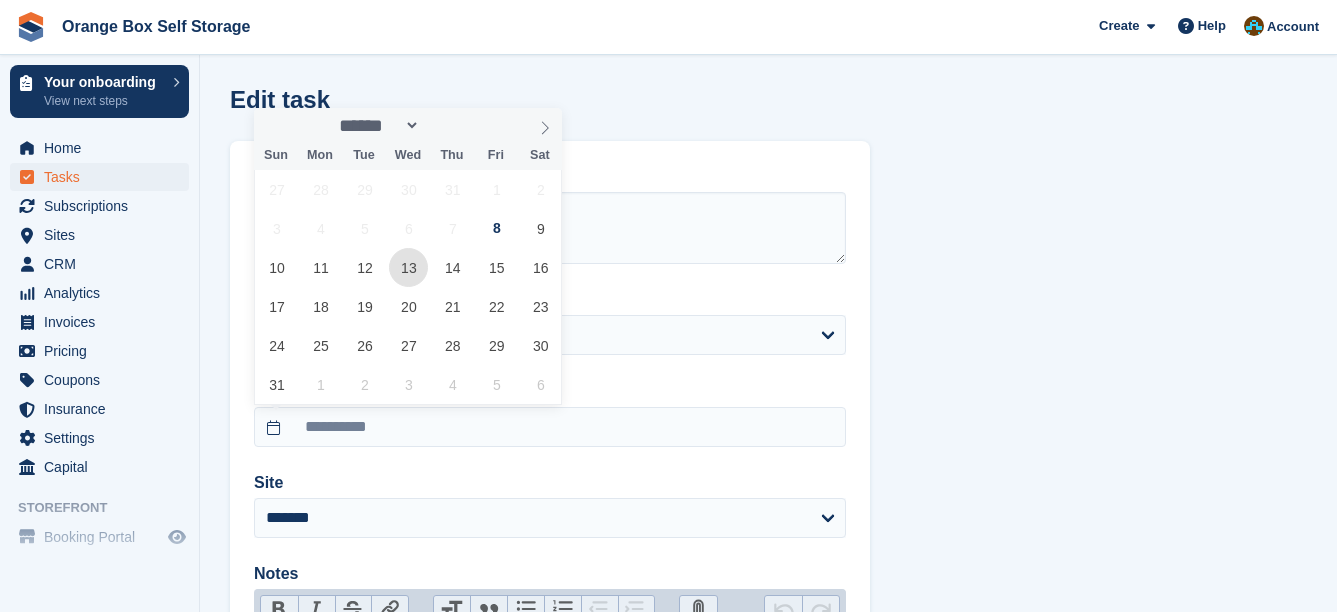 click on "13" at bounding box center (408, 267) 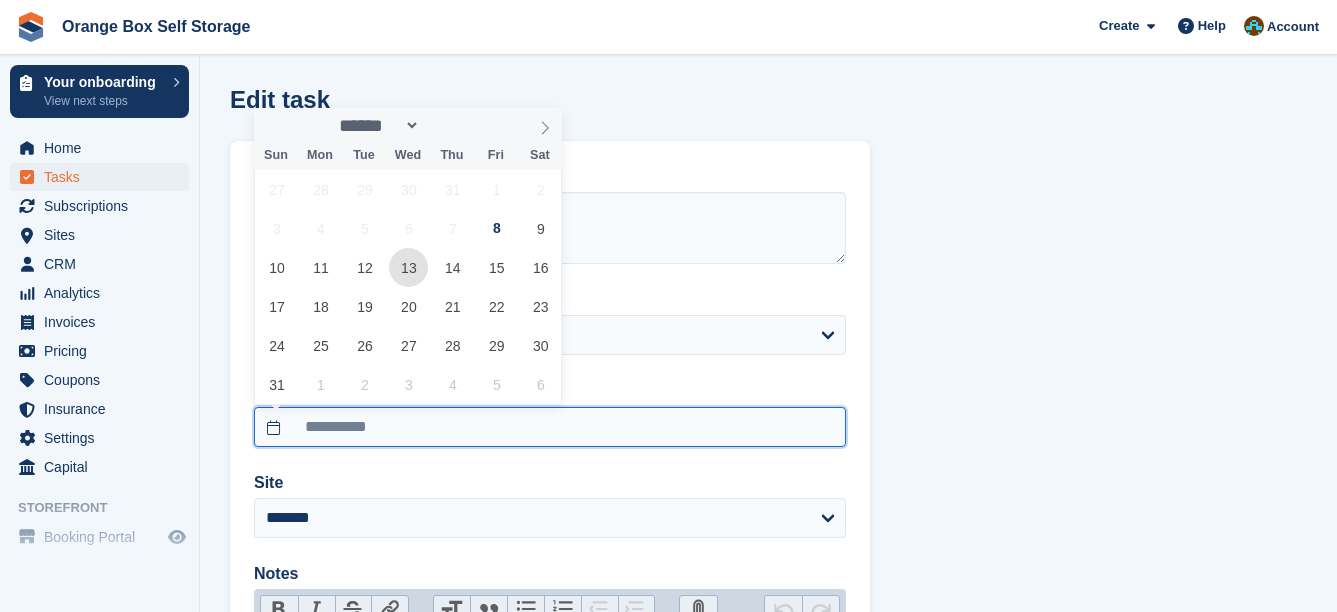 type on "**********" 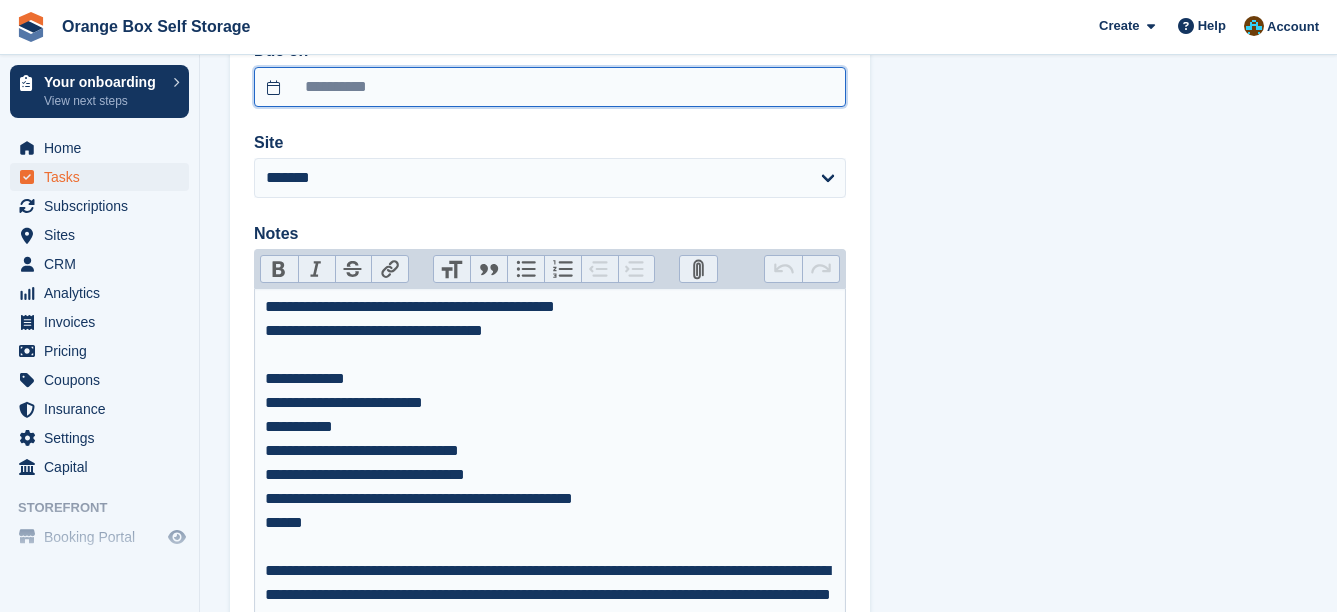 scroll, scrollTop: 508, scrollLeft: 0, axis: vertical 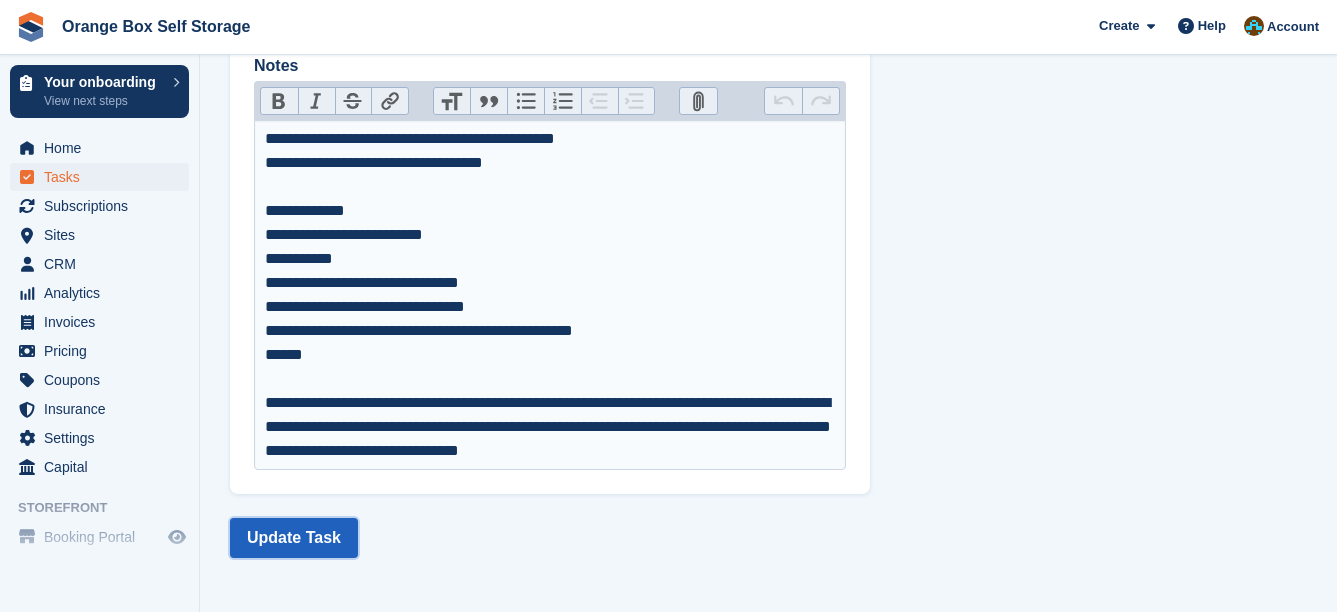 click on "Update Task" at bounding box center (294, 538) 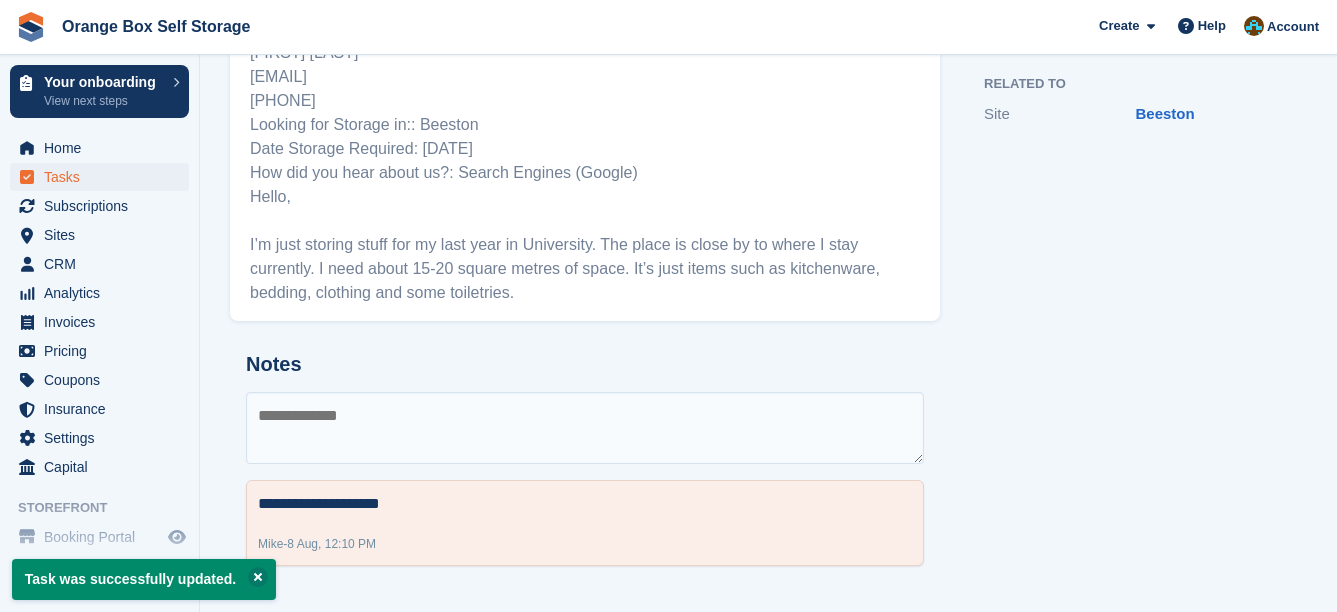 scroll, scrollTop: 0, scrollLeft: 0, axis: both 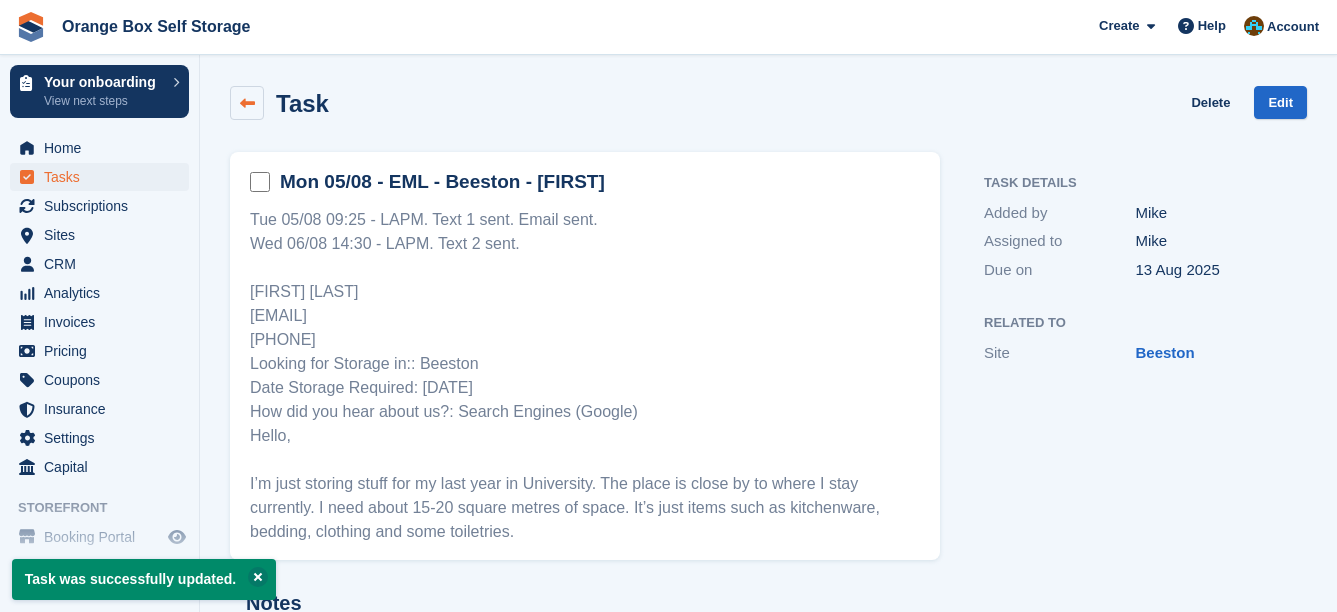 click at bounding box center [247, 103] 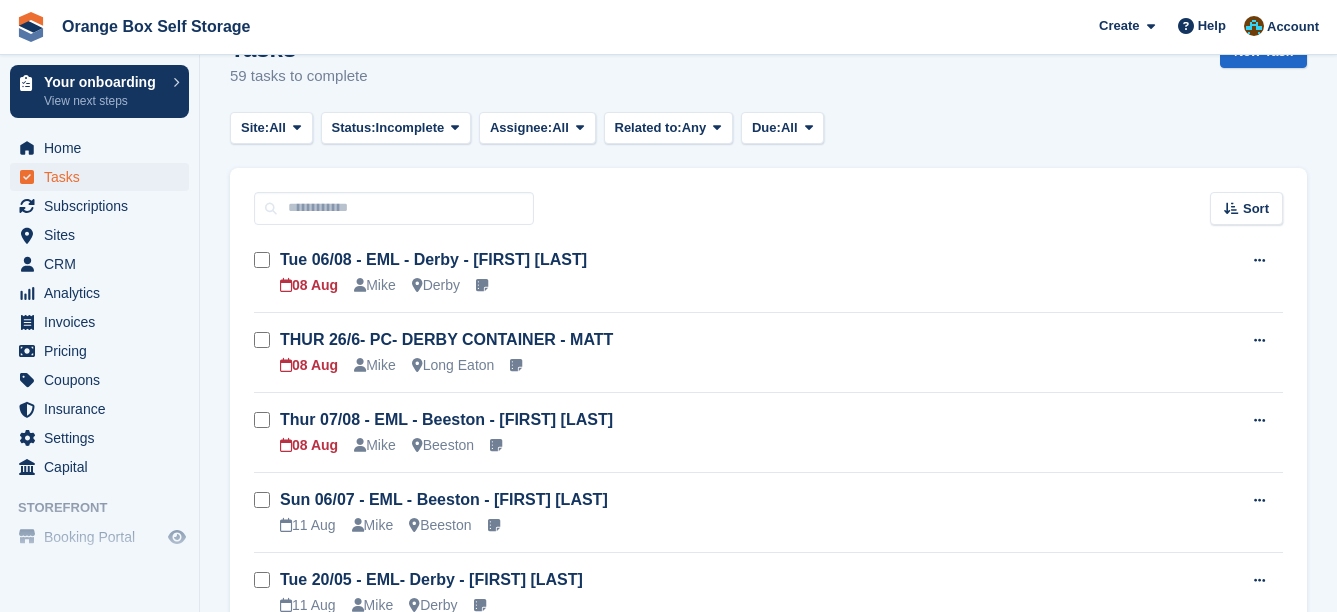 scroll, scrollTop: 100, scrollLeft: 0, axis: vertical 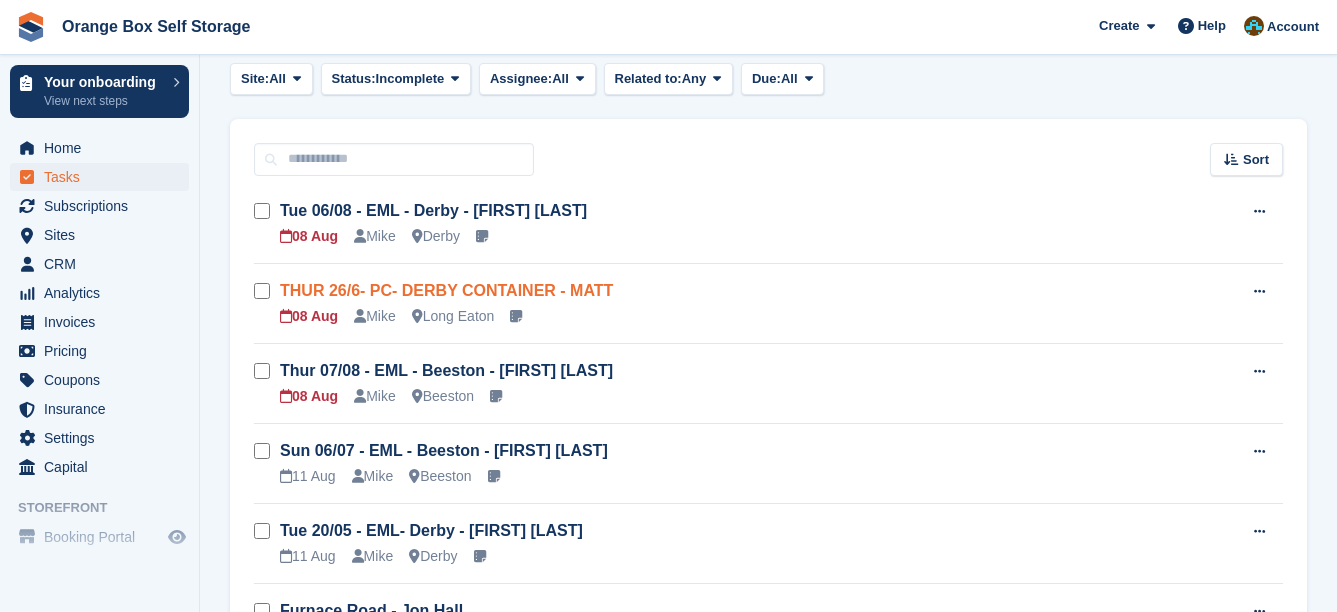 click on "THUR 26/6- PC- DERBY CONTAINER - MATT" at bounding box center (446, 290) 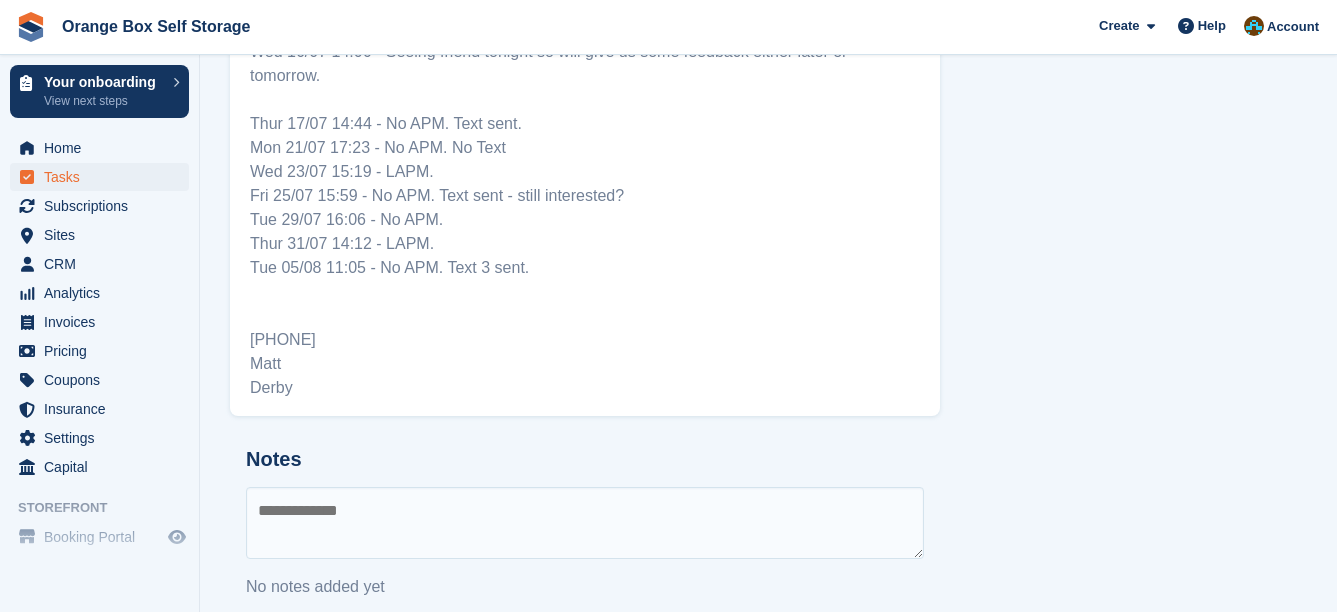 scroll, scrollTop: 513, scrollLeft: 0, axis: vertical 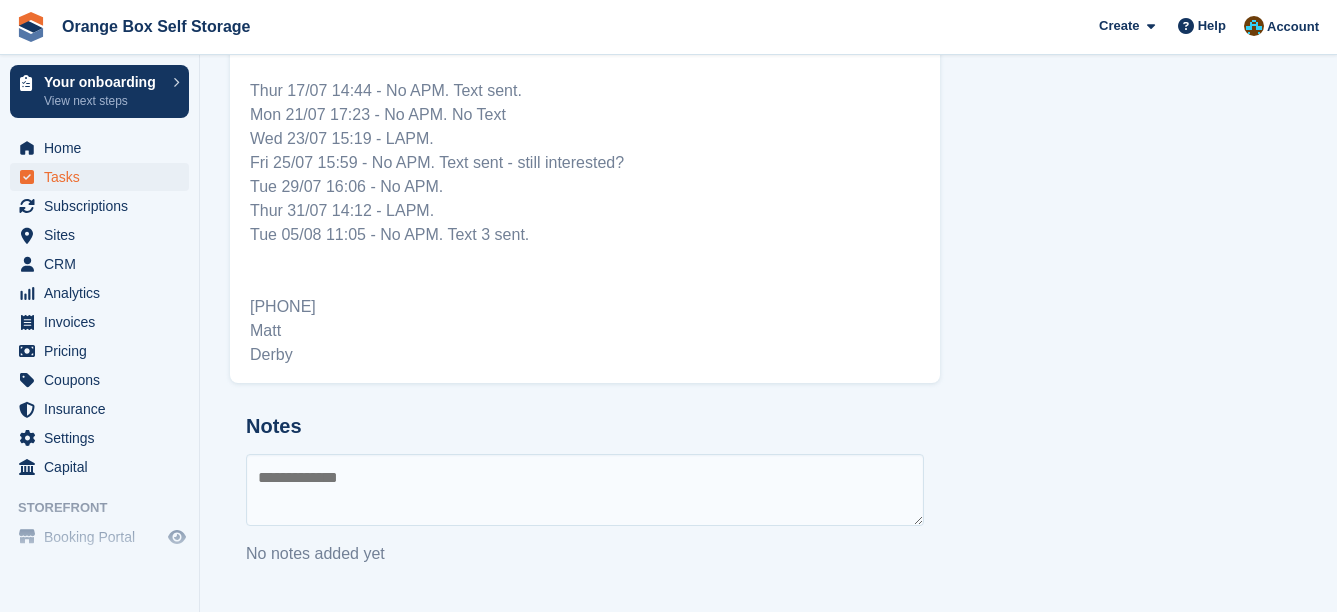 click on "No notes added yet" at bounding box center (585, 554) 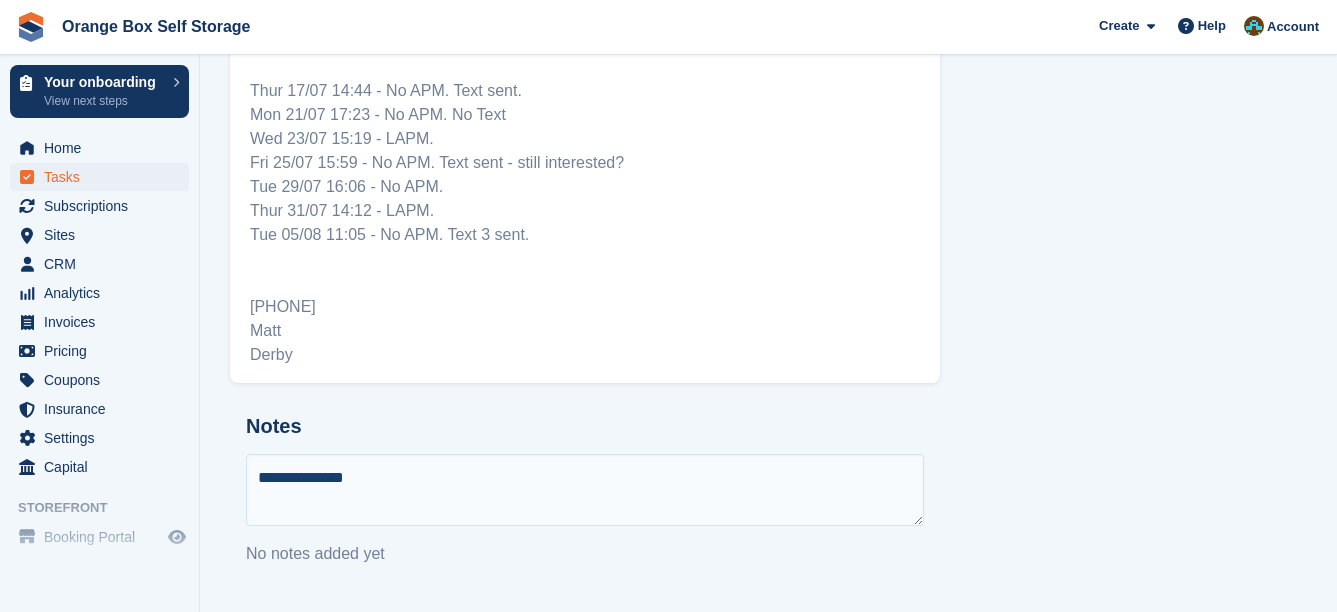 type on "**********" 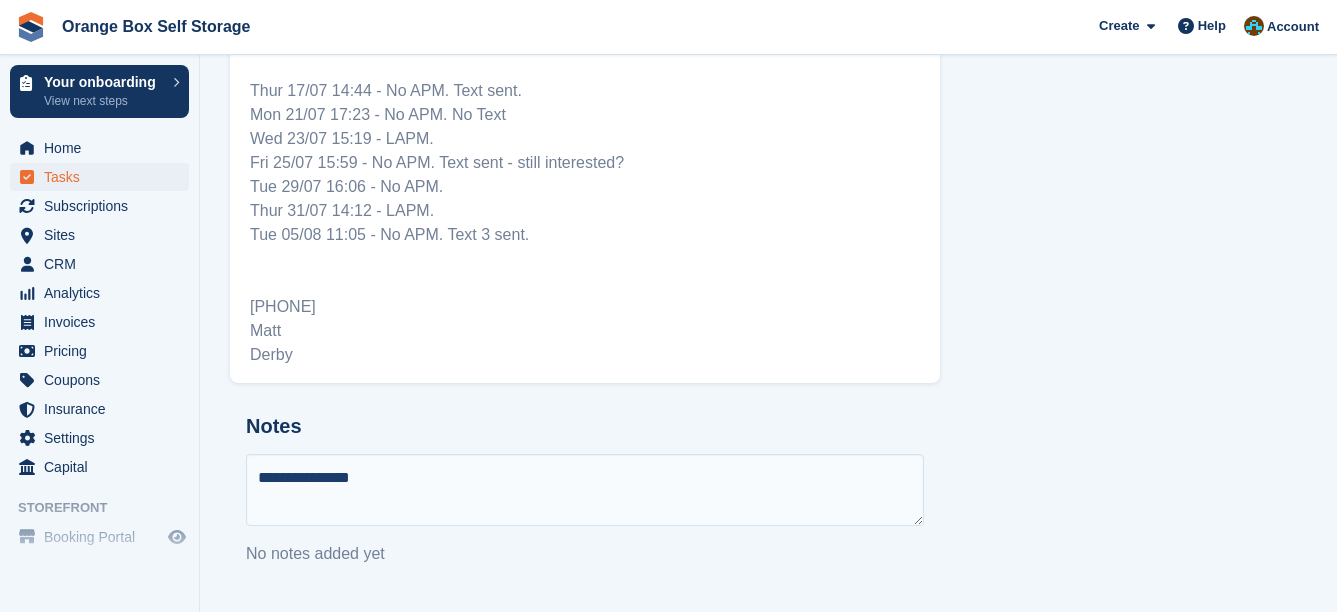 type 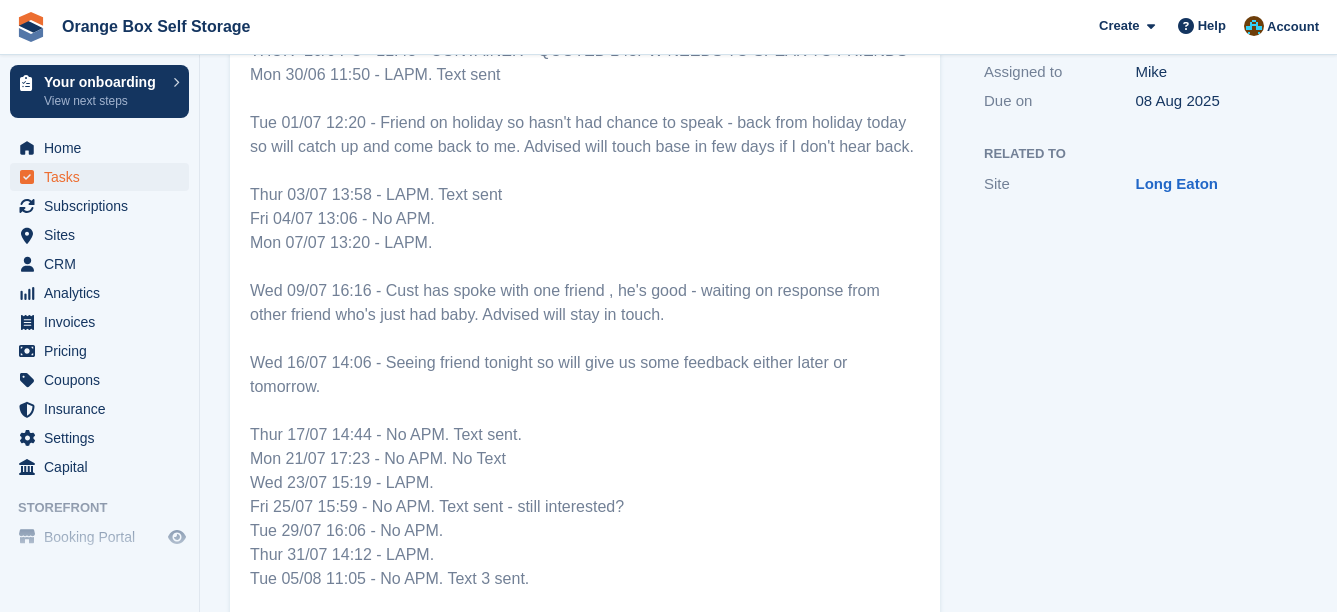 scroll, scrollTop: 0, scrollLeft: 0, axis: both 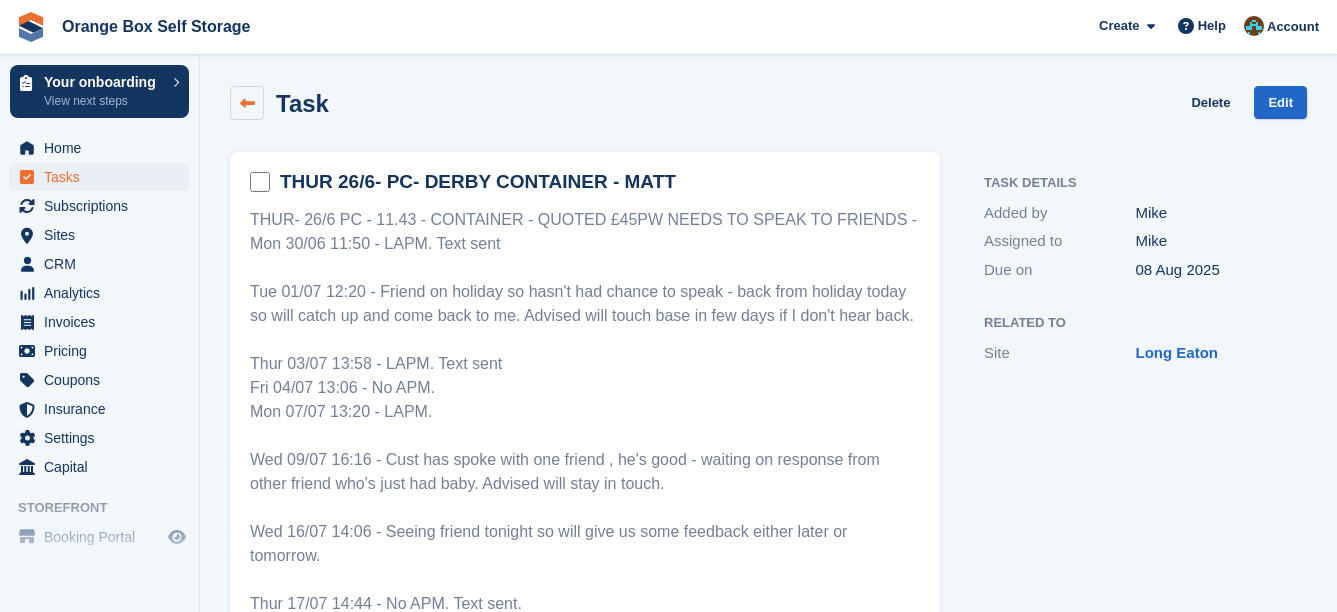 click at bounding box center [247, 103] 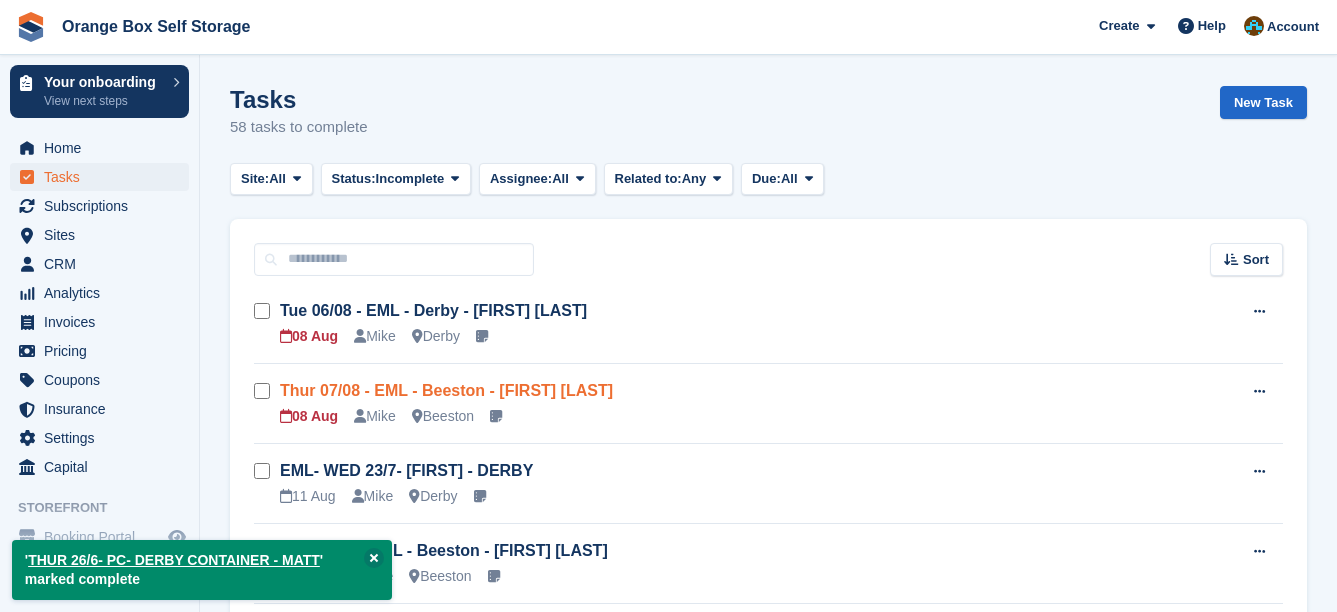 click on "Thur 07/08 - EML - Beeston - Wei Lin" at bounding box center [446, 390] 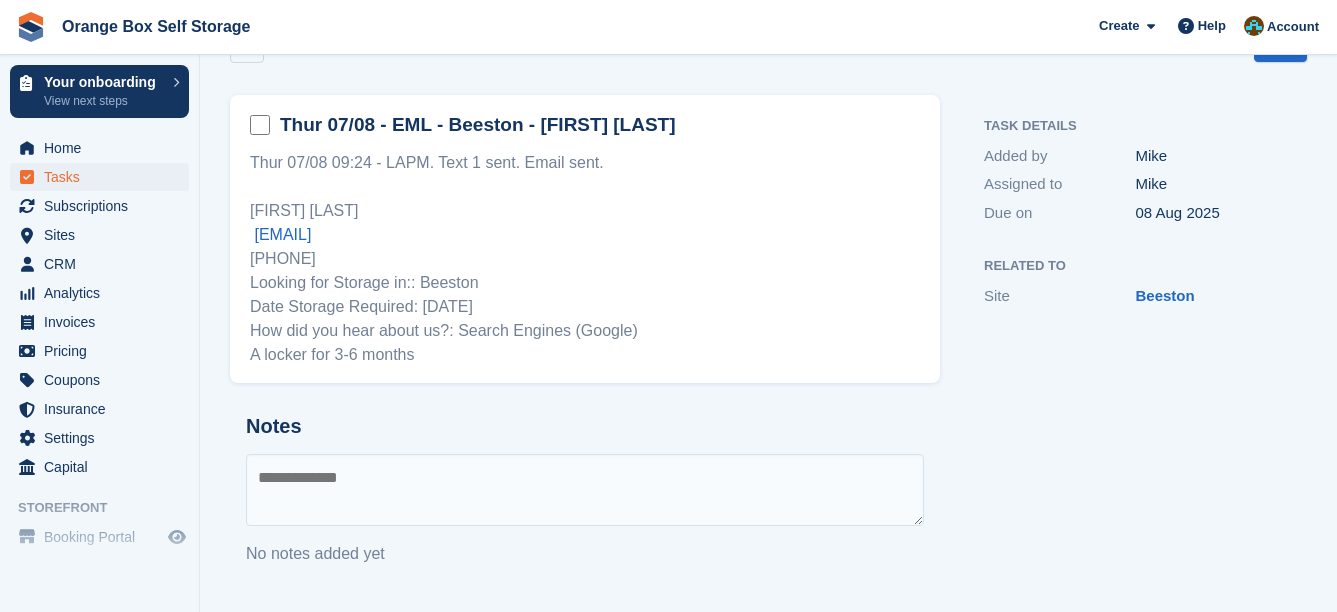 scroll, scrollTop: 0, scrollLeft: 0, axis: both 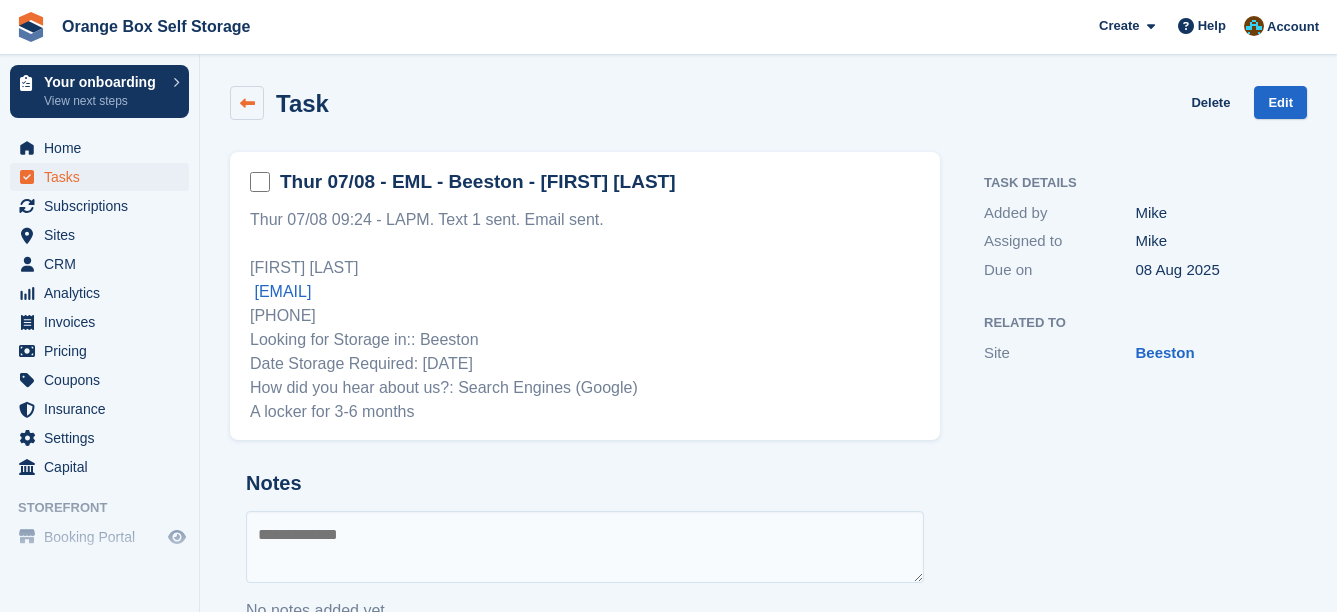 click at bounding box center [247, 103] 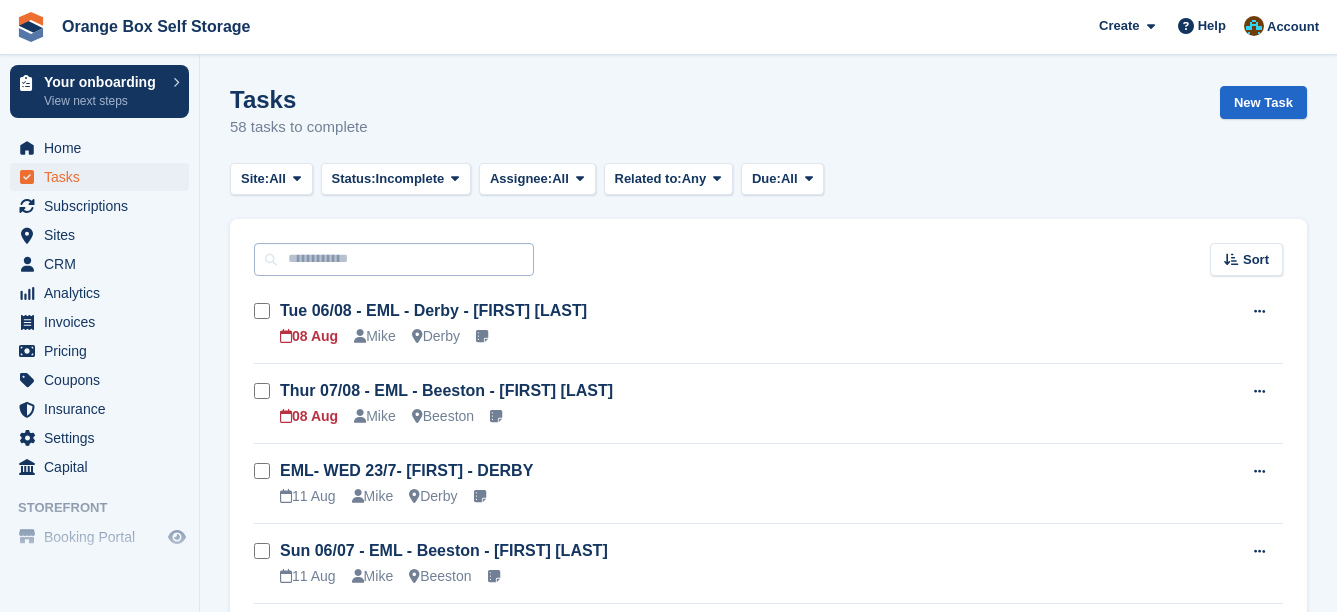 click on "Sort
Sort by
Due on
Created on
Sooner
Later
Tue 06/08 - EML - Derby - Kashminder Raju
08 Aug
Mike
Derby" at bounding box center (768, 2255) 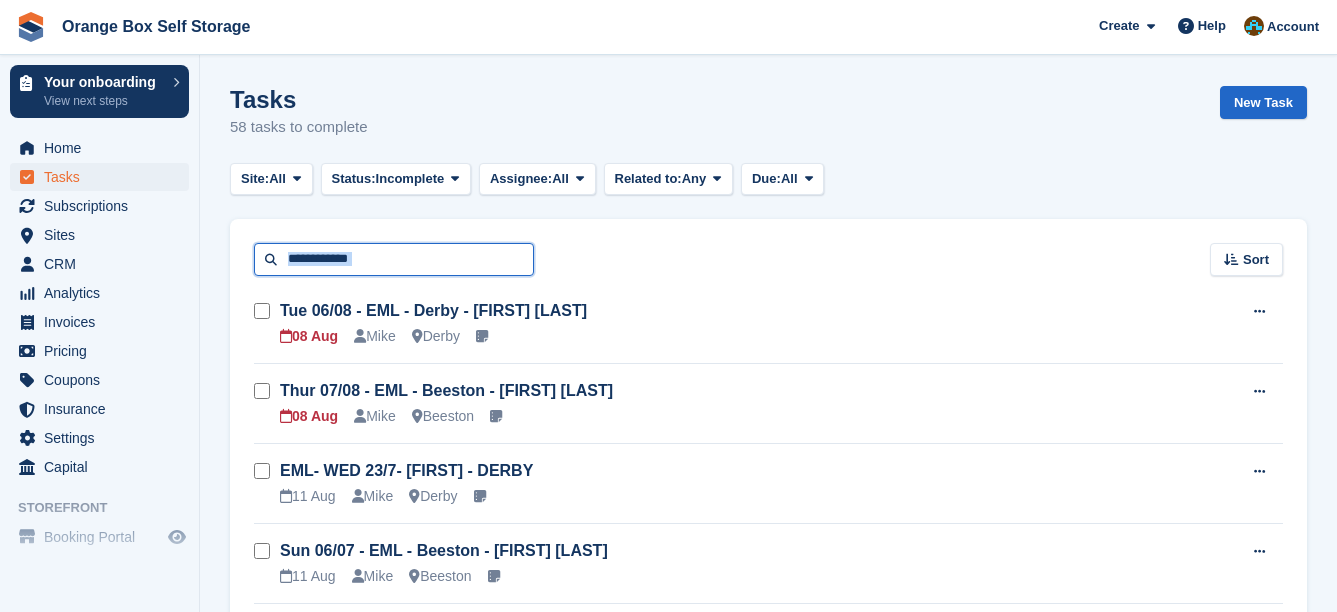 click at bounding box center (394, 259) 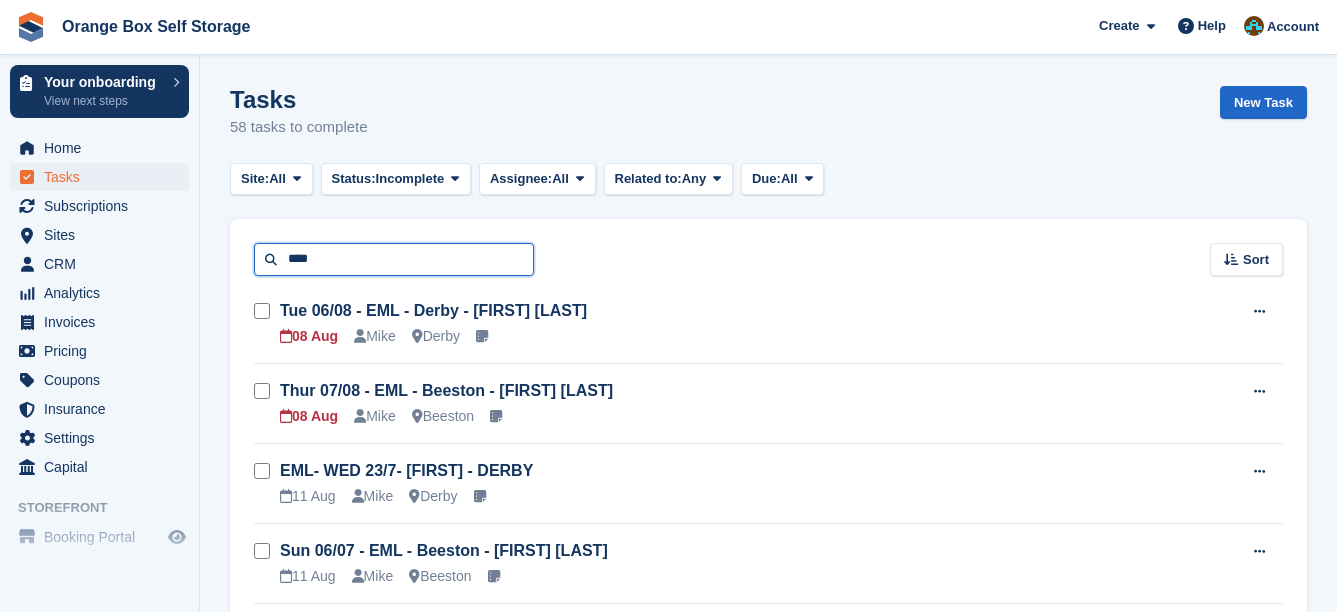 type on "****" 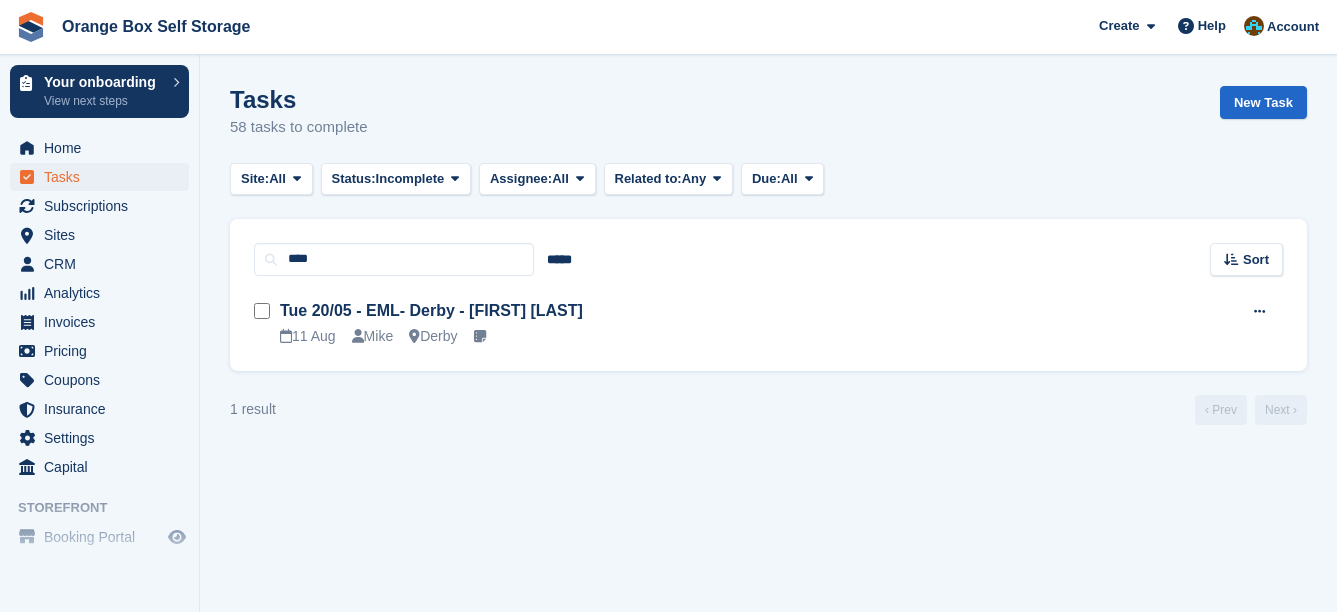 click on "Tue 20/05 - EML- Derby - Gary Varty" at bounding box center (720, 311) 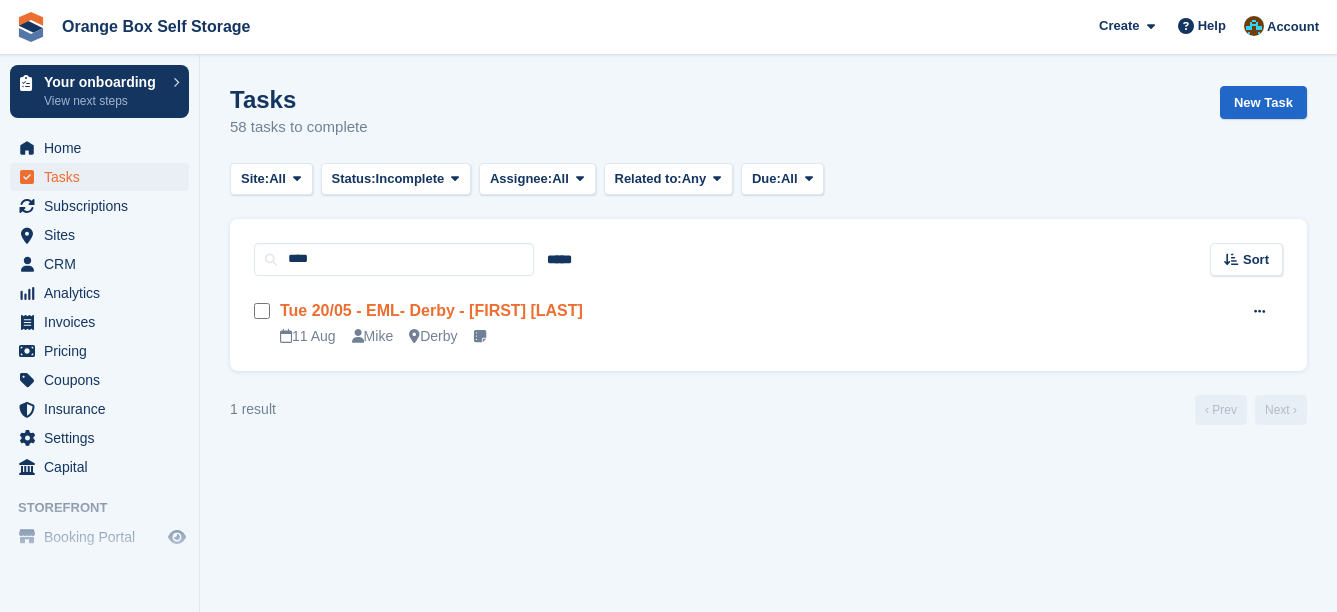 click on "Tue 20/05 - EML- Derby - Gary Varty" at bounding box center [431, 310] 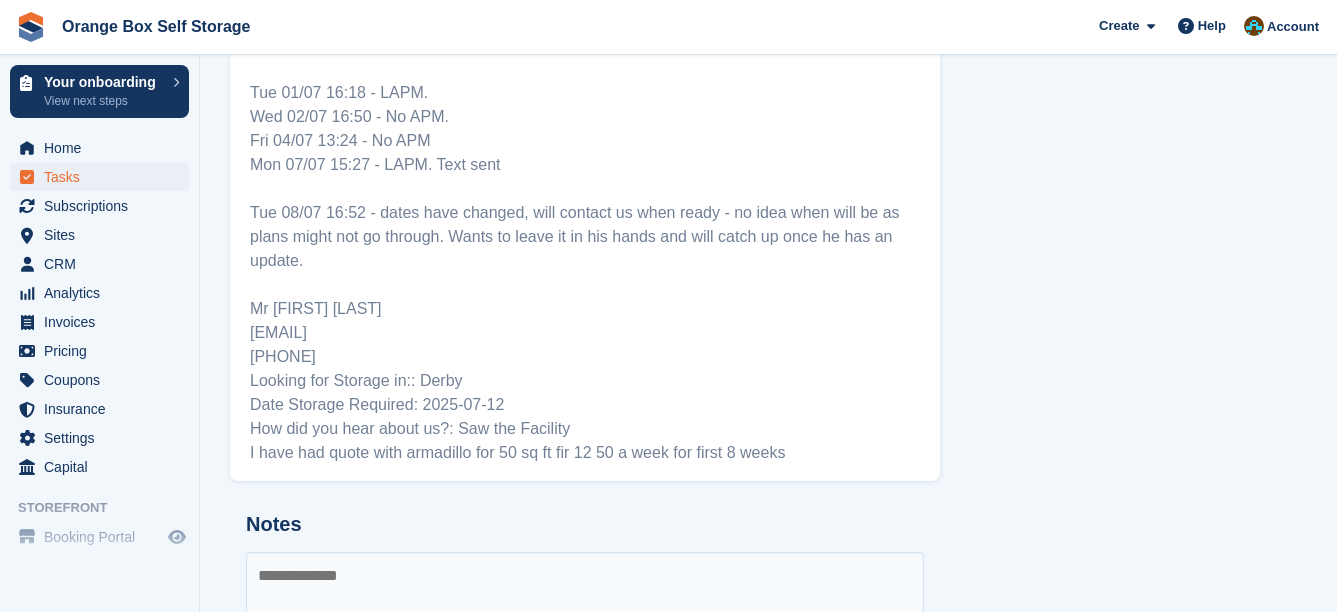 scroll, scrollTop: 800, scrollLeft: 0, axis: vertical 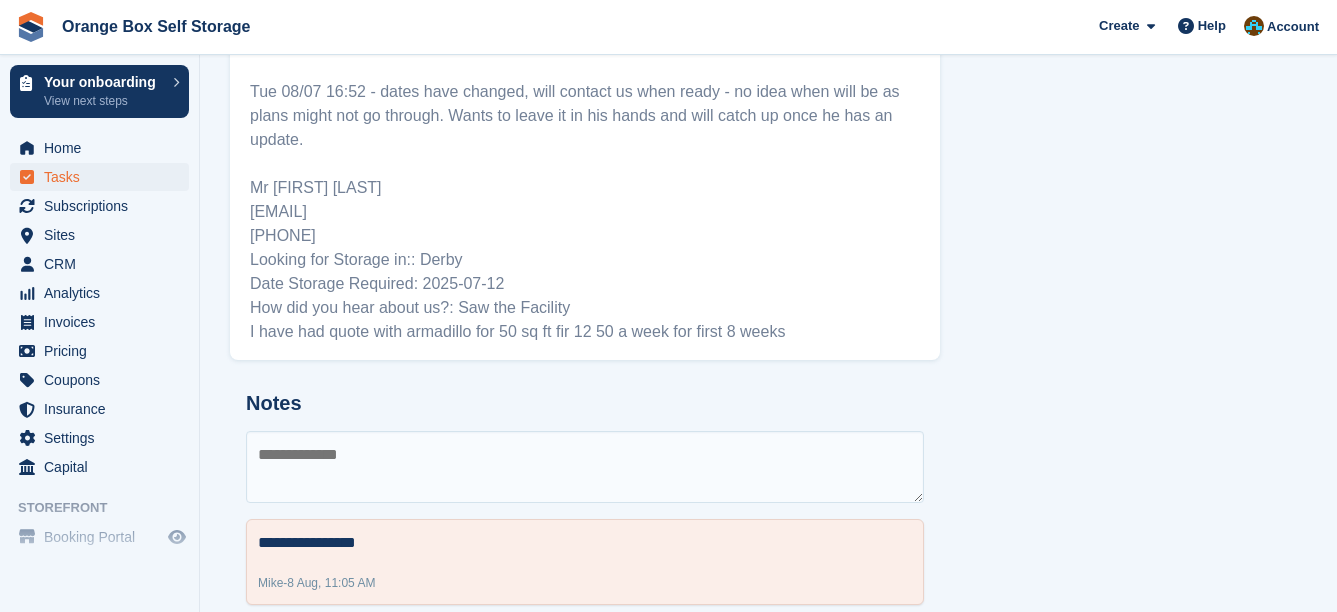 click at bounding box center (585, 467) 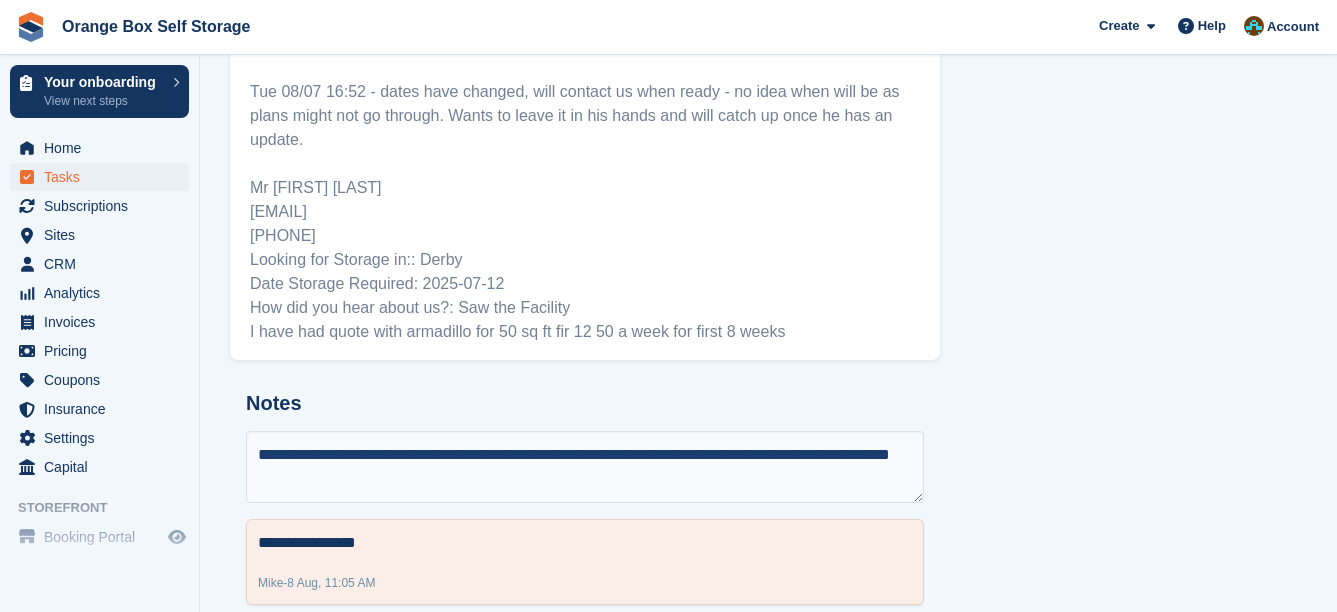 type on "**********" 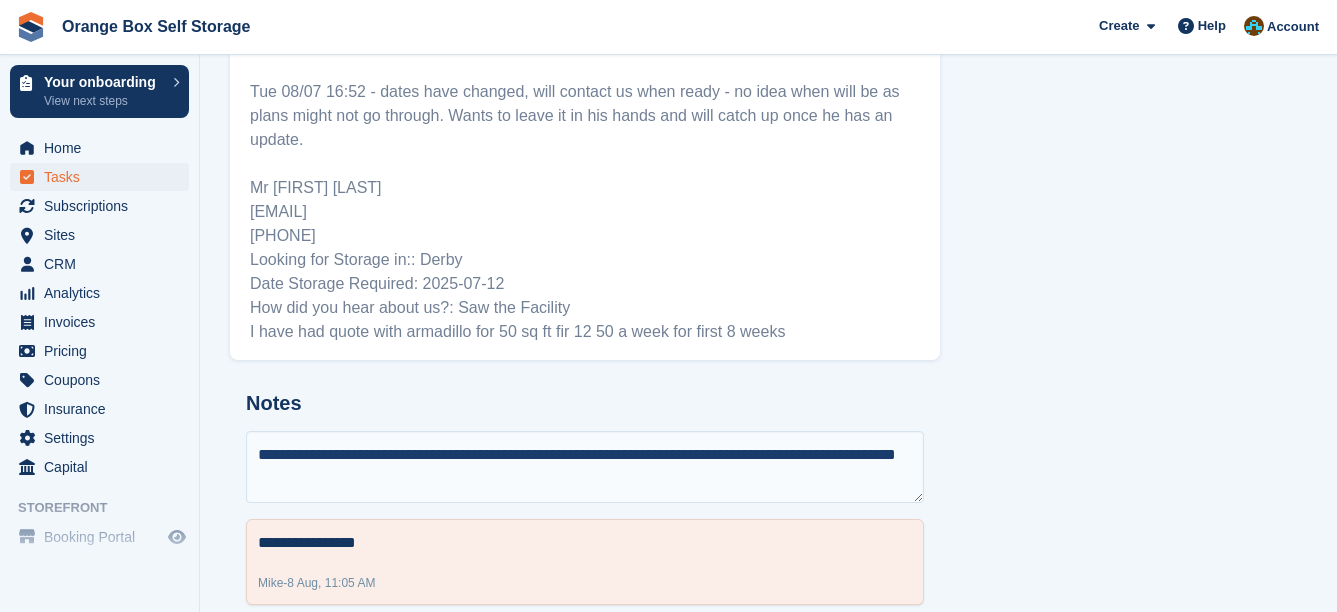 type 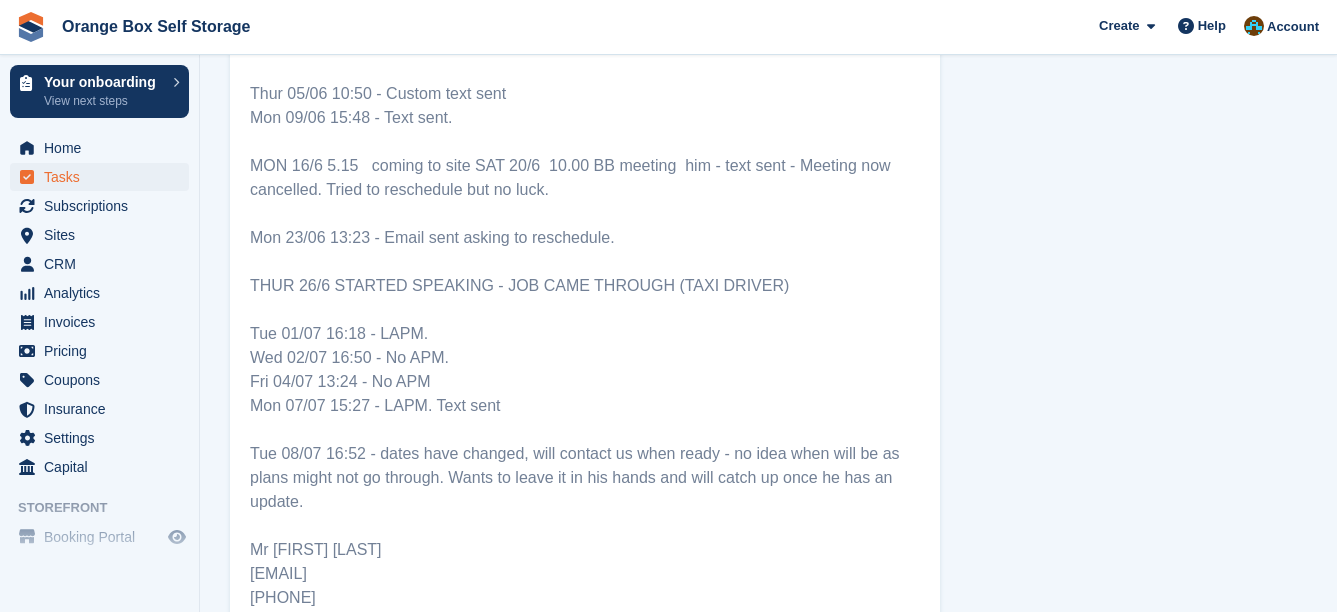 scroll, scrollTop: 100, scrollLeft: 0, axis: vertical 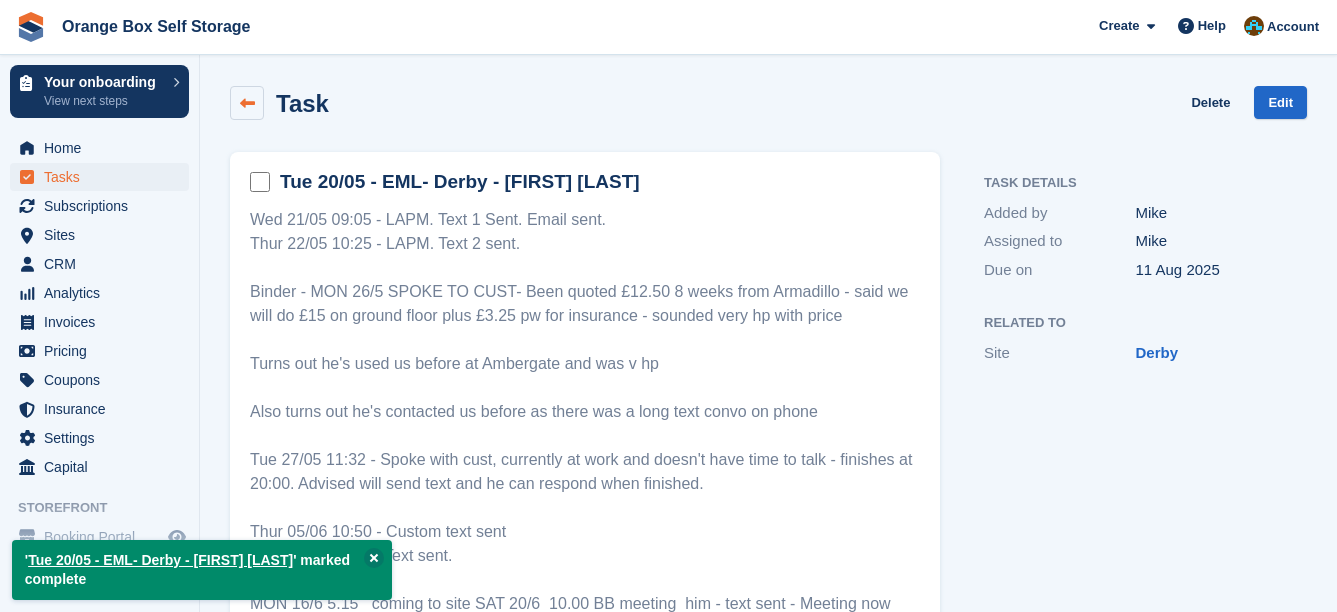 click at bounding box center (247, 103) 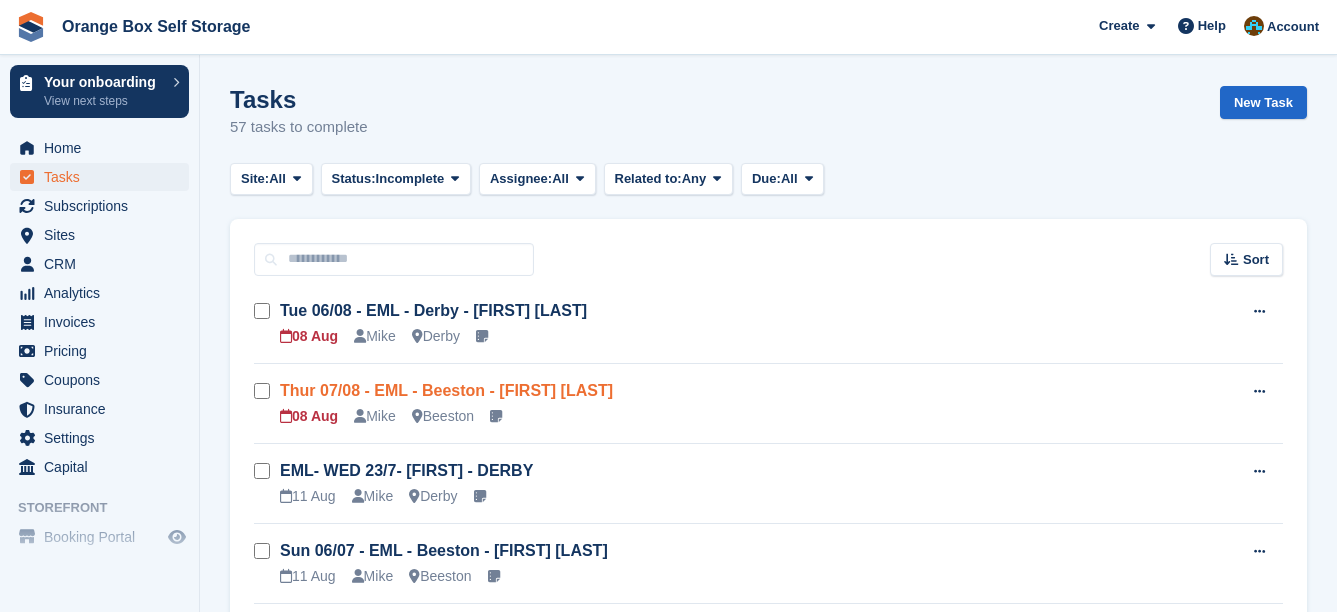 click on "Thur 07/08 - EML - Beeston - Wei Lin" at bounding box center (446, 390) 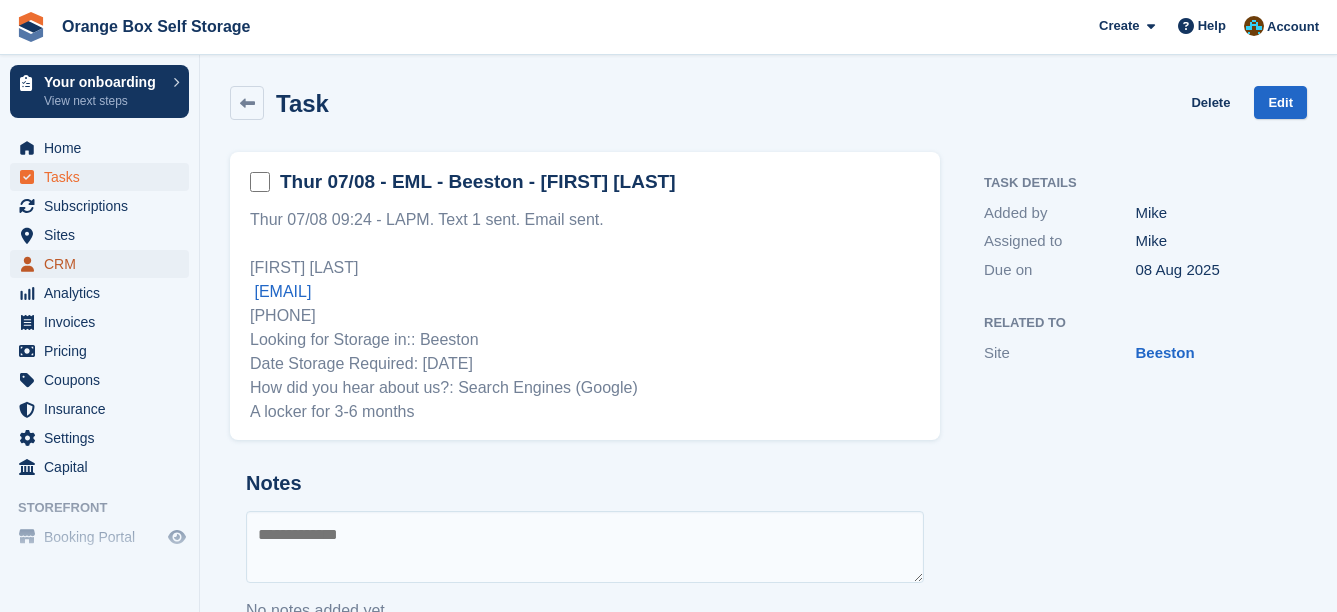 scroll, scrollTop: 57, scrollLeft: 0, axis: vertical 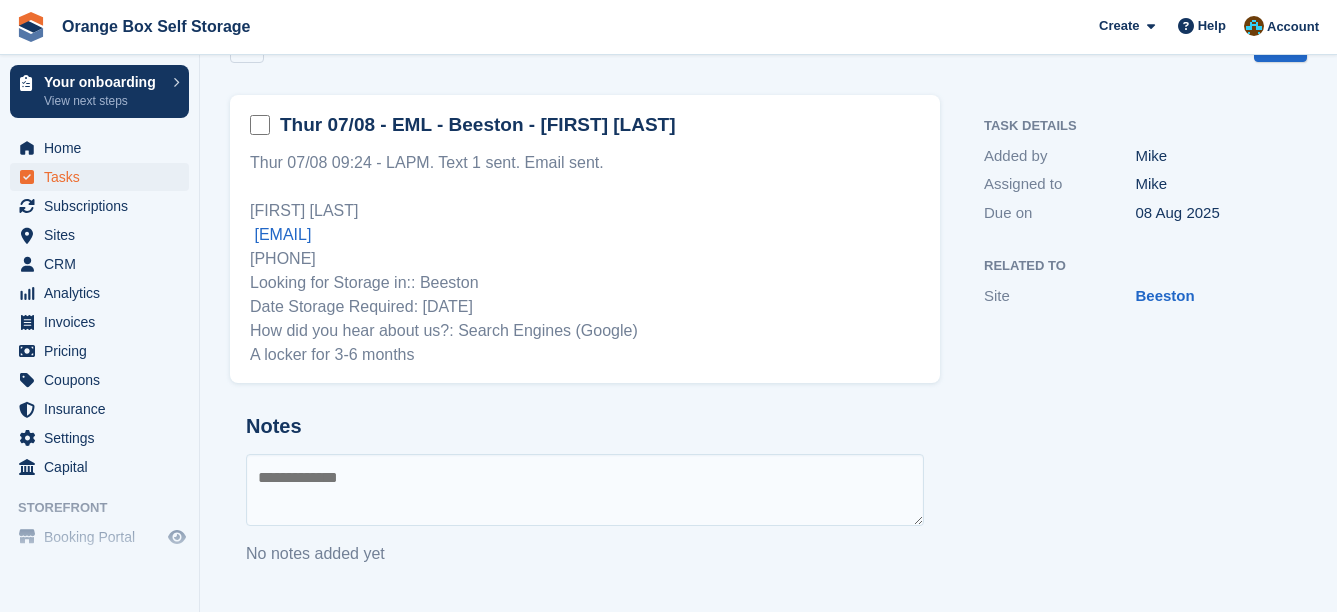 drag, startPoint x: 497, startPoint y: 467, endPoint x: 481, endPoint y: 453, distance: 21.260292 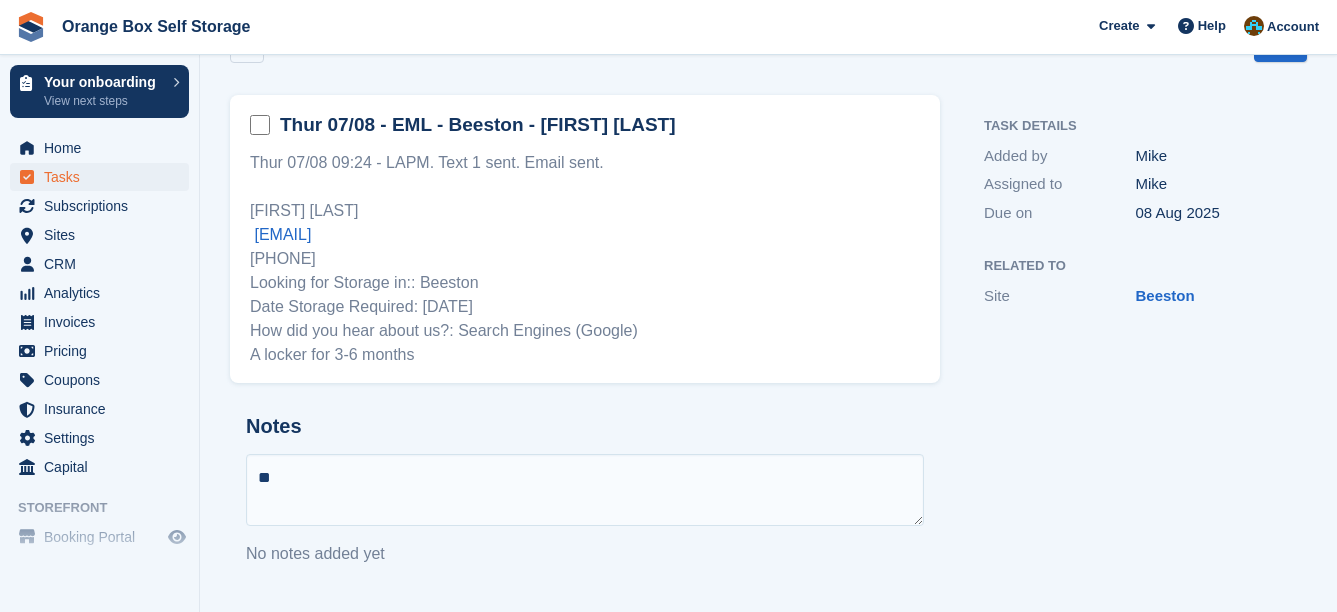 type on "*" 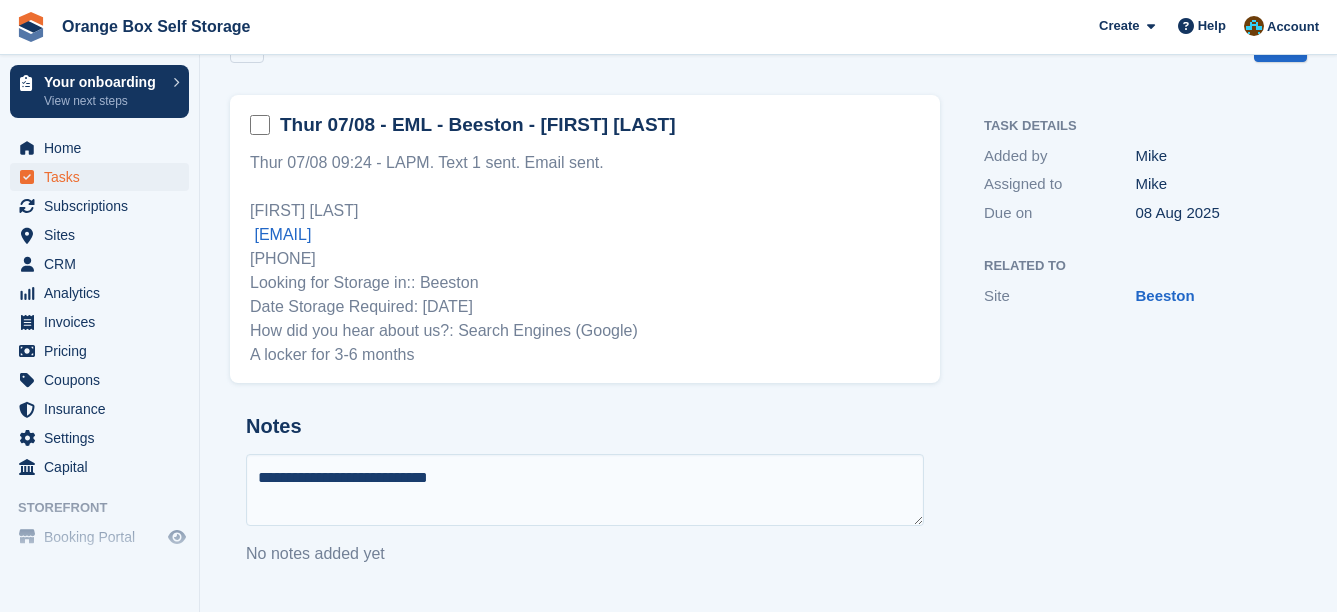 type on "**********" 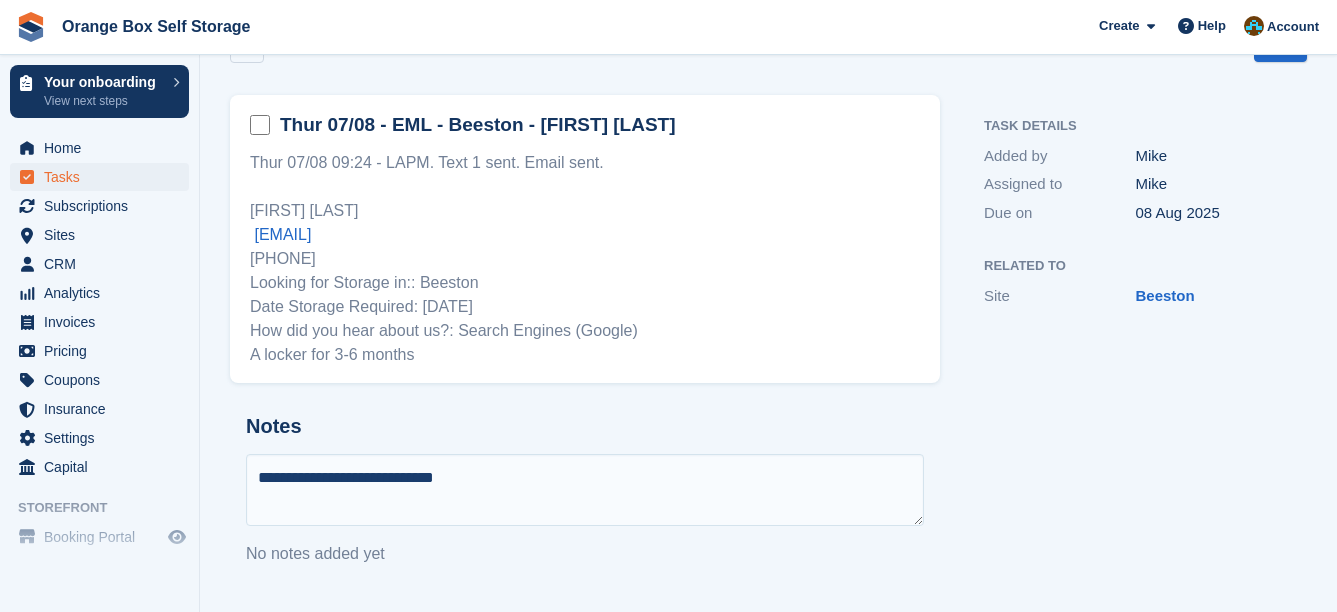 type 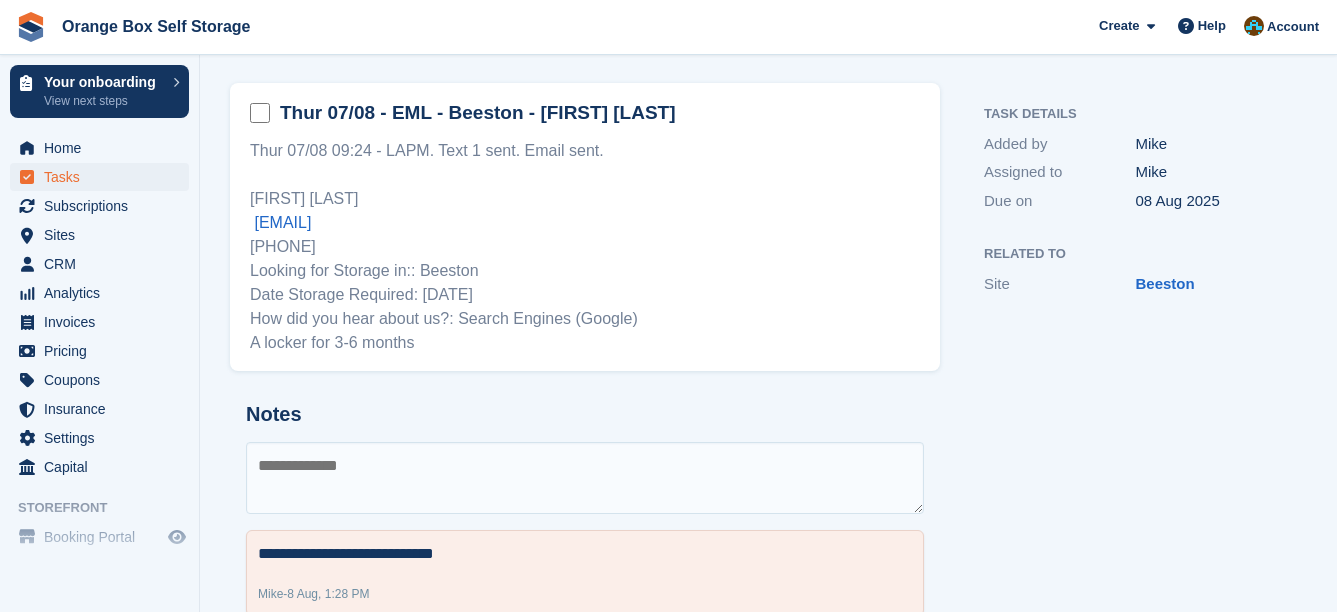 scroll, scrollTop: 0, scrollLeft: 0, axis: both 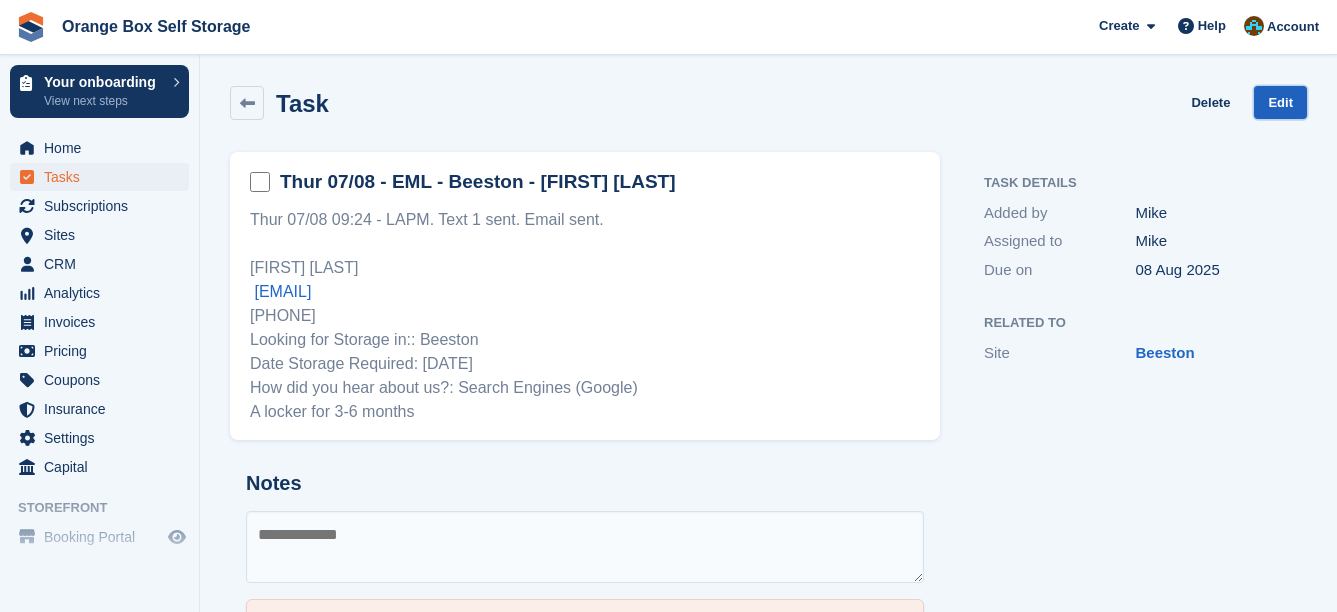 click on "Edit" at bounding box center [1280, 102] 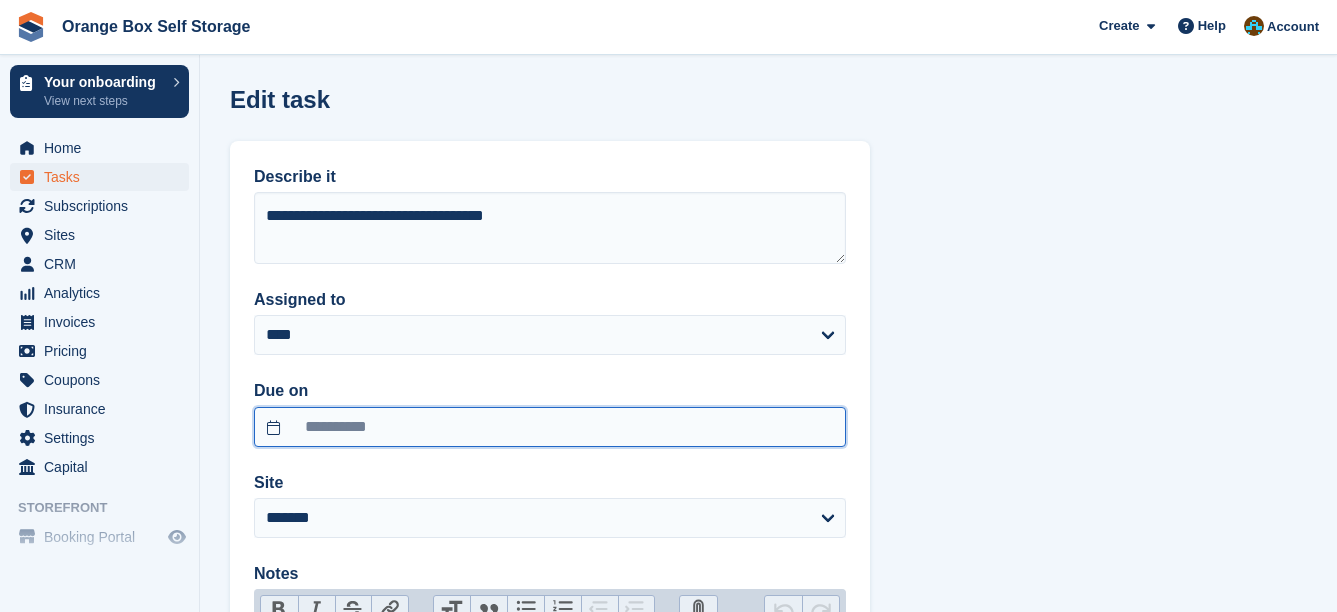 click on "**********" at bounding box center (550, 427) 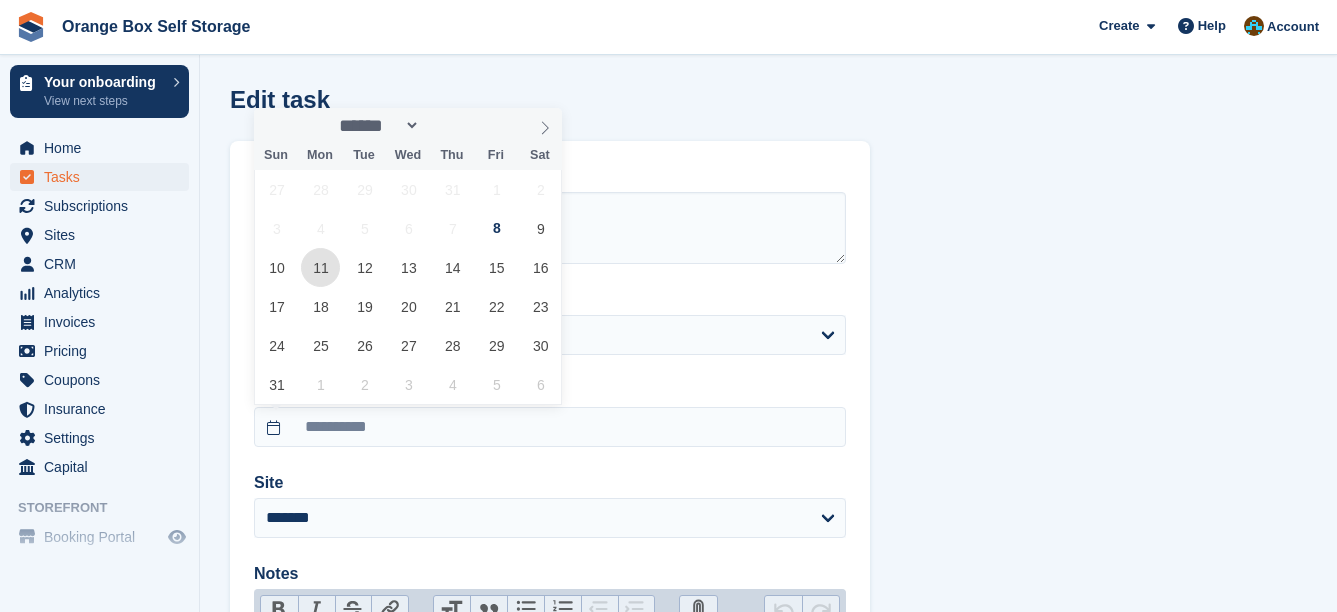 click on "11" at bounding box center [320, 267] 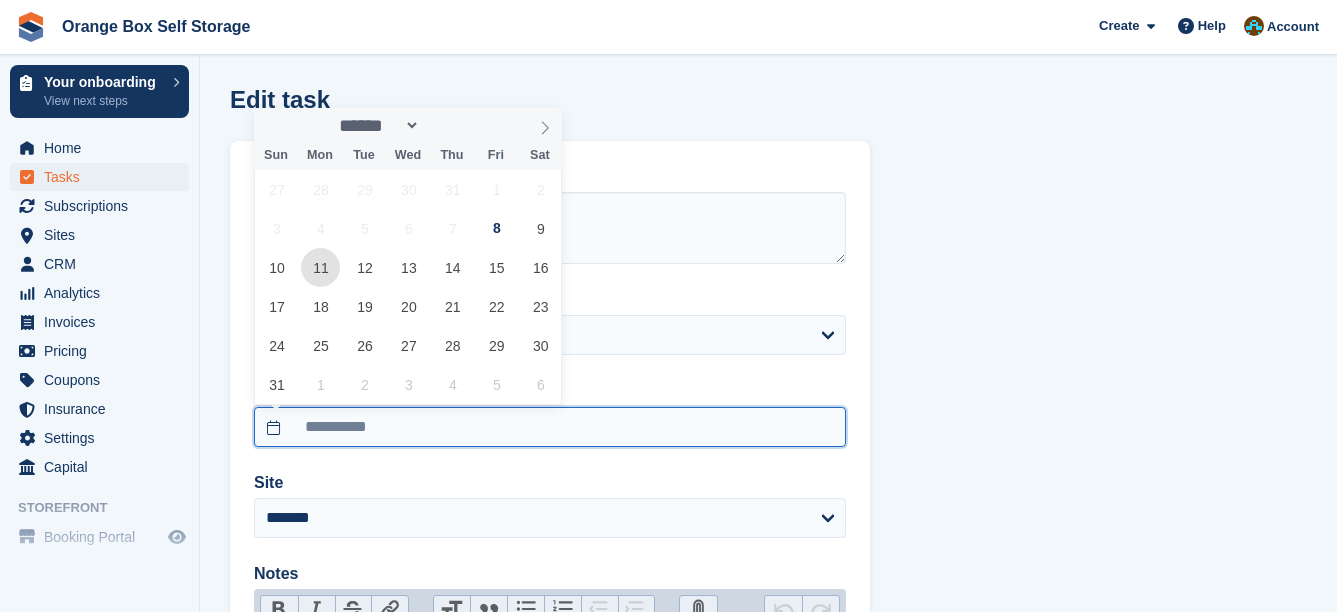 type on "**********" 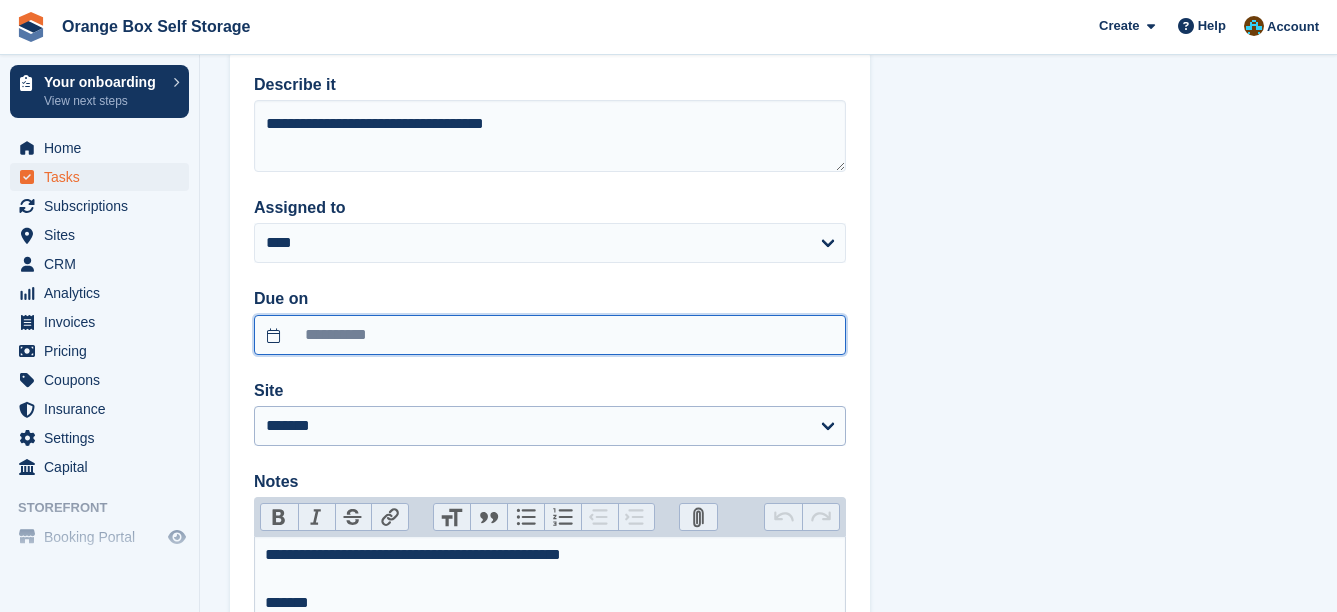 scroll, scrollTop: 388, scrollLeft: 0, axis: vertical 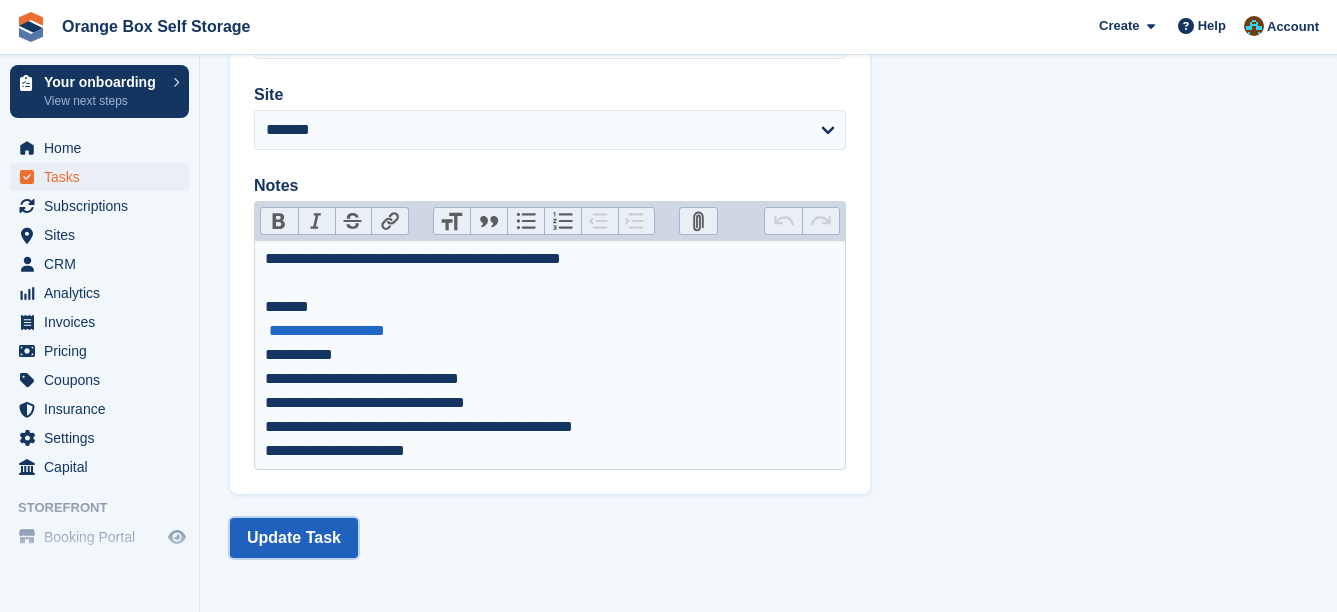 click on "Update Task" at bounding box center (294, 538) 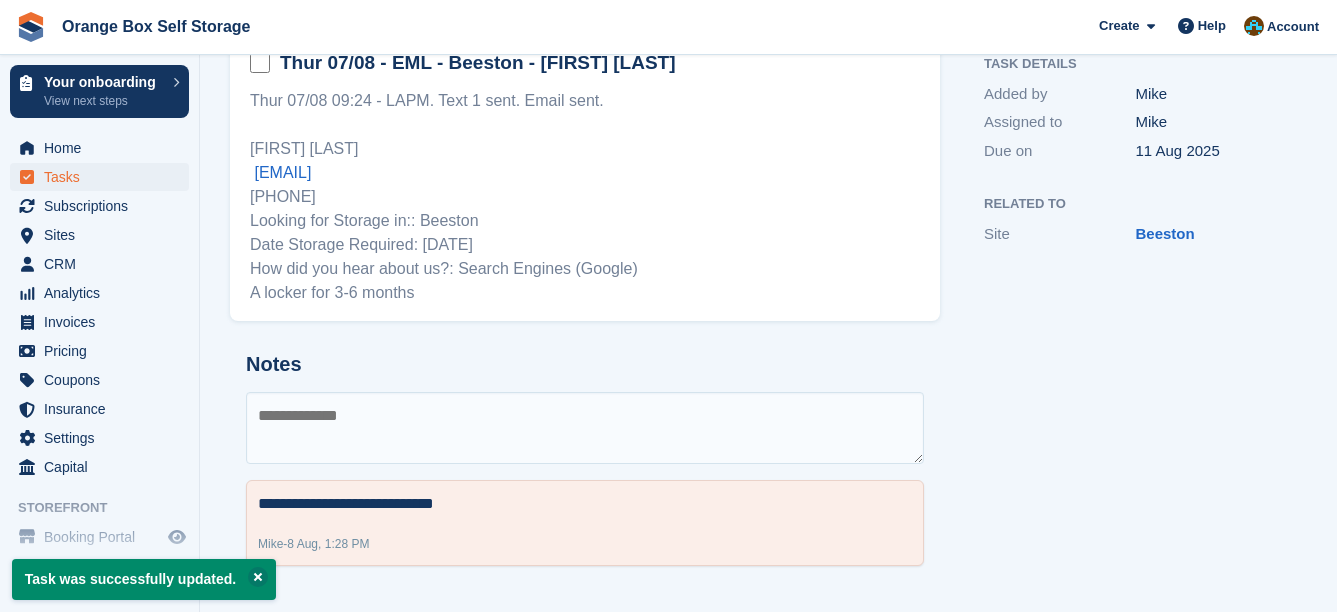 scroll, scrollTop: 0, scrollLeft: 0, axis: both 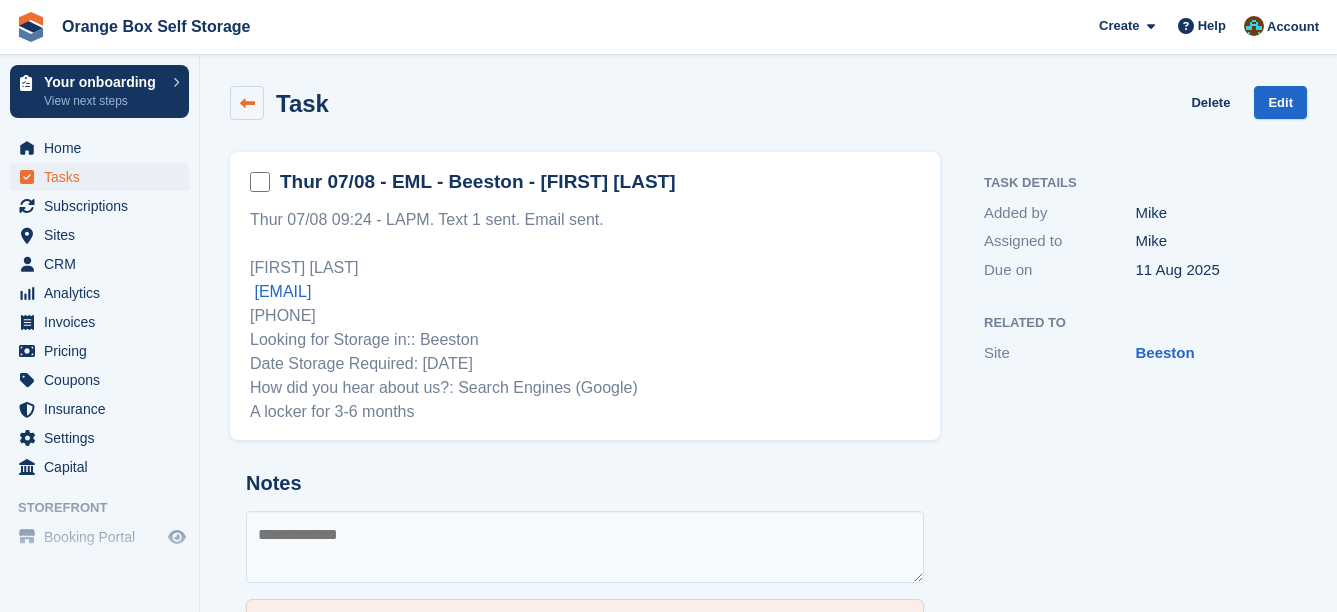 click at bounding box center (247, 103) 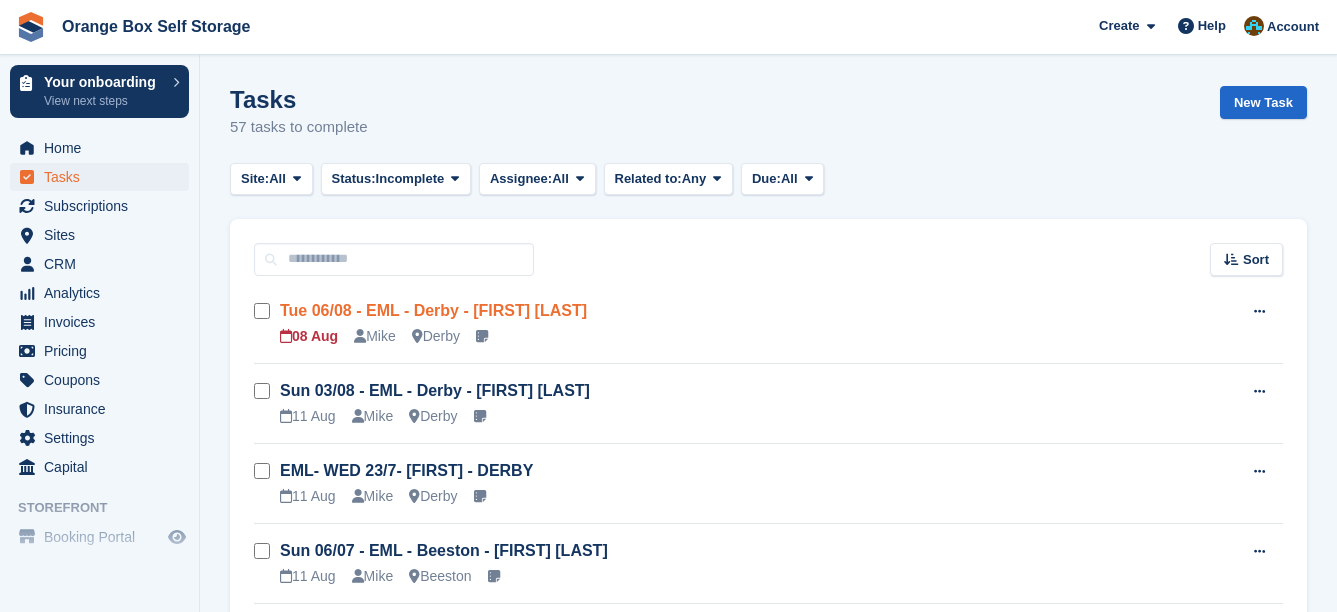 click on "Tue 06/08 - EML - Derby - Kashminder Raju" at bounding box center (433, 310) 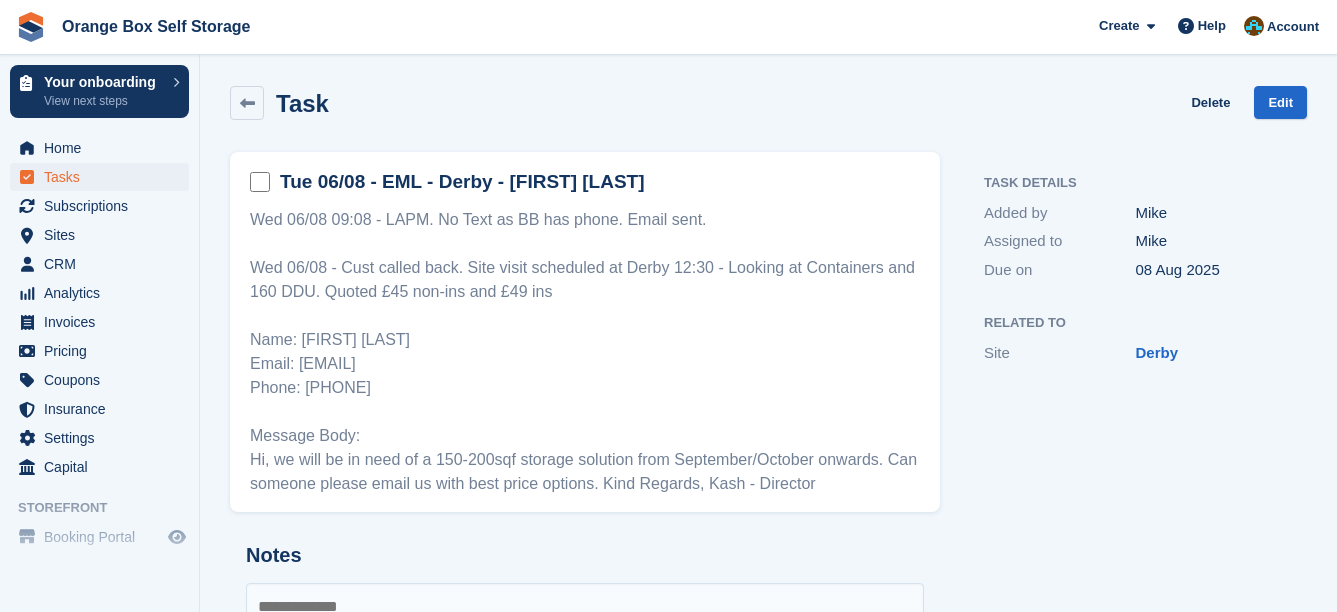 click on "Wed 06/08 09:08 - LAPM. No Text as BB has phone. Email sent.  Wed 06/08 - Cust called back. Site visit scheduled at Derby 12:30 - Looking at Containers and 160 DDU. Quoted £45 non-ins and £49 ins Name: Kashminder Raju Email: info@gymbheem.com Phone: 07939966581 Message Body: Hi, we will be in need of a 150-200sqf storage solution from September/October onwards. Can someone please email us with best price options. Kind Regards, Kash - Director" at bounding box center [585, 352] 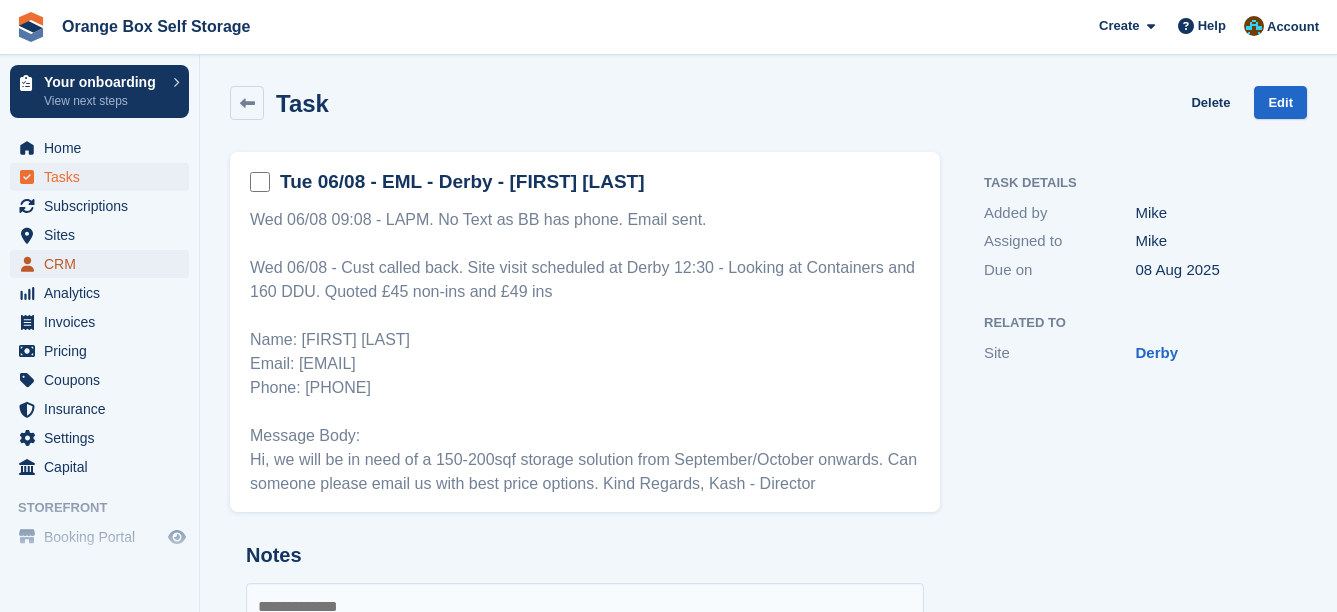 click on "CRM" at bounding box center (104, 264) 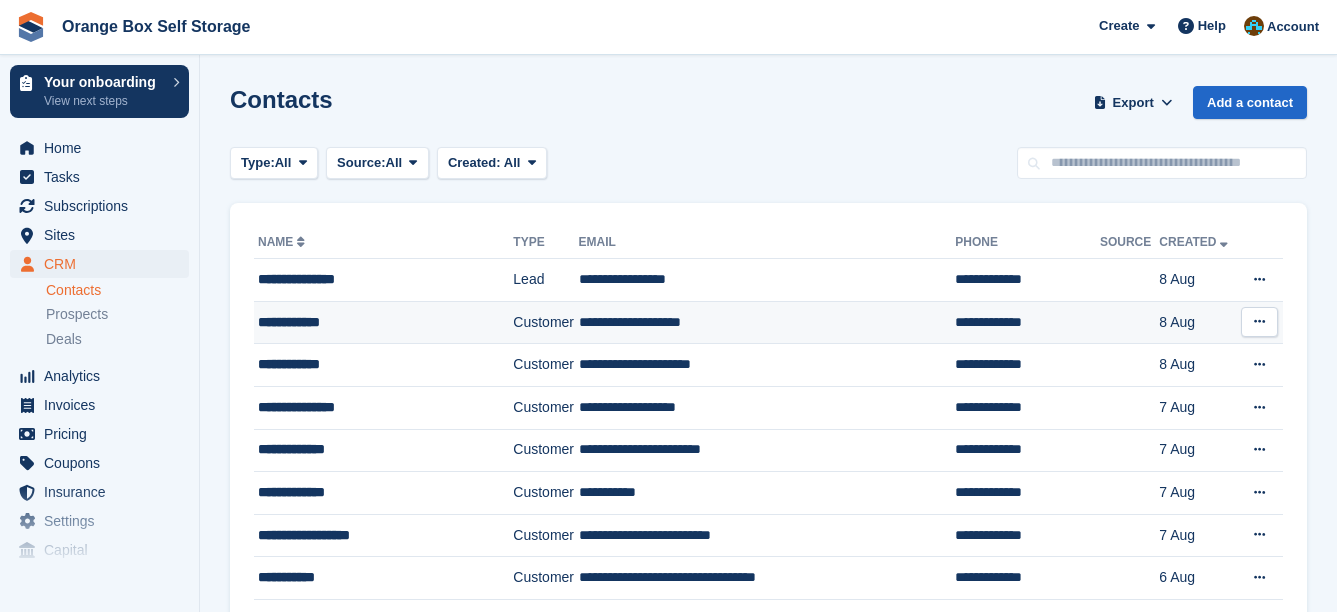 click on "**********" at bounding box center [376, 322] 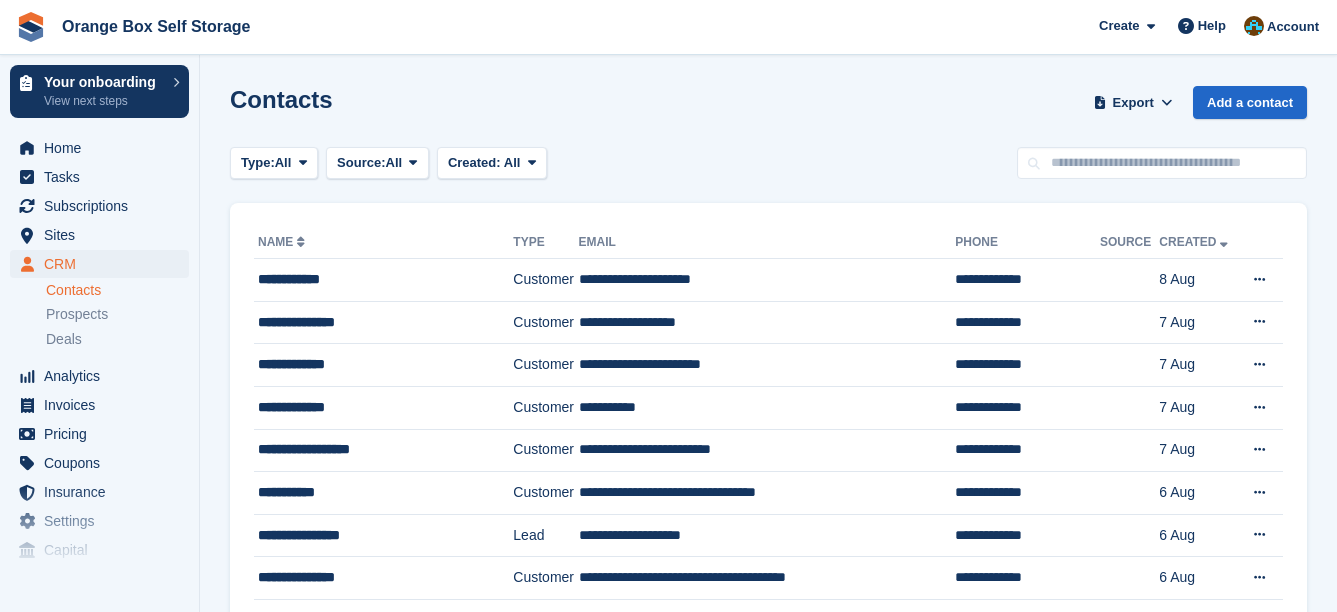 scroll, scrollTop: 0, scrollLeft: 0, axis: both 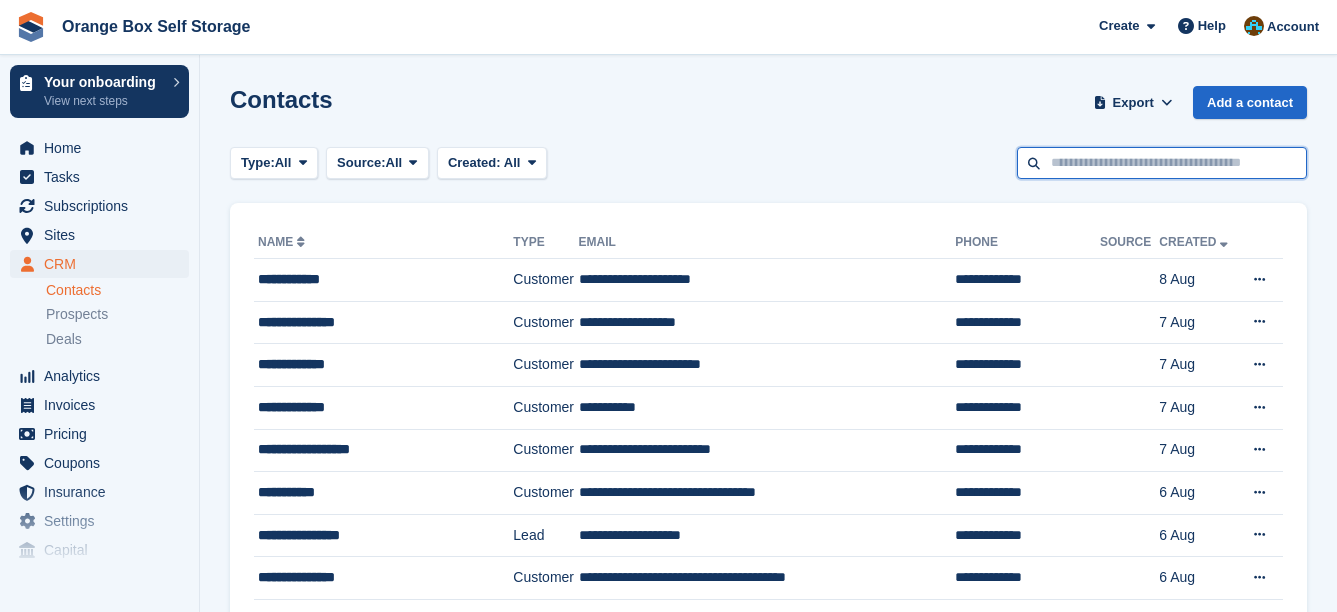 click at bounding box center [1162, 163] 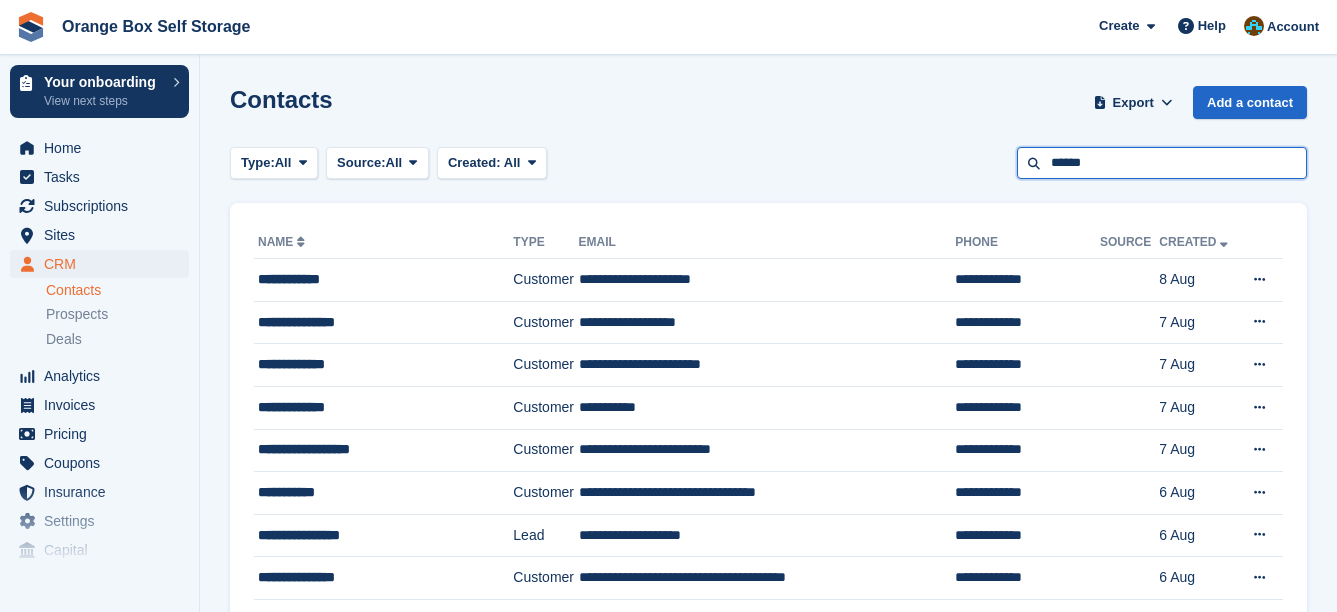 type on "******" 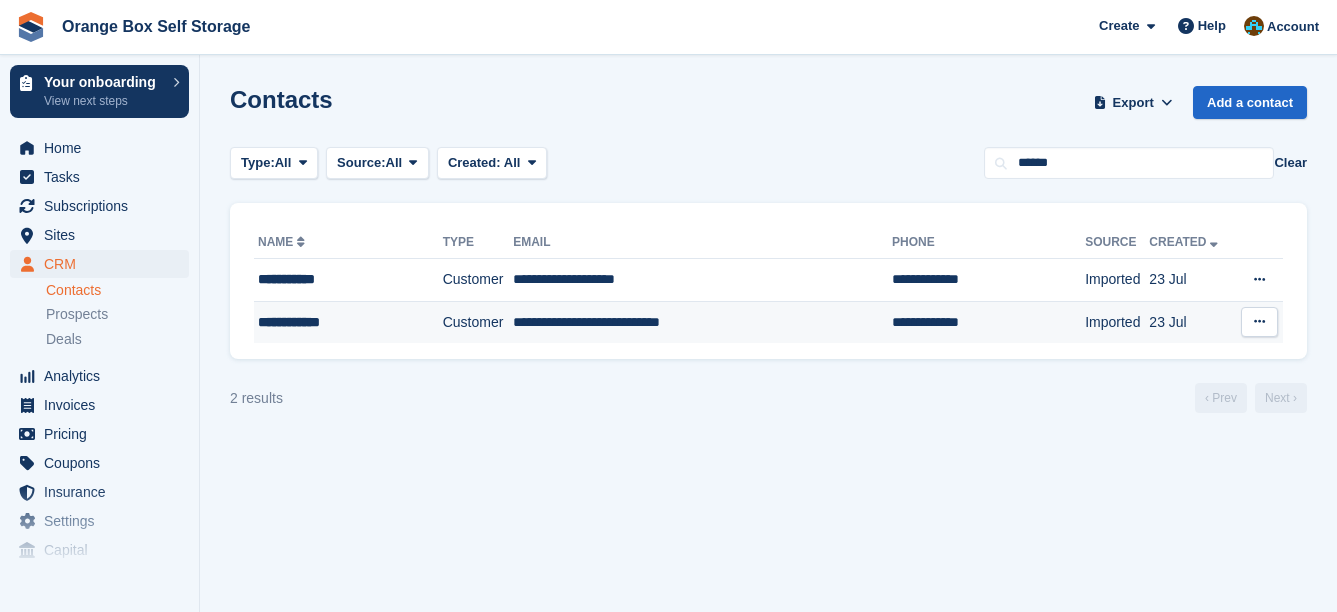 click on "**********" at bounding box center [337, 322] 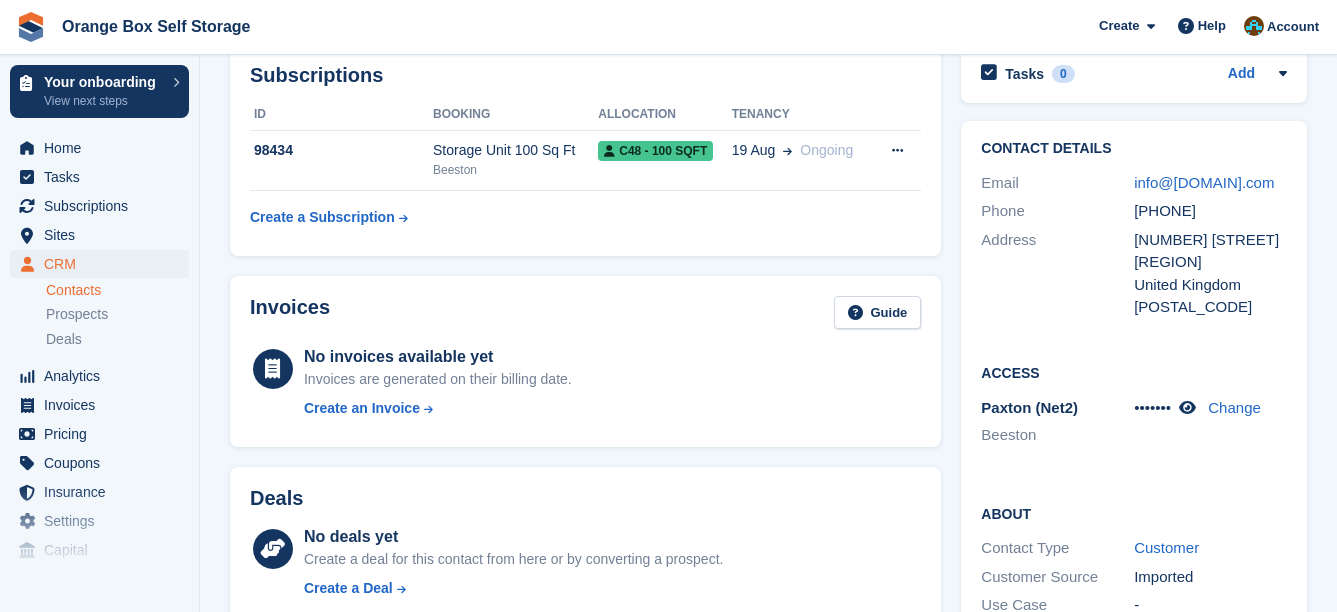 scroll, scrollTop: 0, scrollLeft: 0, axis: both 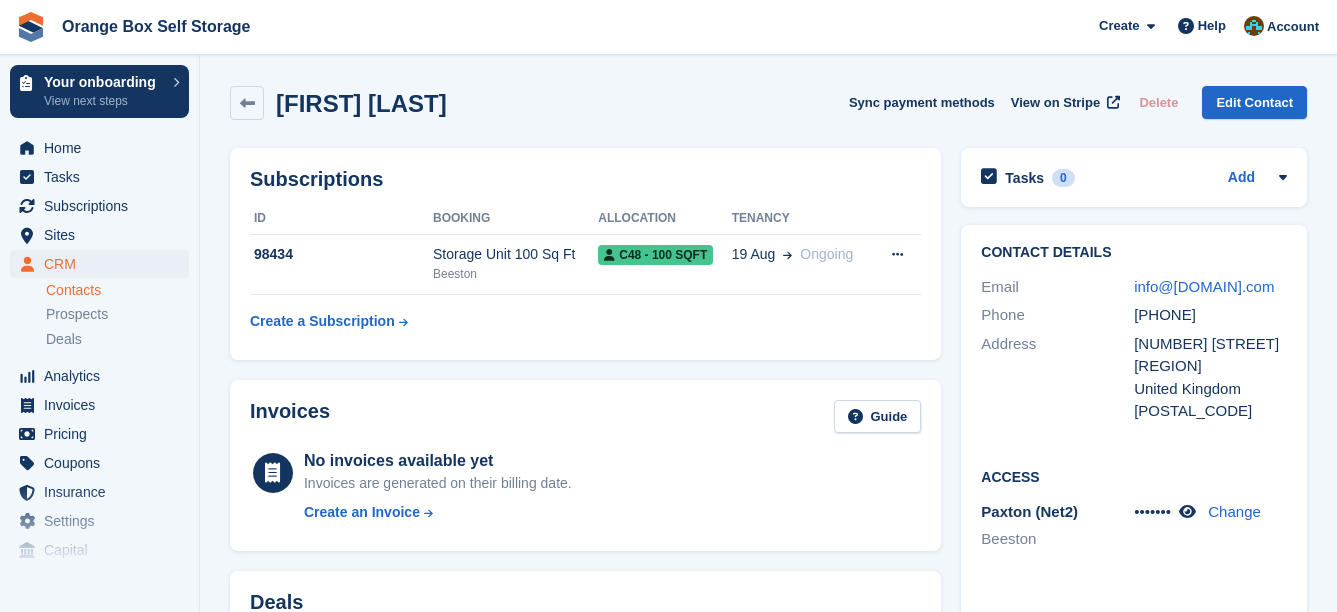 click on "Contacts" at bounding box center (117, 290) 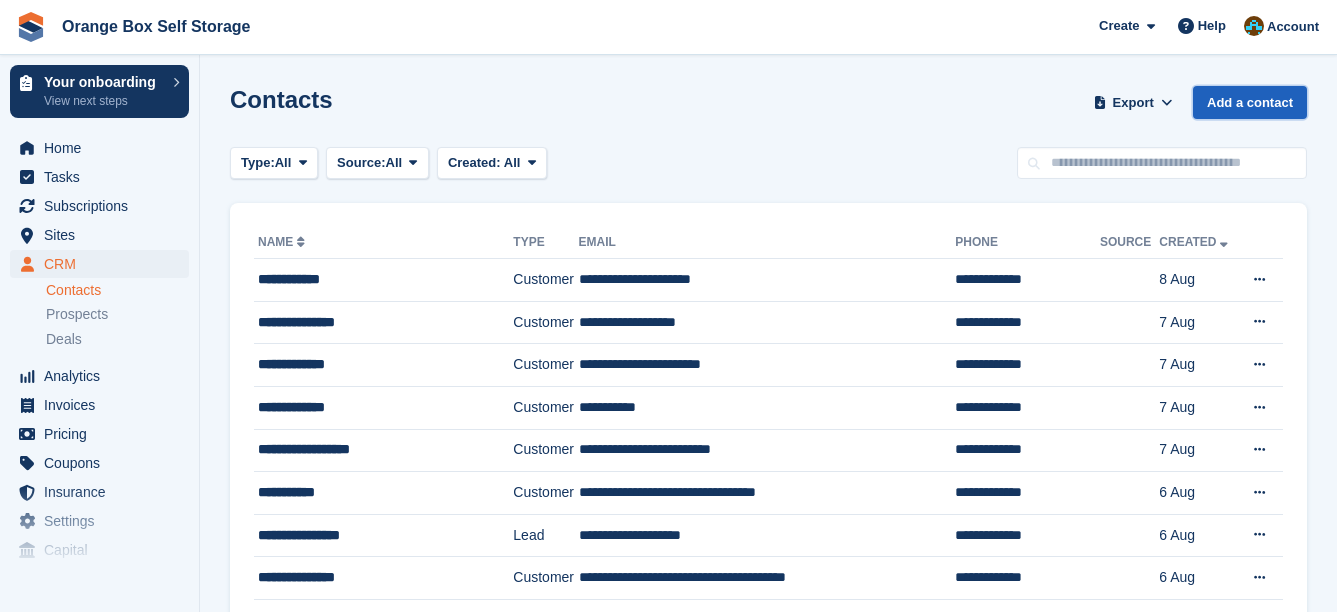 click on "Add a contact" at bounding box center [1250, 102] 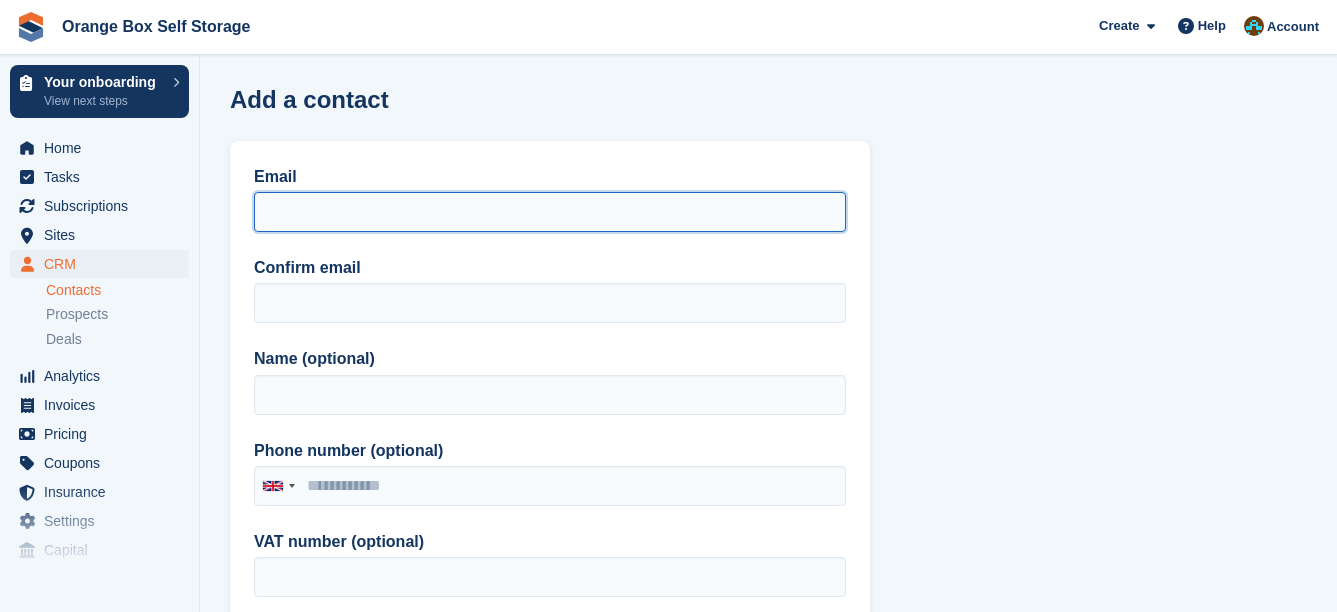 click on "Email" at bounding box center [550, 212] 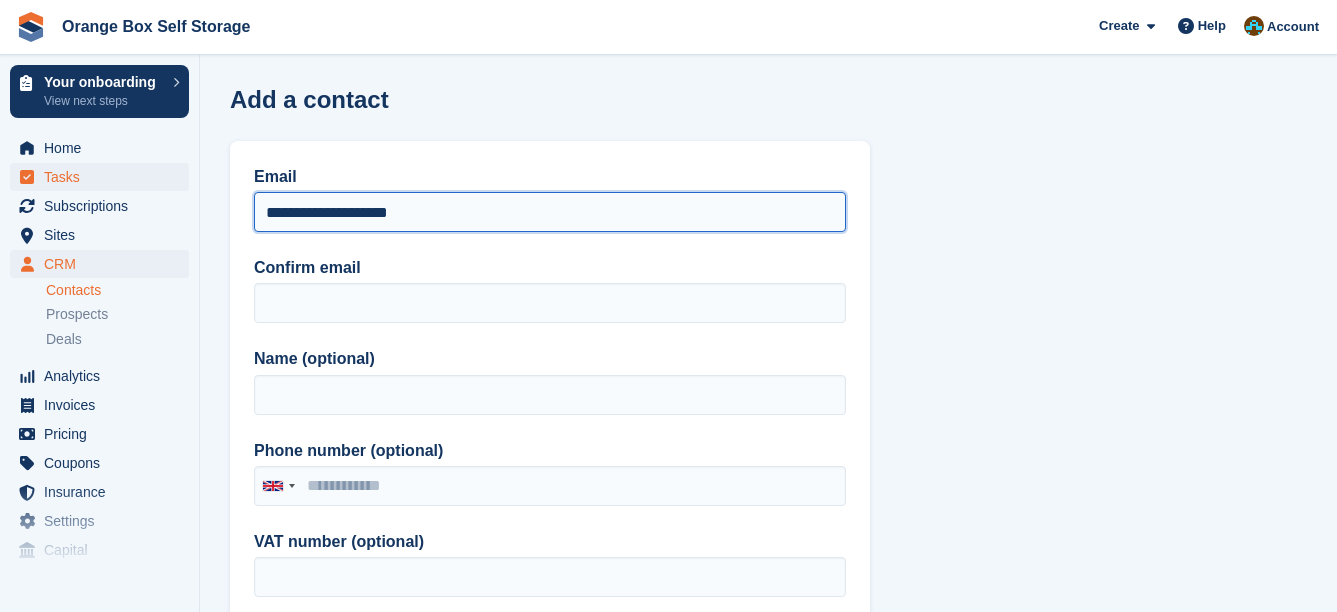 drag, startPoint x: 333, startPoint y: 222, endPoint x: 181, endPoint y: 176, distance: 158.80806 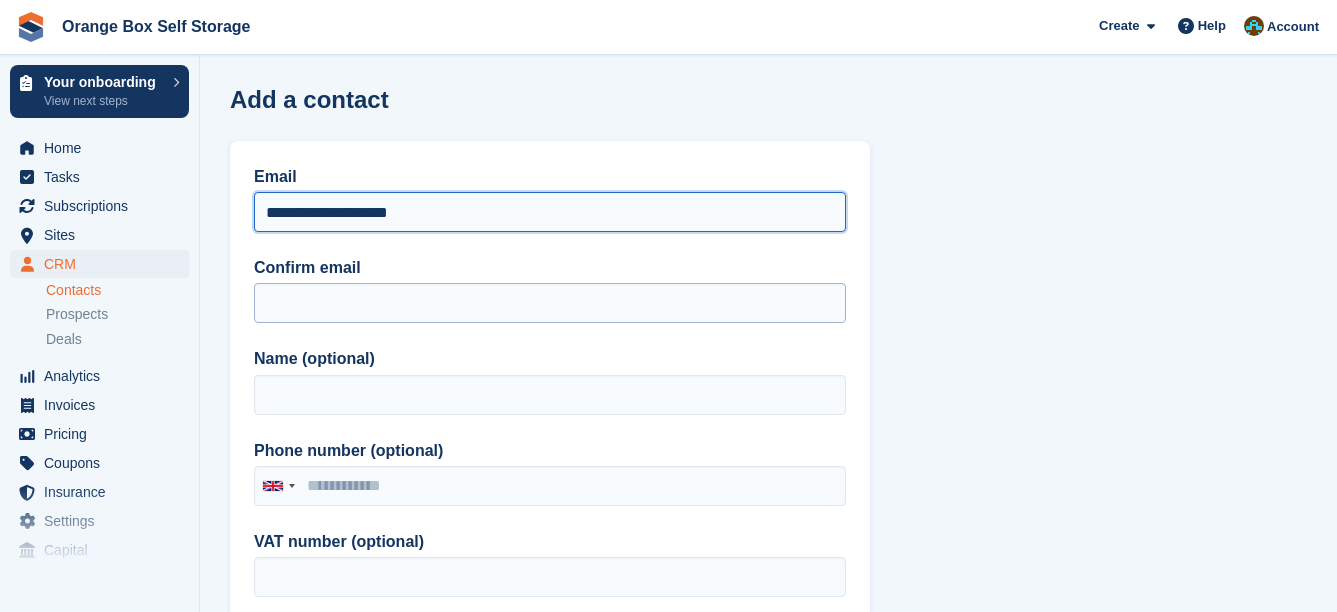 type on "**********" 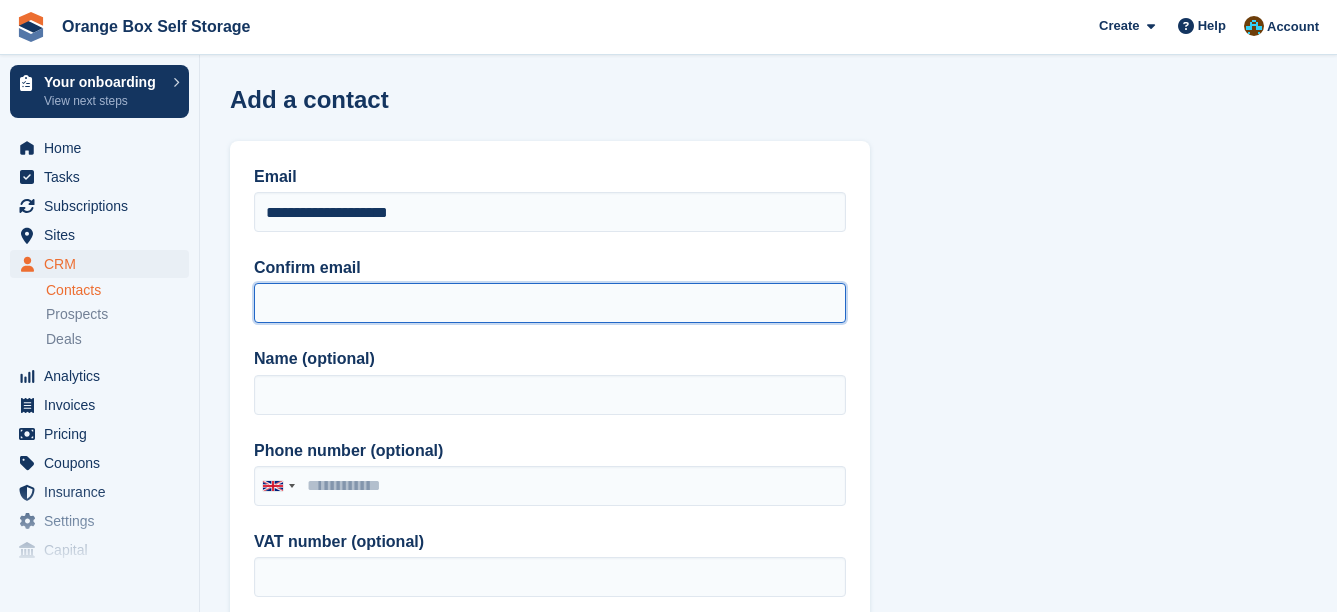 click on "Confirm email" at bounding box center [550, 303] 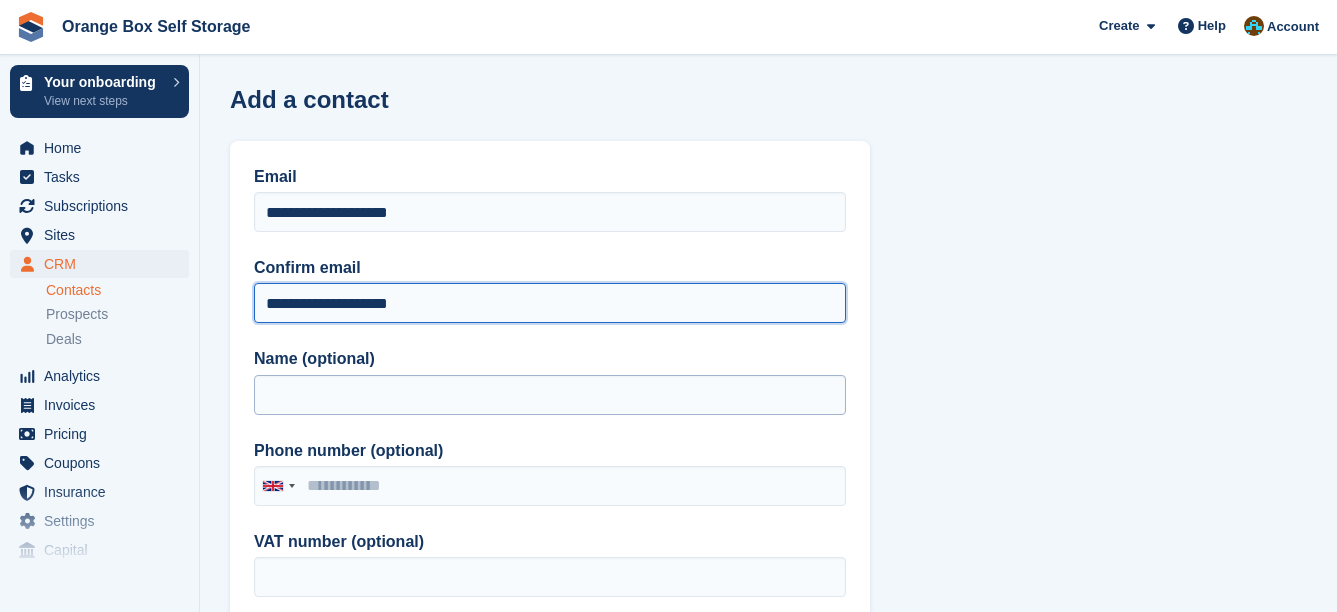 type on "**********" 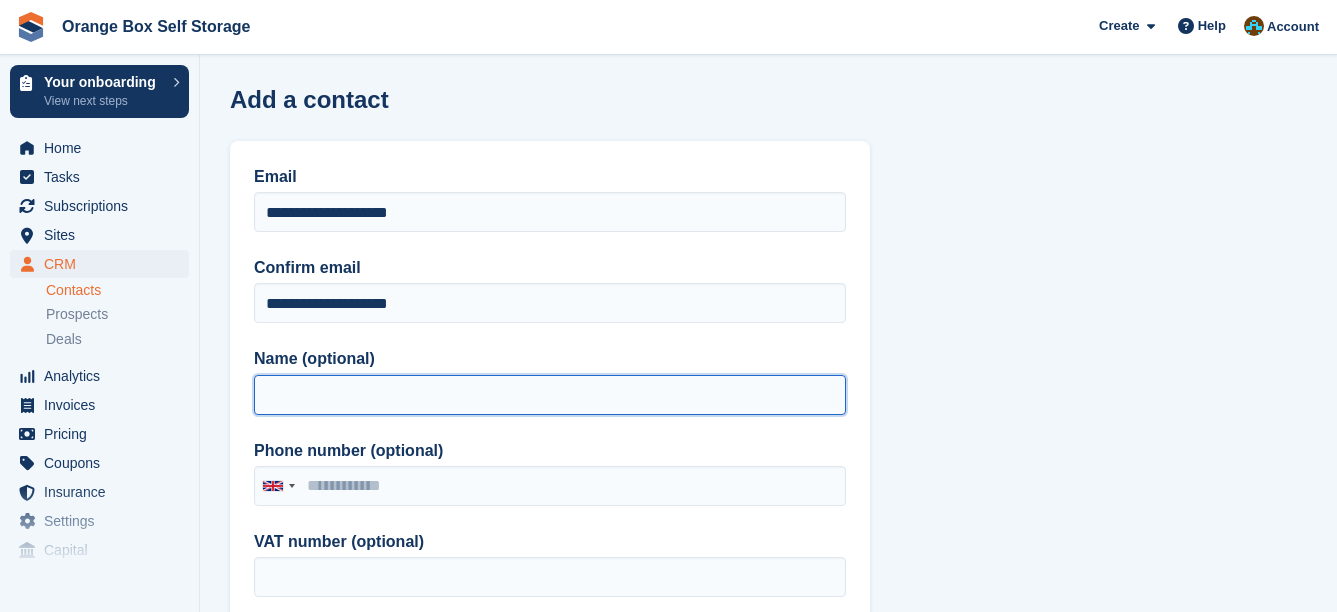 click on "Name (optional)" at bounding box center (550, 395) 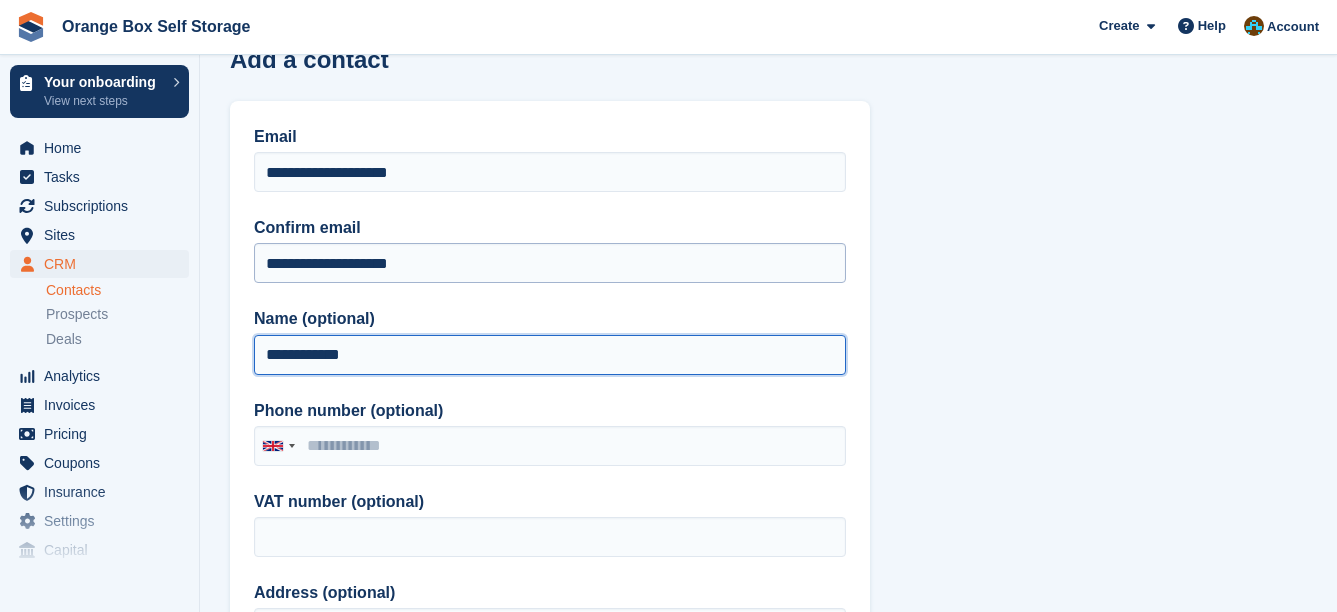 scroll, scrollTop: 100, scrollLeft: 0, axis: vertical 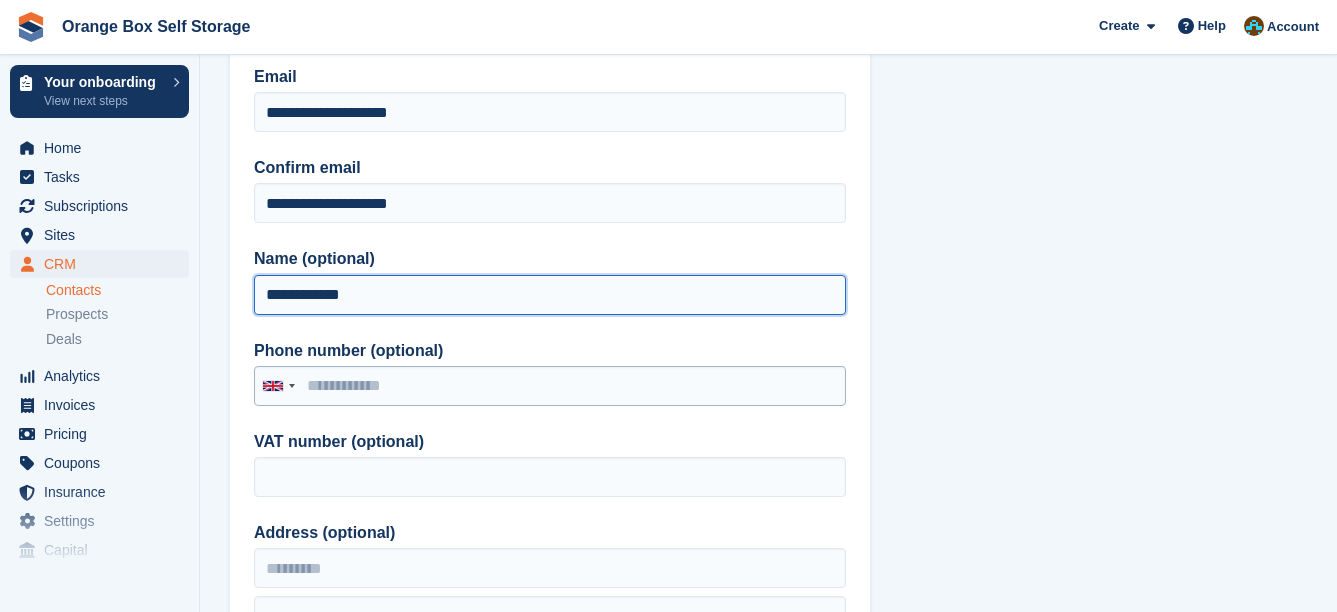 type on "**********" 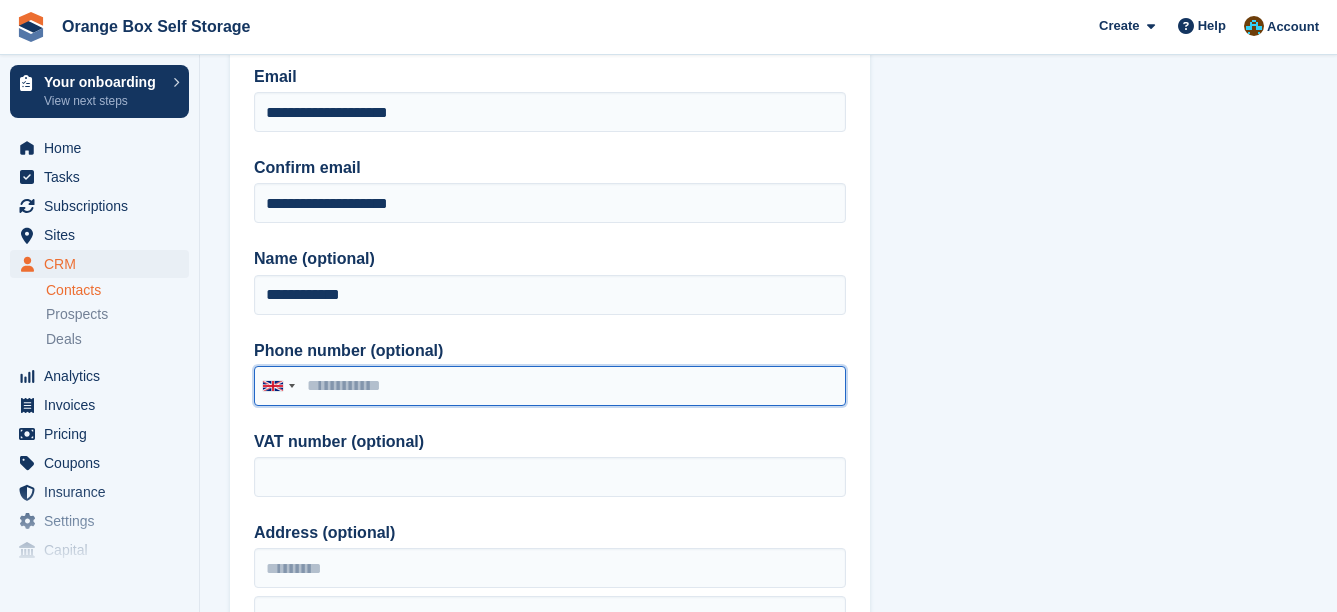 click on "Phone number (optional)" at bounding box center (550, 386) 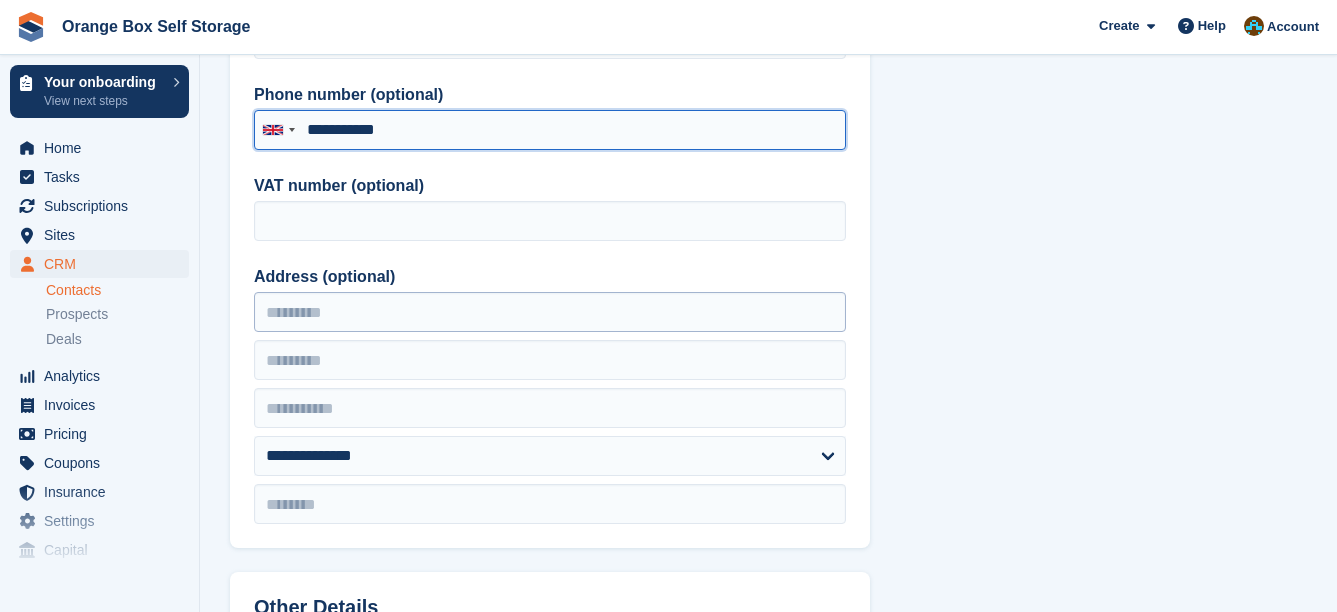 scroll, scrollTop: 400, scrollLeft: 0, axis: vertical 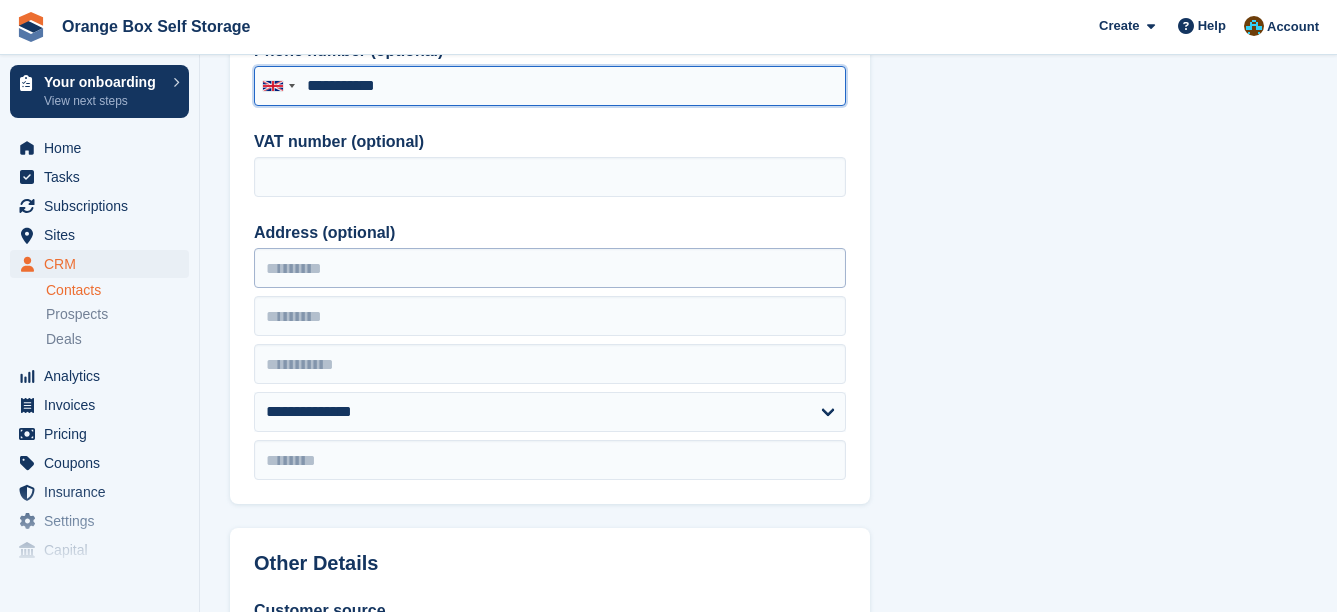 type on "**********" 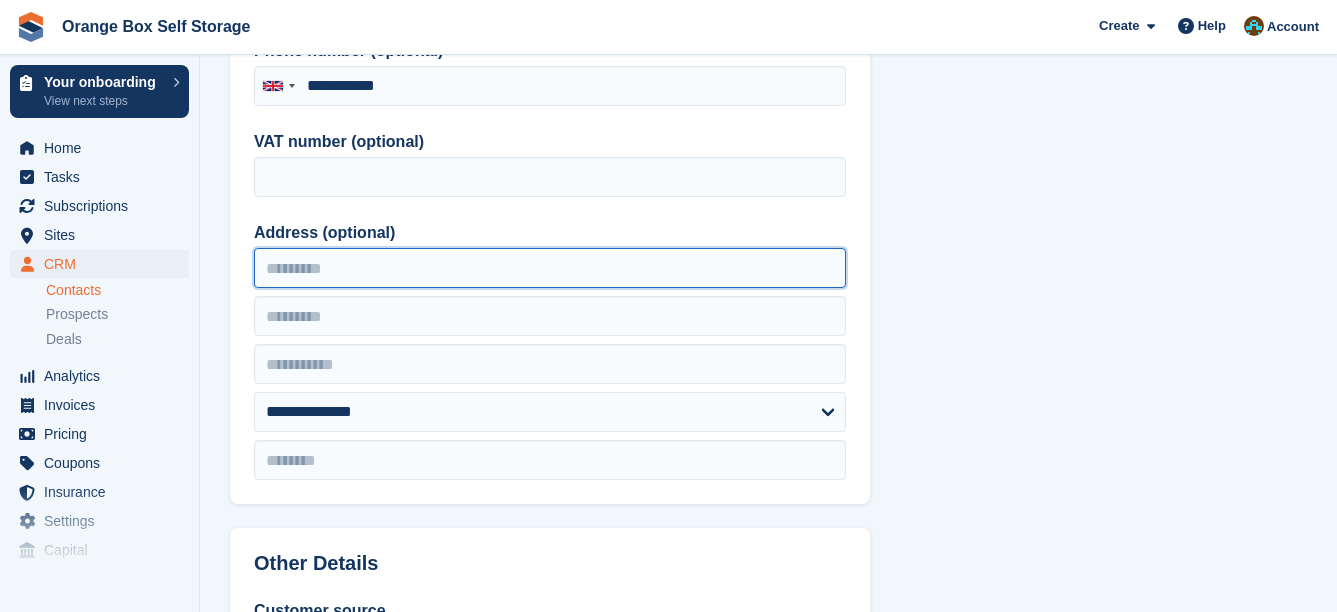 drag, startPoint x: 374, startPoint y: 278, endPoint x: 361, endPoint y: 275, distance: 13.341664 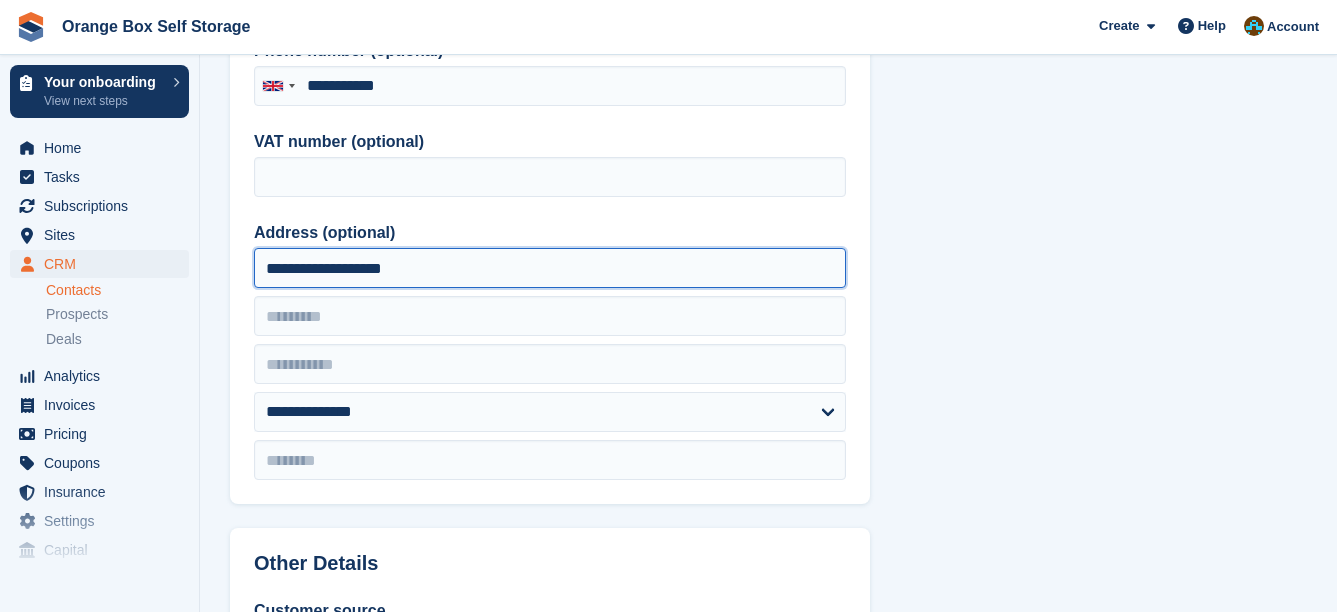 type on "**********" 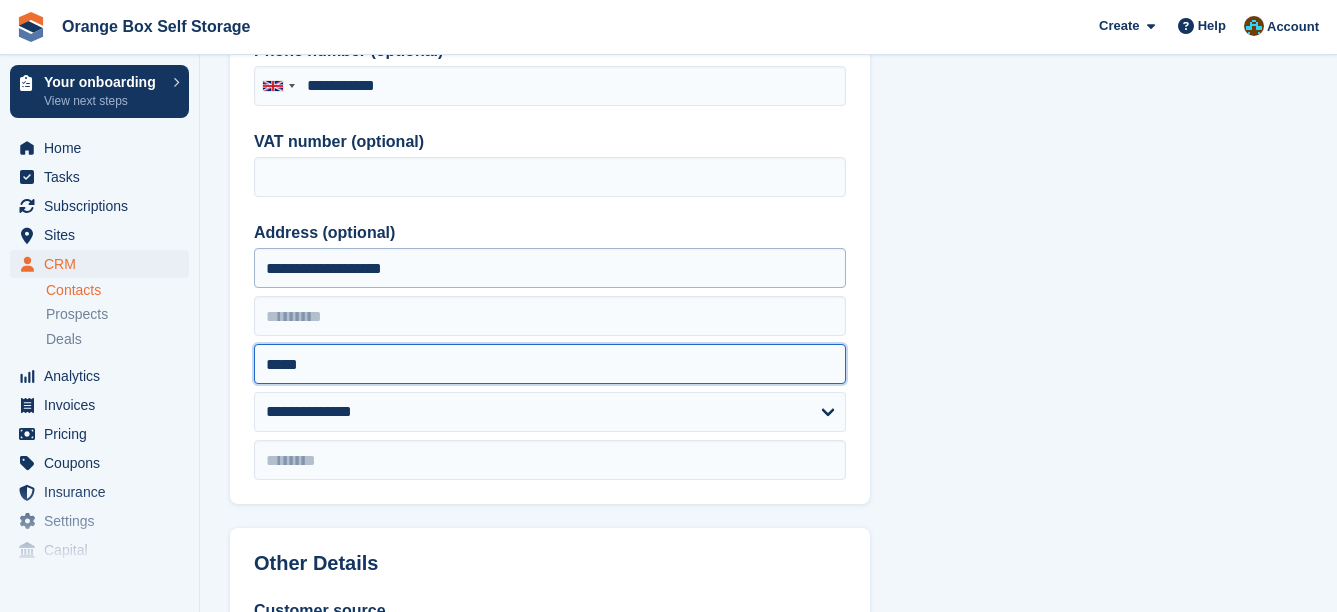type on "*****" 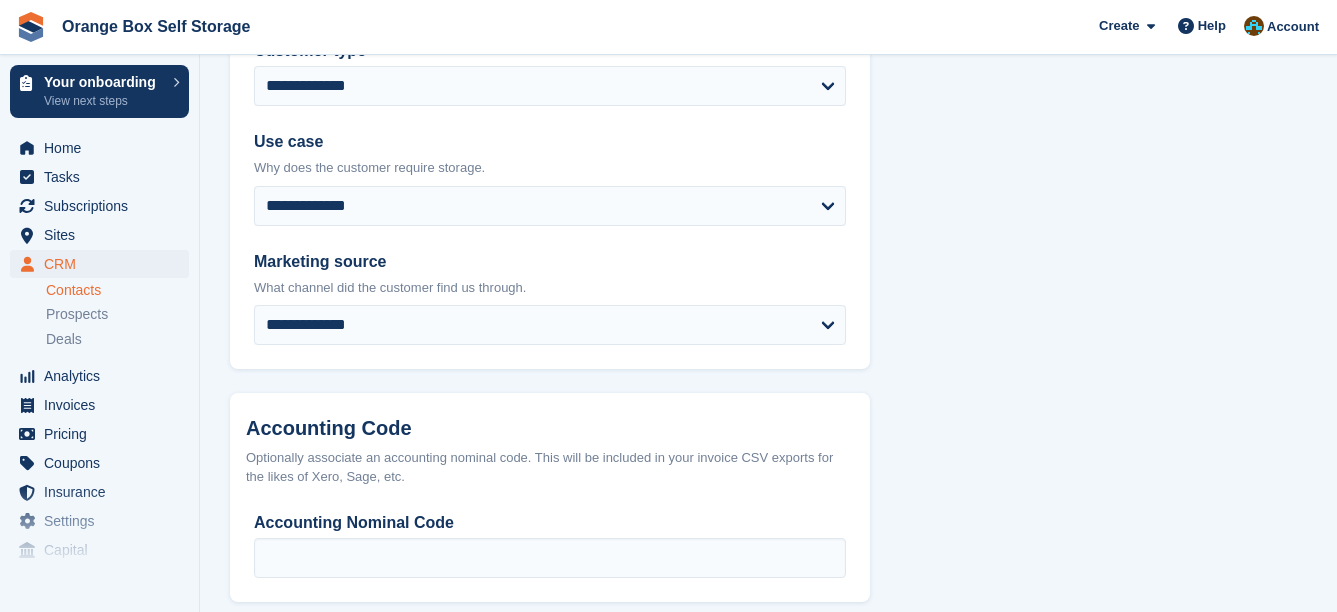 scroll, scrollTop: 1151, scrollLeft: 0, axis: vertical 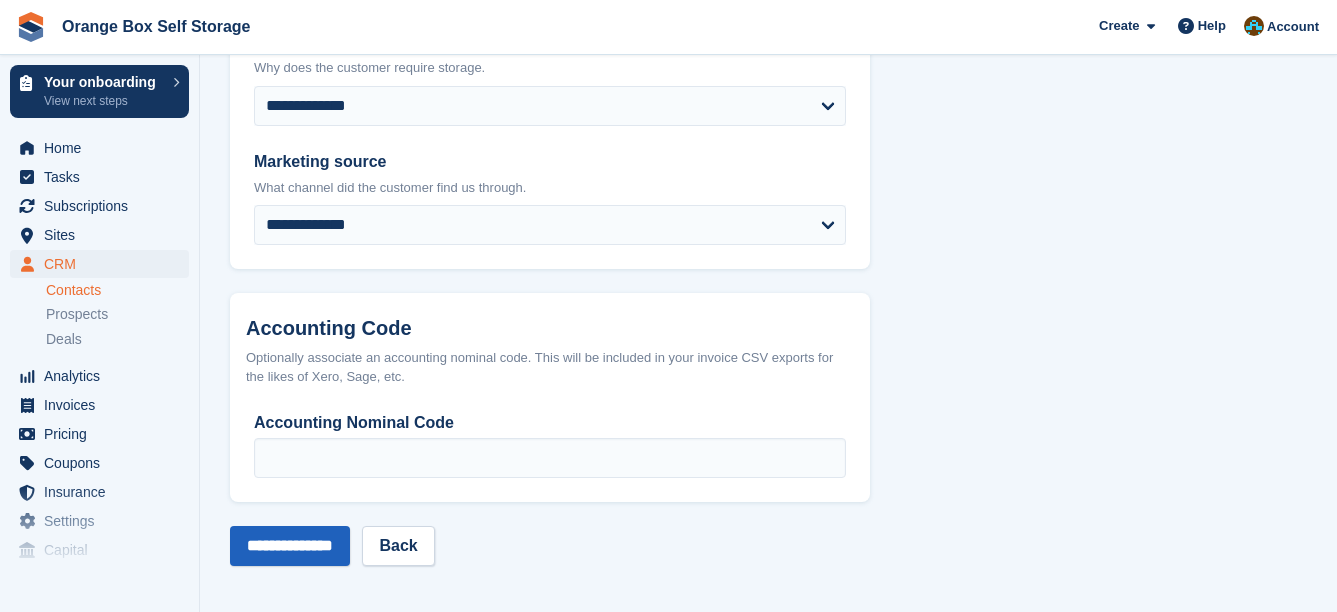 type on "********" 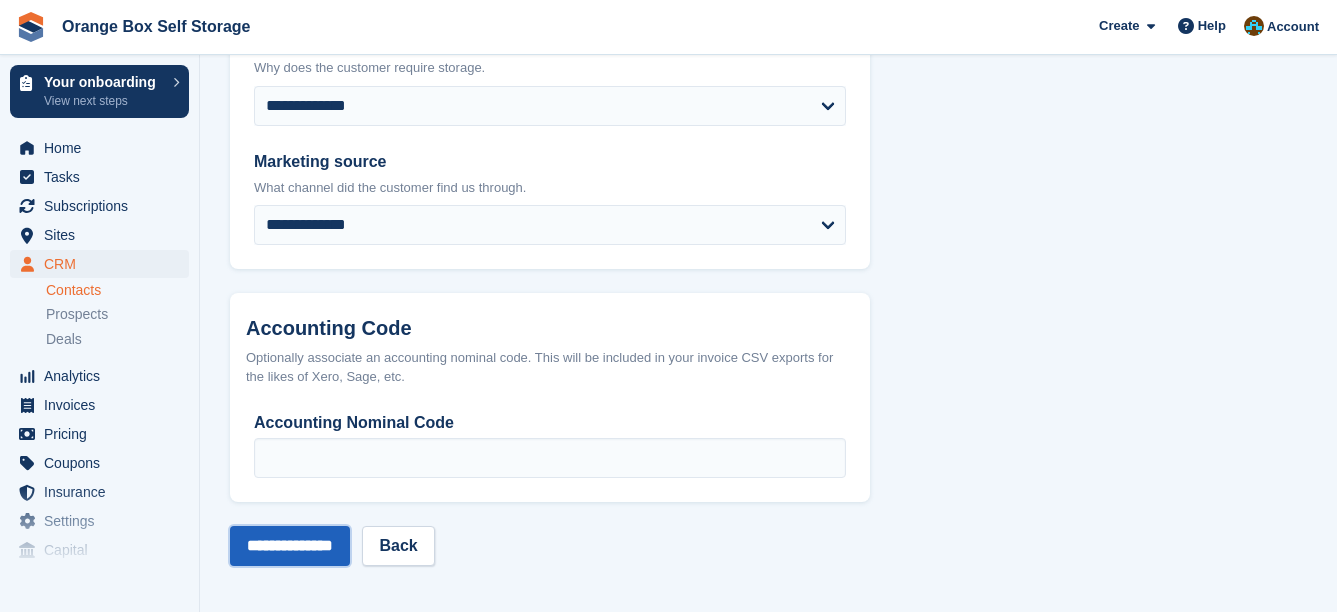 click on "**********" at bounding box center [290, 546] 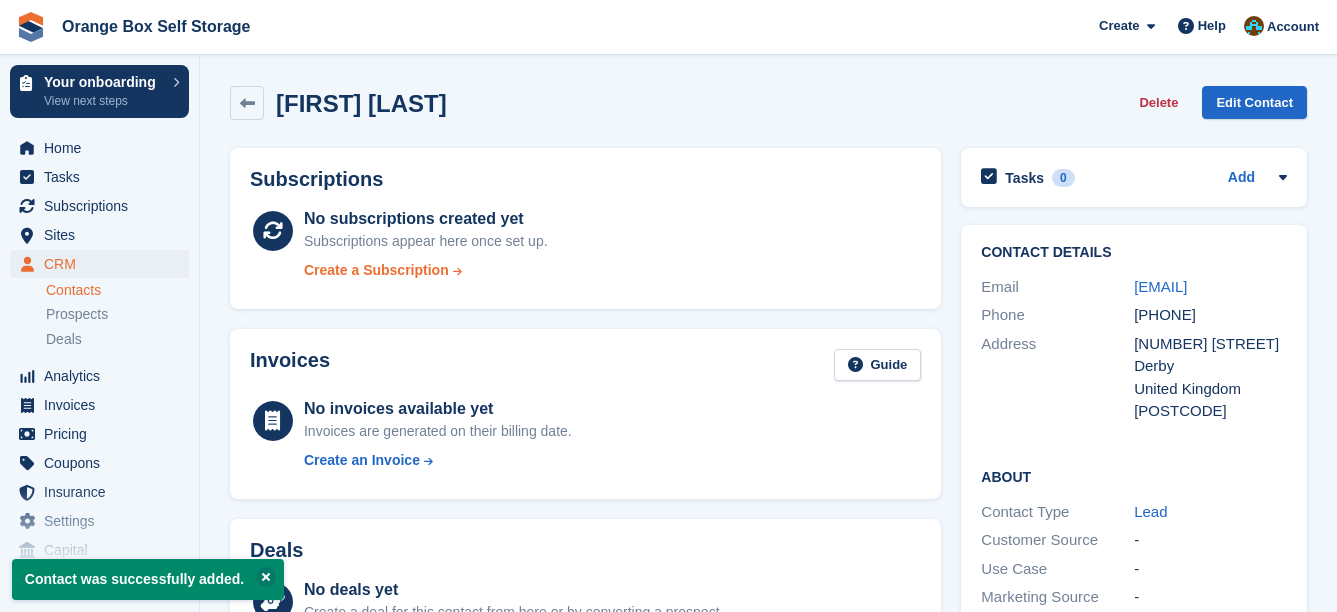 scroll, scrollTop: 0, scrollLeft: 0, axis: both 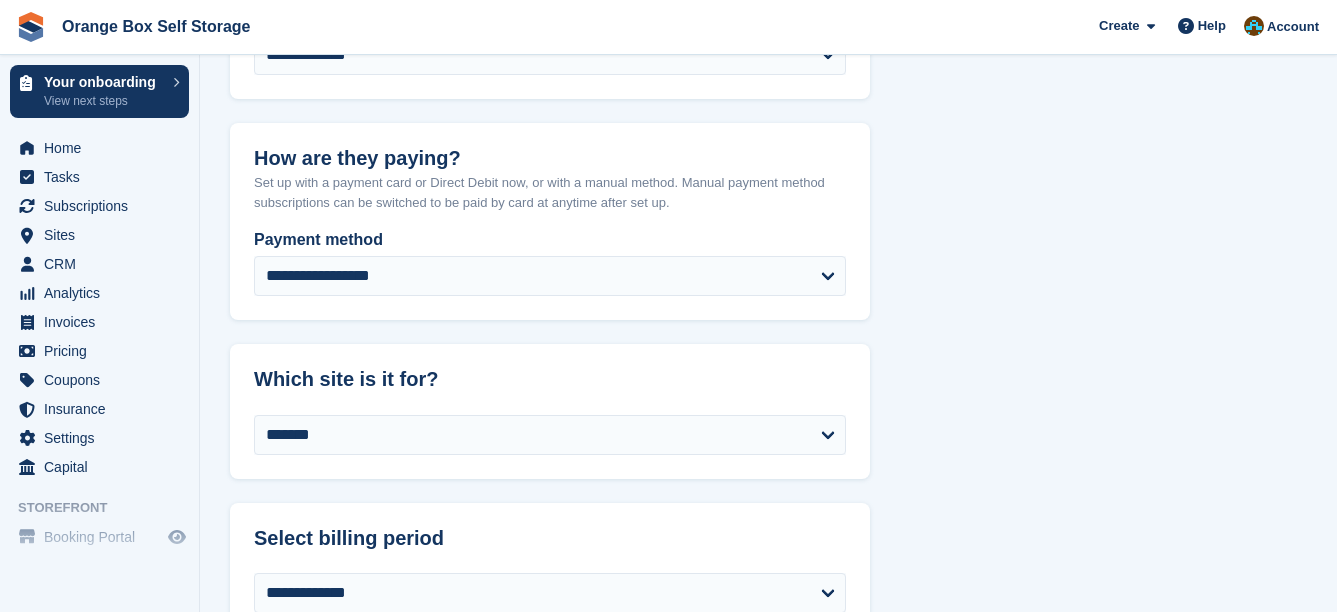 click on "Payment method" at bounding box center (550, 240) 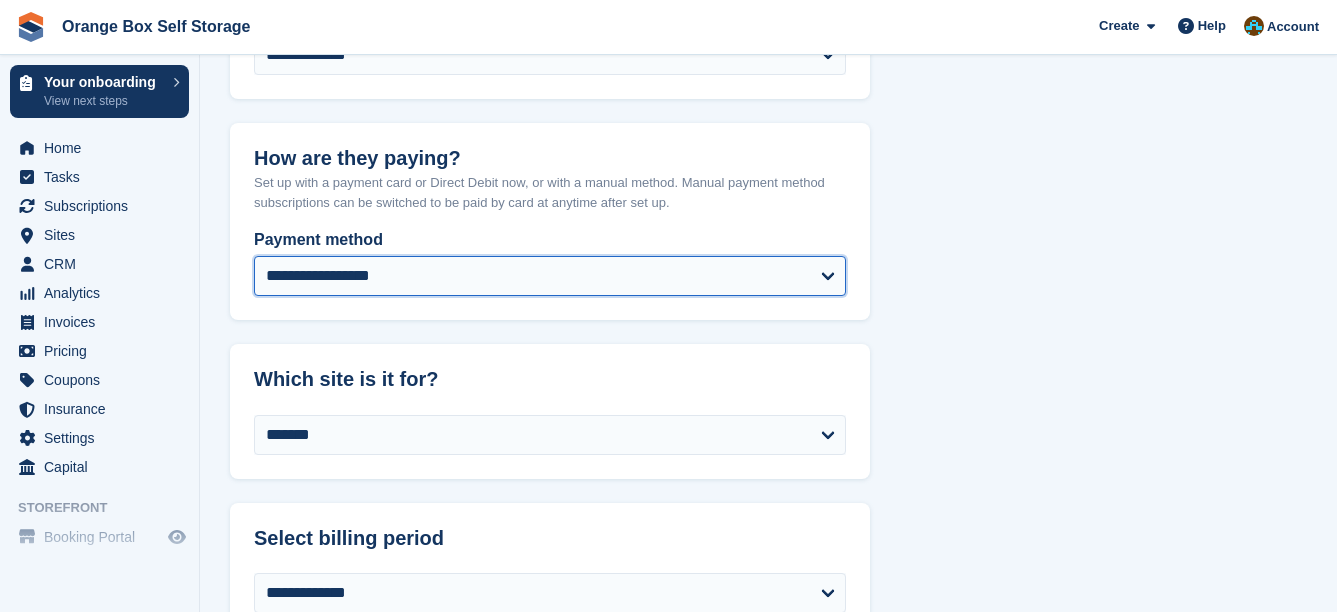 click on "**********" at bounding box center (550, 276) 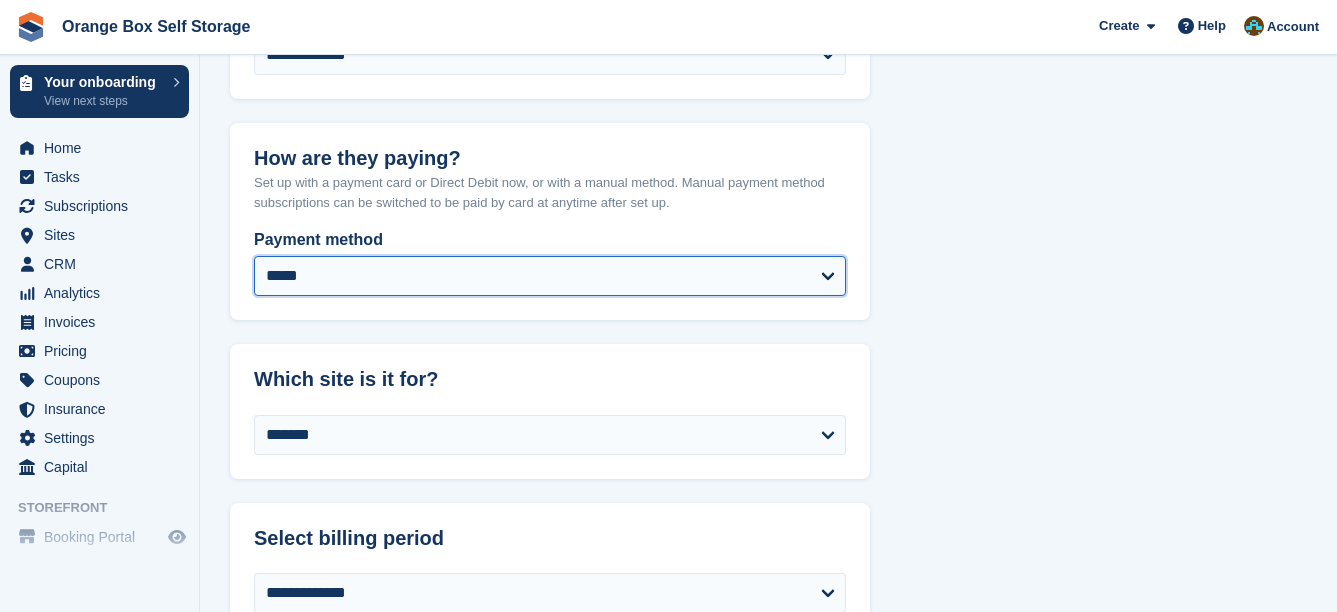 click on "**********" at bounding box center (550, 276) 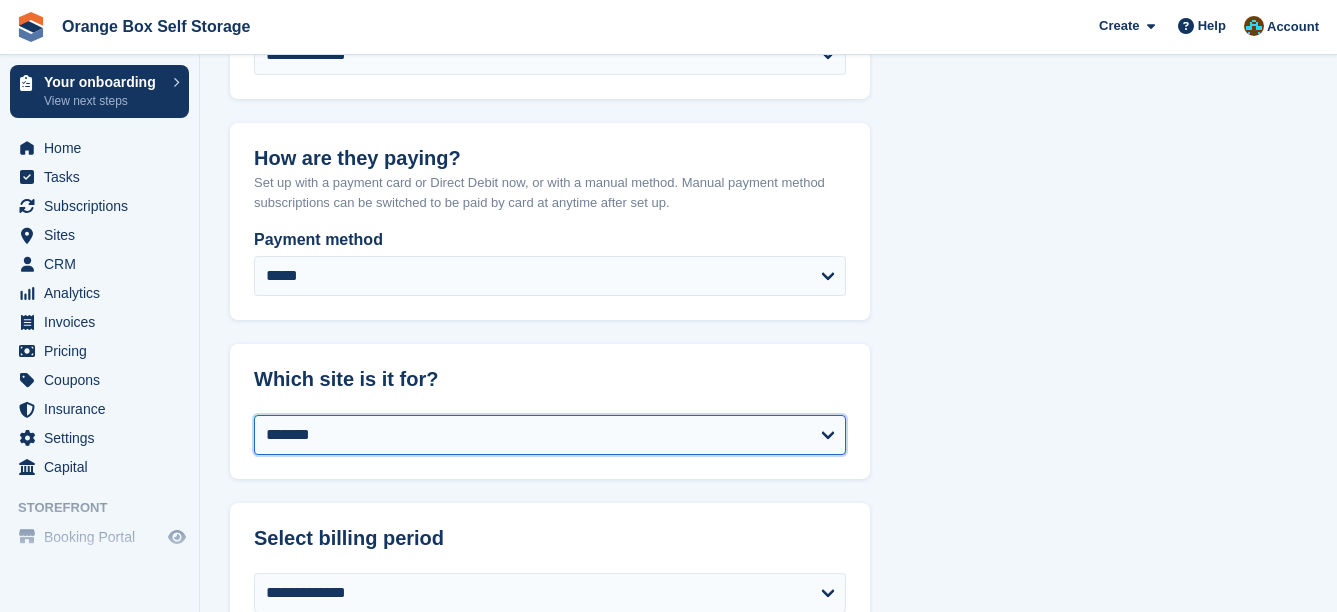 click on "**********" at bounding box center [550, 435] 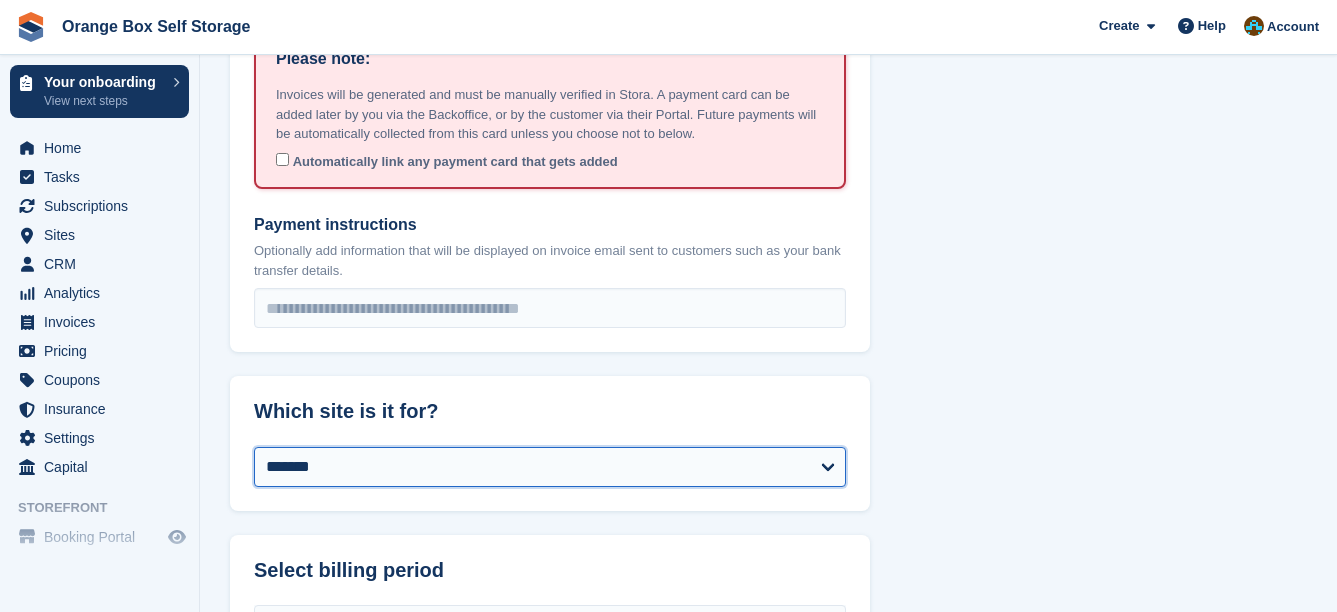 scroll, scrollTop: 1300, scrollLeft: 0, axis: vertical 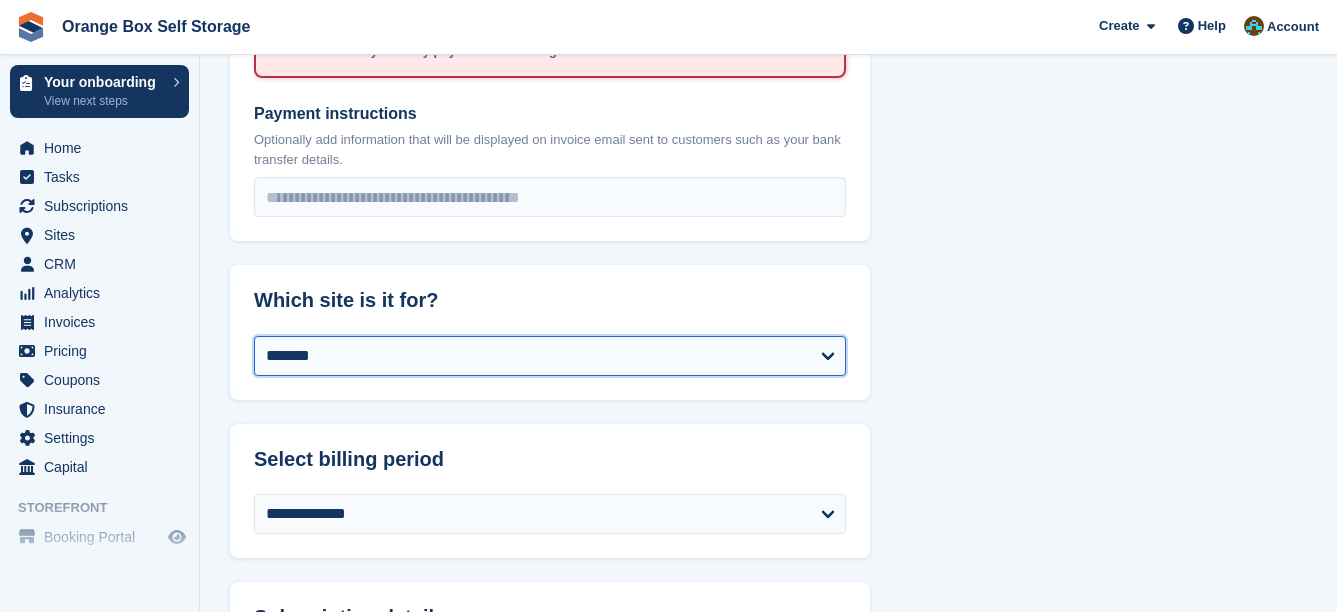 drag, startPoint x: 337, startPoint y: 347, endPoint x: 338, endPoint y: 370, distance: 23.021729 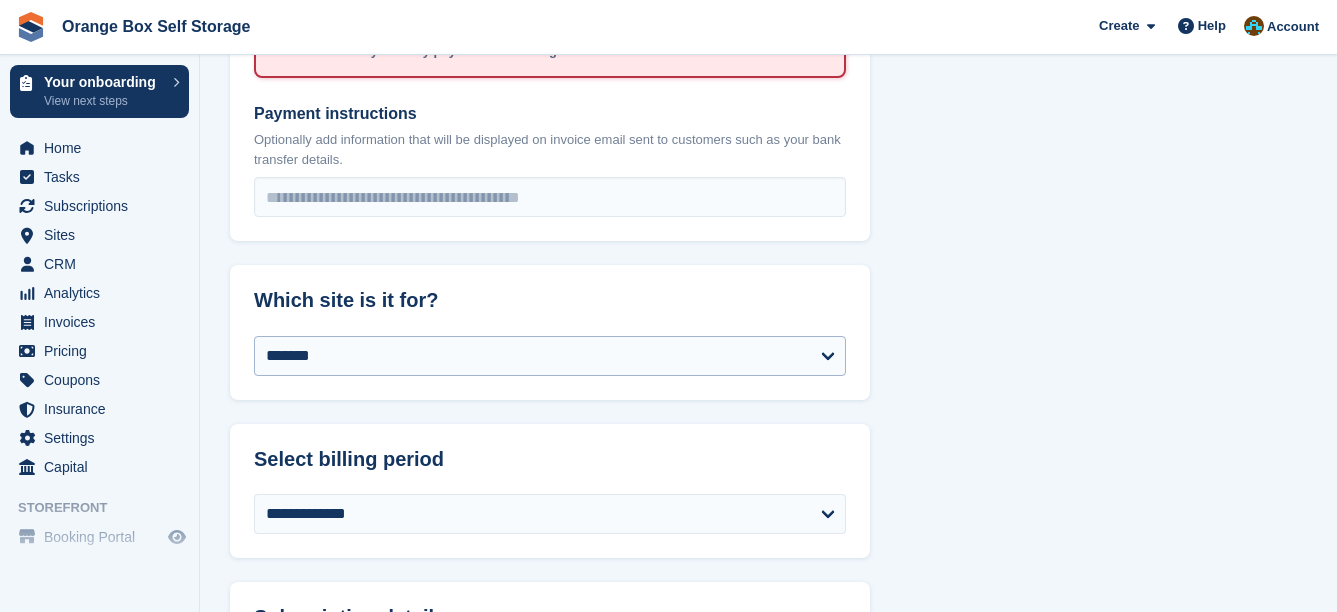 drag, startPoint x: 502, startPoint y: 323, endPoint x: 540, endPoint y: 341, distance: 42.047592 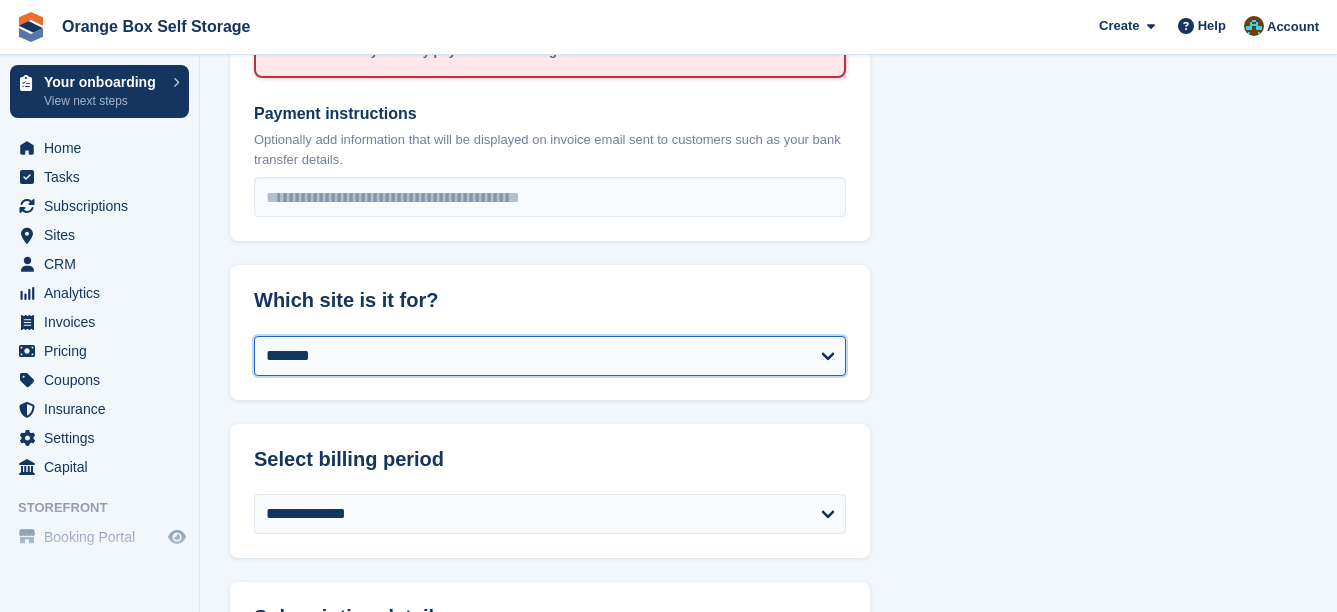 click on "**********" at bounding box center [550, 356] 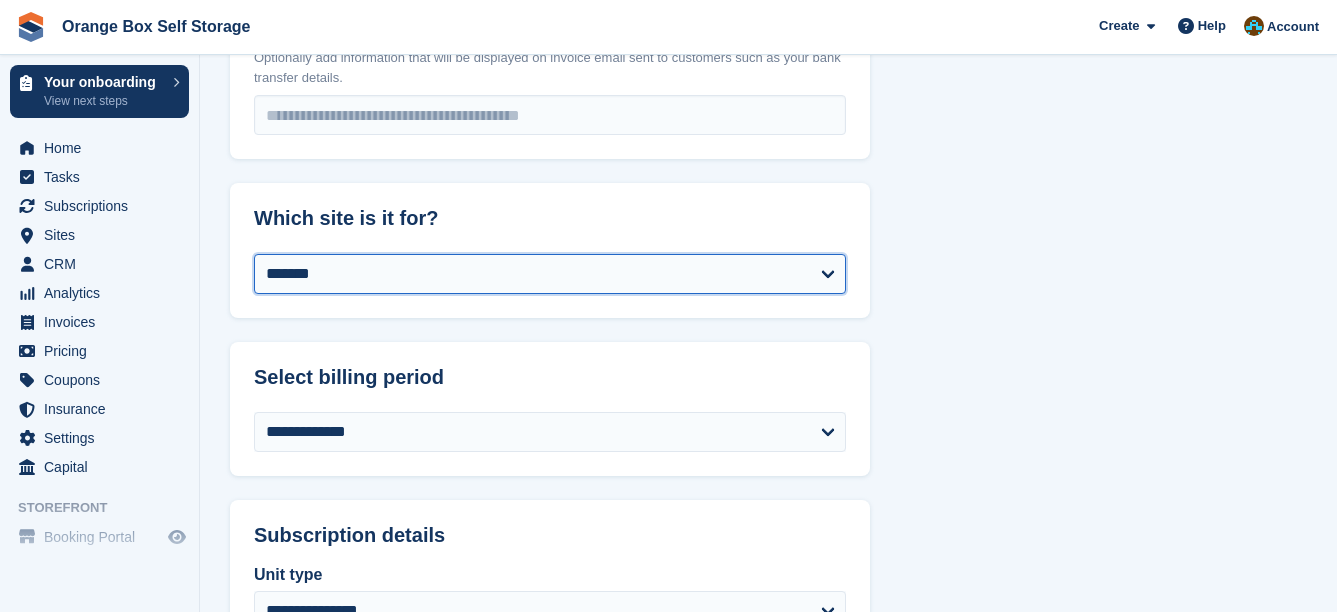 select on "******" 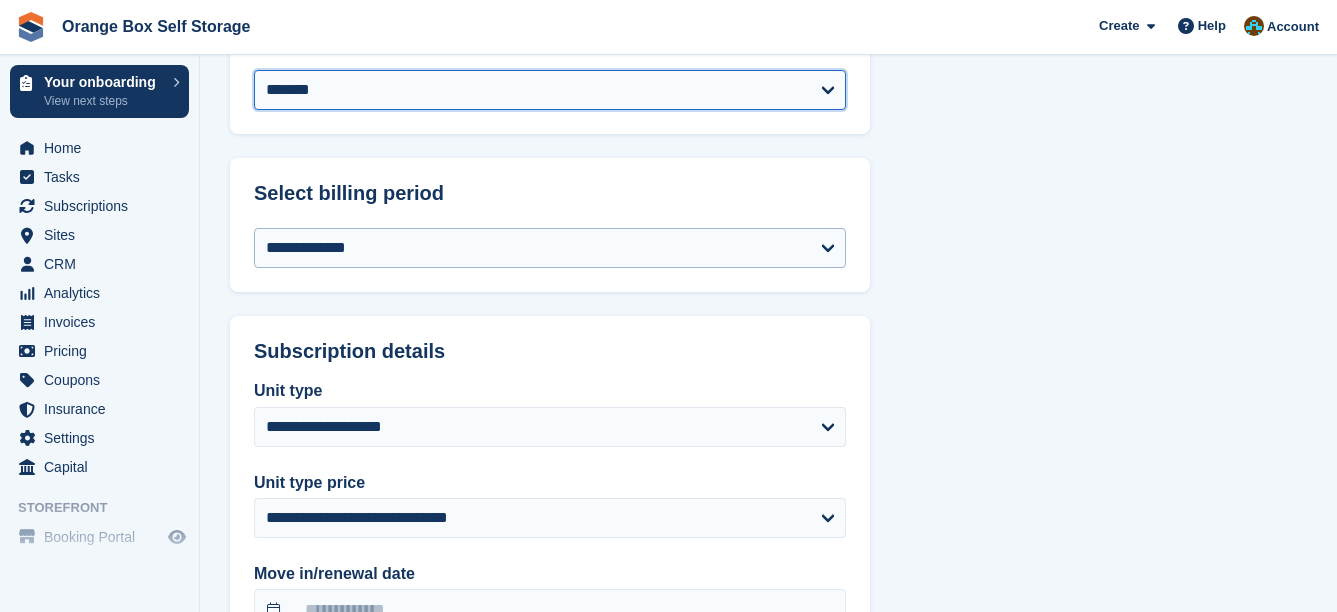 scroll, scrollTop: 1800, scrollLeft: 0, axis: vertical 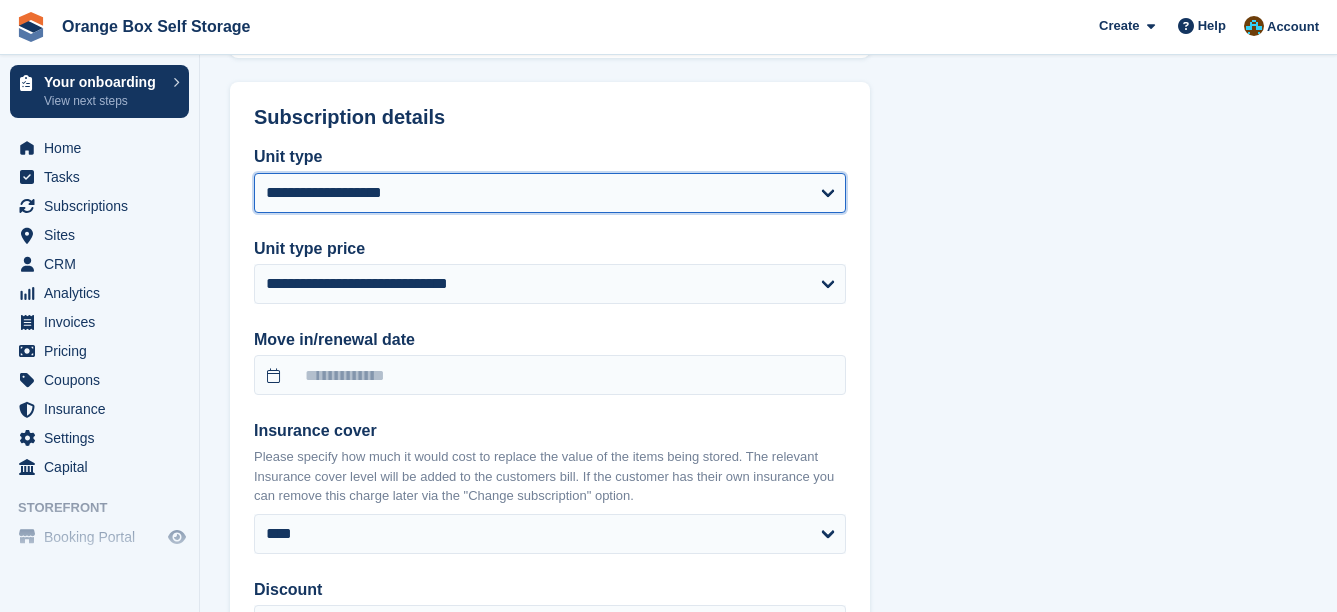 click on "**********" at bounding box center [550, 193] 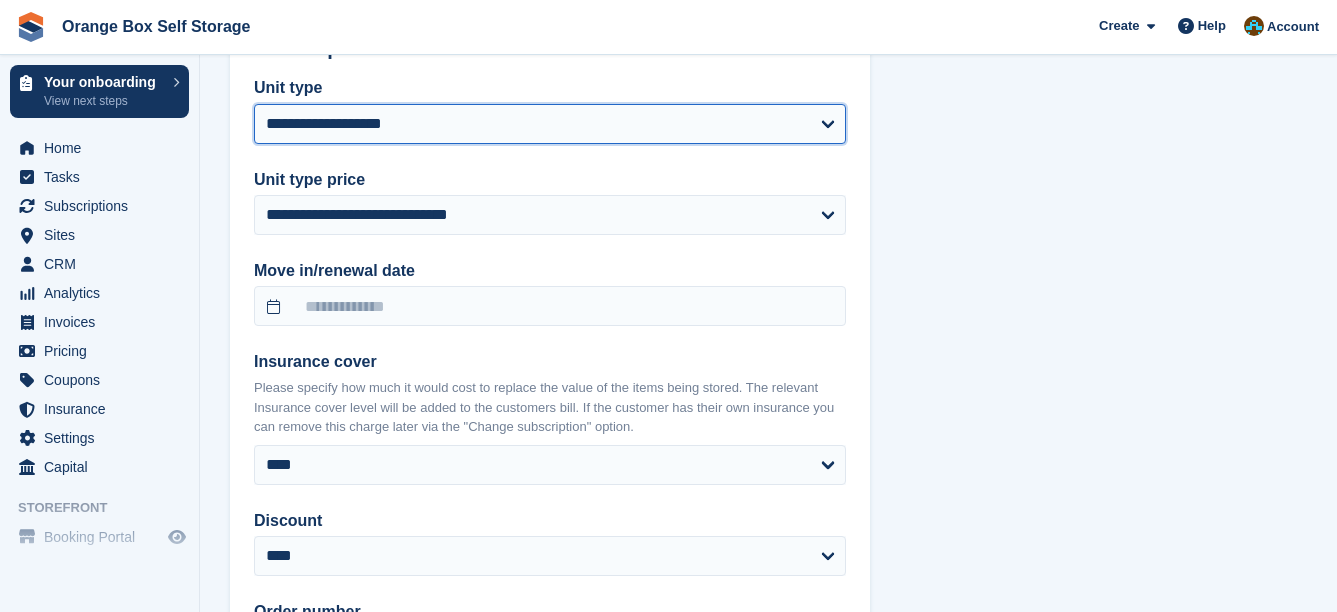 scroll, scrollTop: 1900, scrollLeft: 0, axis: vertical 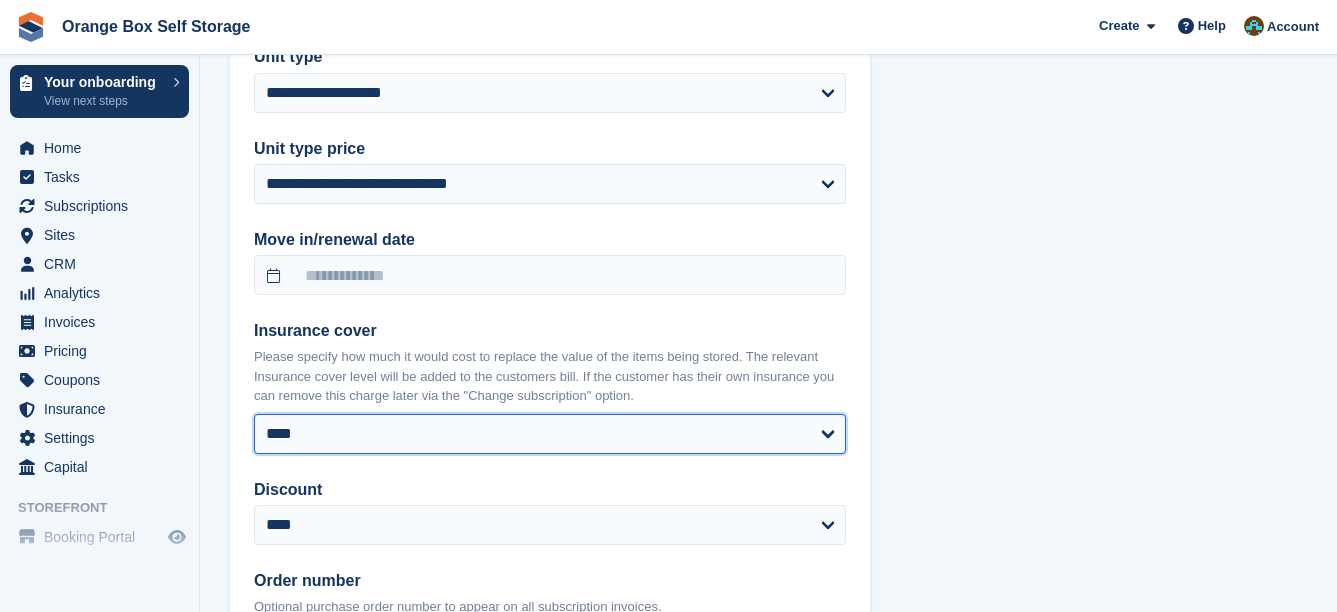 click on "****
******
******
******
******
******
******
******
******
*******
*******
*******
*******
*******
*******
*******" at bounding box center (550, 434) 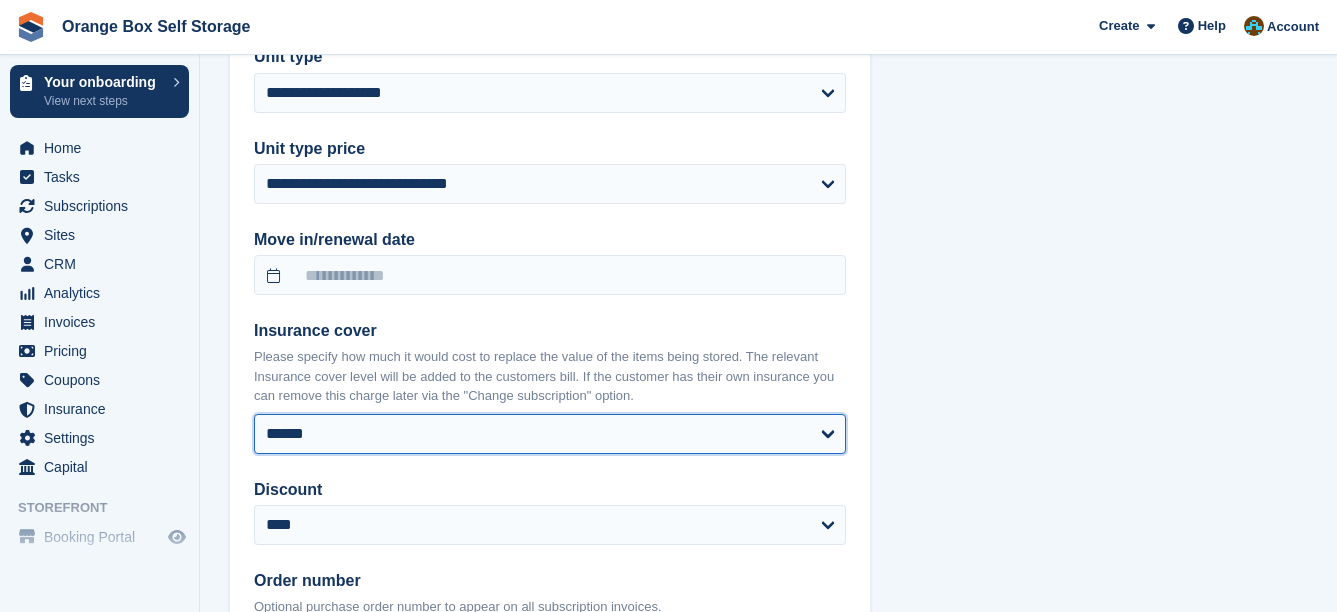 click on "****
******
******
******
******
******
******
******
******
*******
*******
*******
*******
*******
*******
*******" at bounding box center [550, 434] 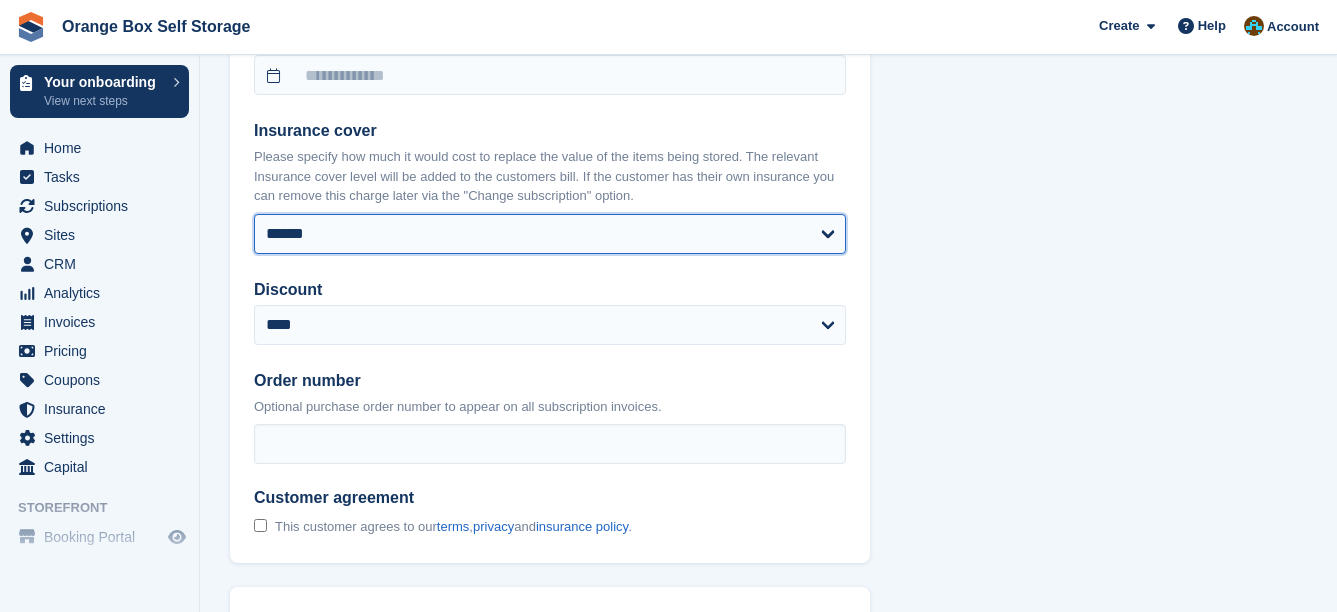 select on "******" 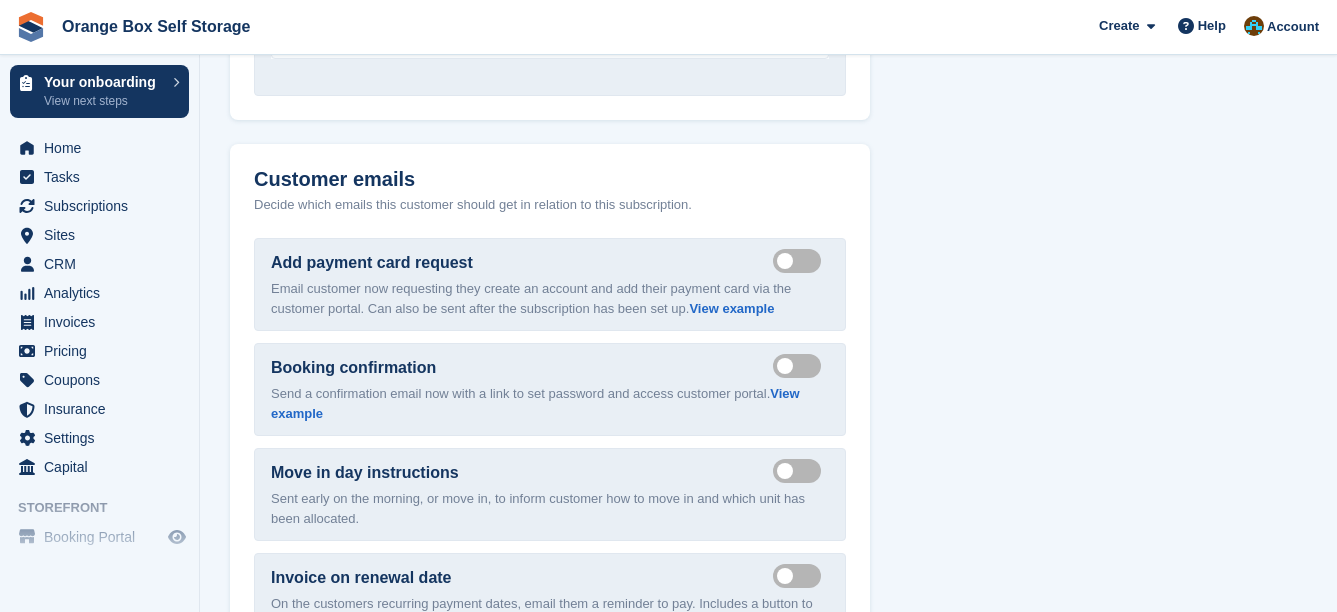 scroll, scrollTop: 3000, scrollLeft: 0, axis: vertical 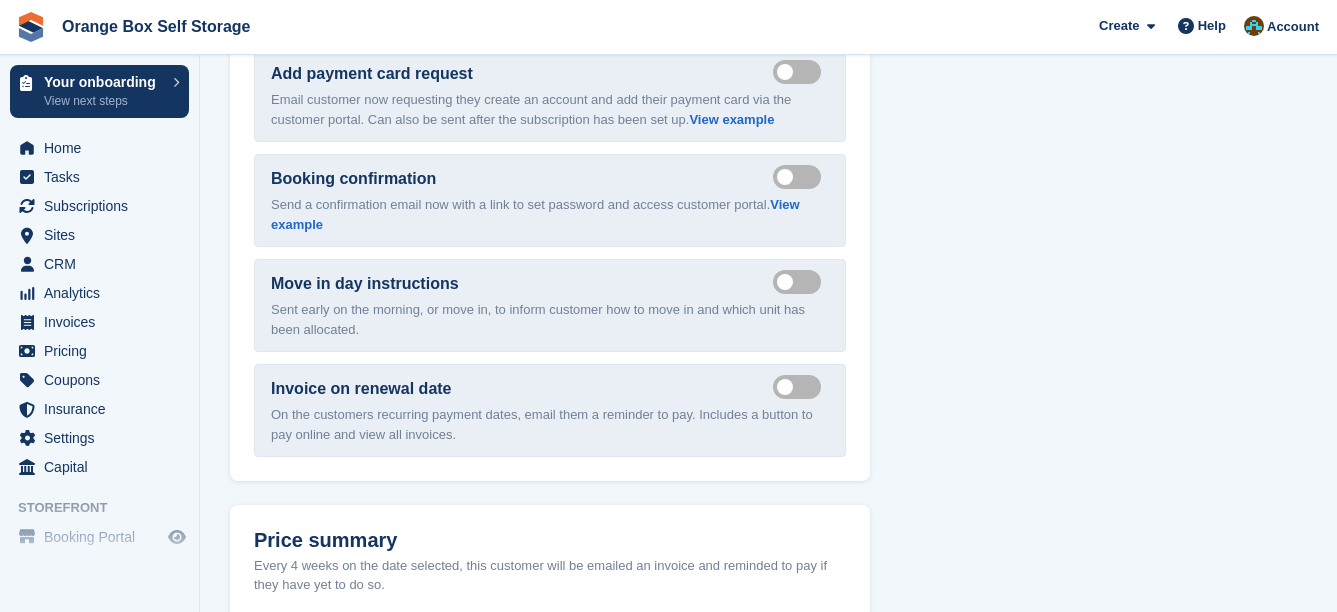 click on "Invoice on renewal date
Send manual payment invoice email
On the customers recurring payment dates, email them a reminder to pay. Includes a button to pay online and view all invoices." at bounding box center (550, 410) 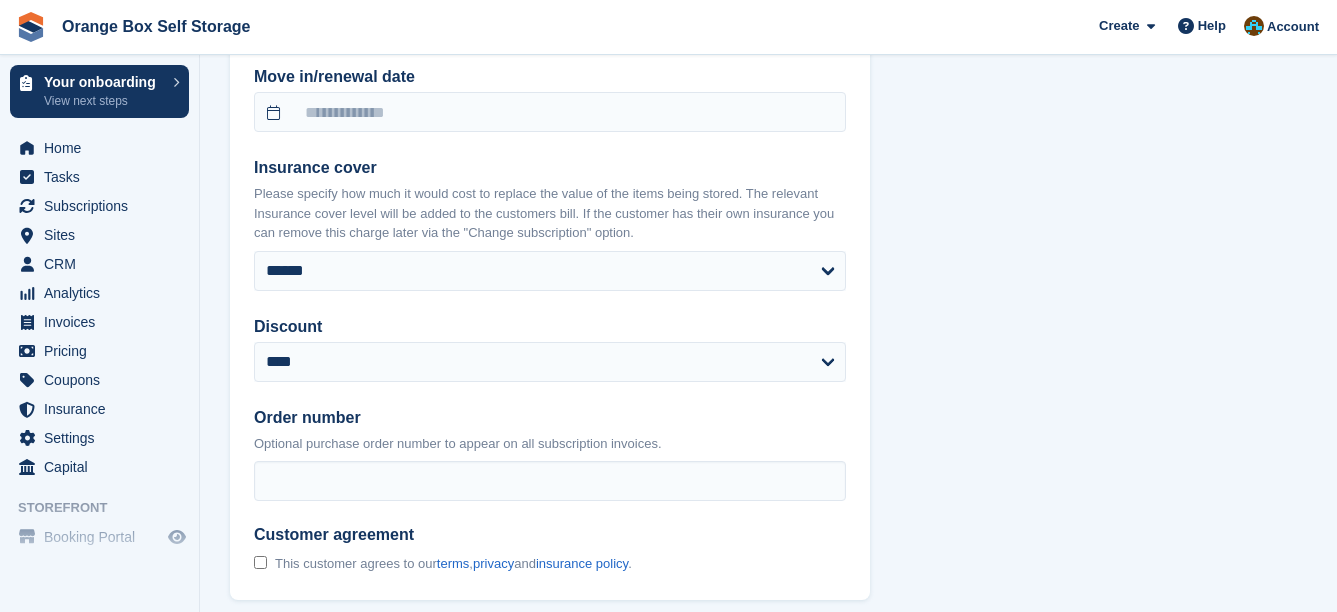 scroll, scrollTop: 1802, scrollLeft: 0, axis: vertical 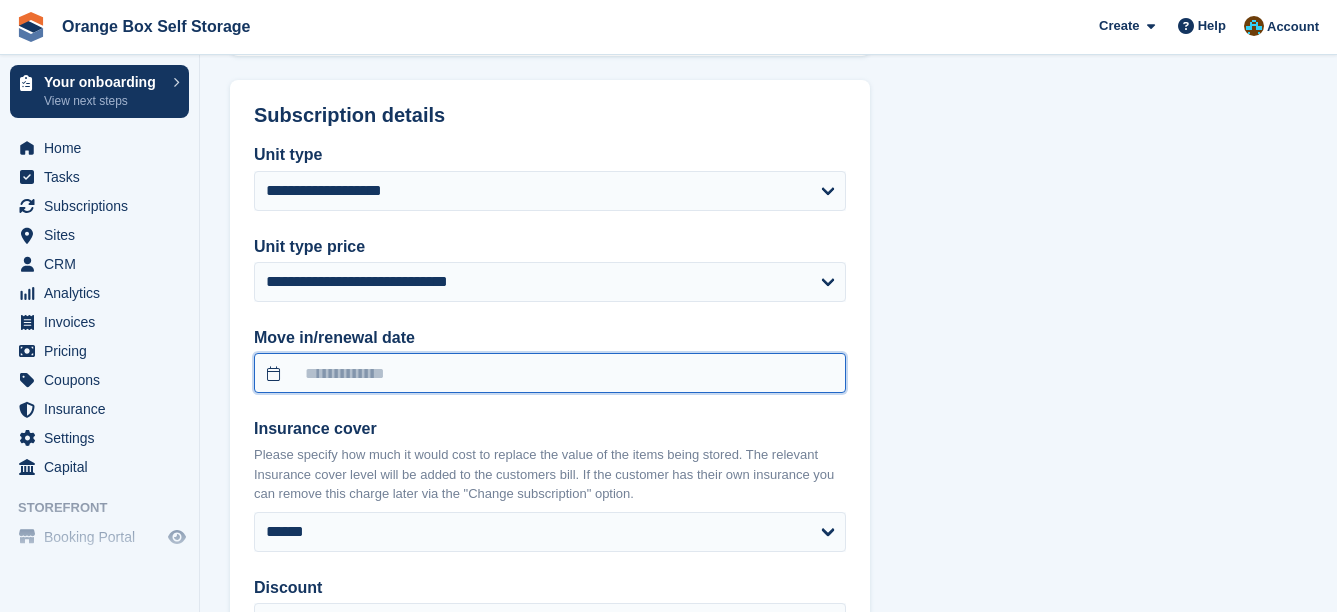 click at bounding box center (550, 373) 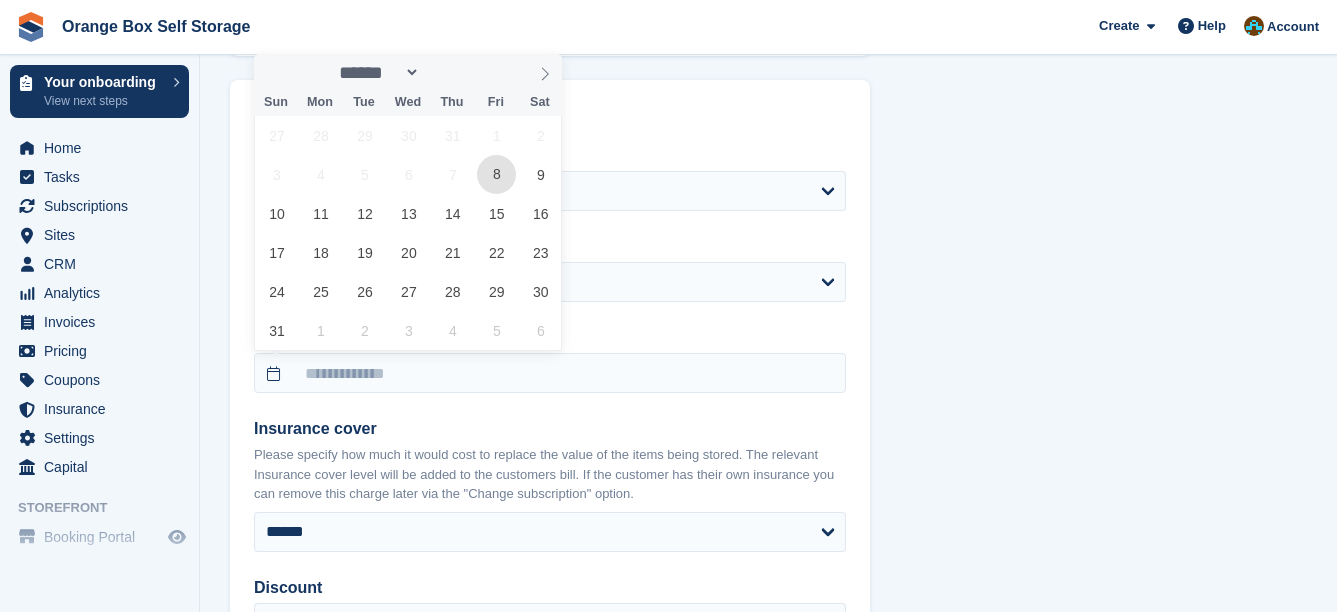 click on "8" at bounding box center [496, 174] 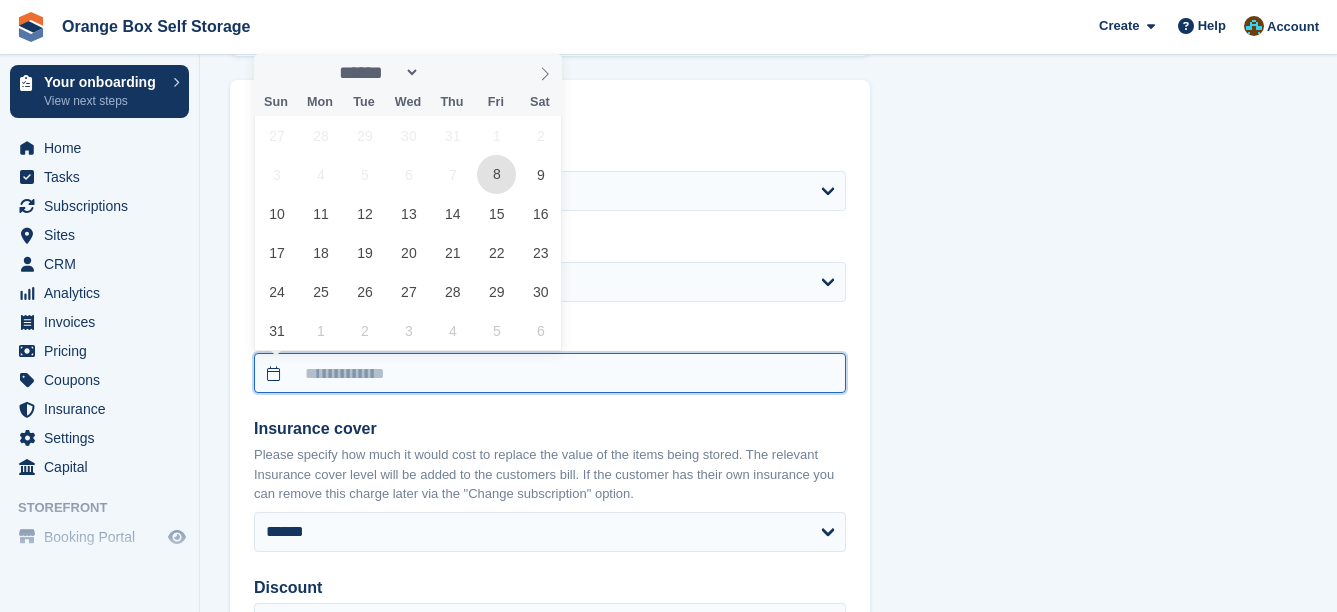 type on "**********" 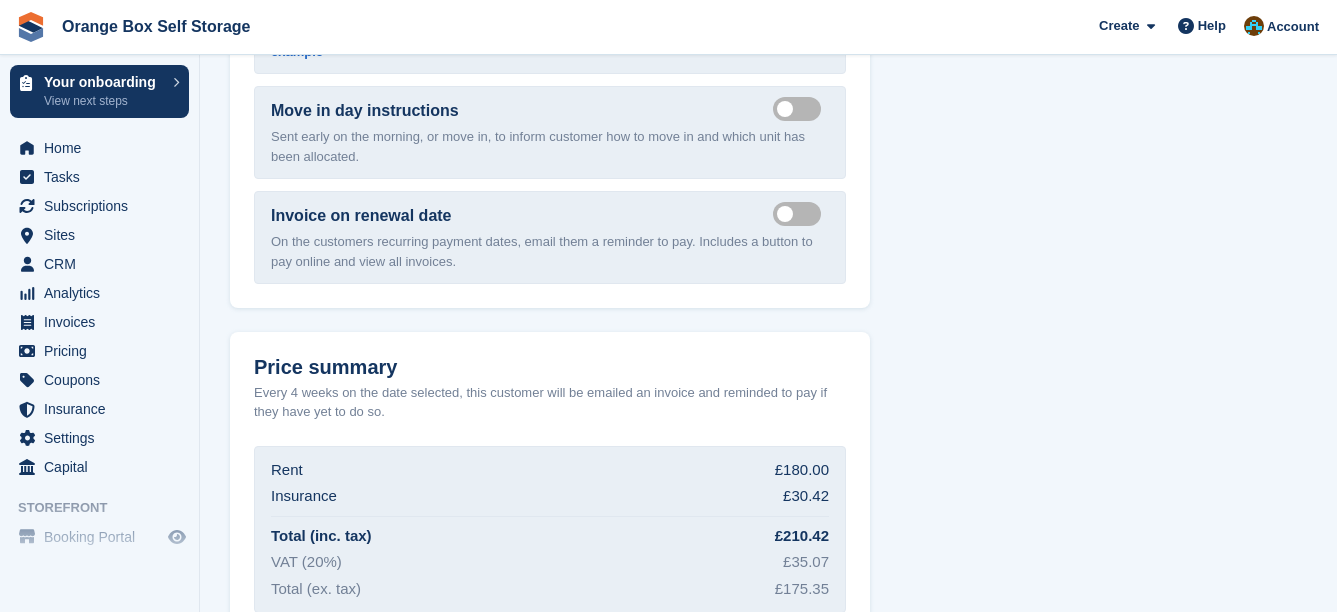 scroll, scrollTop: 3302, scrollLeft: 0, axis: vertical 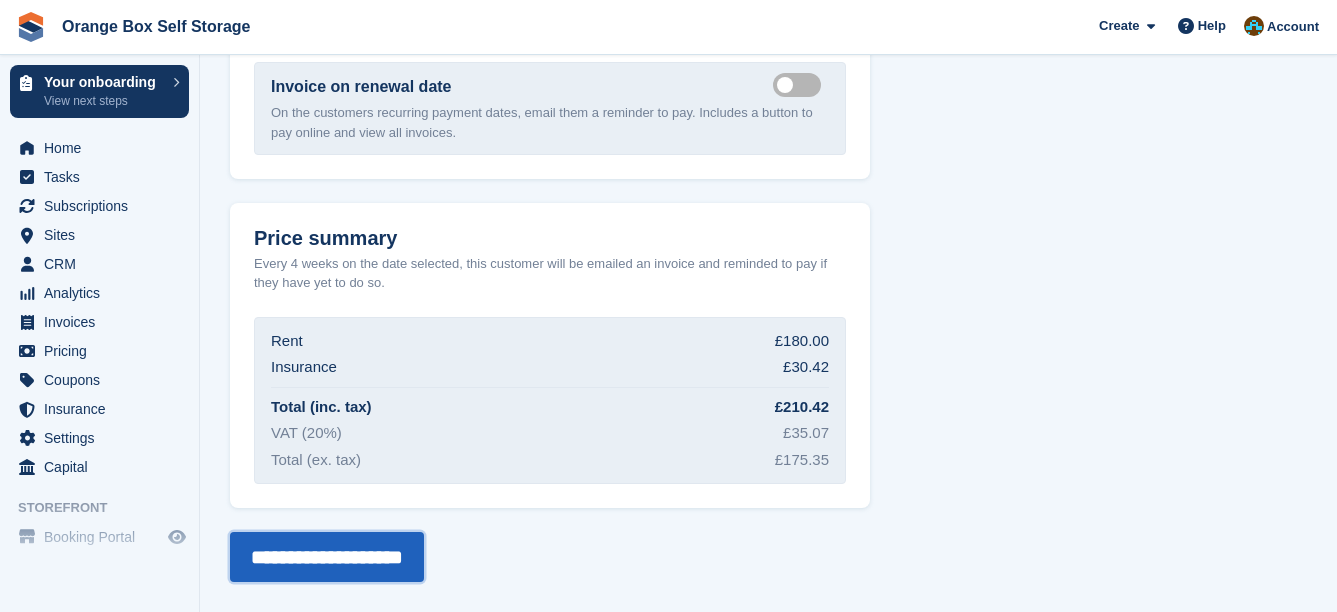 click on "**********" at bounding box center (327, 557) 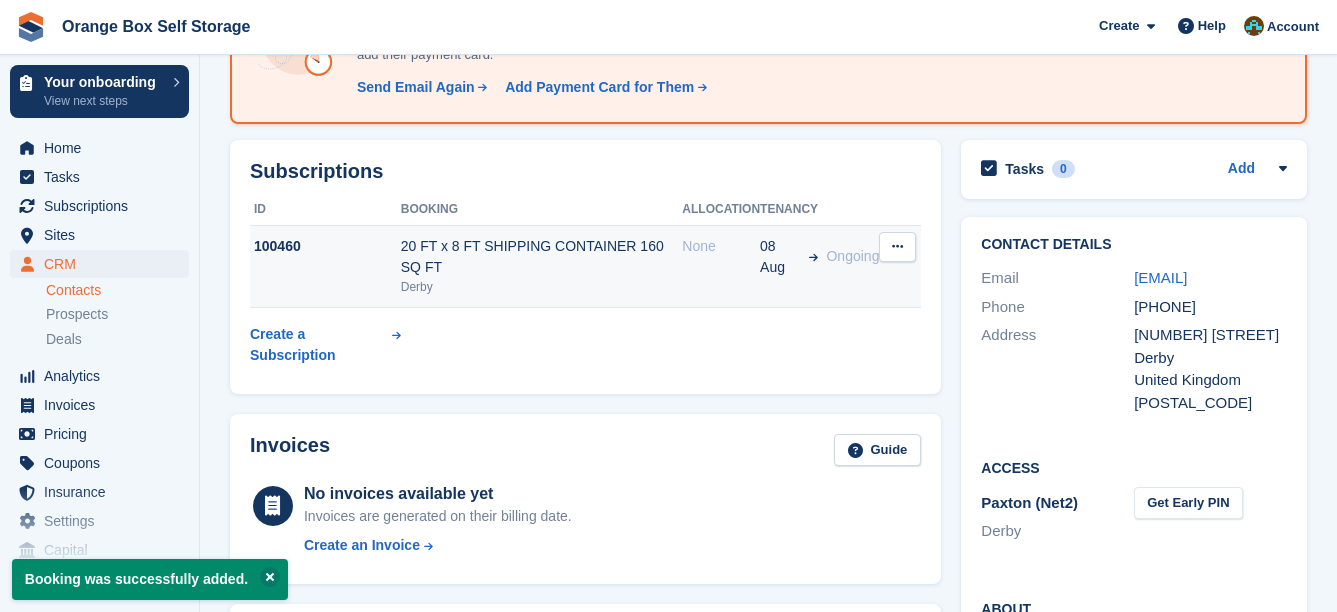 scroll, scrollTop: 200, scrollLeft: 0, axis: vertical 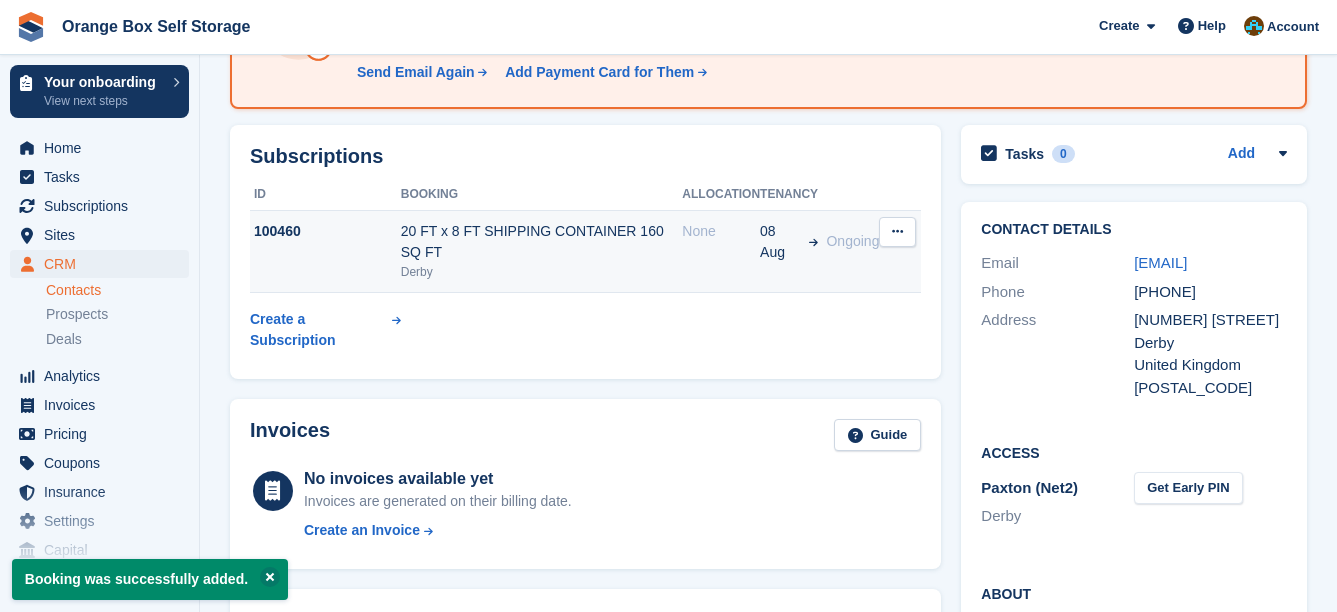 click on "Derby" at bounding box center [542, 272] 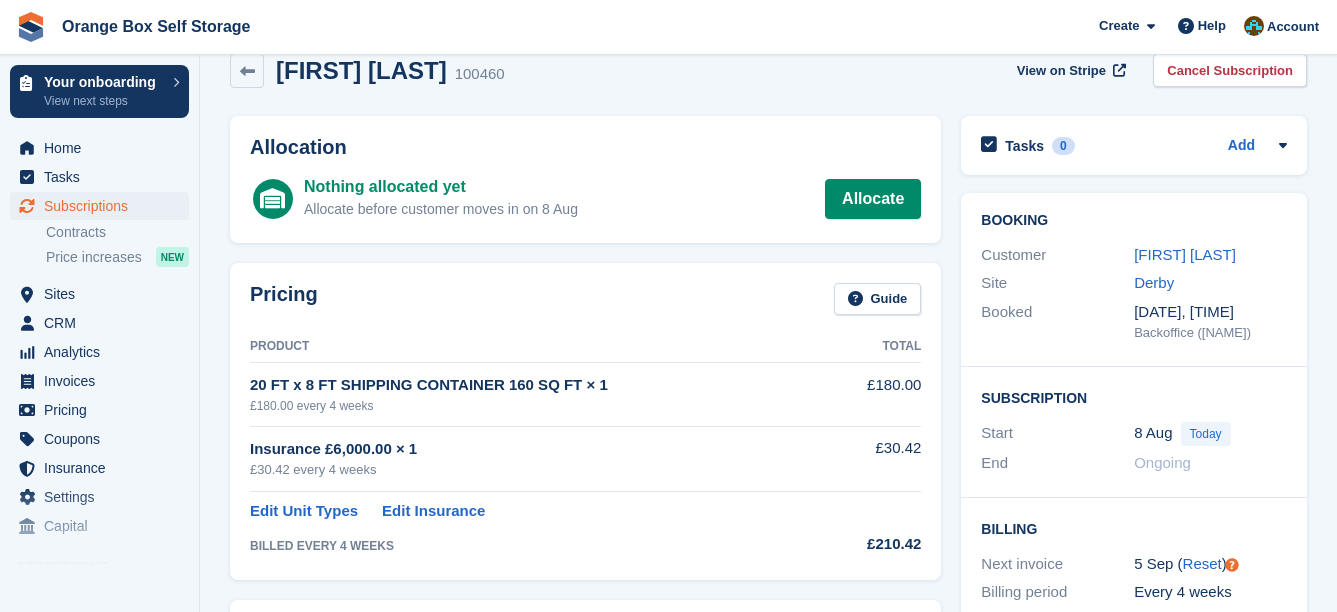 scroll, scrollTop: 0, scrollLeft: 0, axis: both 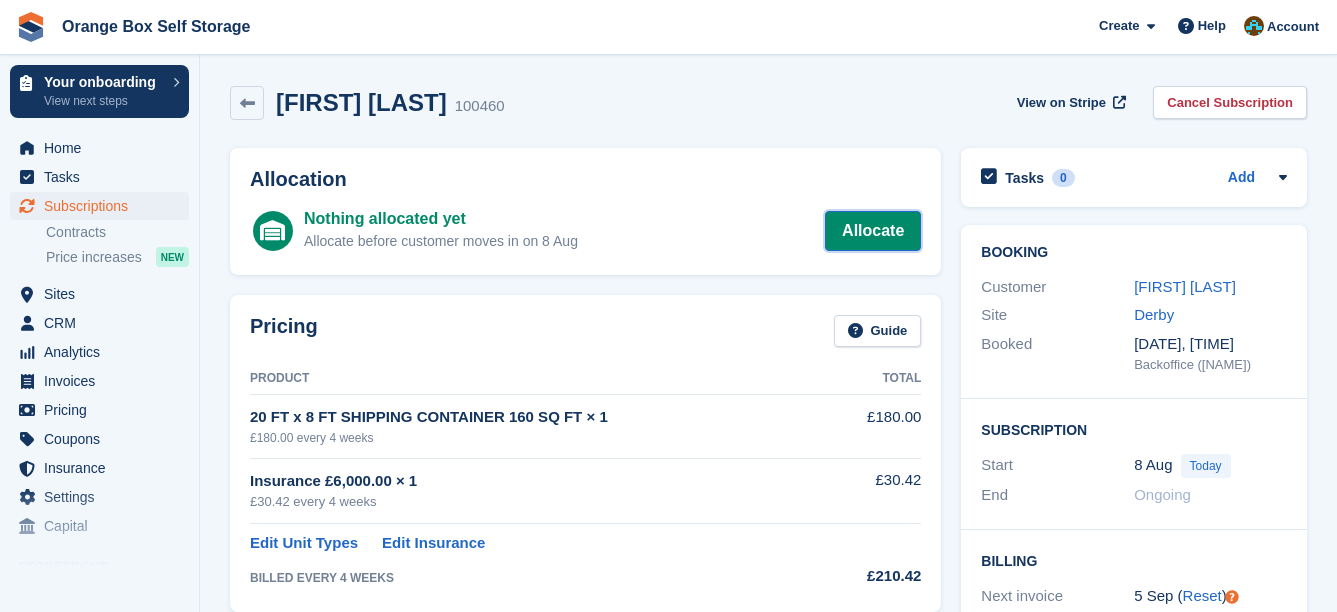 click on "Allocate" at bounding box center (873, 231) 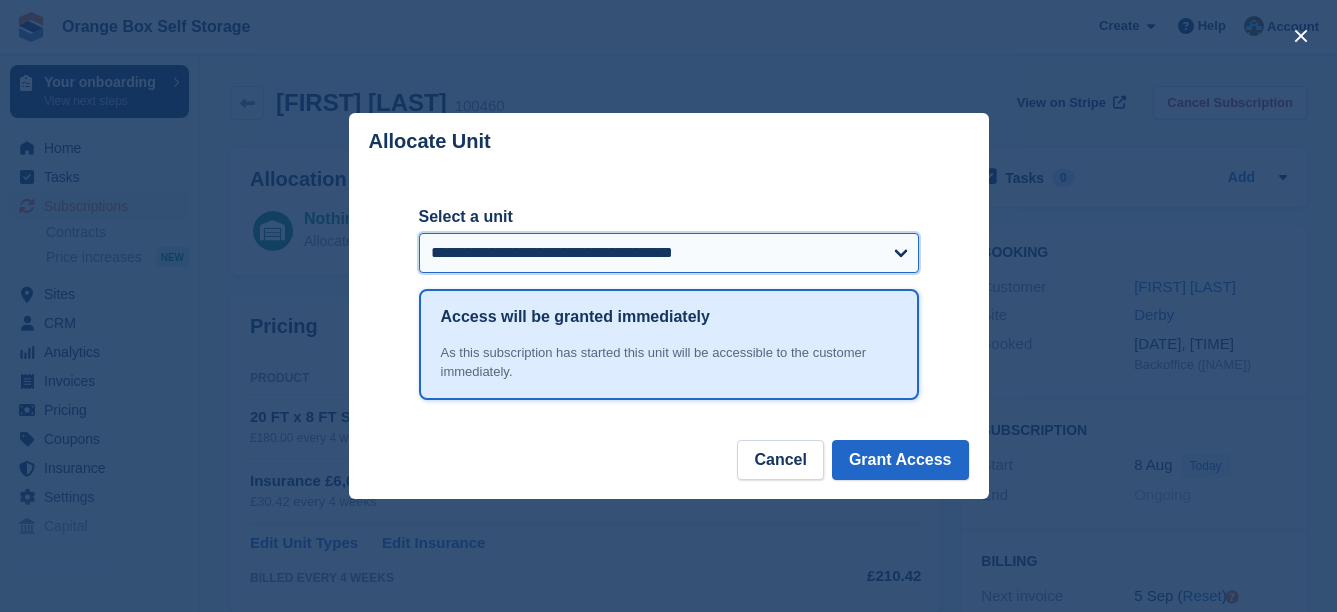 click on "**********" at bounding box center [669, 253] 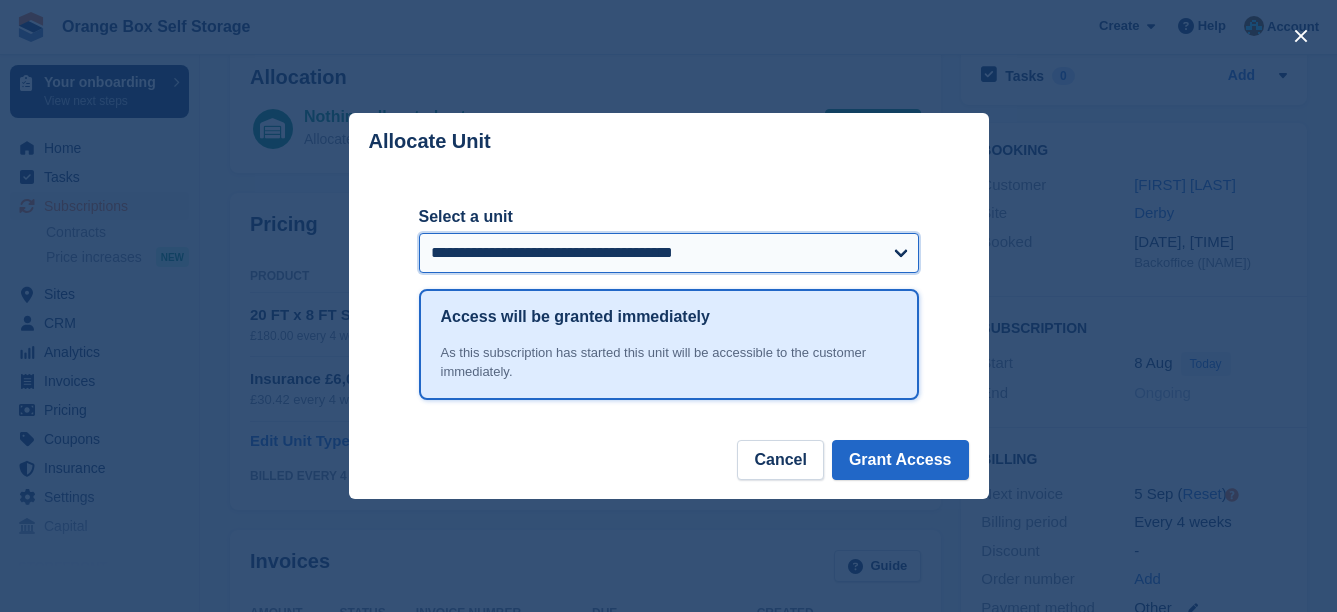 scroll, scrollTop: 300, scrollLeft: 0, axis: vertical 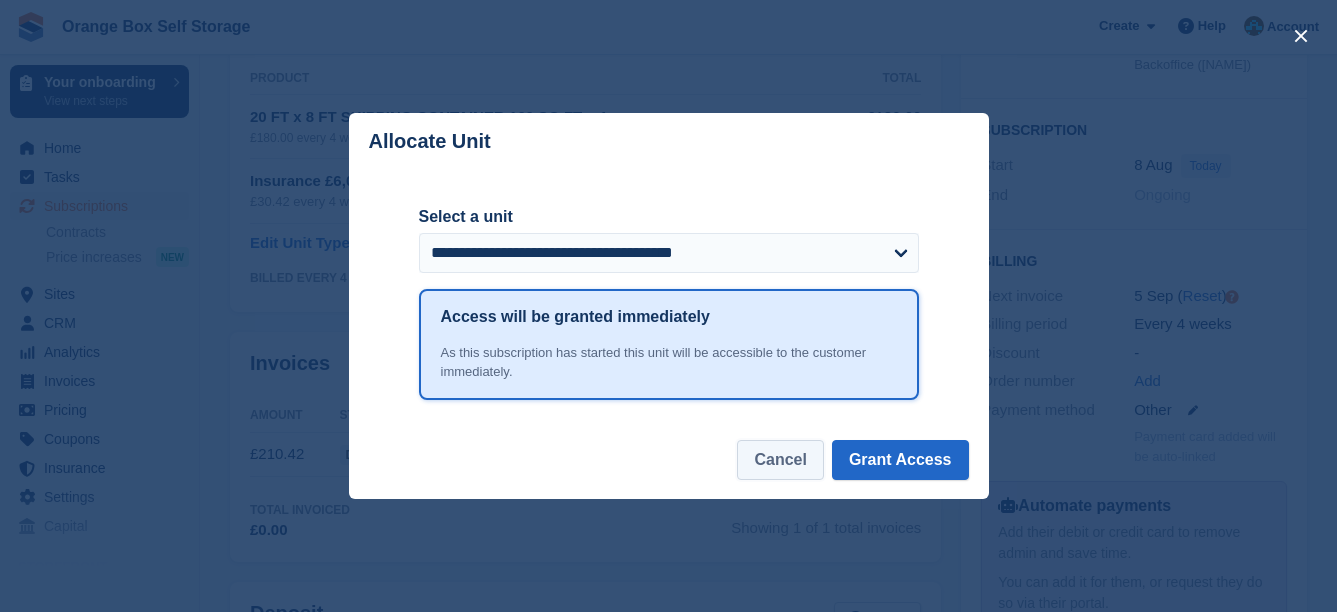 click on "Cancel" at bounding box center [780, 460] 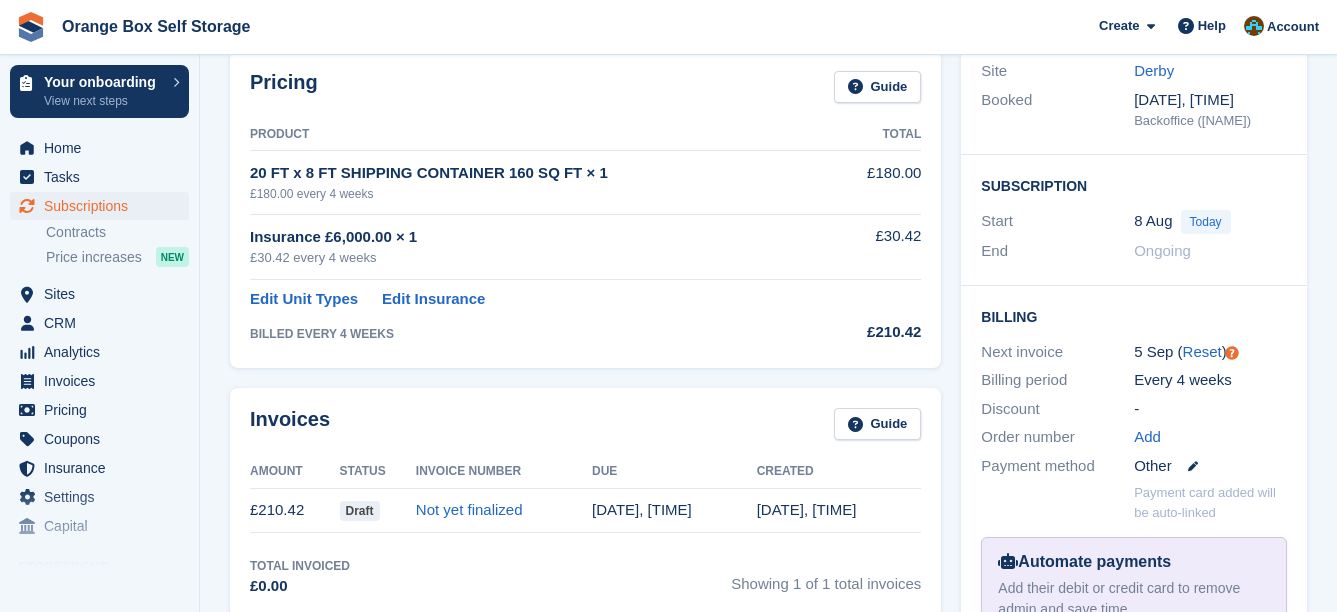 scroll, scrollTop: 200, scrollLeft: 0, axis: vertical 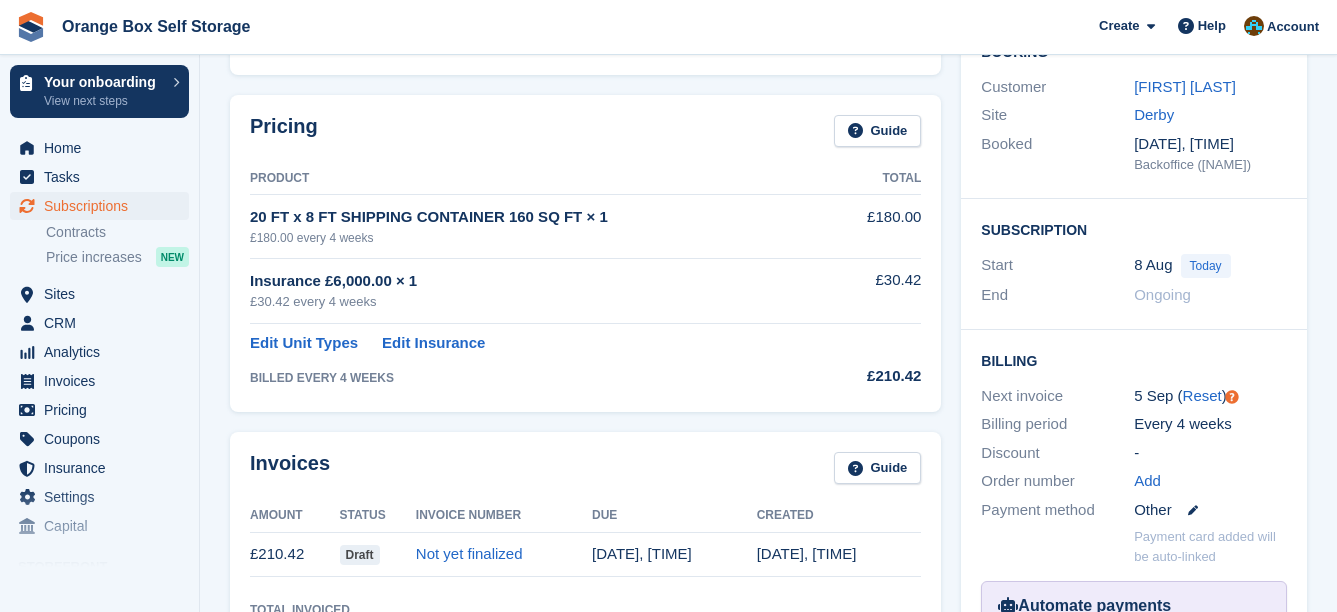 click on "20 FT x 8 FT SHIPPING CONTAINER 160 SQ FT × 1" at bounding box center [541, 217] 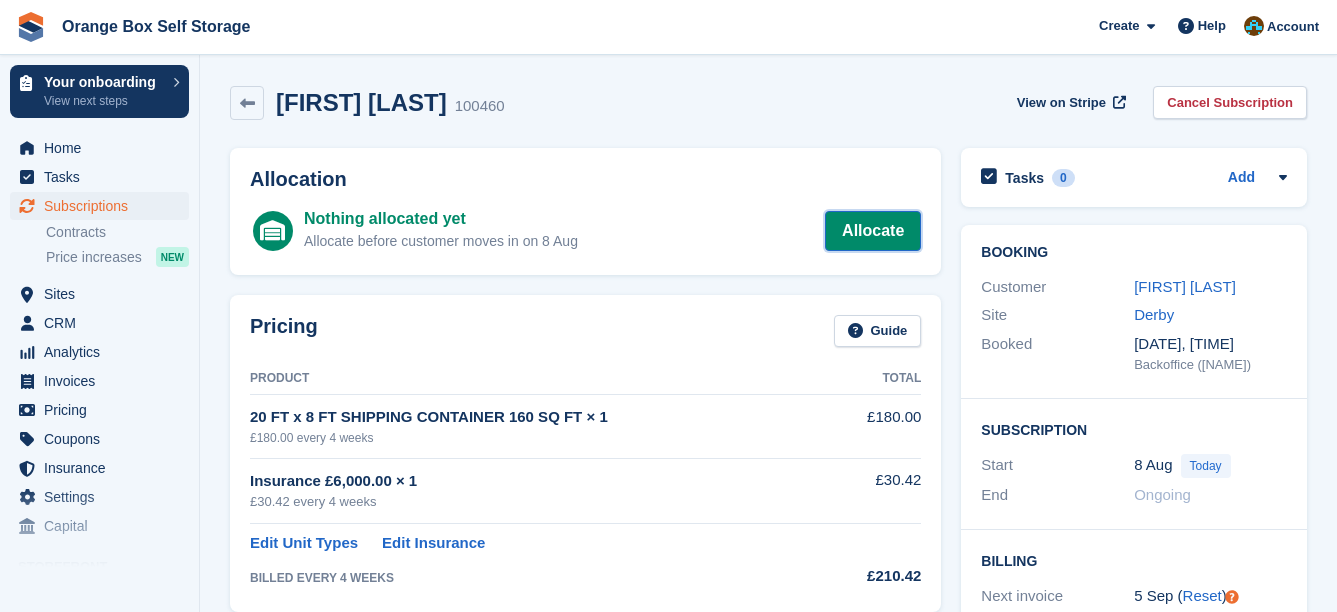 click on "Allocate" at bounding box center (873, 231) 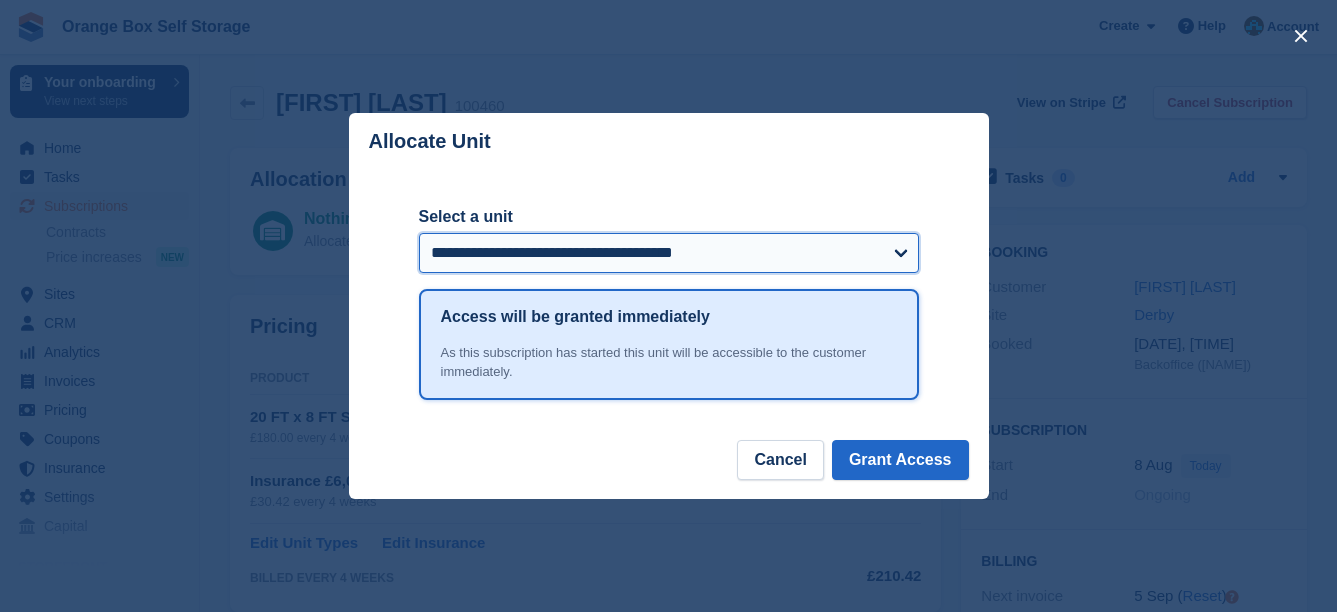 click on "**********" at bounding box center [669, 253] 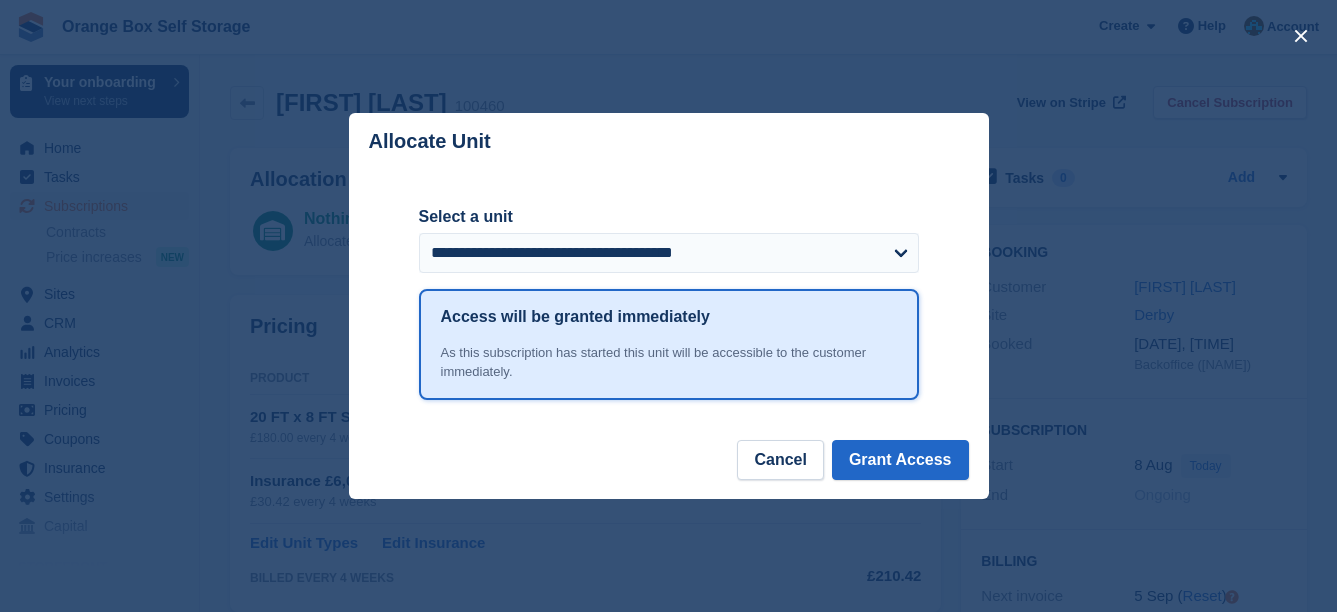 click on "Allocate Unit" at bounding box center (669, 141) 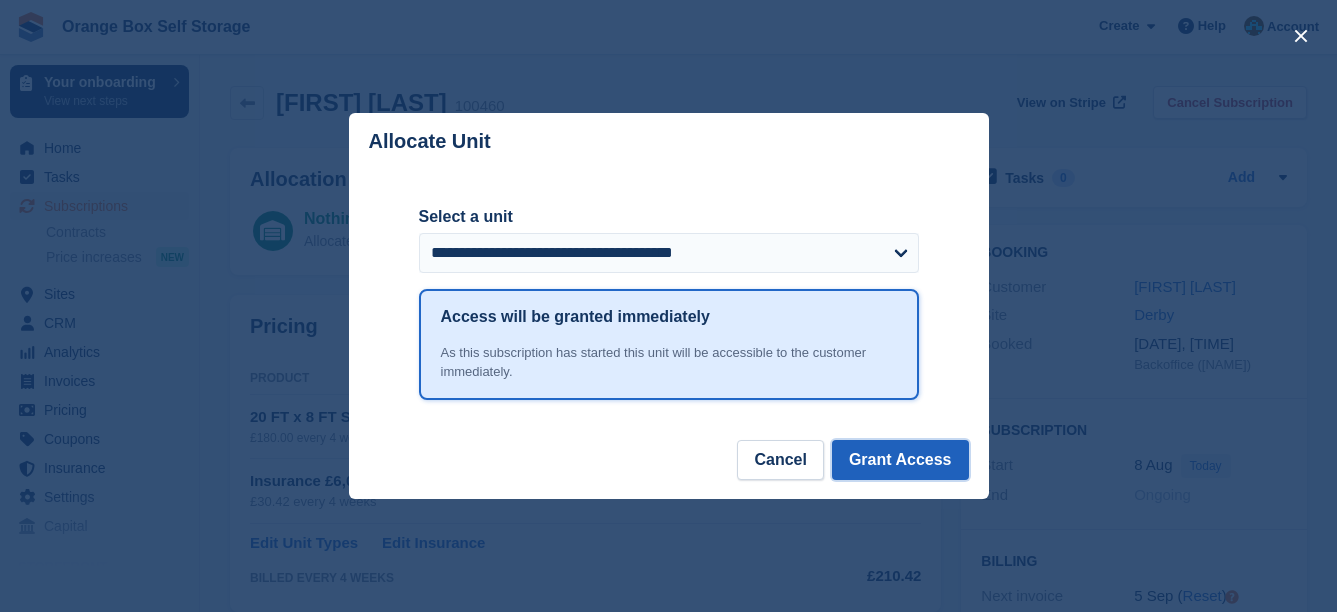 click on "Grant Access" at bounding box center [900, 460] 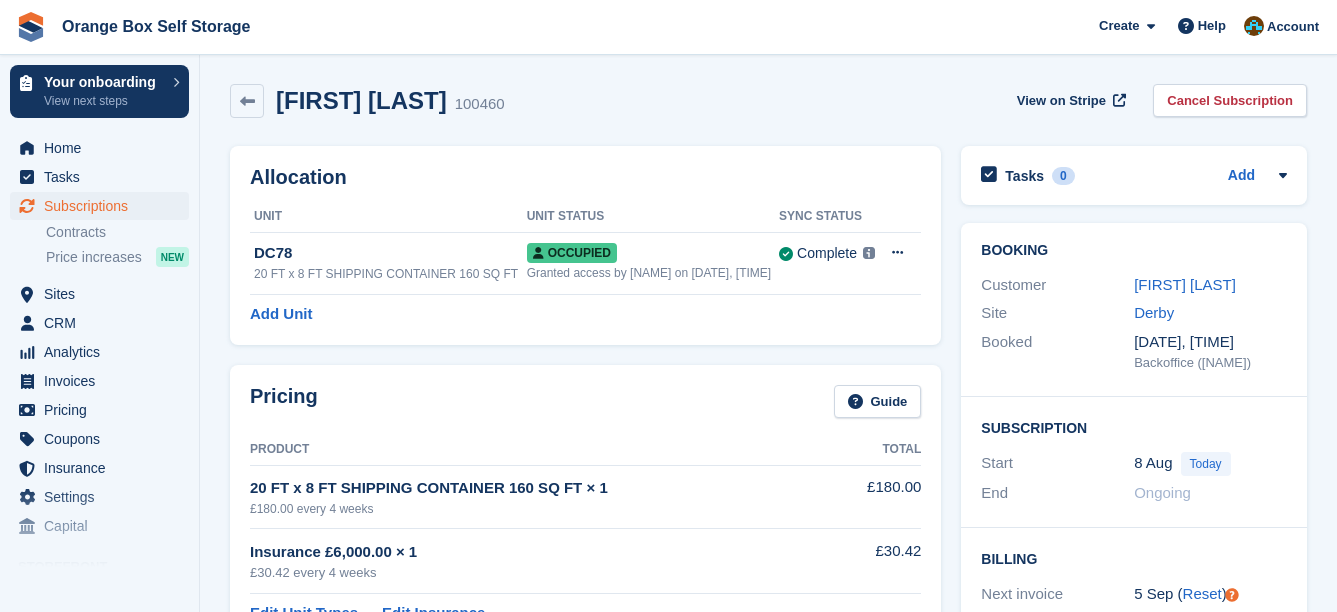 scroll, scrollTop: 0, scrollLeft: 0, axis: both 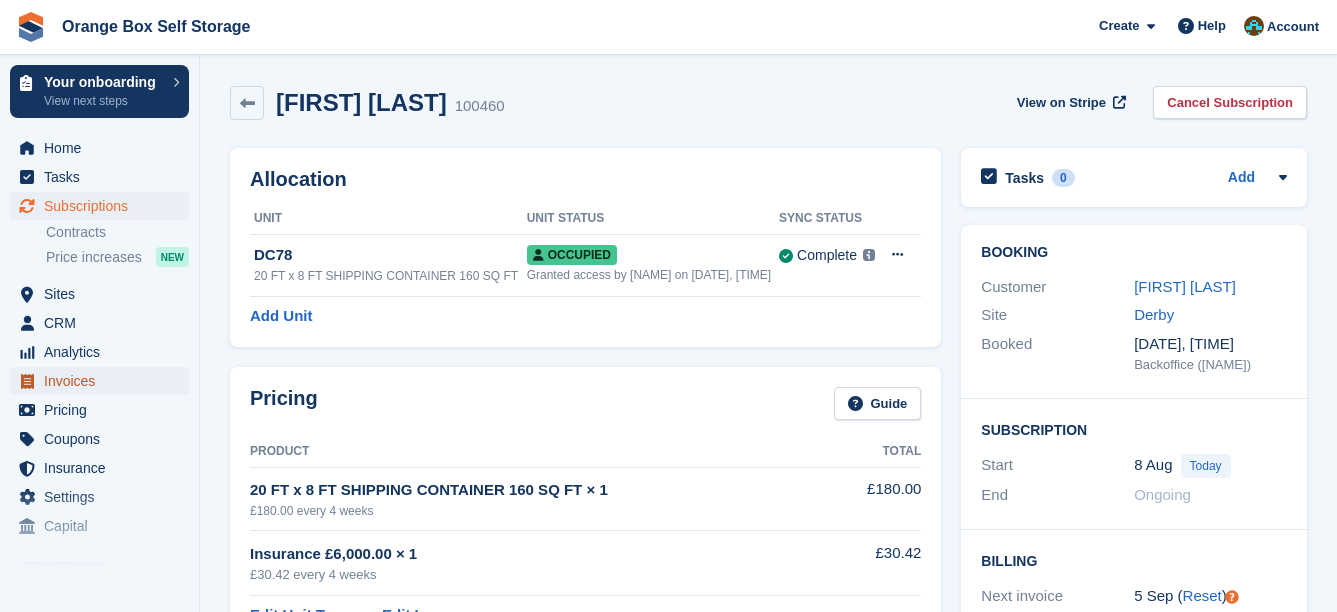 click on "Invoices" at bounding box center [104, 381] 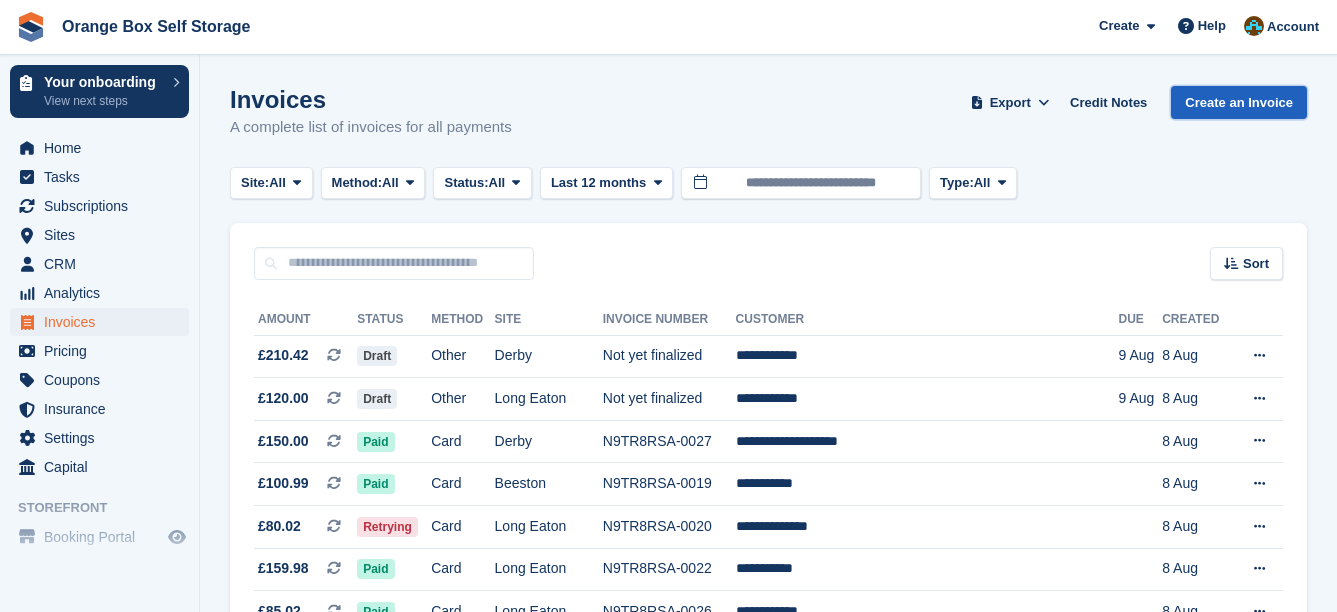 click on "Create an Invoice" at bounding box center (1239, 102) 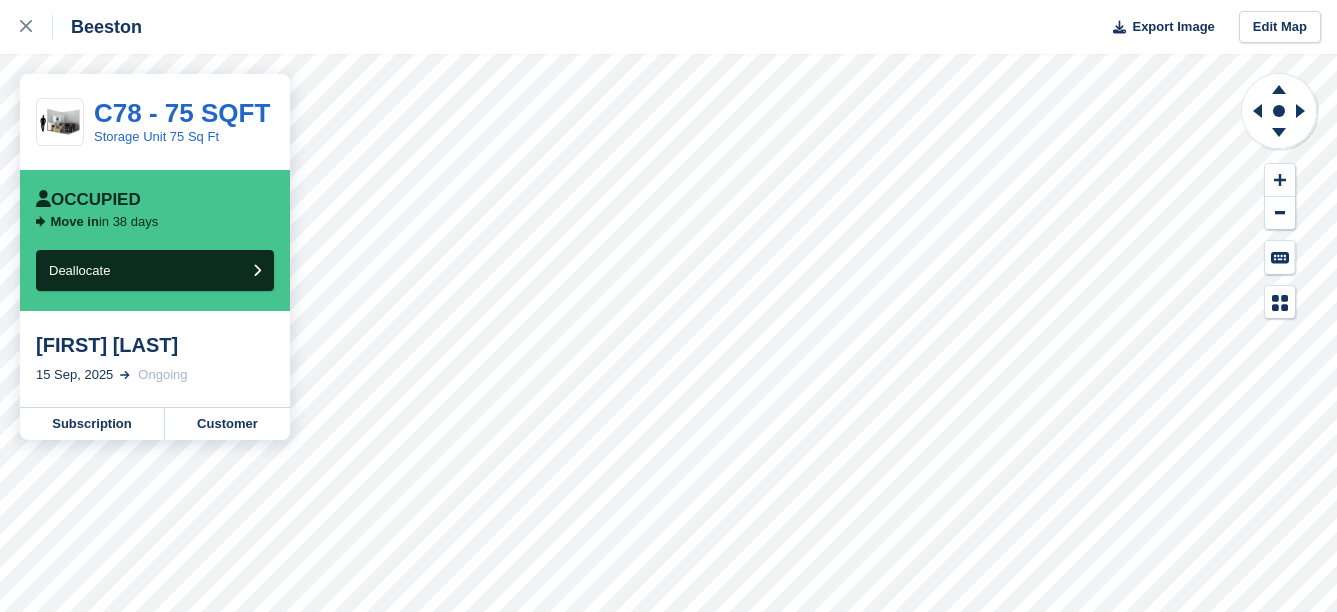 scroll, scrollTop: 0, scrollLeft: 0, axis: both 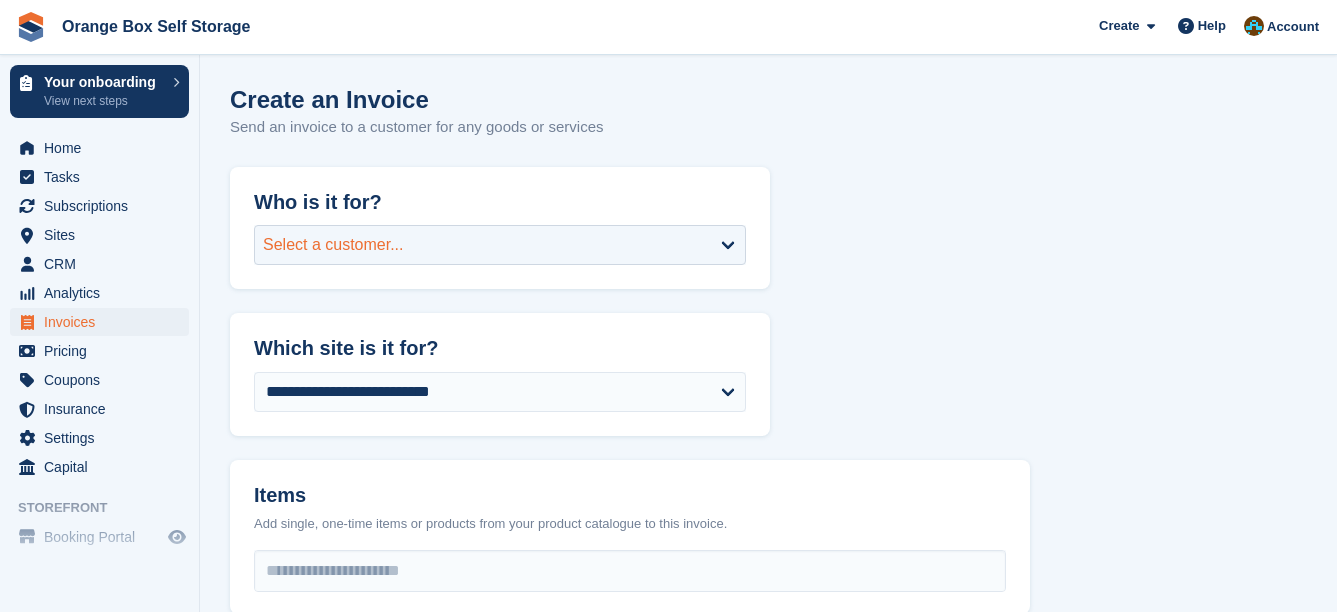 click on "Select a customer..." at bounding box center [500, 245] 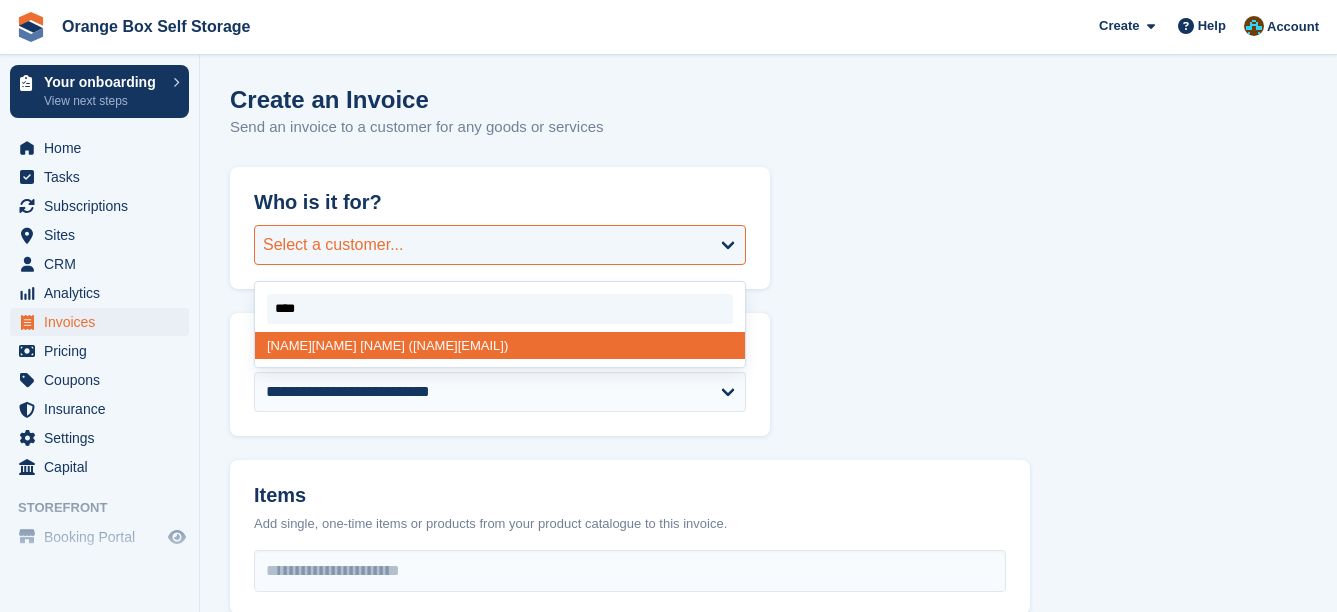 type on "*****" 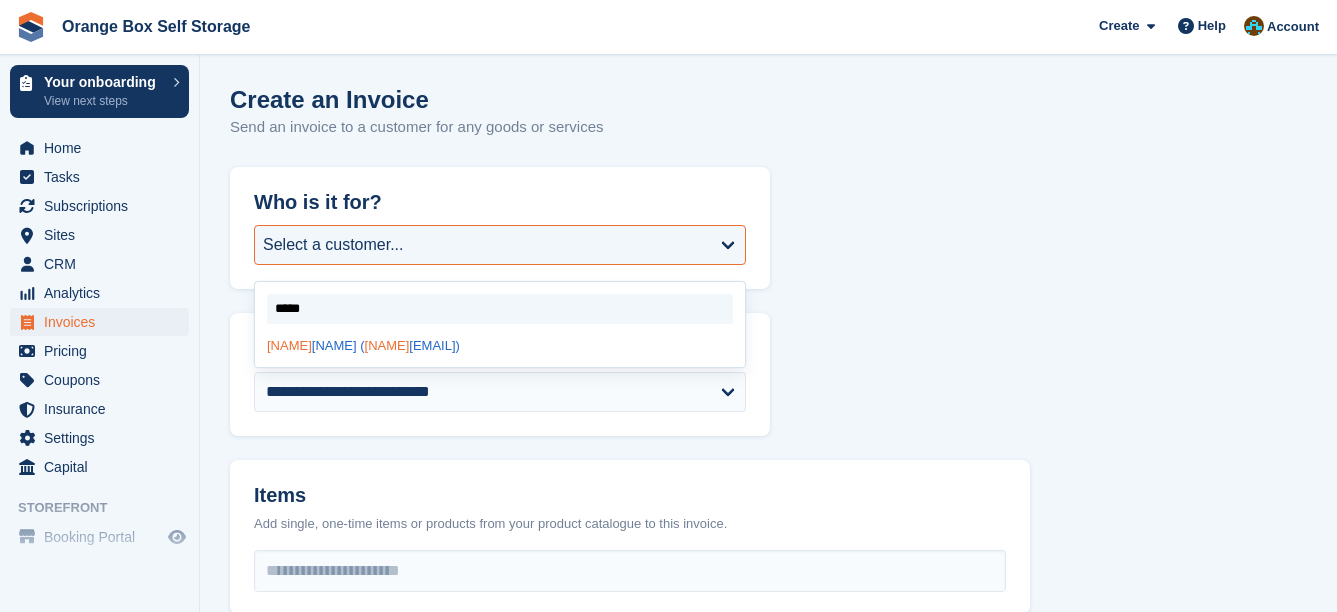click on "[NAME] ([EMAIL])" at bounding box center [500, 345] 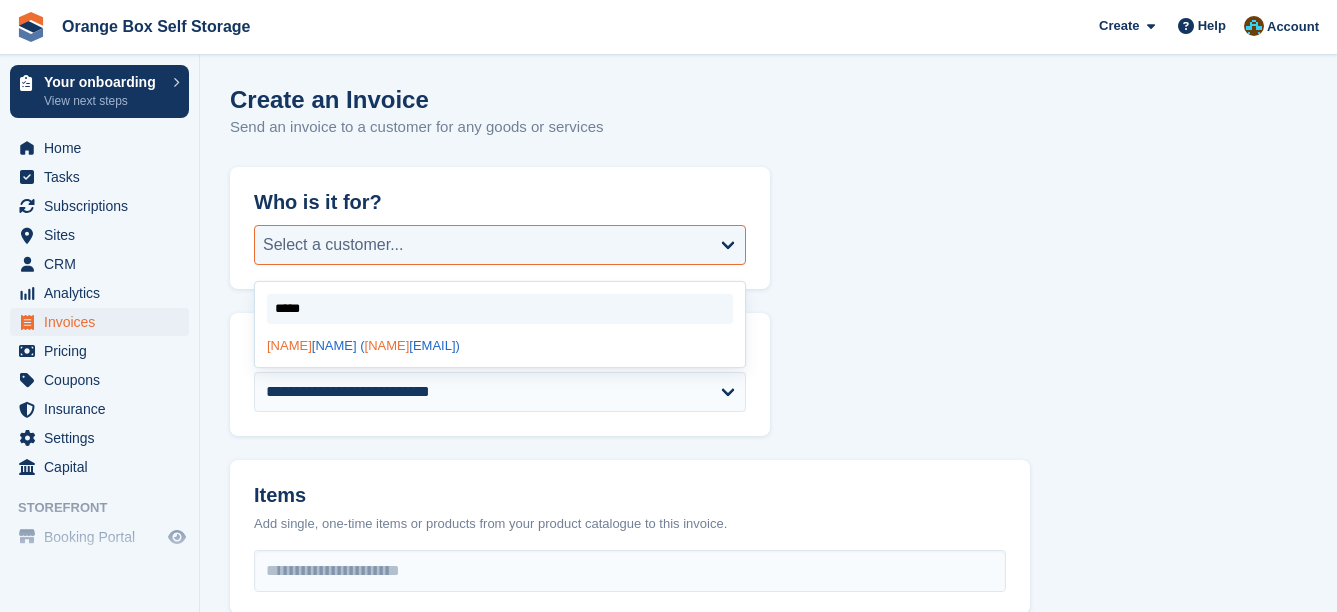 select on "******" 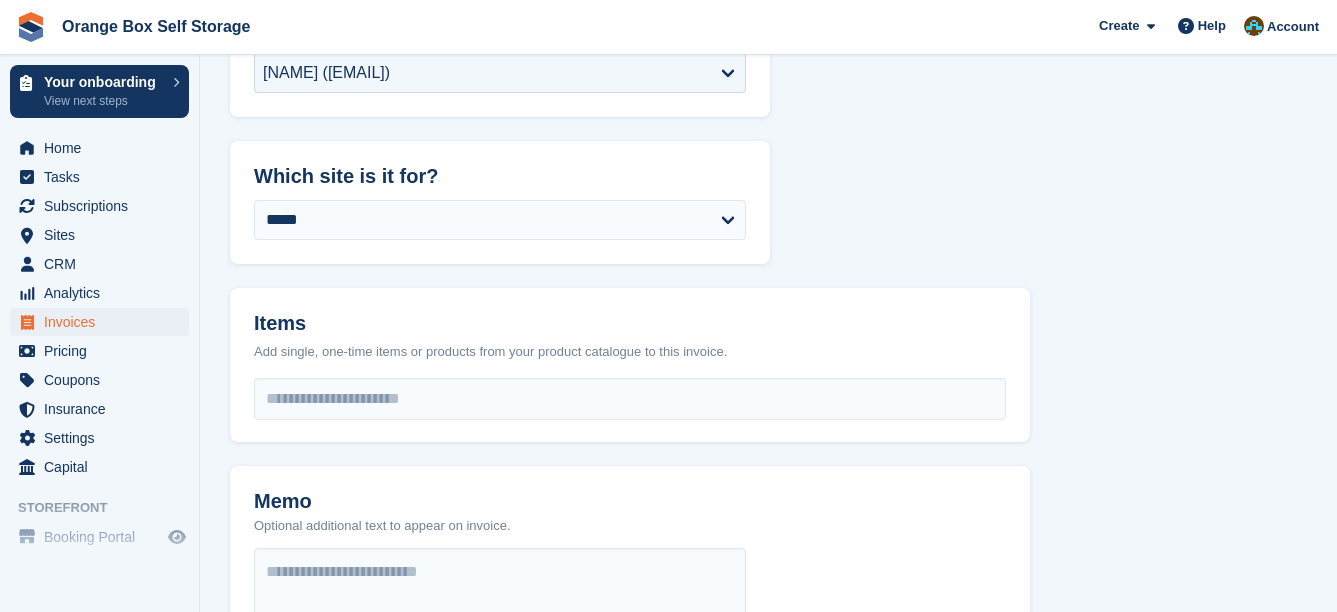 scroll, scrollTop: 300, scrollLeft: 0, axis: vertical 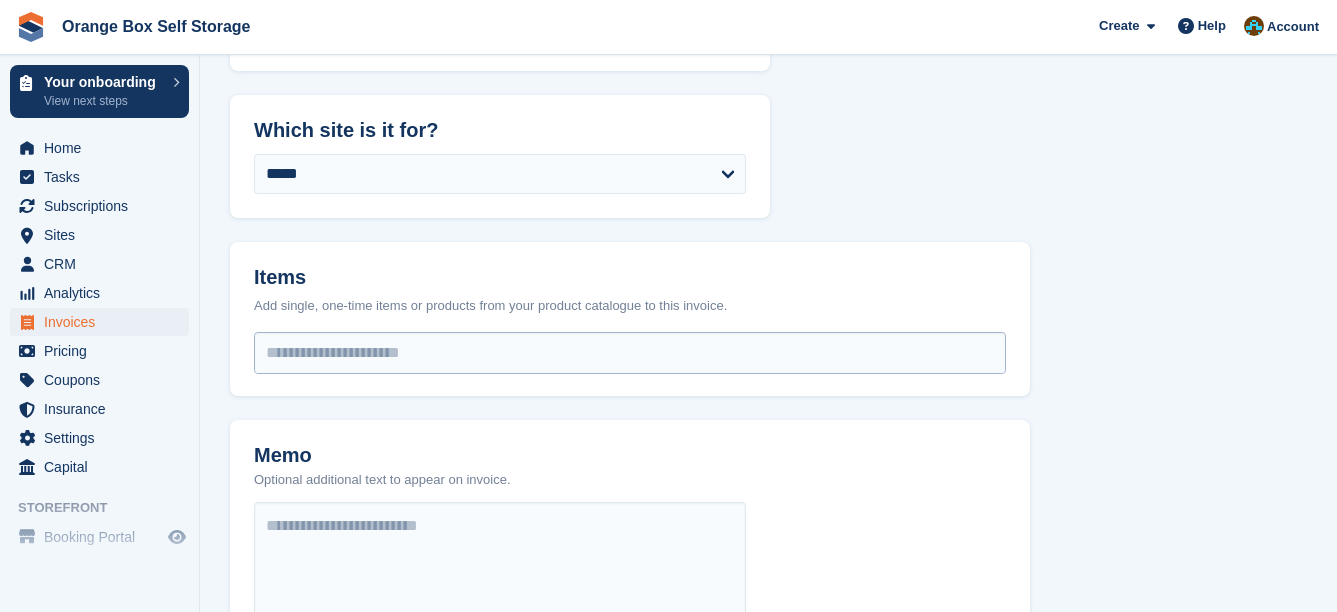 click at bounding box center [630, 353] 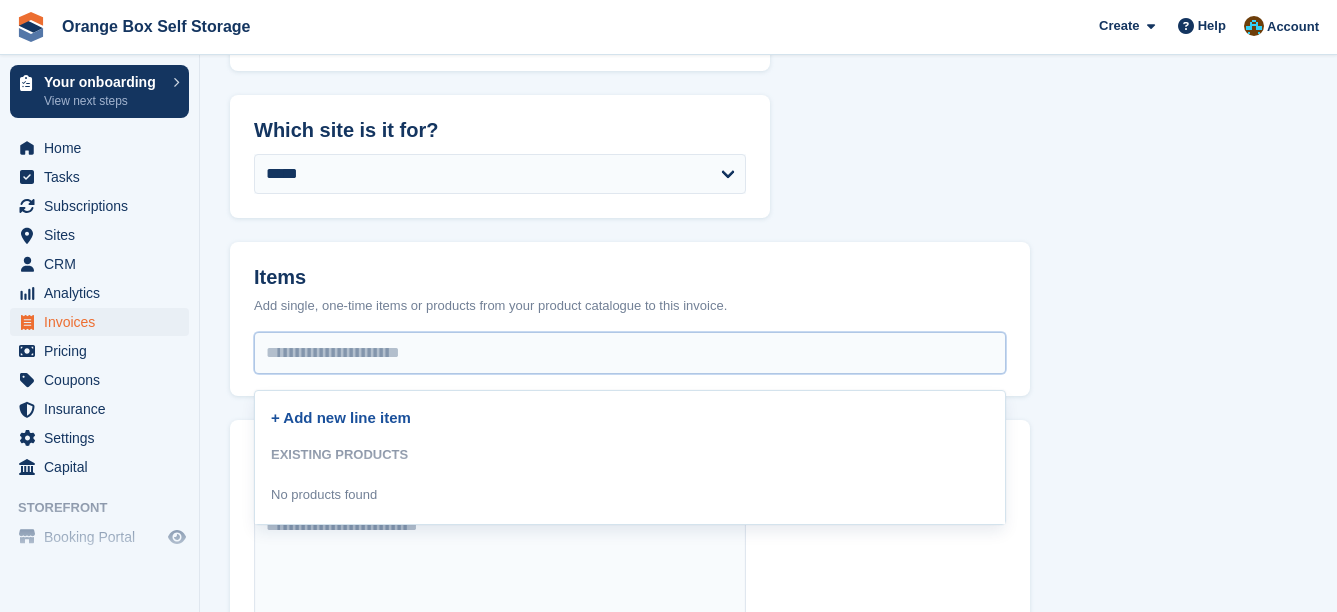 click on "+ Add new line item" at bounding box center [341, 417] 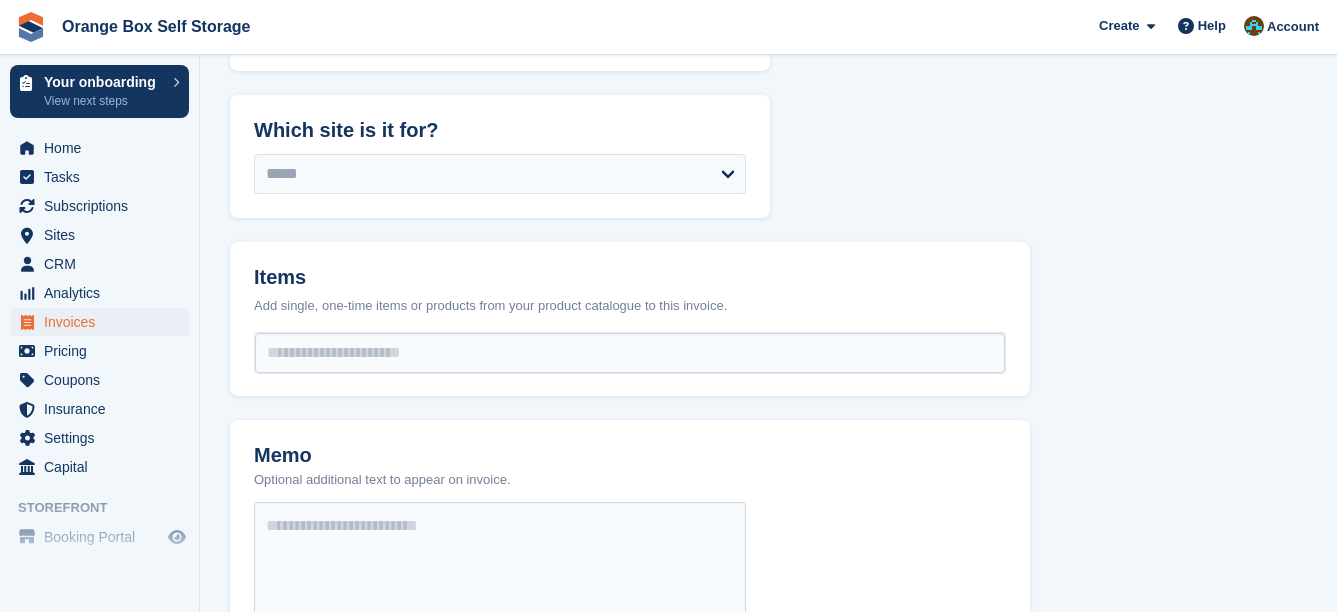 select on "******" 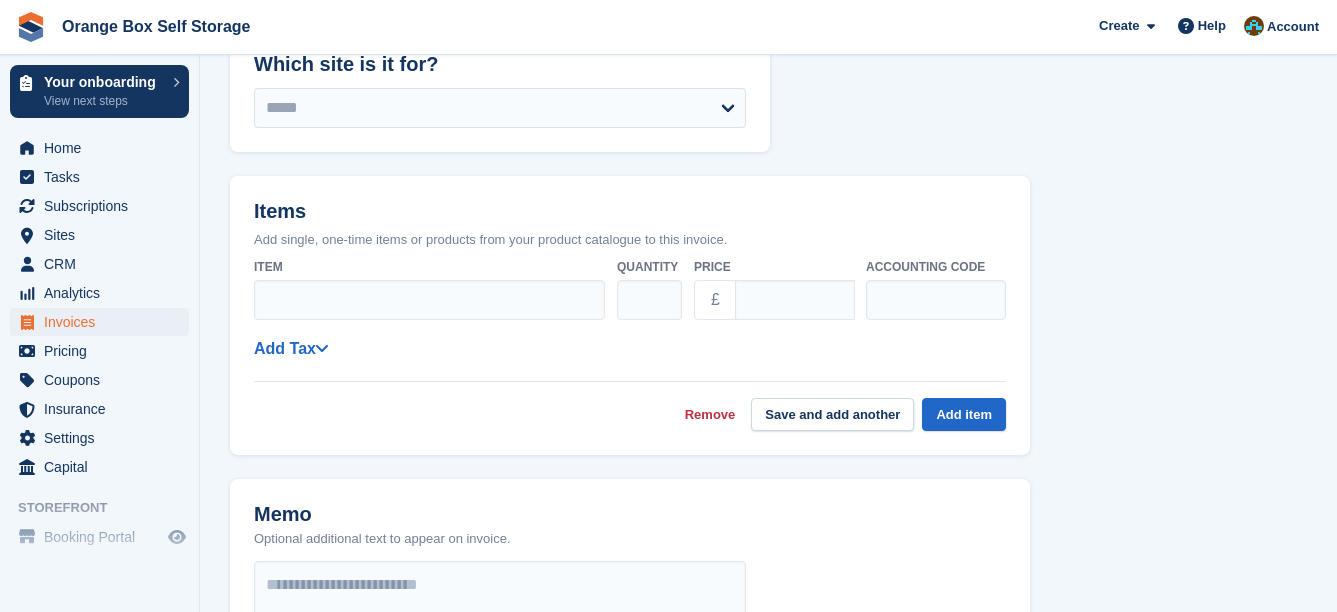 scroll, scrollTop: 400, scrollLeft: 0, axis: vertical 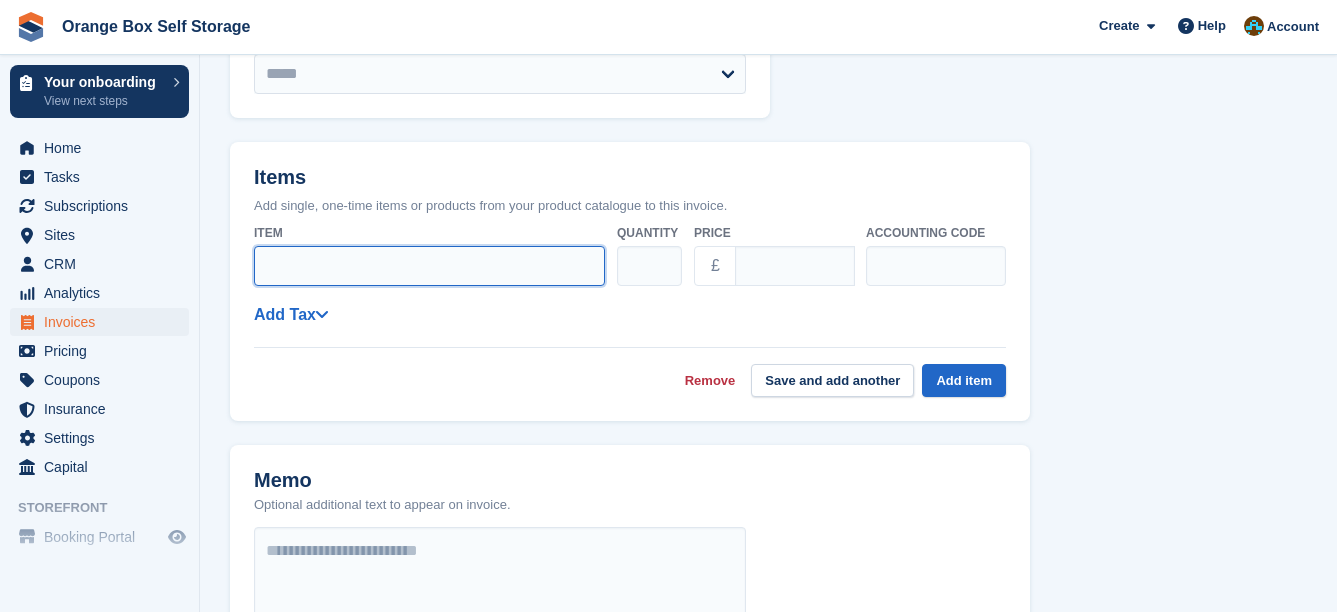 click on "Item" at bounding box center (429, 266) 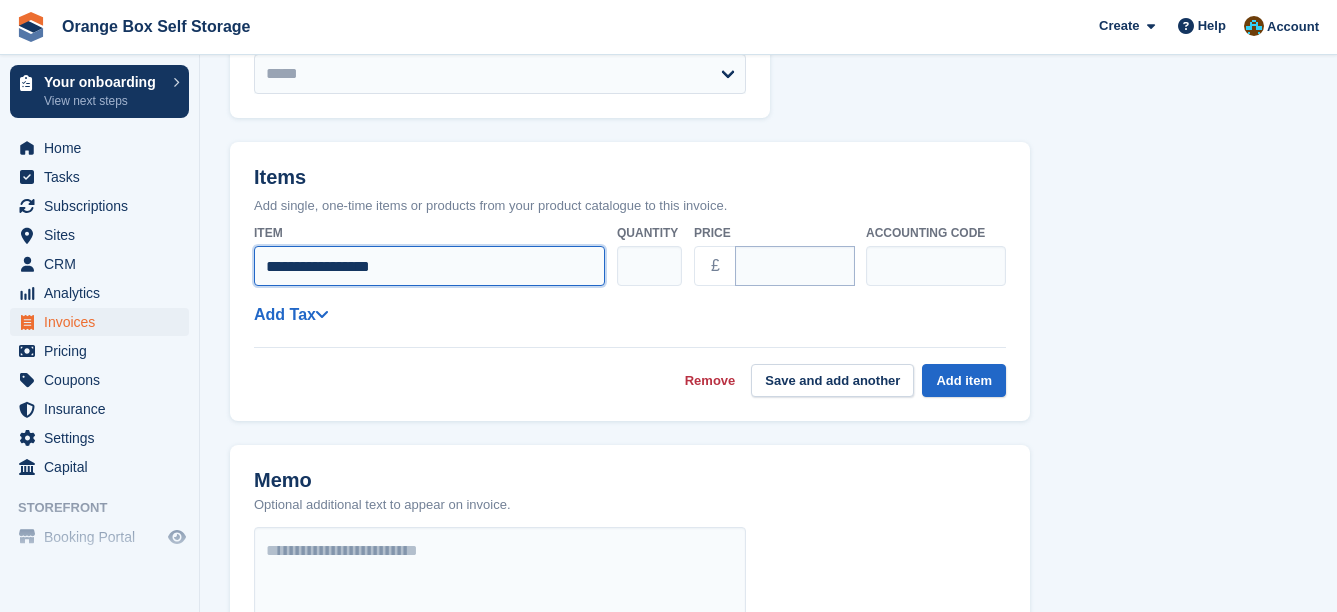 type on "**********" 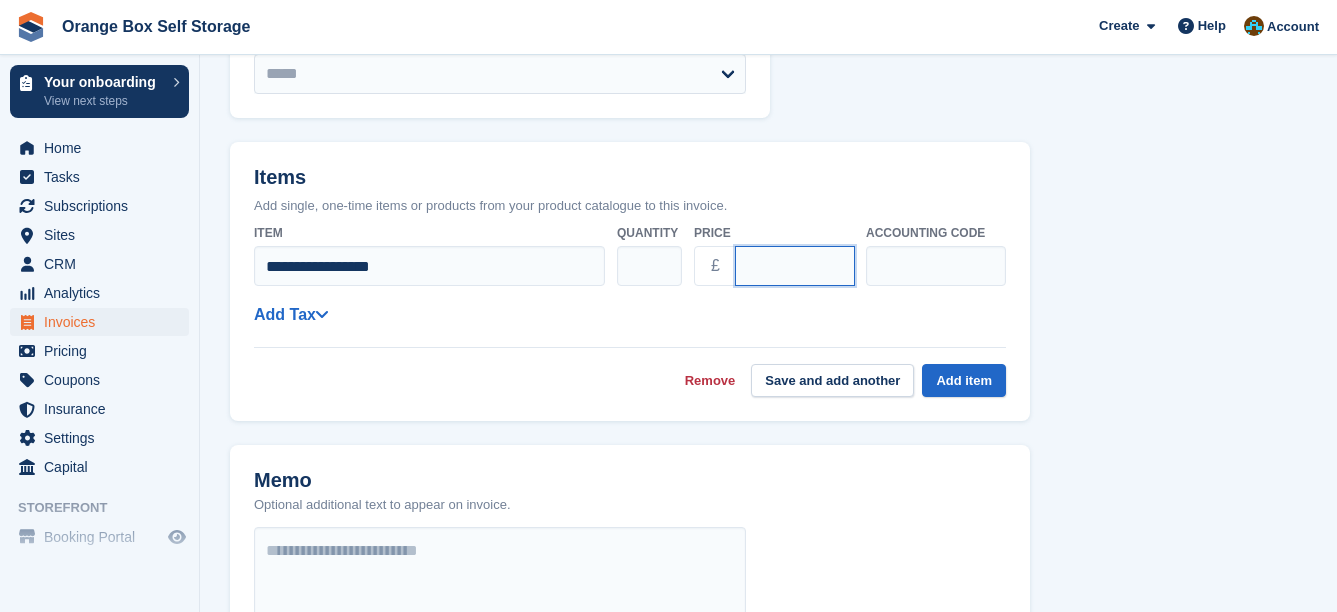 drag, startPoint x: 779, startPoint y: 247, endPoint x: 728, endPoint y: 254, distance: 51.47815 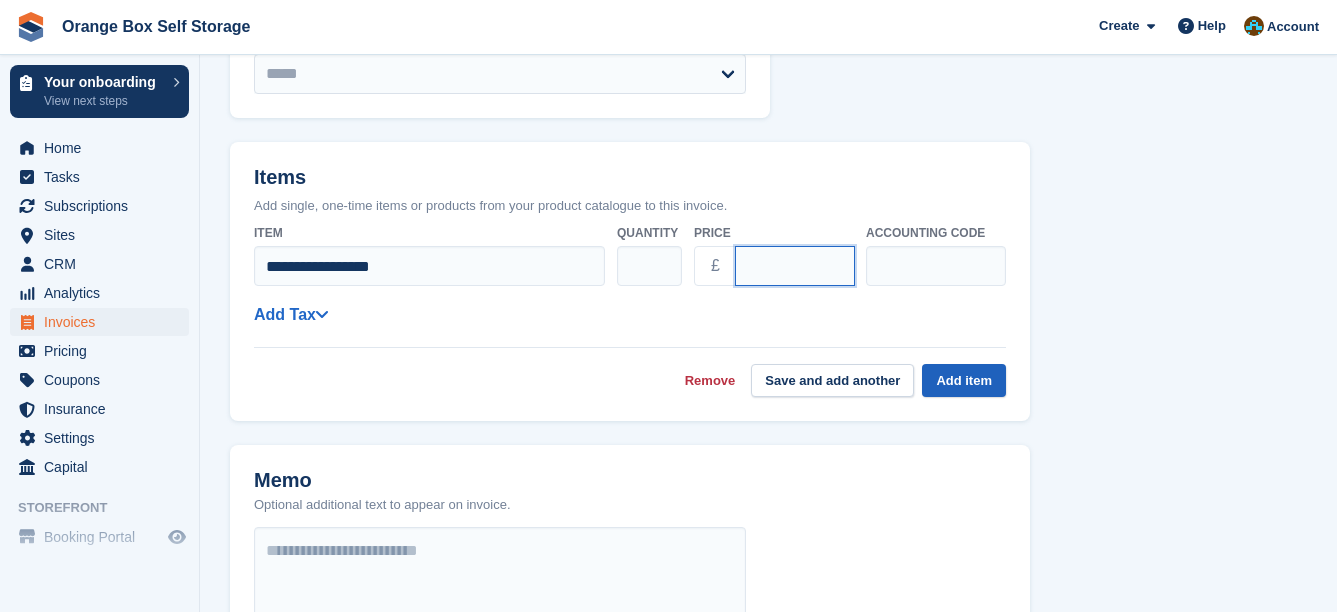 type on "*****" 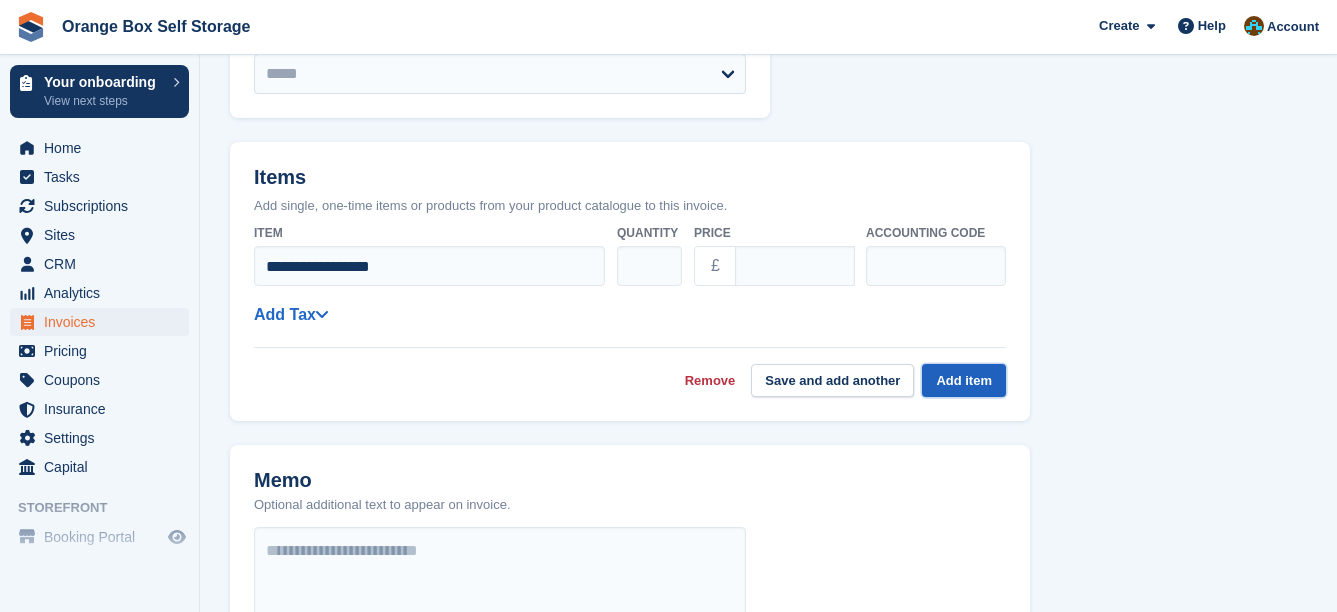 click on "Add item" at bounding box center (964, 380) 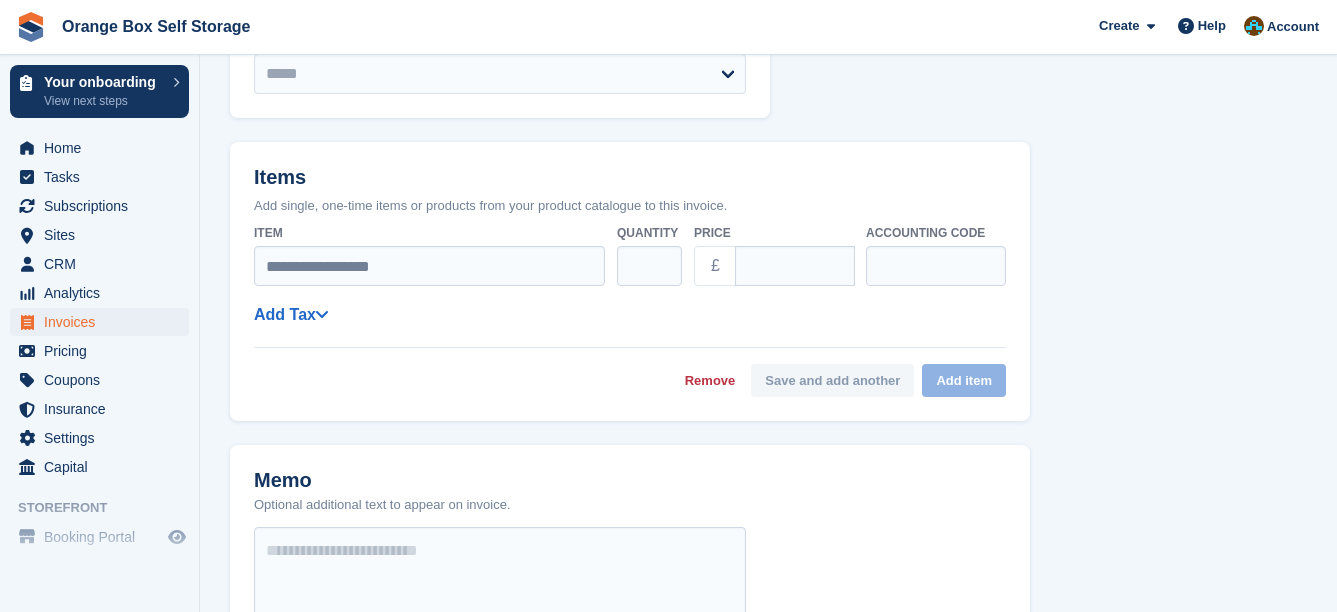 select on "******" 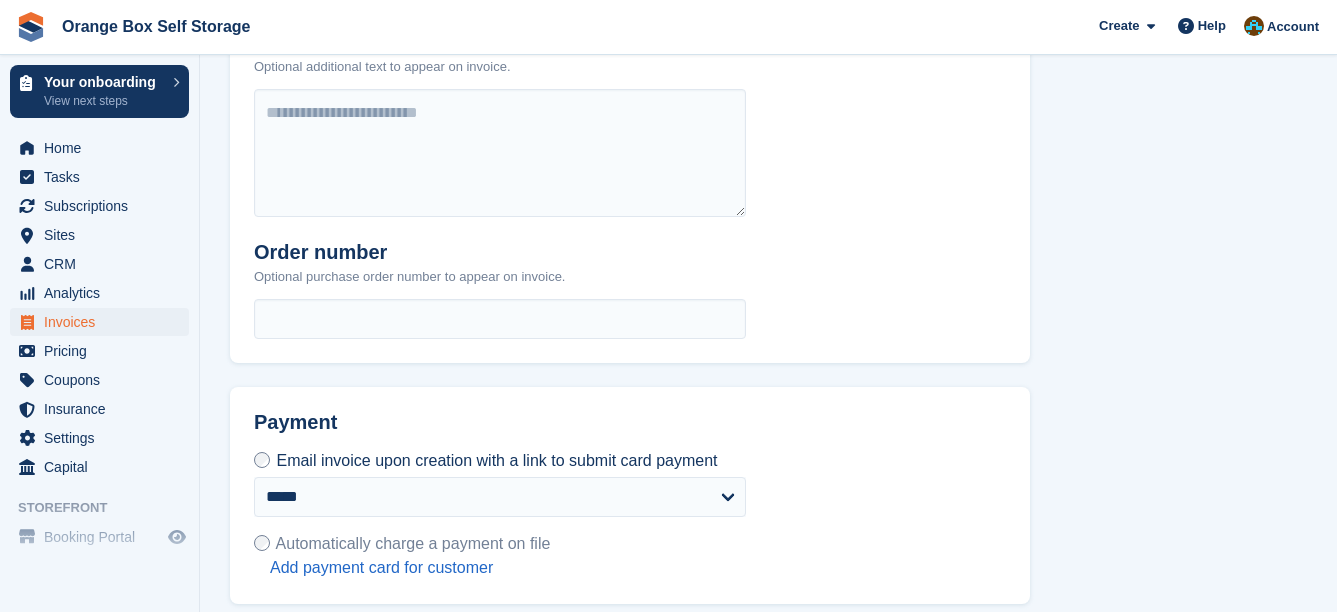 scroll, scrollTop: 871, scrollLeft: 0, axis: vertical 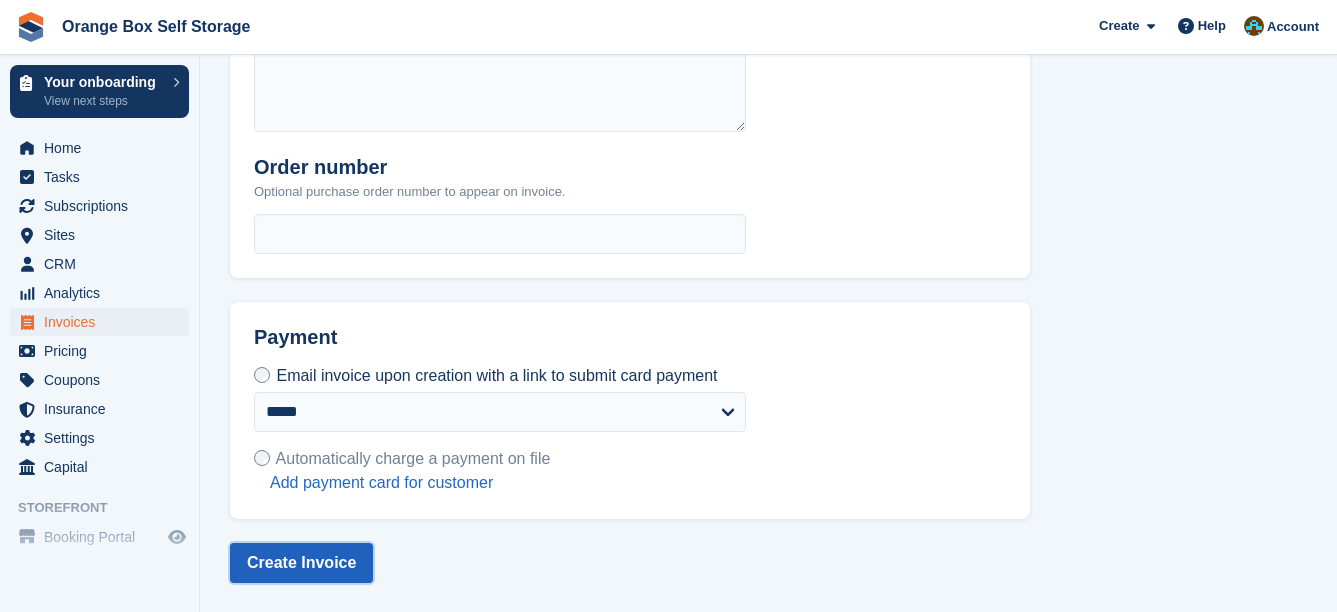 click on "Create Invoice" at bounding box center [301, 563] 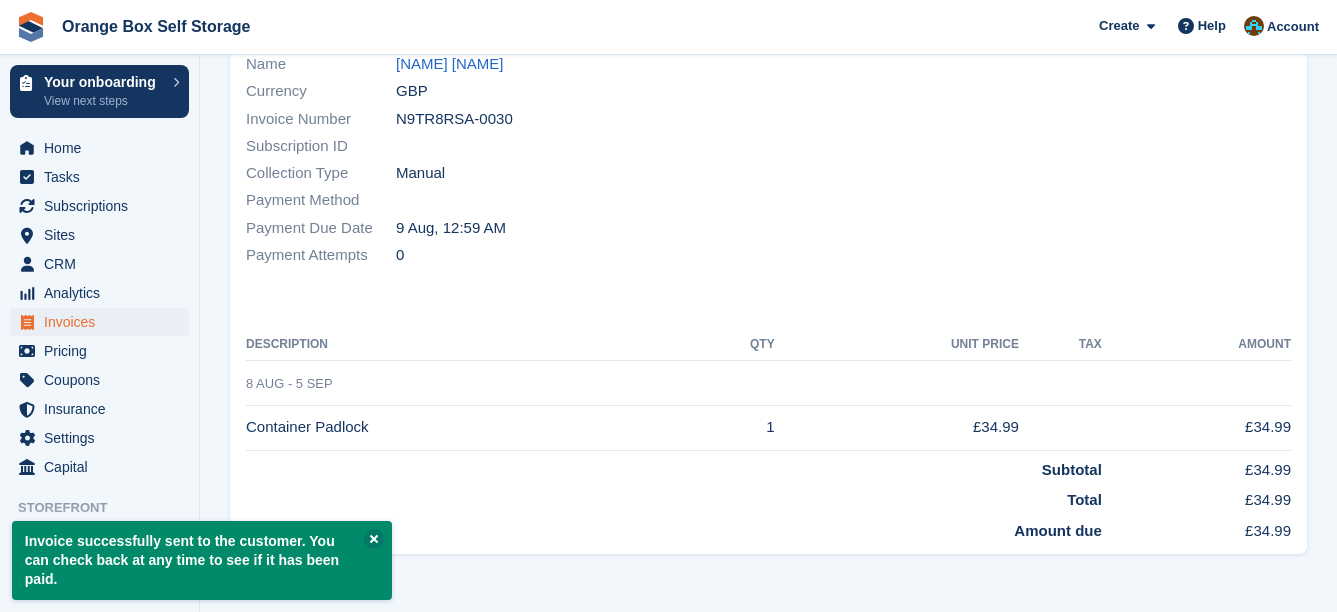 scroll, scrollTop: 0, scrollLeft: 0, axis: both 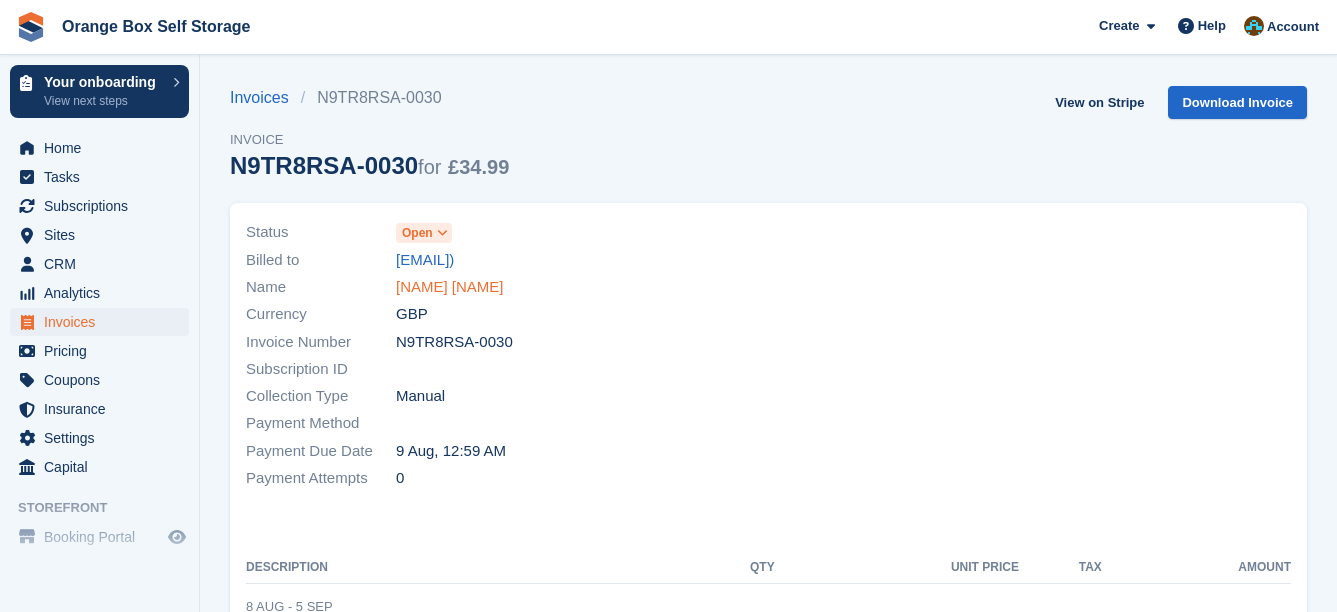click on "[FIRST] [LAST]" at bounding box center (450, 287) 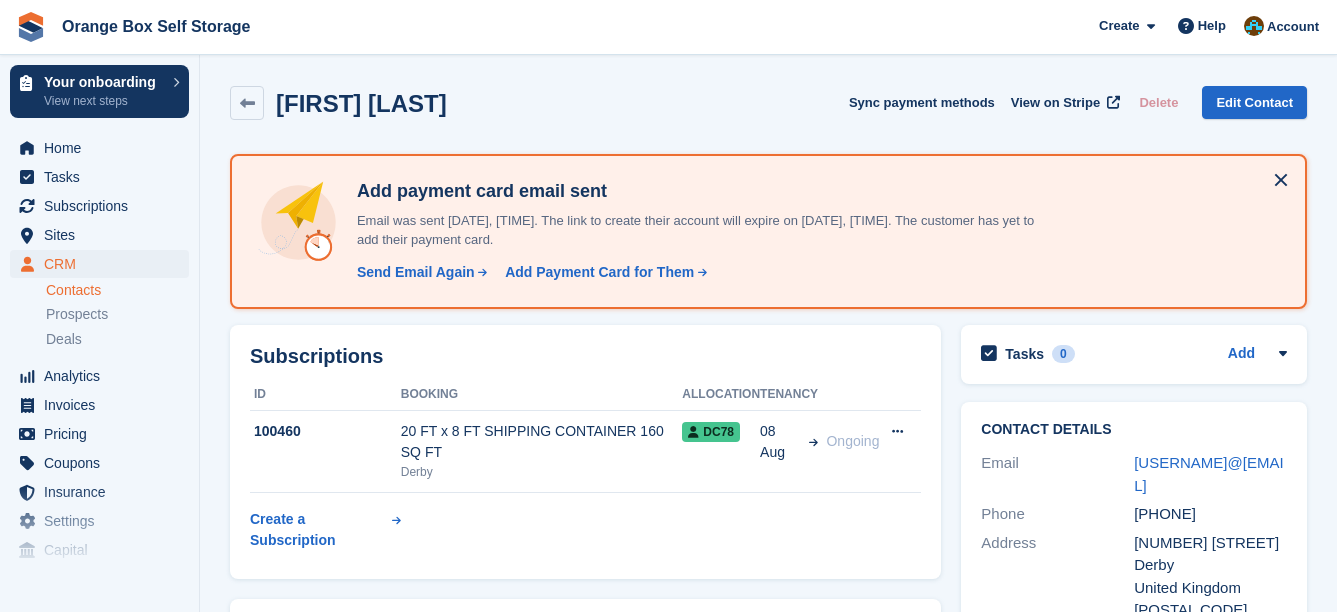 scroll, scrollTop: 0, scrollLeft: 0, axis: both 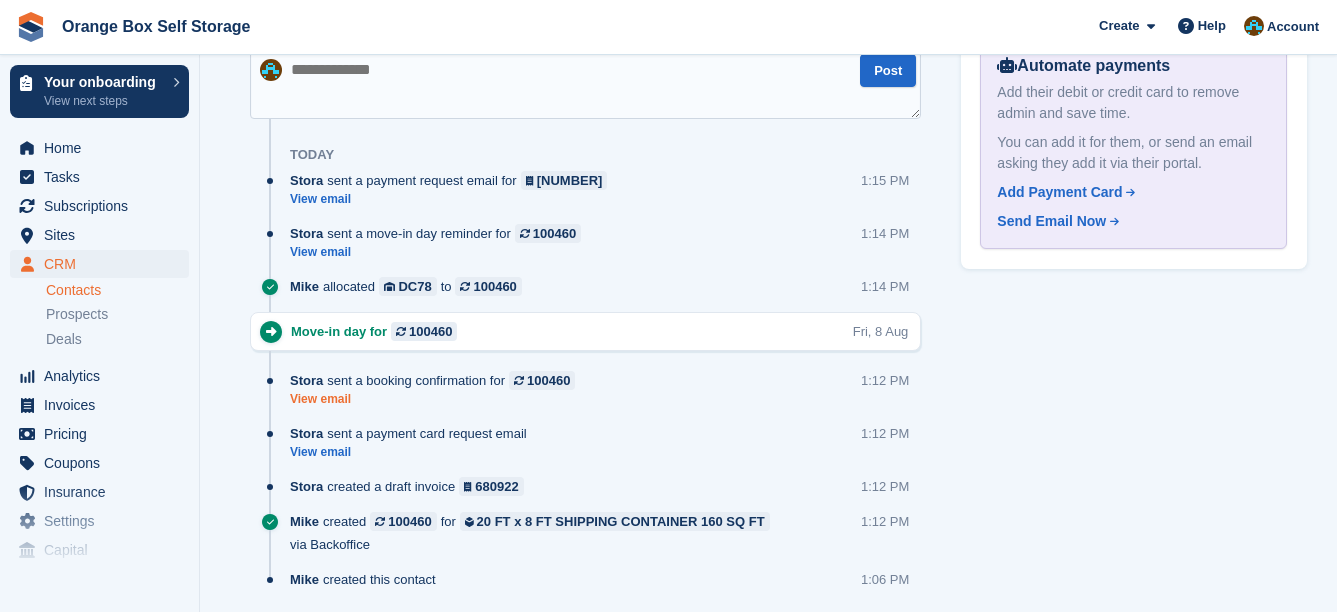 click on "View email" at bounding box center [437, 399] 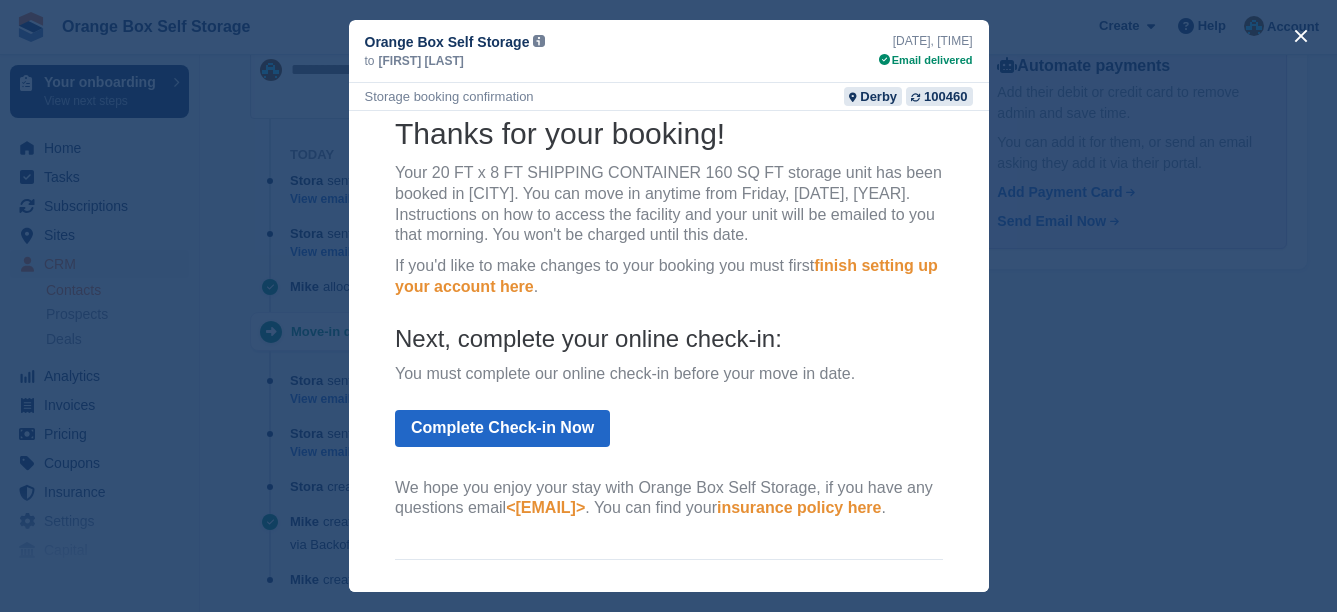 scroll, scrollTop: 188, scrollLeft: 0, axis: vertical 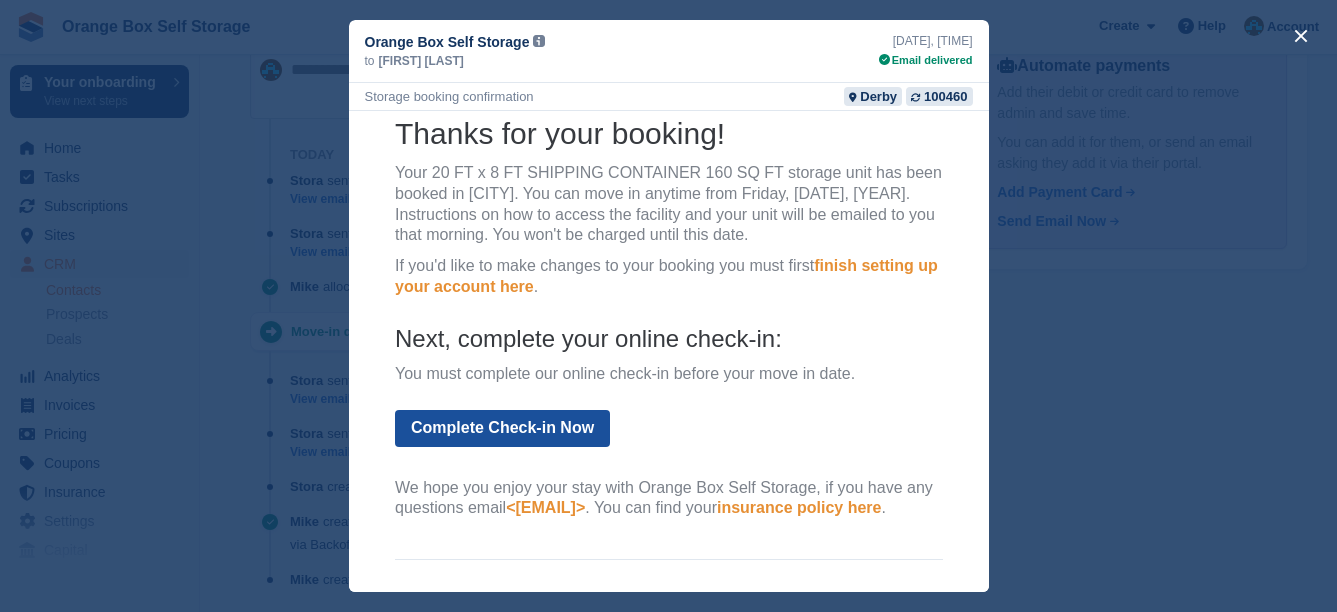 click on "Complete Check-in Now" at bounding box center (501, 428) 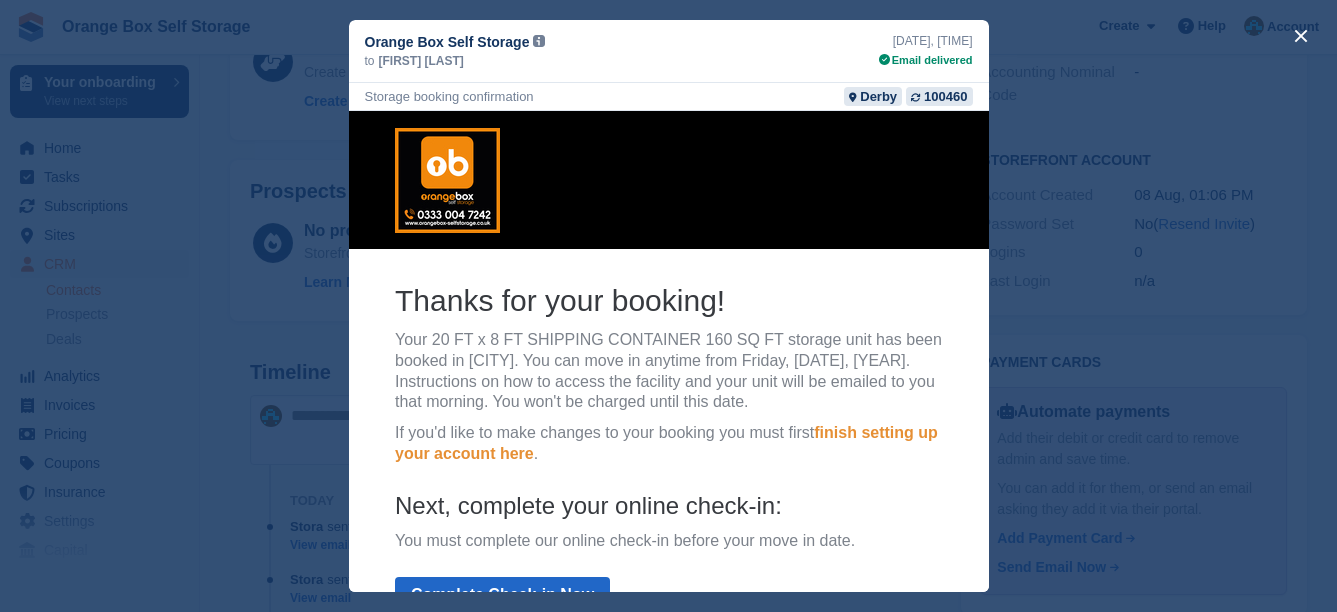 scroll, scrollTop: 745, scrollLeft: 0, axis: vertical 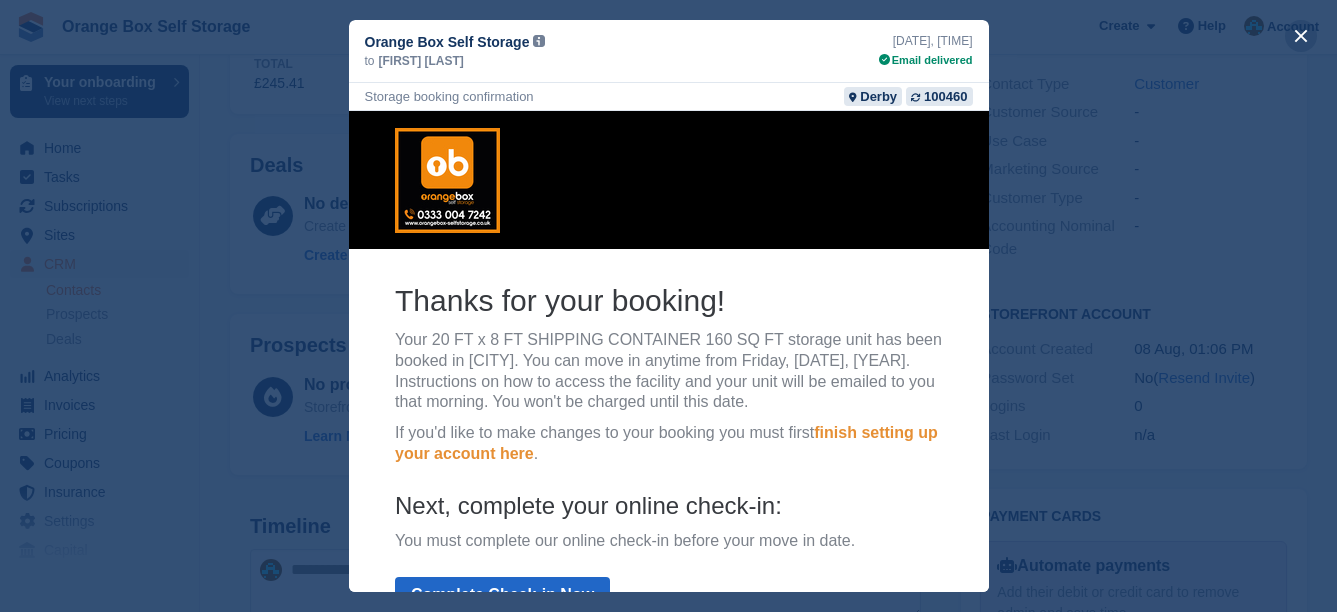 click at bounding box center [1301, 36] 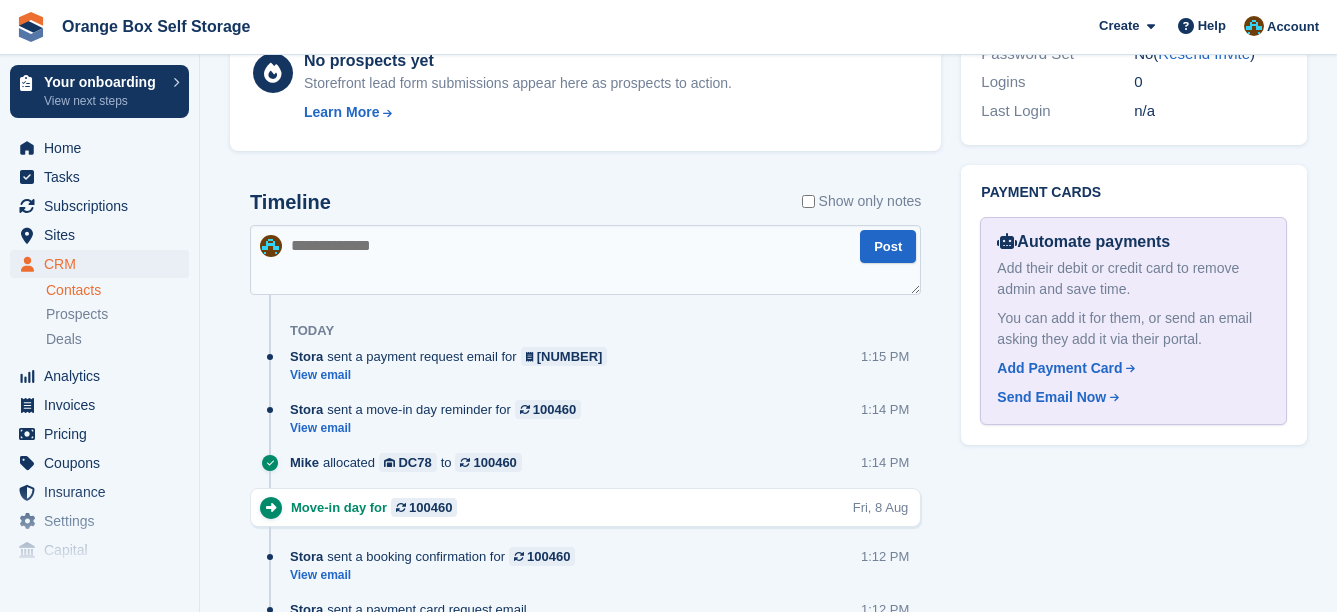 scroll, scrollTop: 1245, scrollLeft: 0, axis: vertical 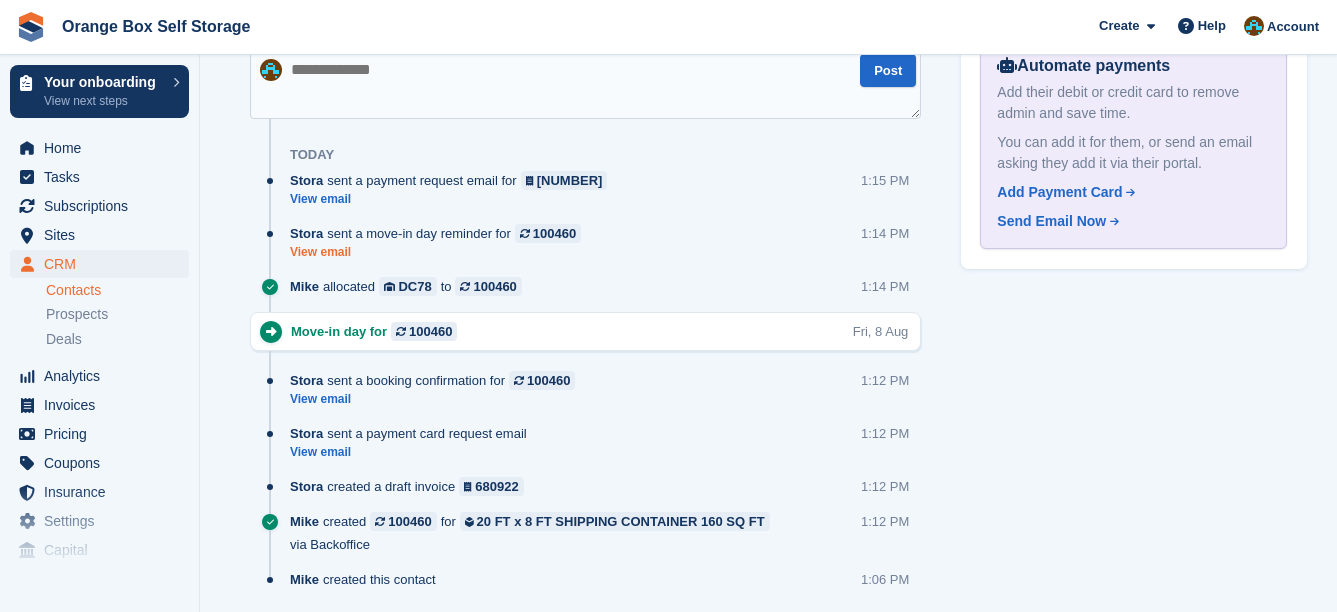 click on "View email" at bounding box center (440, 252) 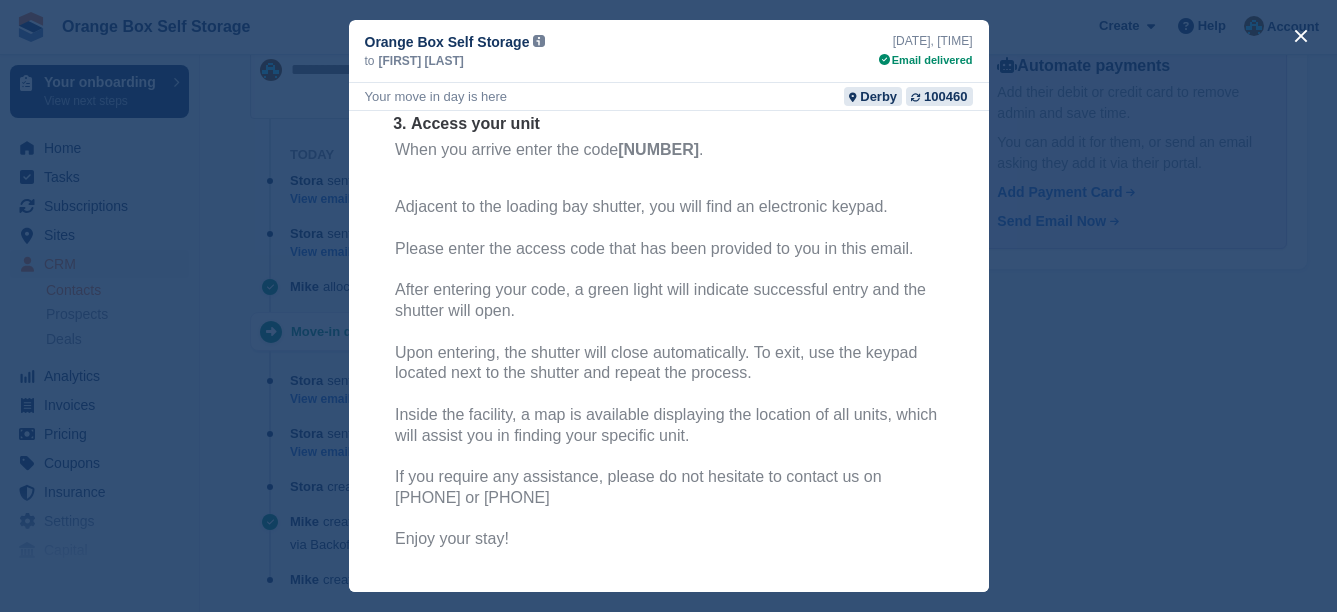 scroll, scrollTop: 587, scrollLeft: 0, axis: vertical 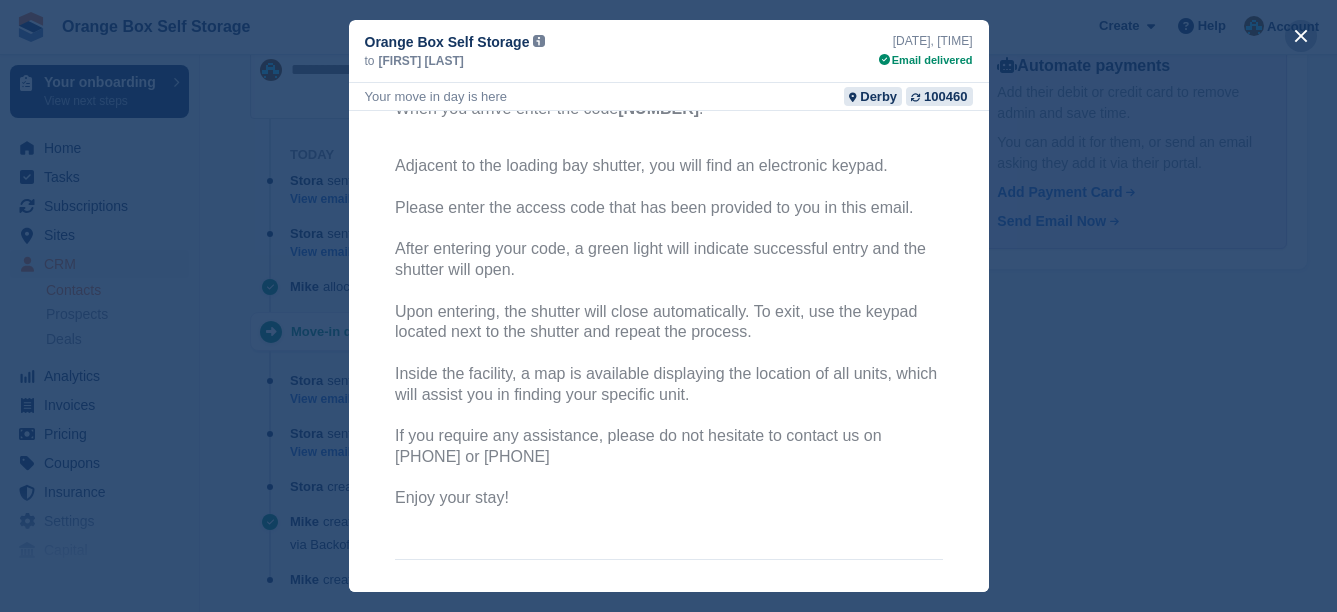 click at bounding box center [1301, 36] 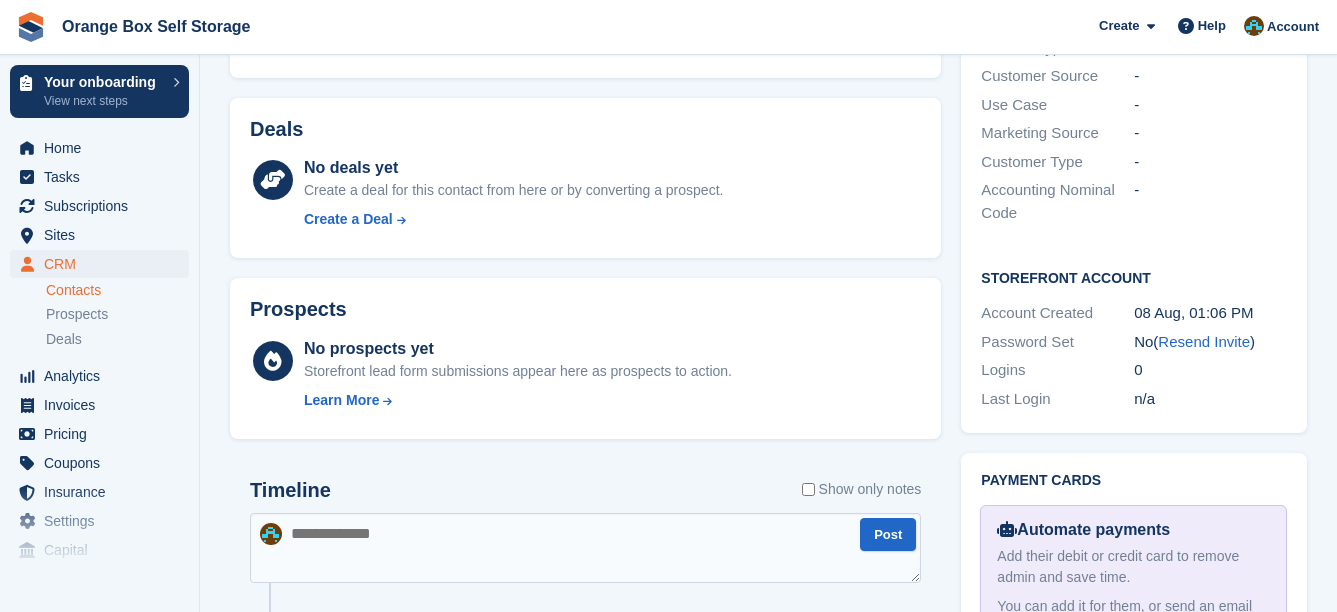 scroll, scrollTop: 800, scrollLeft: 0, axis: vertical 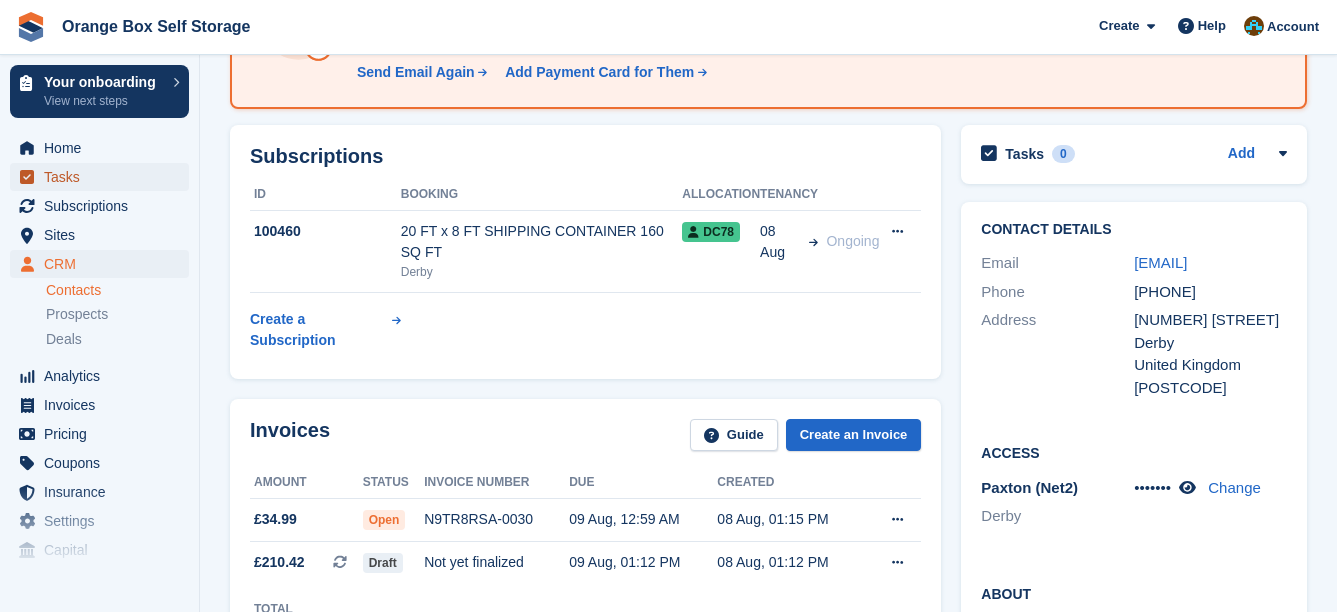 click on "Tasks" at bounding box center [104, 177] 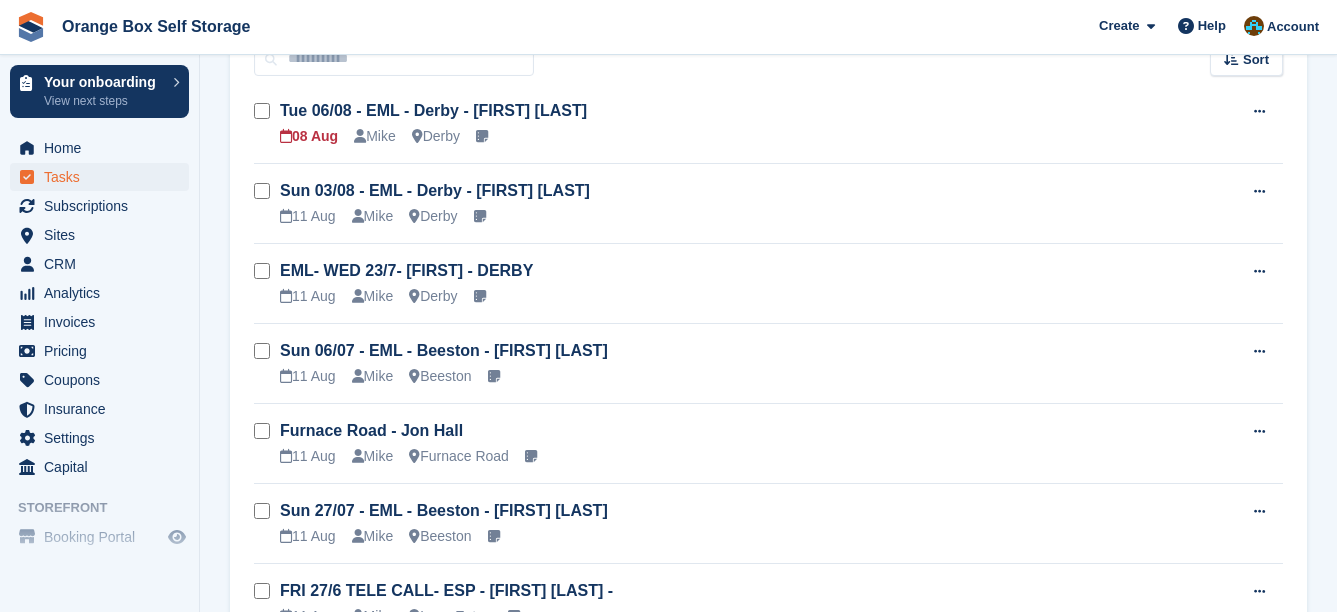 scroll, scrollTop: 0, scrollLeft: 0, axis: both 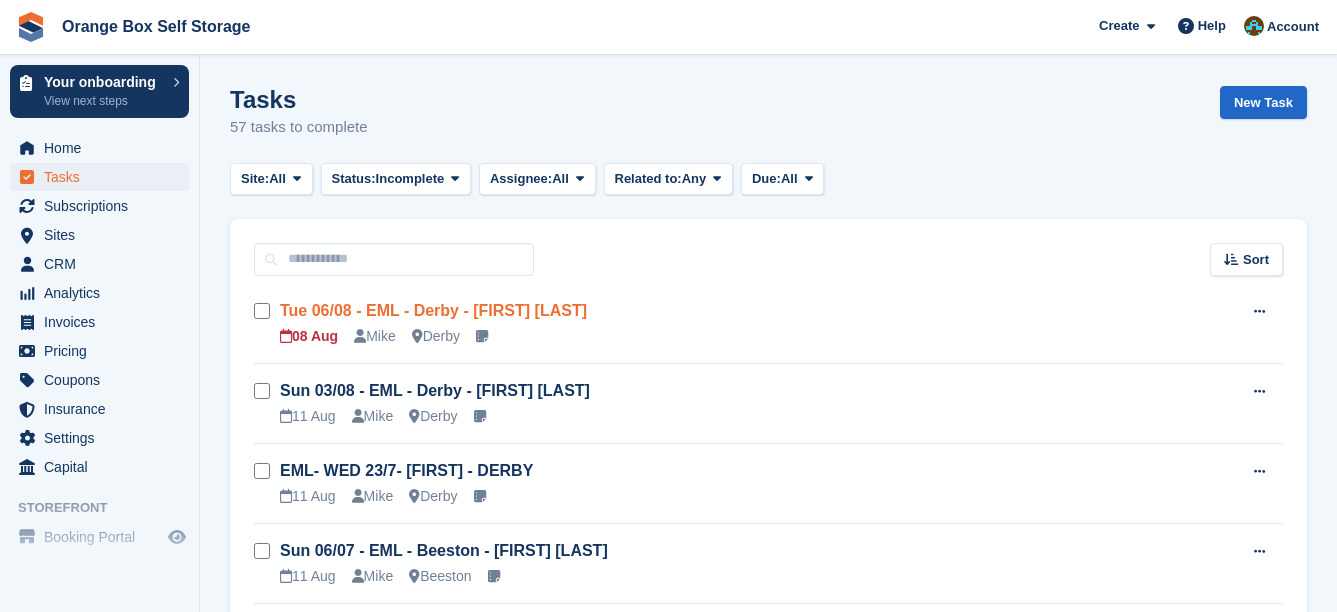 click on "Tue 06/08 - EML - Derby - [FIRST] [LAST]" at bounding box center (433, 310) 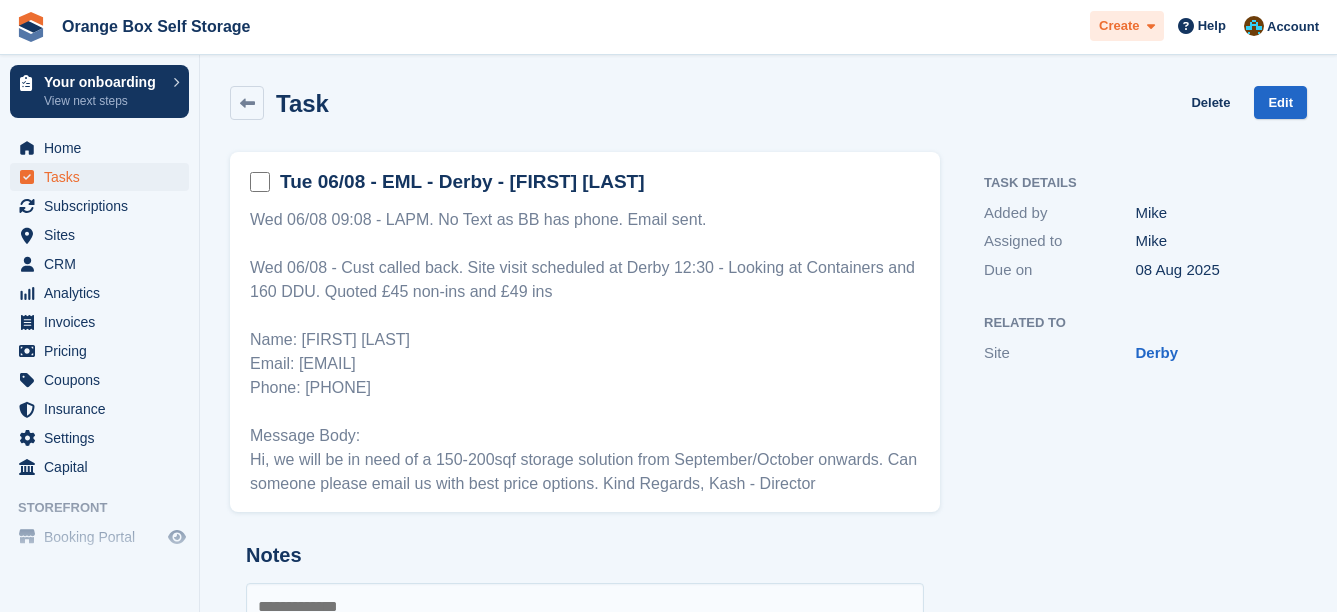 click at bounding box center [1147, 26] 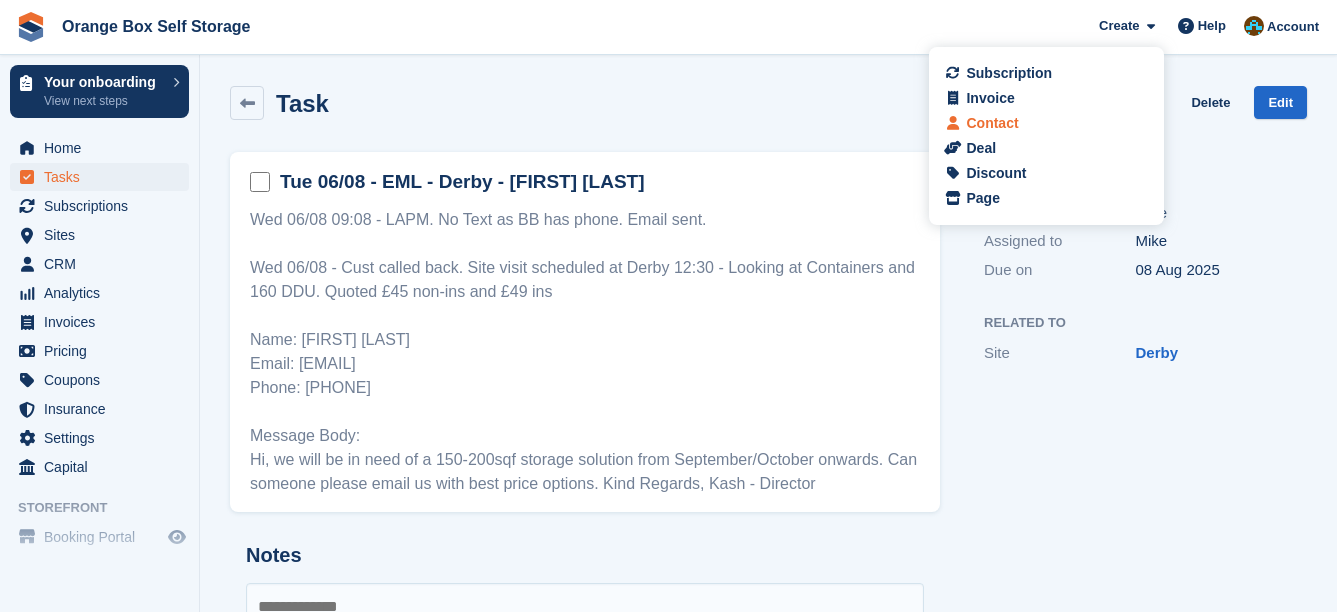 click on "Contact" at bounding box center (992, 123) 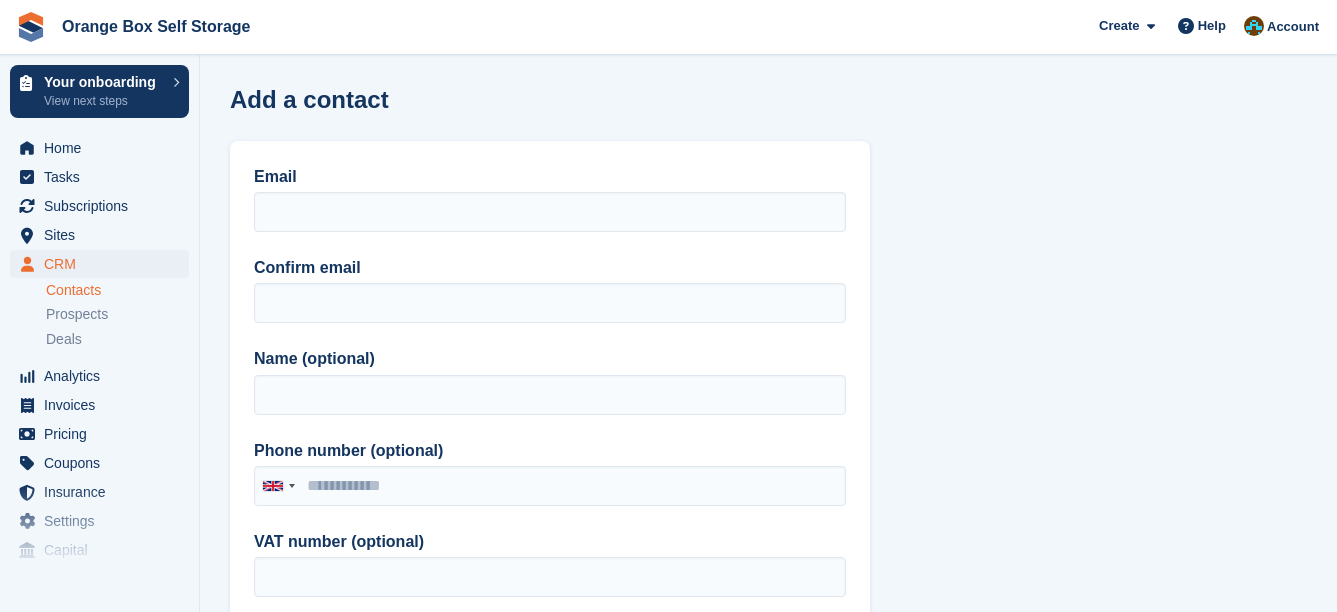 click on "Add a contact
Email
Confirm email
Name (optional)
Phone number (optional)
United Kingdom +44 Afghanistan (‫افغانستان‬‎) +93 Albania (Shqipëri) +355 Algeria (‫الجزائر‬‎) +213 American Samoa +1 Andorra +376 Angola +244 Anguilla +1 Antigua and Barbuda +1 Argentina +54 Armenia (Հայաստան) +374 Aruba +297 Ascension Island +247 Australia +61 Austria (Österreich) +43 Azerbaijan (‫آذربایجان‬‎) +994 Bahamas +1 Bahrain (‫البحرين‬‎) +973 Bangladesh (বাংলাদেশ) +880 Barbados +1 Belarus (Беларусь) +375 Belgium (België) +32 Belize +501 Benin (Bénin) +229 Bermuda +1 Bhutan (འབྲུག) +975 Bolivia +591 Bosnia and Herzegovina (Босна и Херцеговина) +387 Botswana +267 Brazil (Brasil) +55 British Indian Ocean Territory +246 +1 +673" at bounding box center (768, 881) 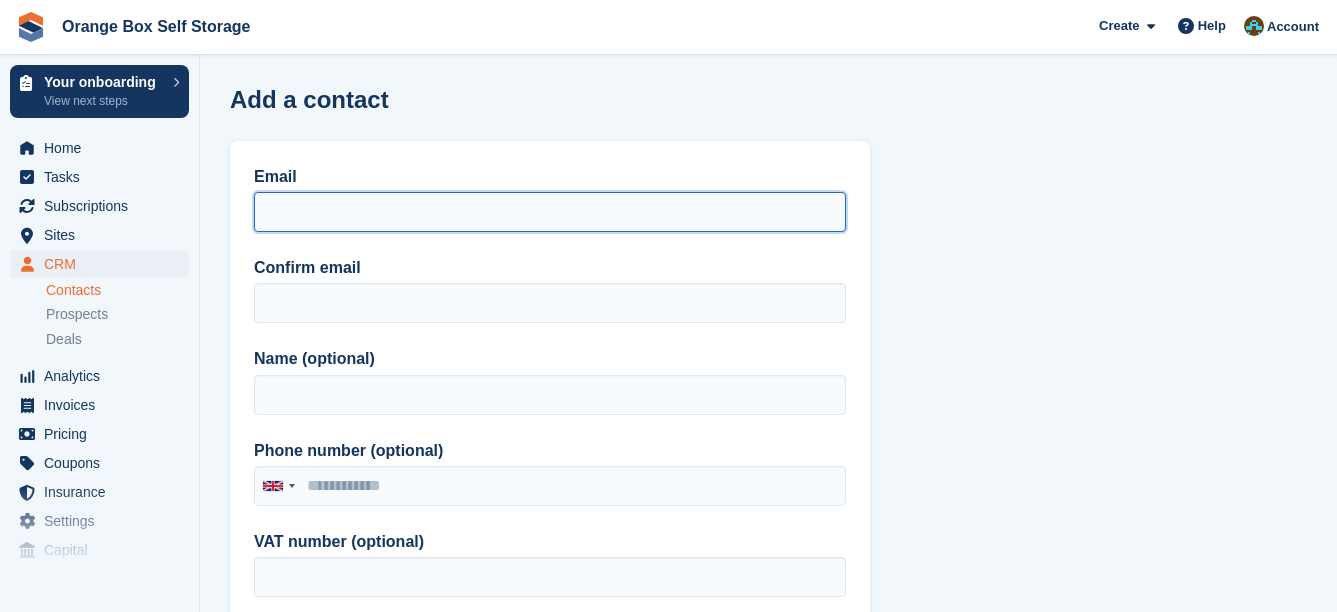click on "Email" at bounding box center [550, 212] 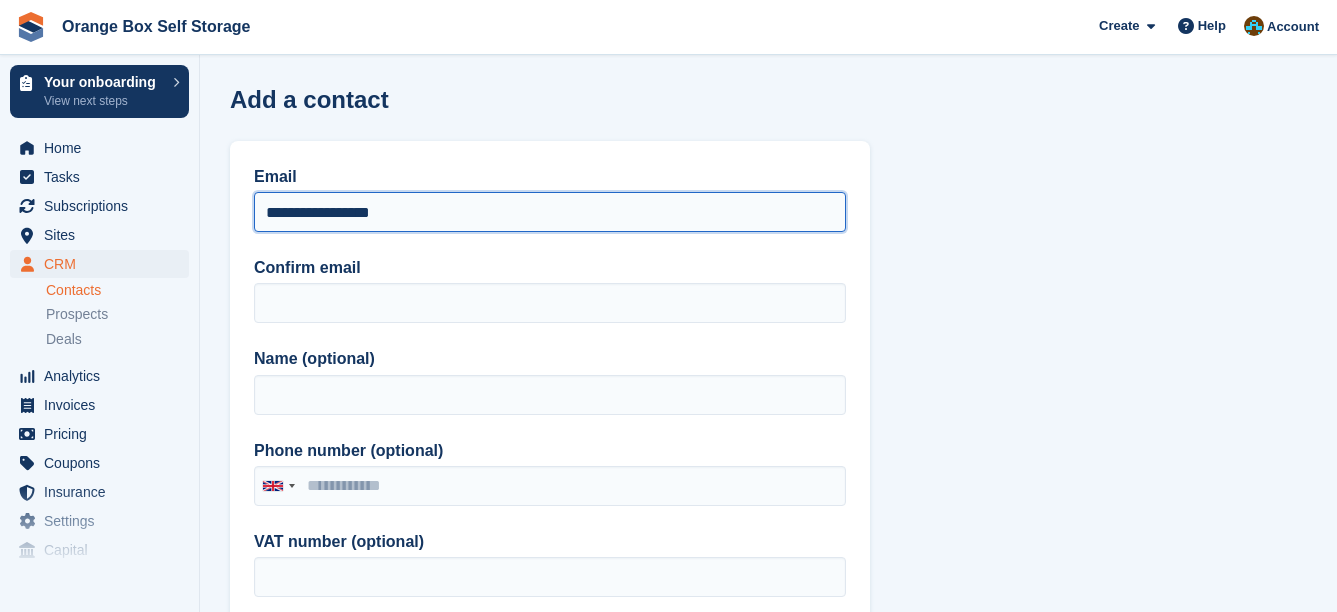 type on "**********" 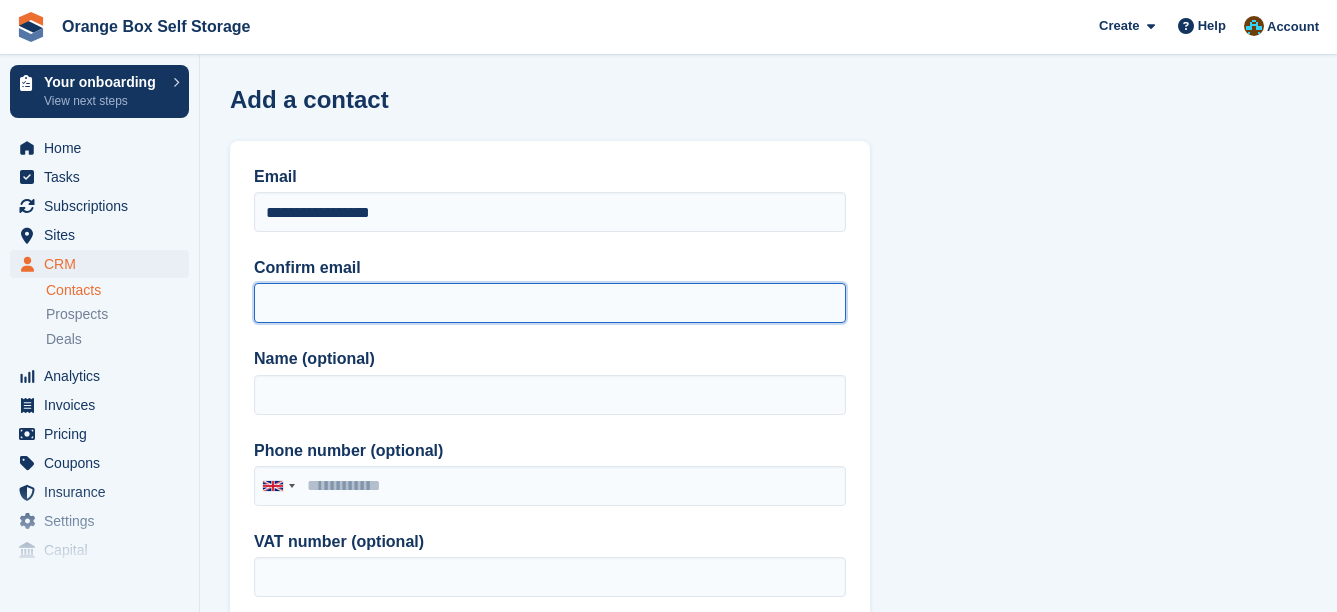 paste on "**********" 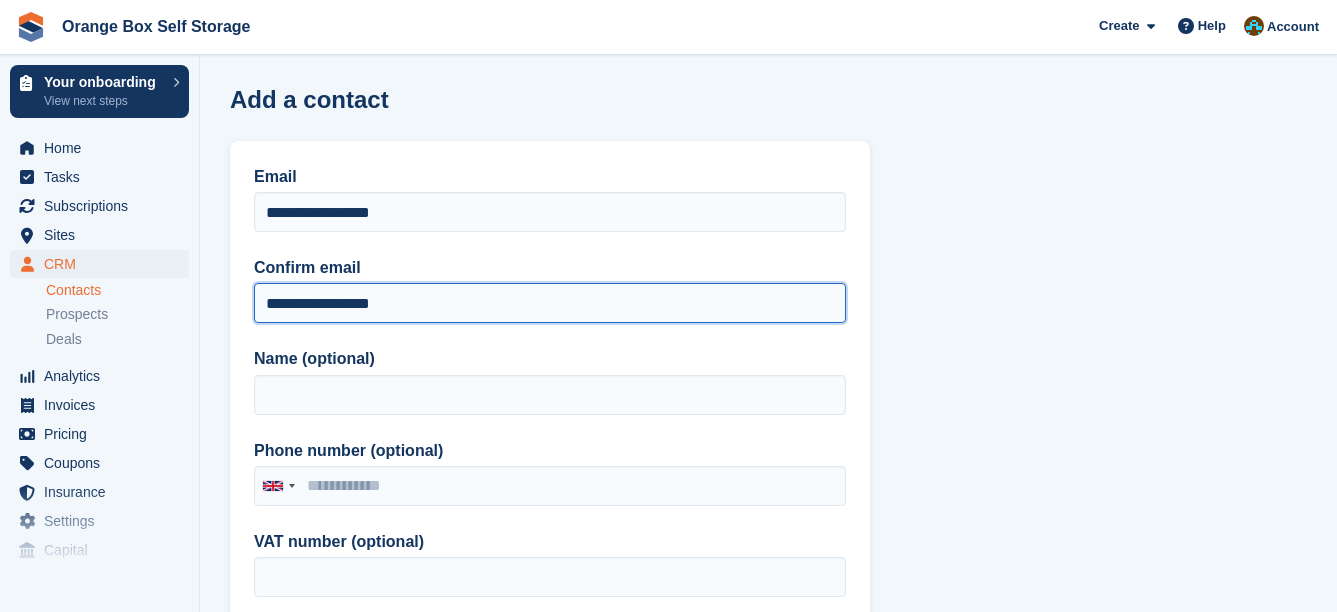 type on "**********" 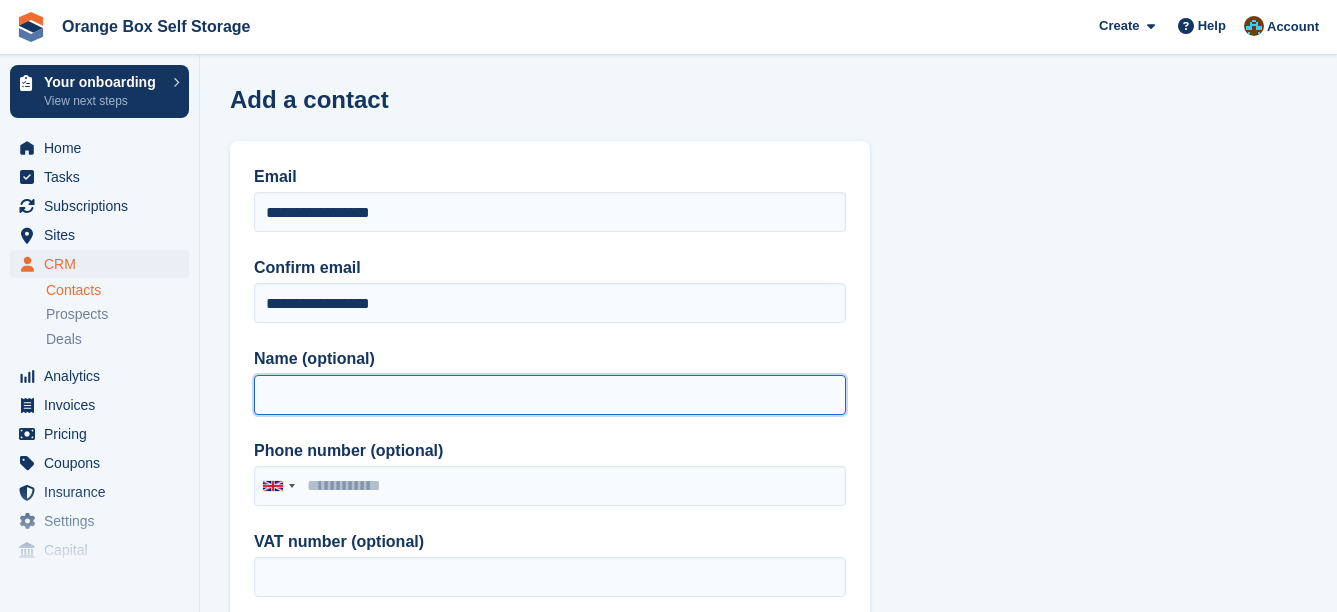 click on "Name (optional)" at bounding box center [550, 395] 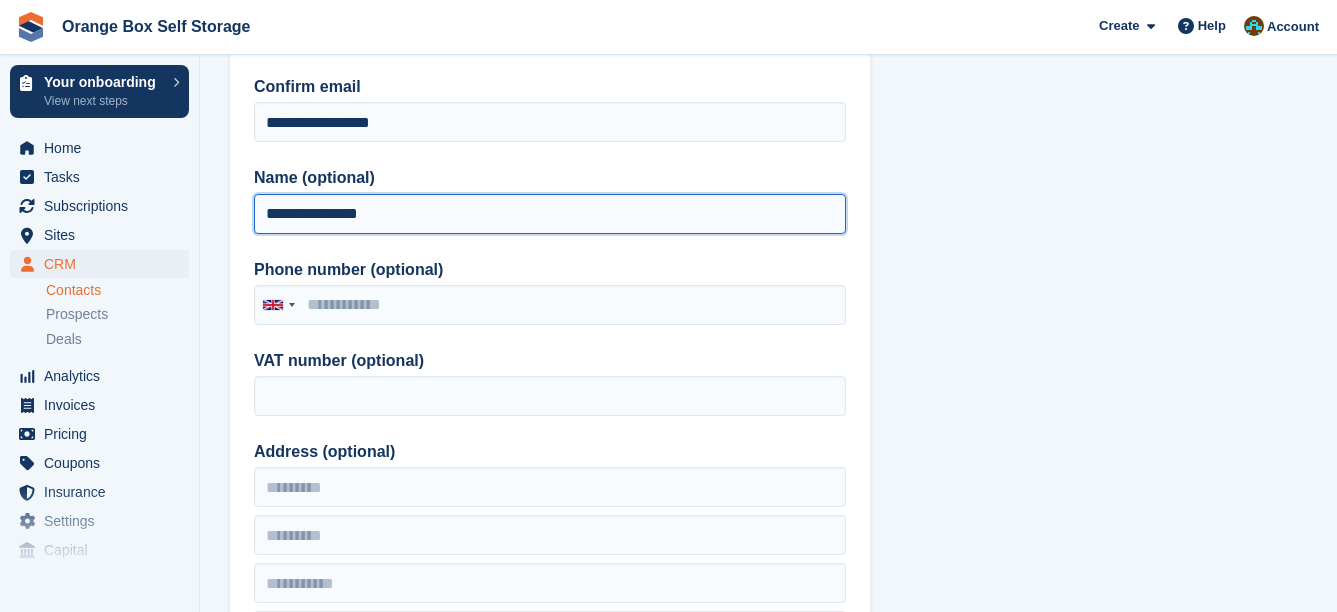 scroll, scrollTop: 200, scrollLeft: 0, axis: vertical 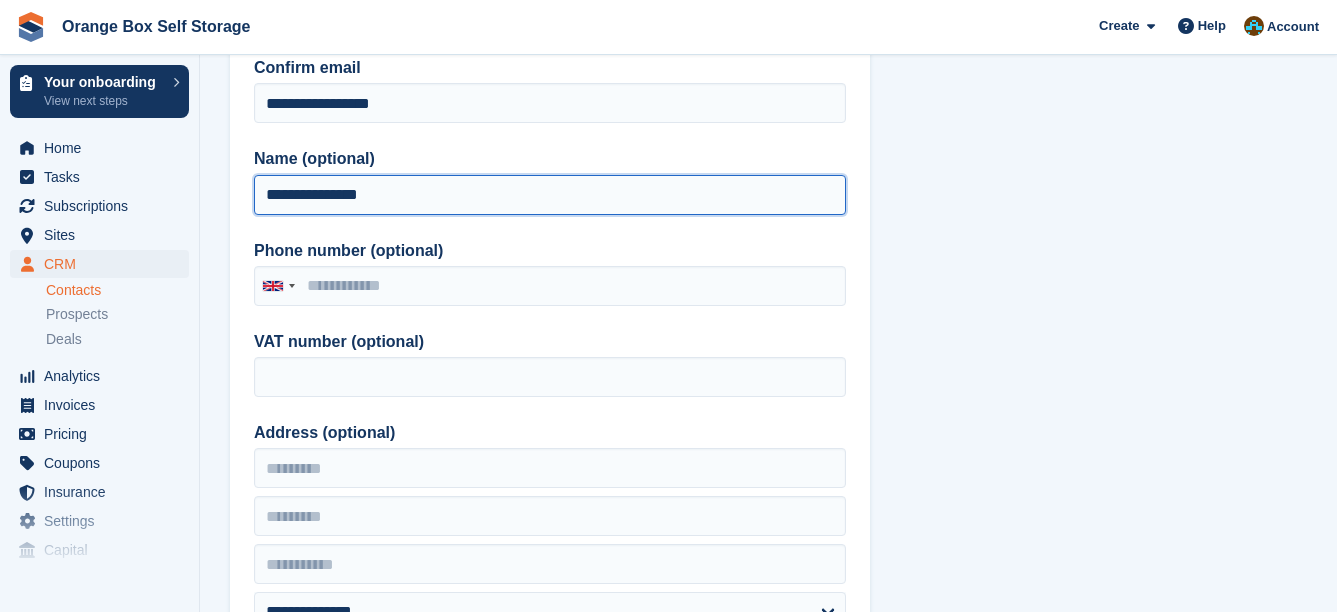 type on "**********" 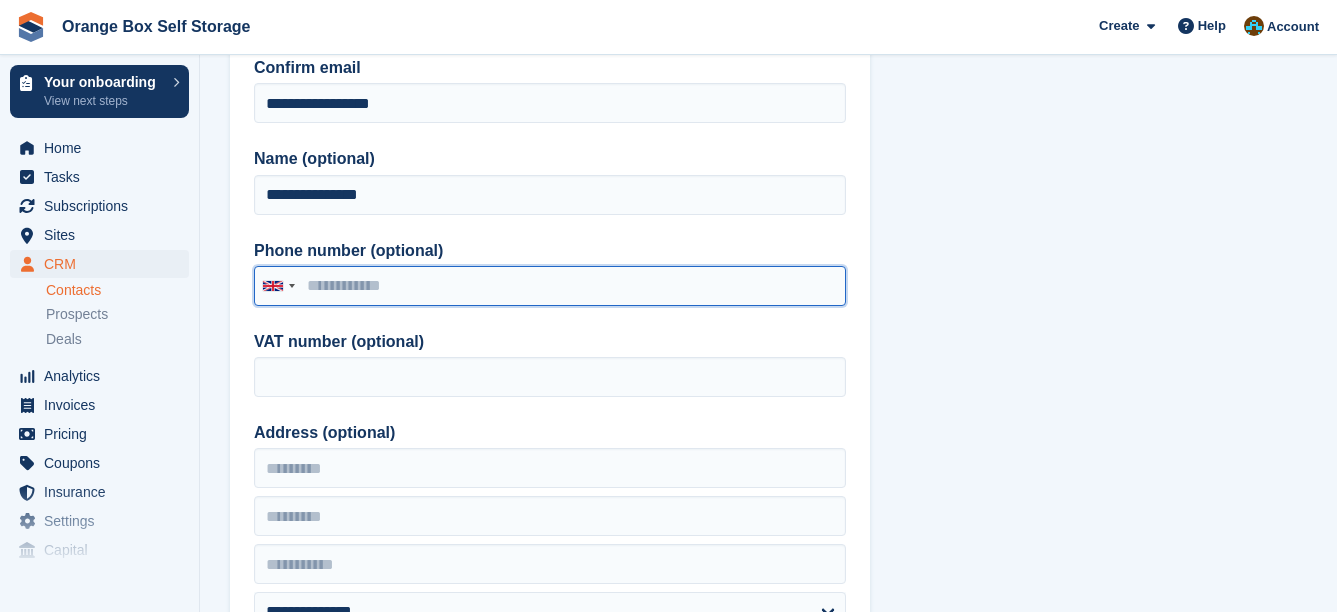 click on "Phone number (optional)" at bounding box center (550, 286) 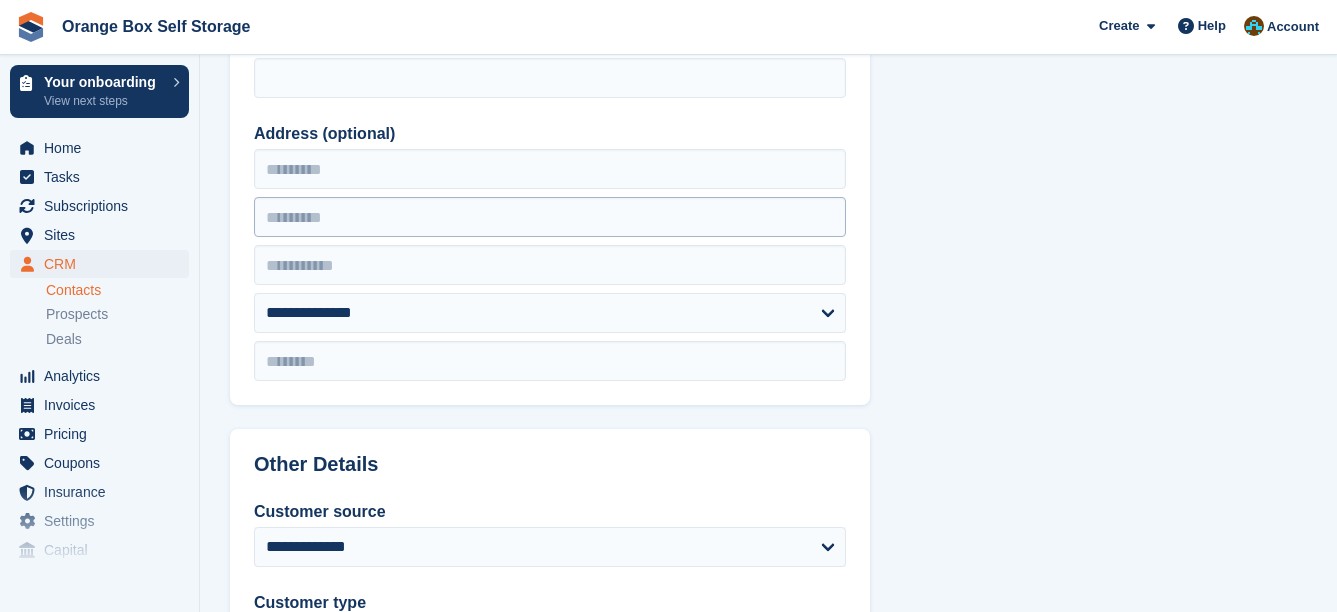 scroll, scrollTop: 500, scrollLeft: 0, axis: vertical 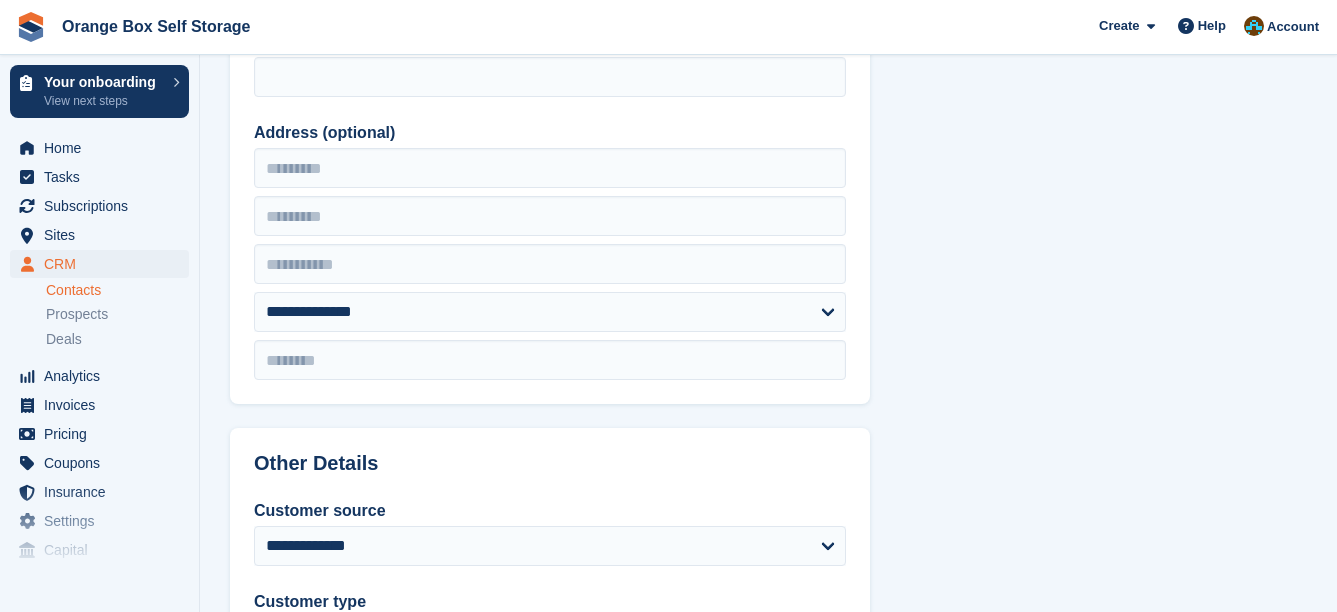 type on "**********" 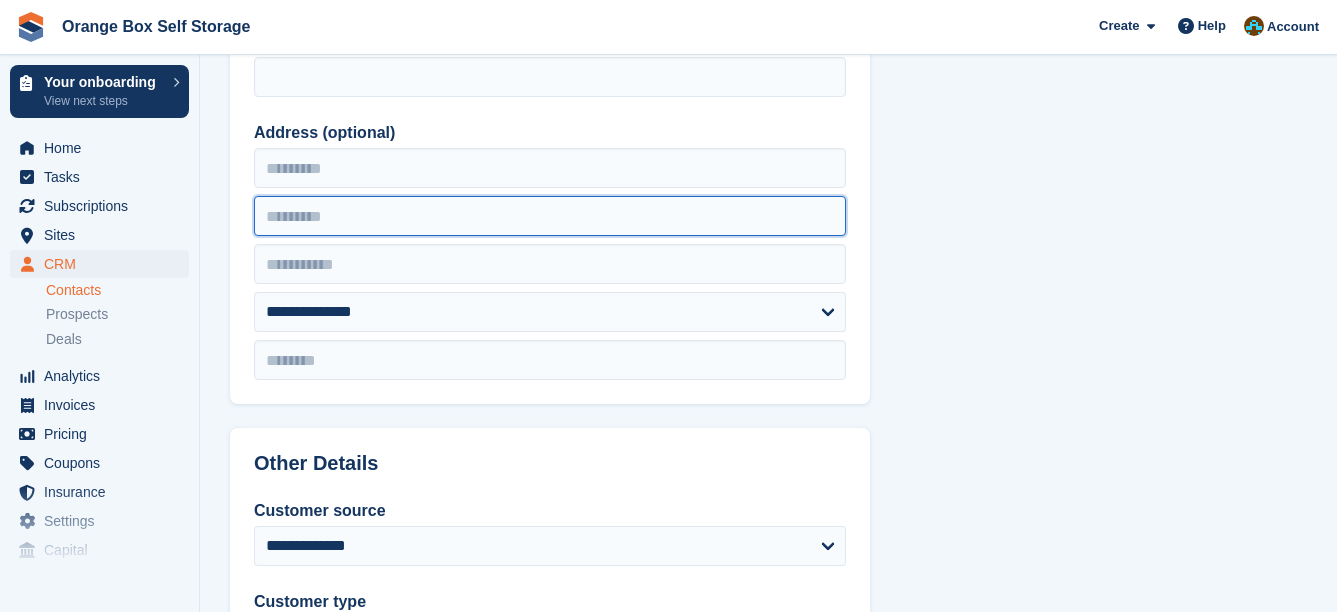 click at bounding box center (550, 216) 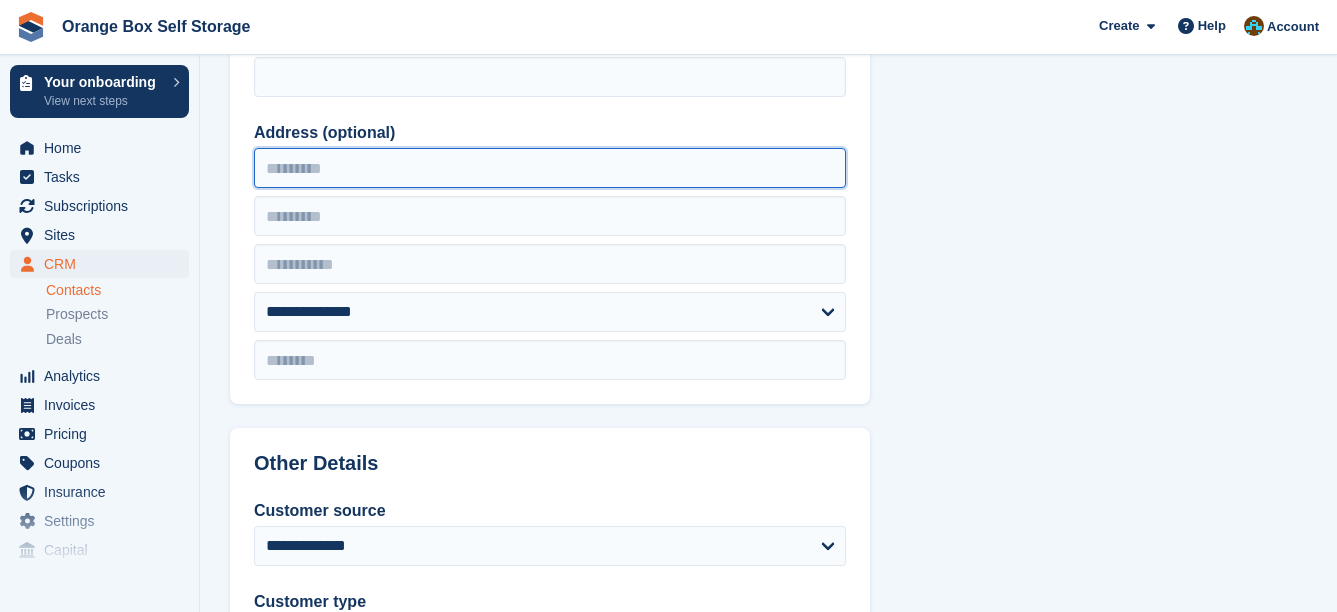 click on "Address (optional)" at bounding box center [550, 168] 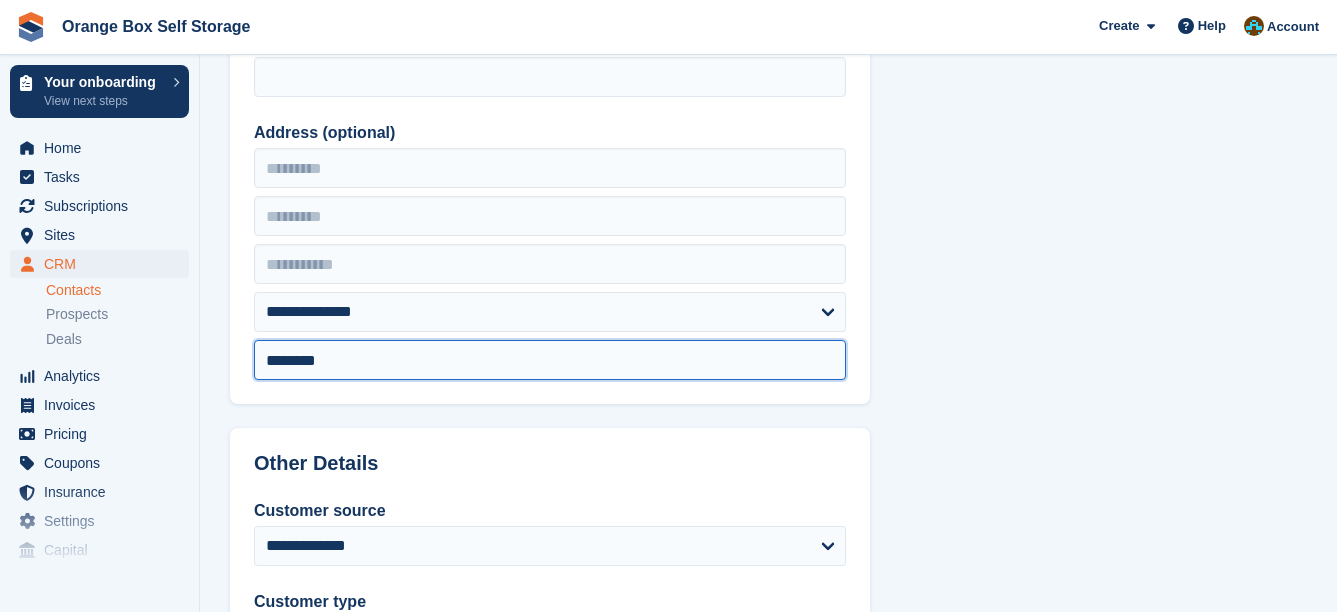 type on "********" 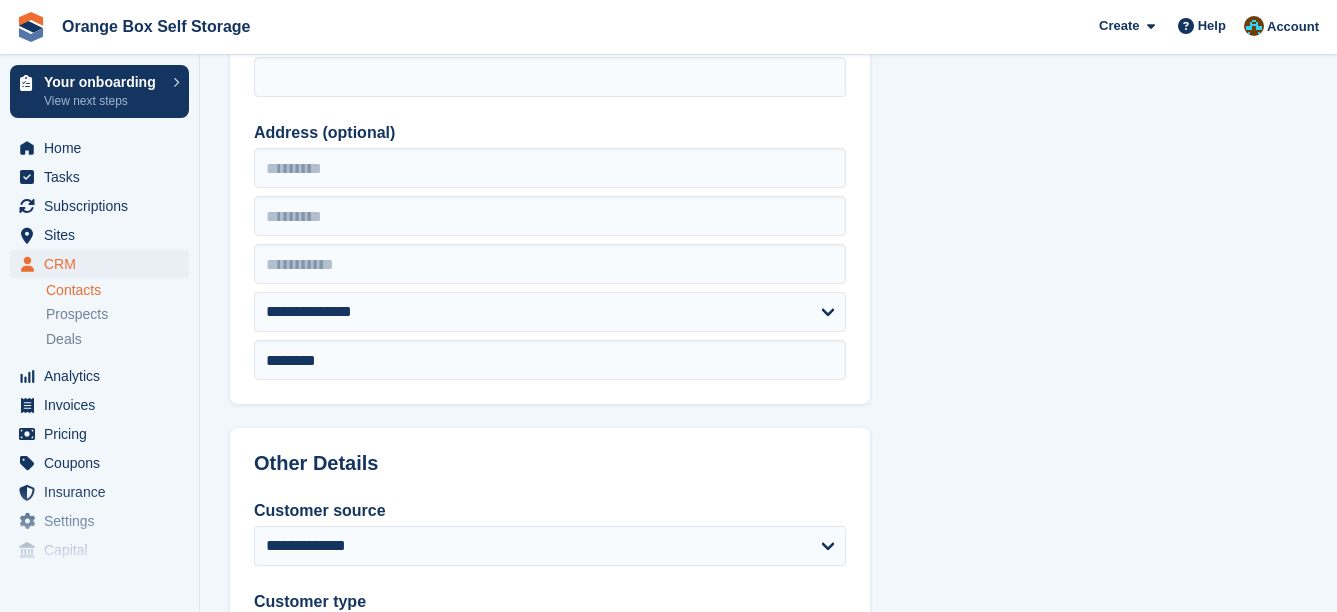 click on "Address (optional)" at bounding box center (550, 133) 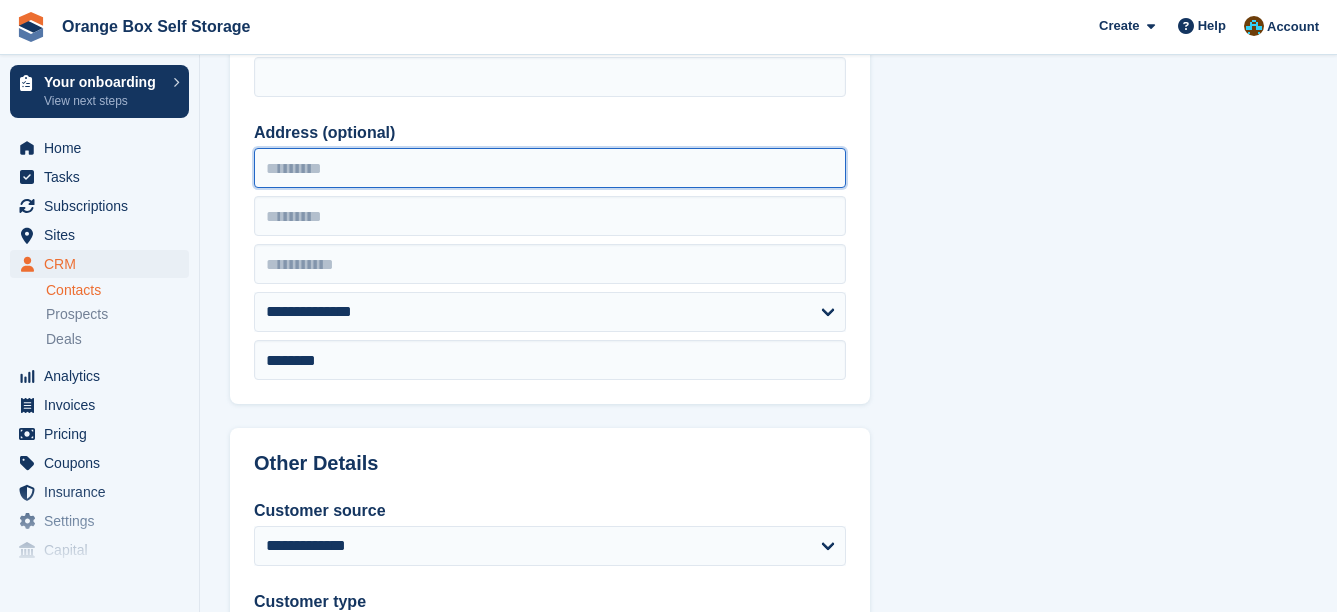 click on "Address (optional)" at bounding box center [550, 168] 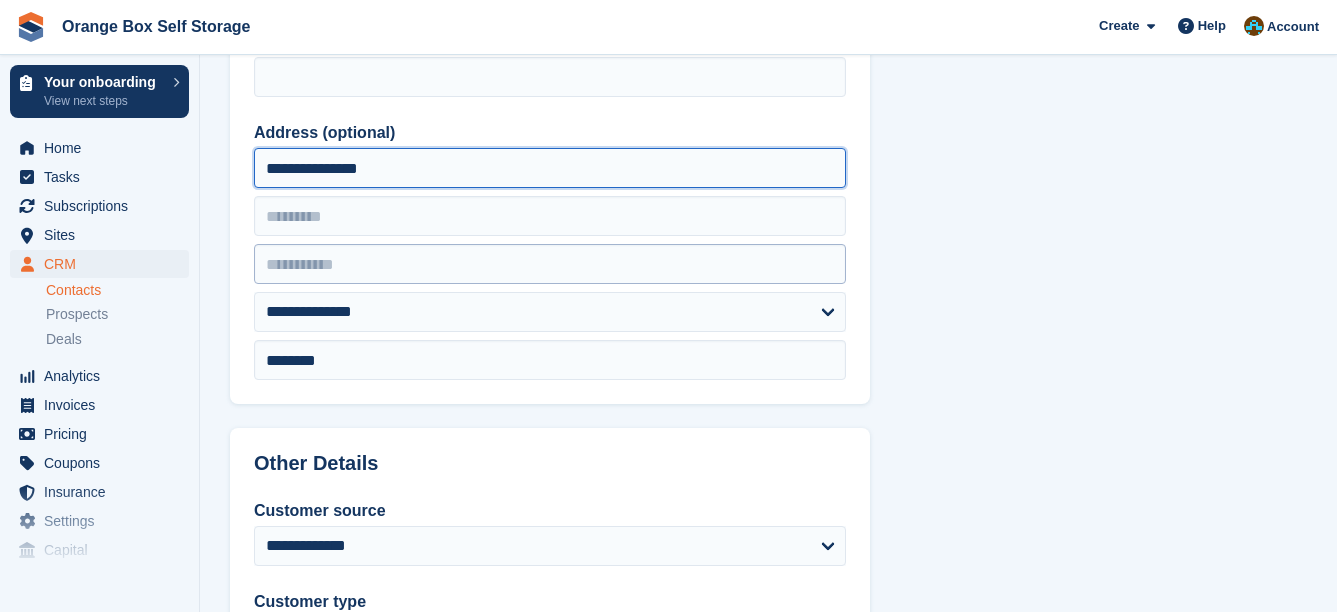 type on "**********" 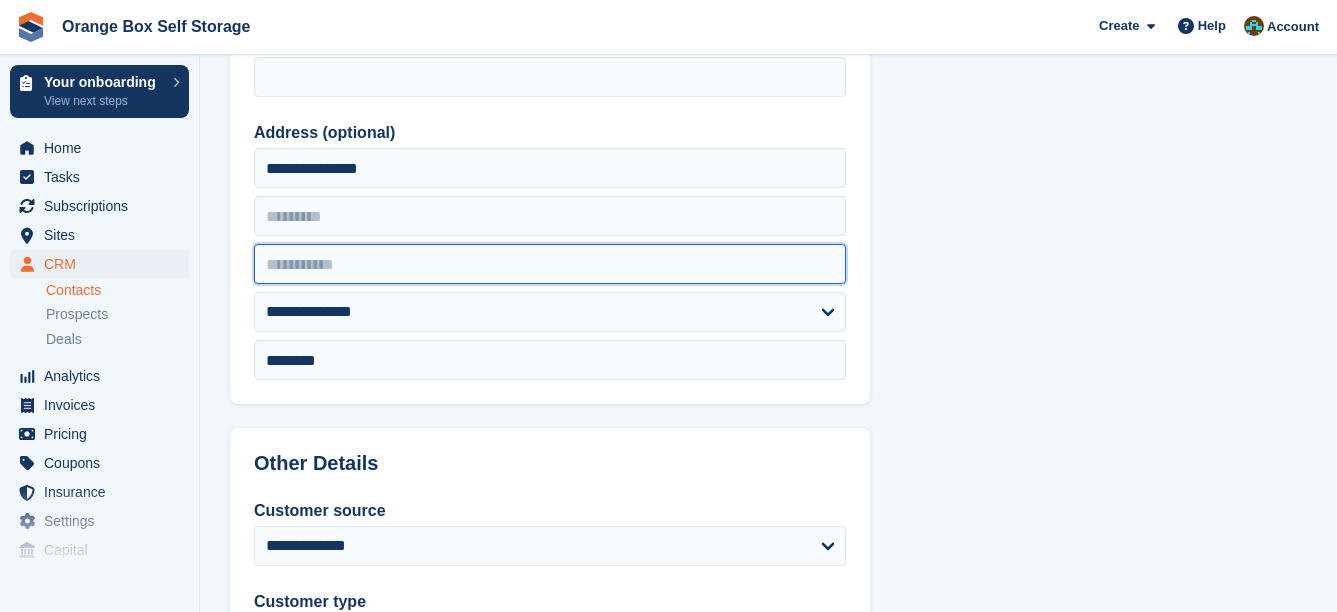 click at bounding box center (550, 264) 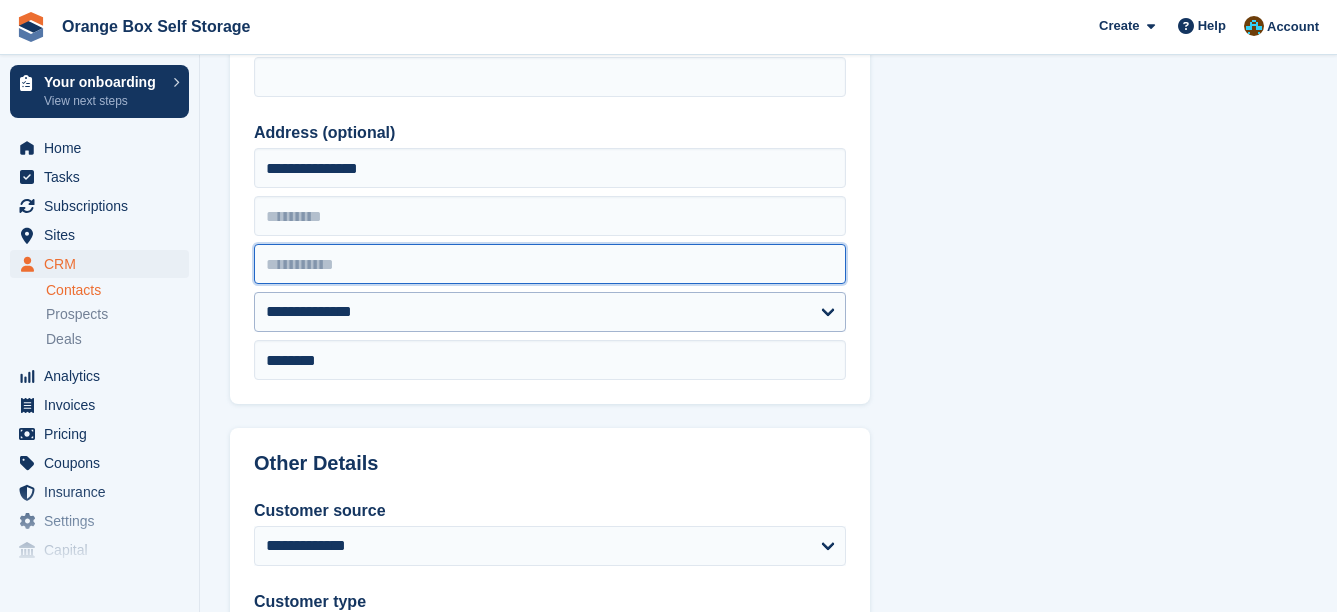type on "*****" 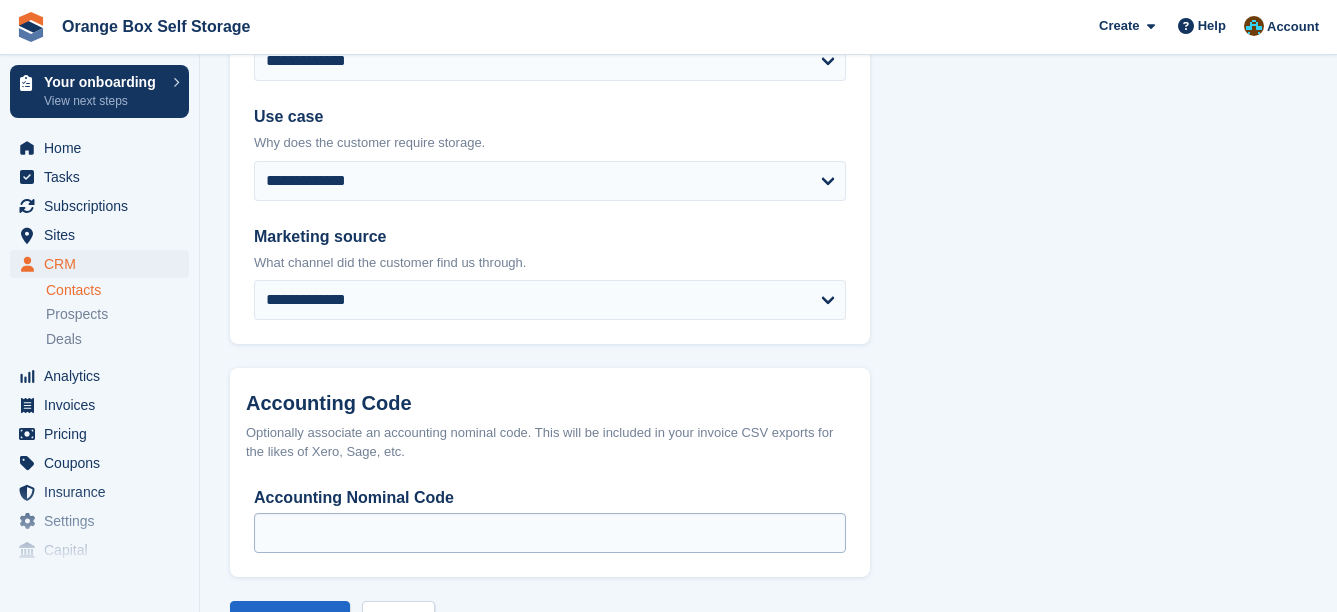 scroll, scrollTop: 1151, scrollLeft: 0, axis: vertical 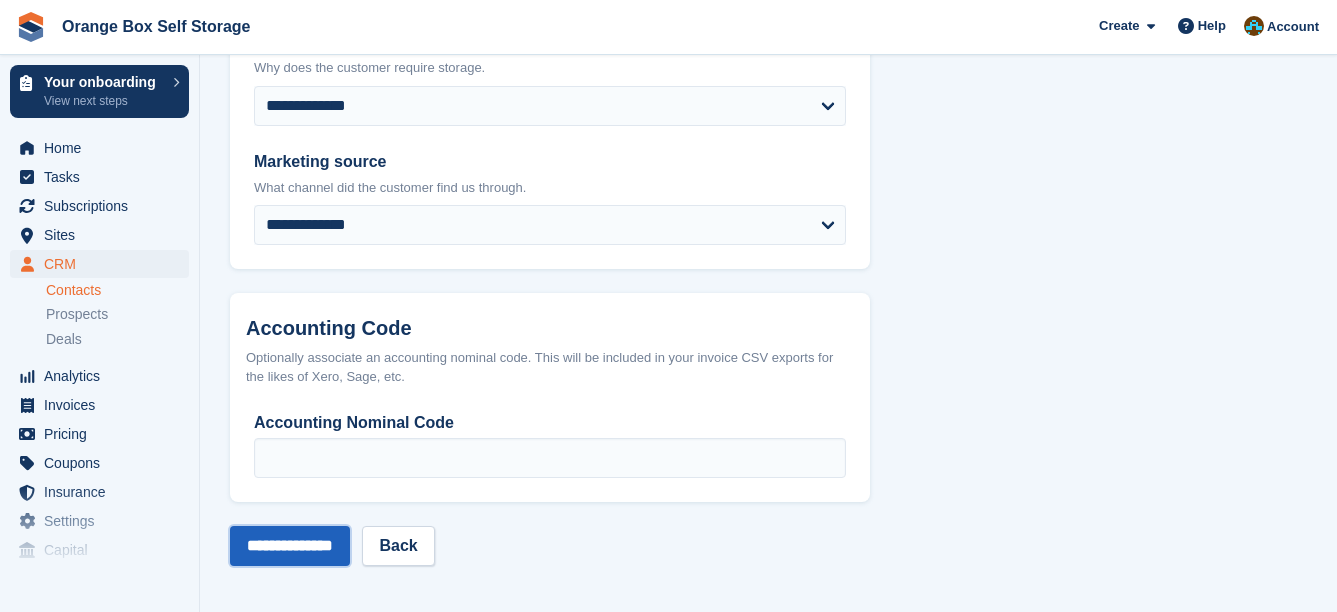 click on "**********" at bounding box center (290, 546) 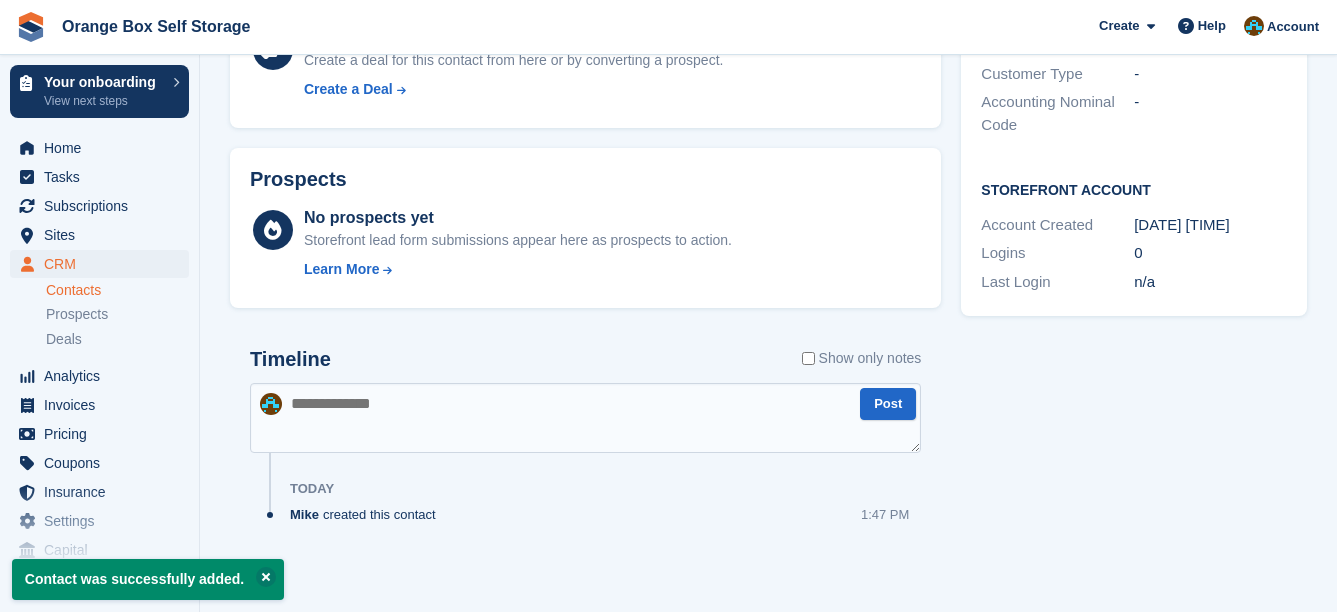 scroll, scrollTop: 352, scrollLeft: 0, axis: vertical 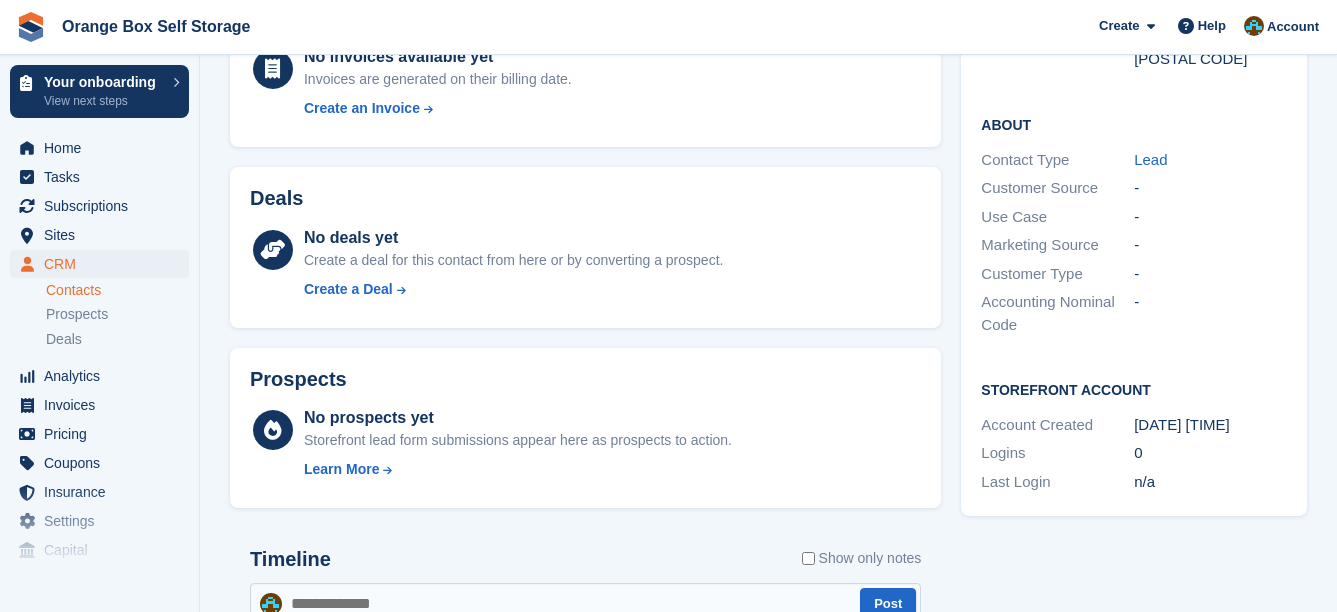 click on "Storefront Account
Account Created
08 Aug, 01:47 PM
Logins
0
Last Login
n/a" at bounding box center (1134, 437) 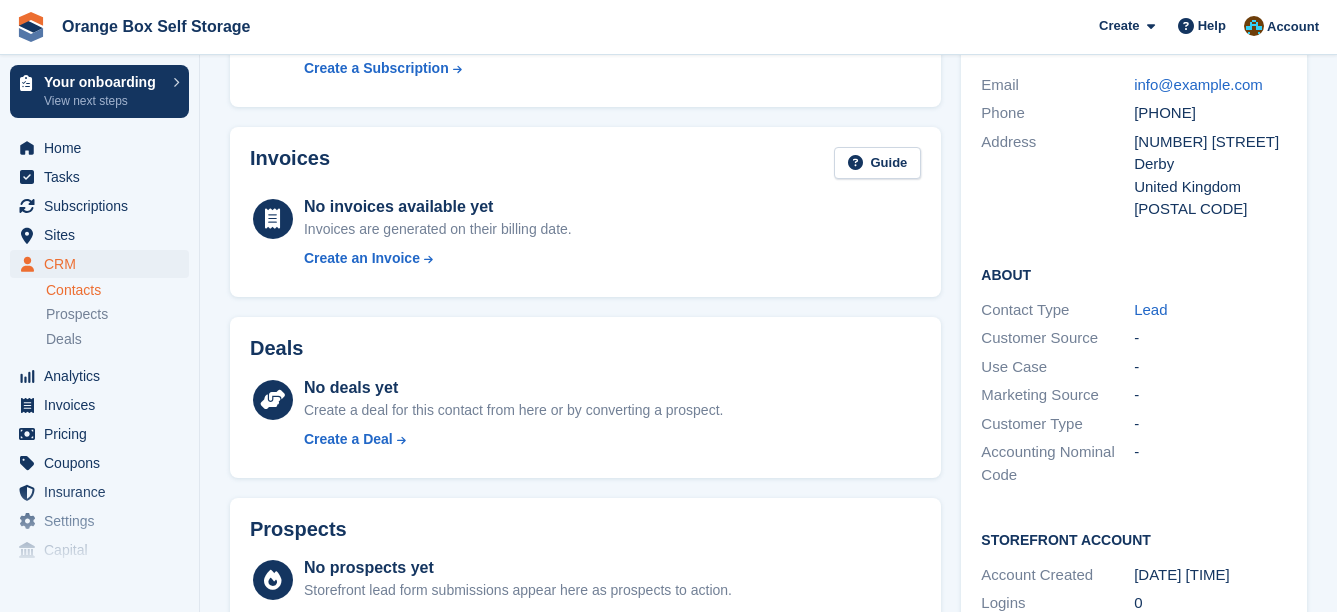 scroll, scrollTop: 300, scrollLeft: 0, axis: vertical 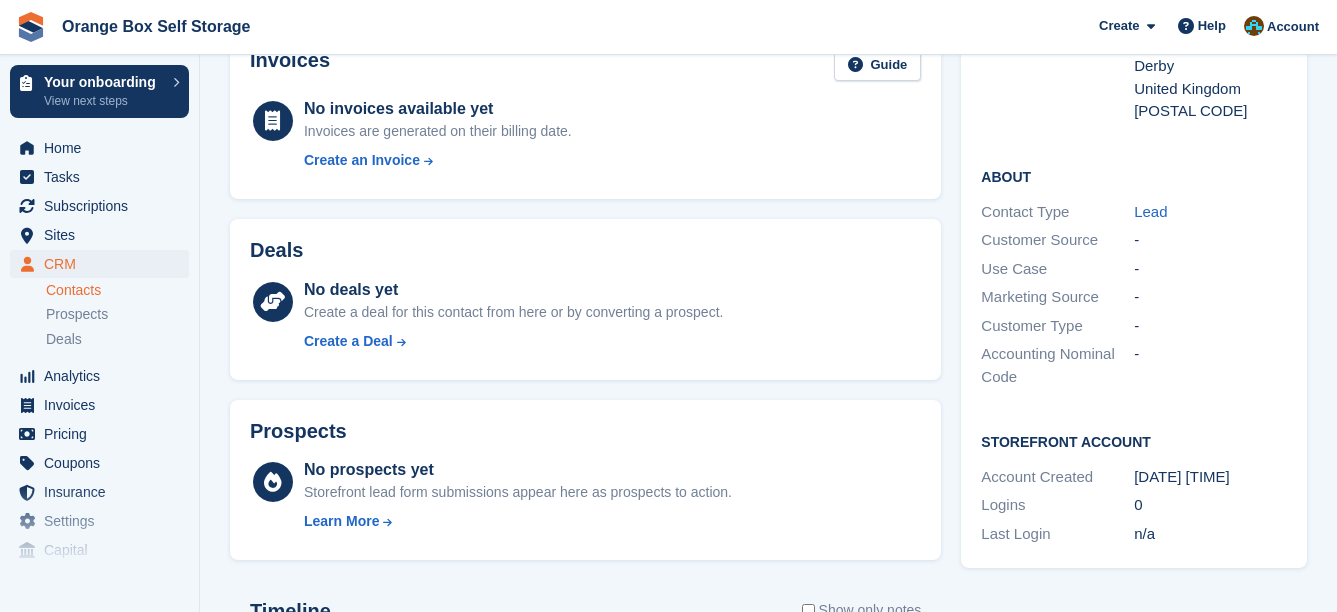 click on "Deals" at bounding box center [585, 254] 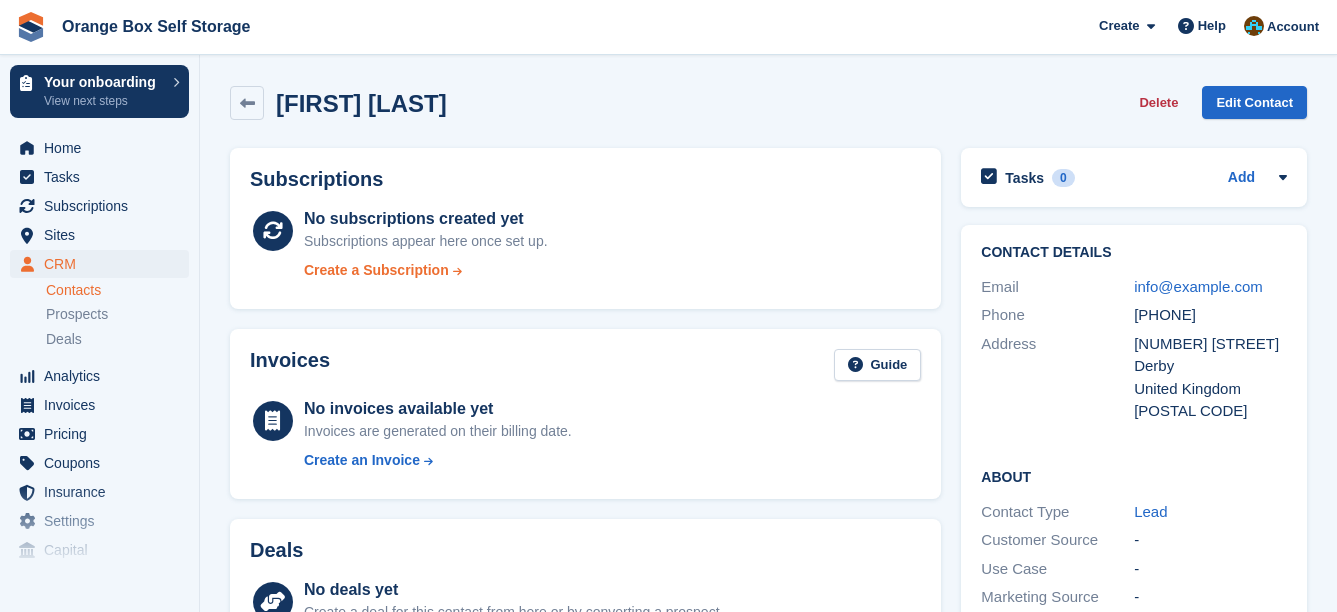 click on "Create a Subscription" at bounding box center [376, 270] 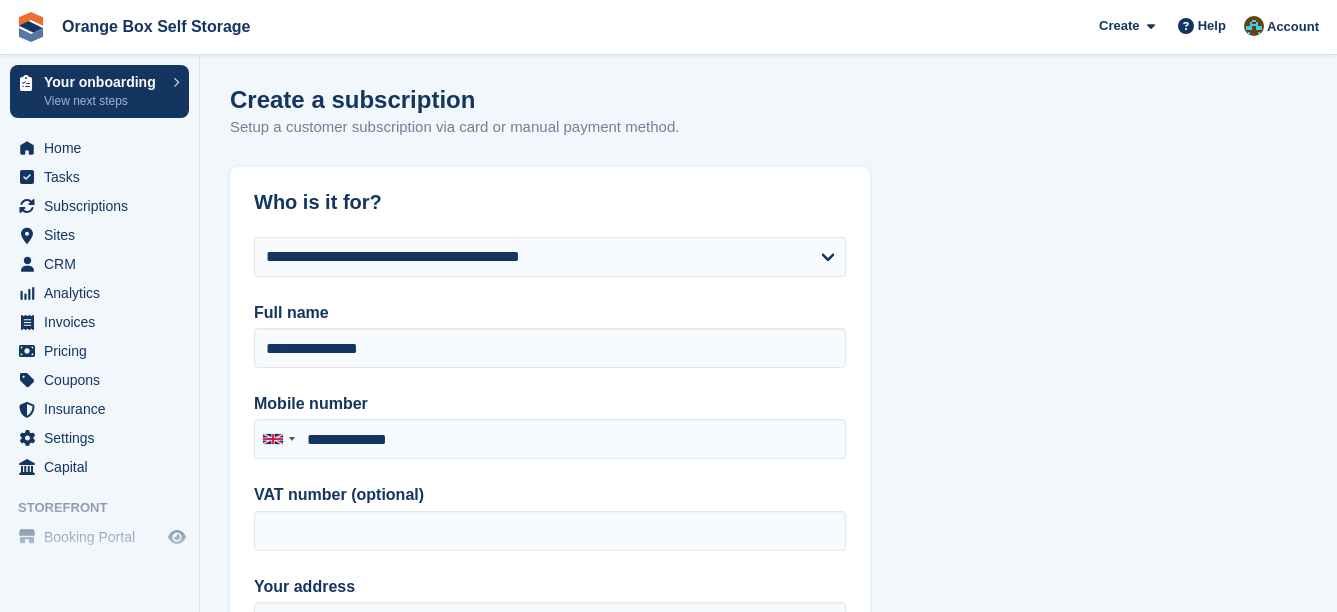 type on "**********" 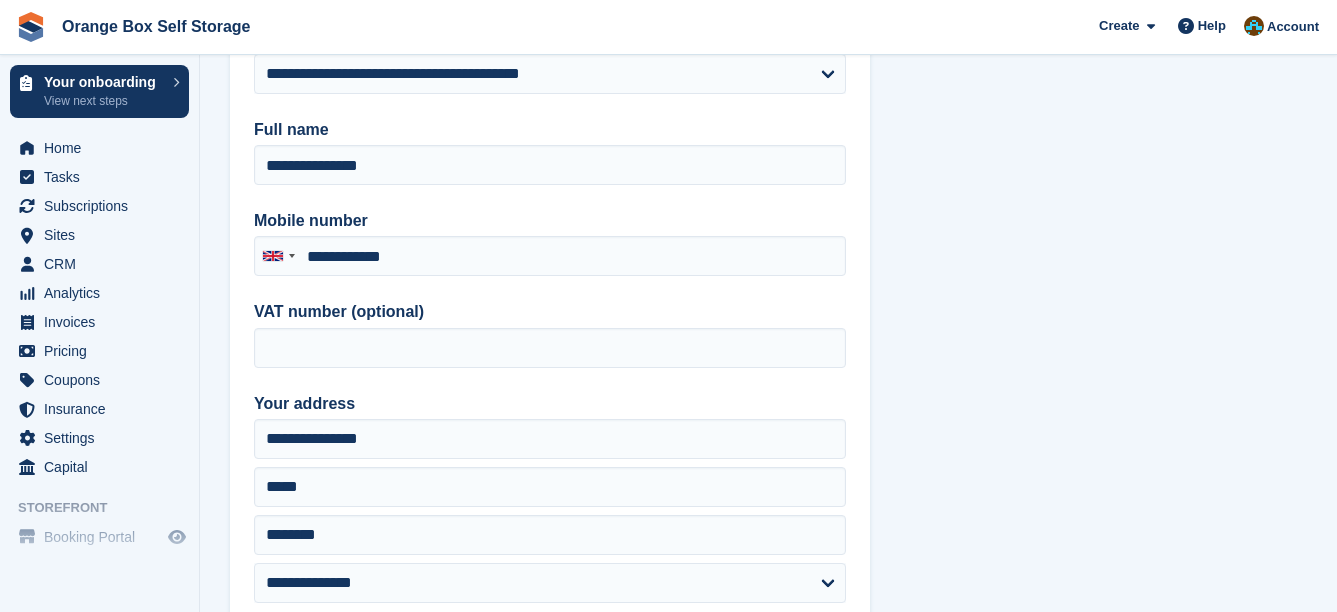 scroll, scrollTop: 200, scrollLeft: 0, axis: vertical 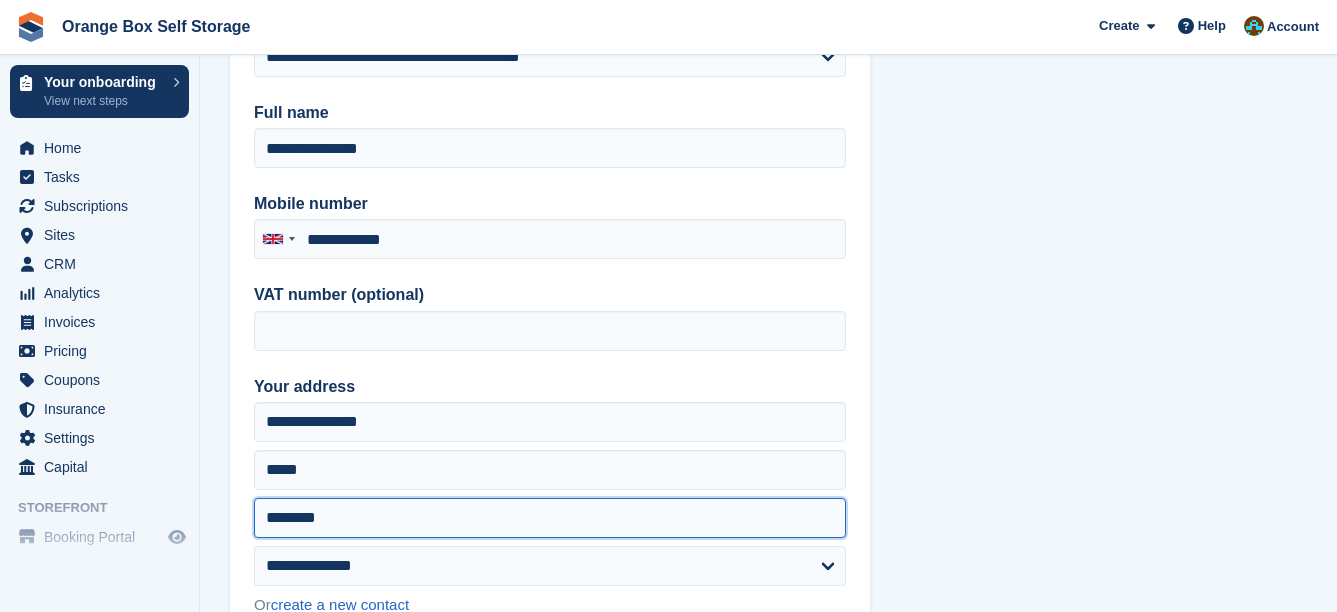 drag, startPoint x: 357, startPoint y: 517, endPoint x: 166, endPoint y: 515, distance: 191.01047 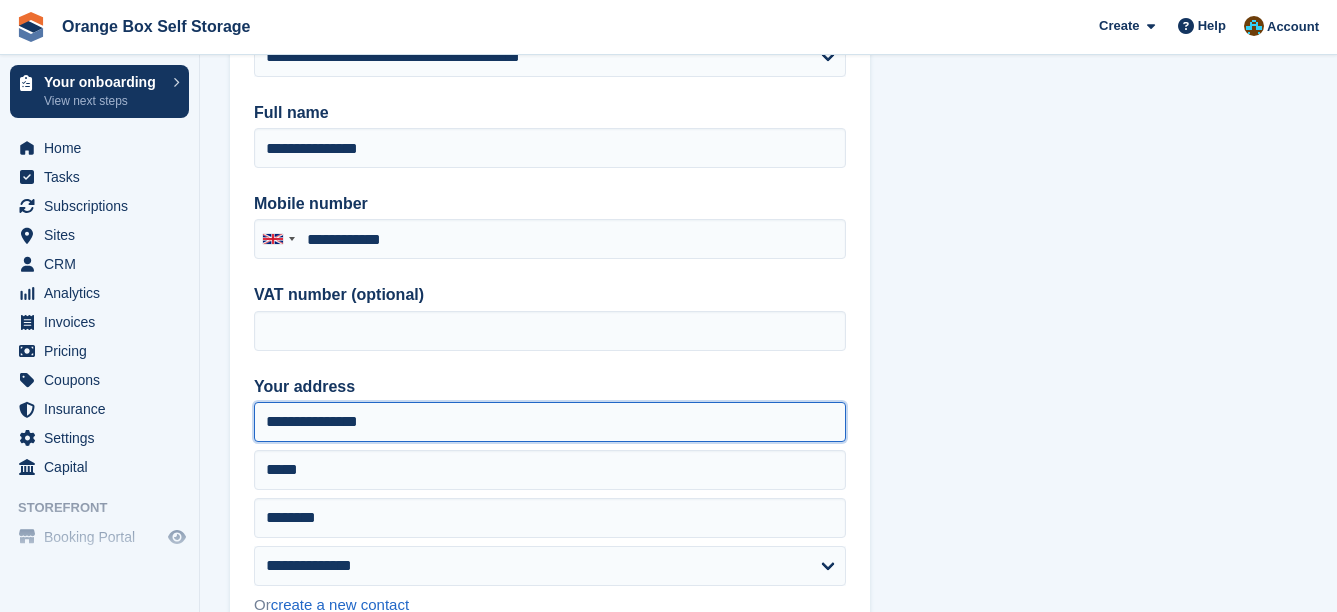 click on "**********" at bounding box center (550, 422) 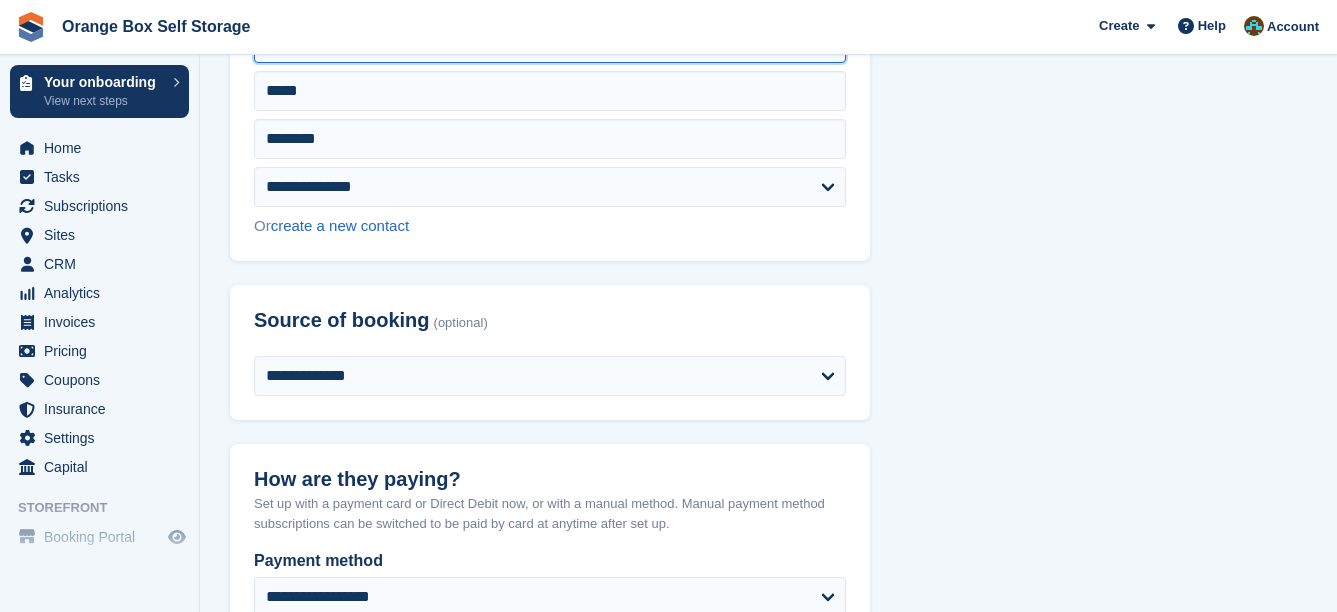 scroll, scrollTop: 600, scrollLeft: 0, axis: vertical 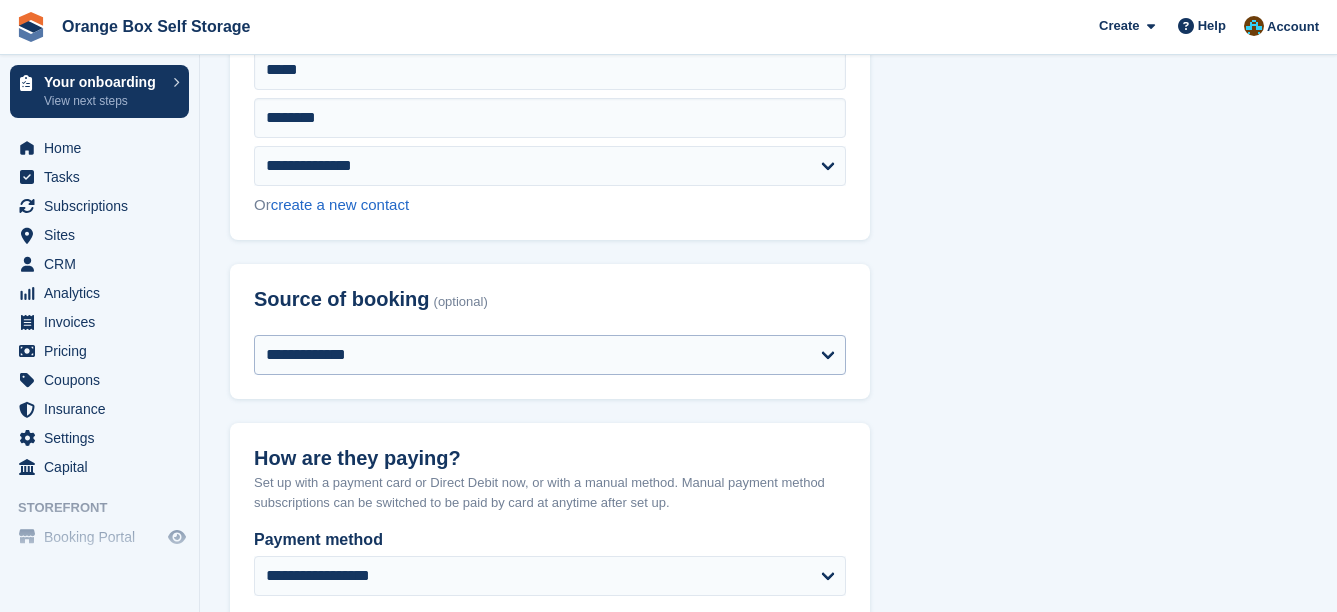 type on "**********" 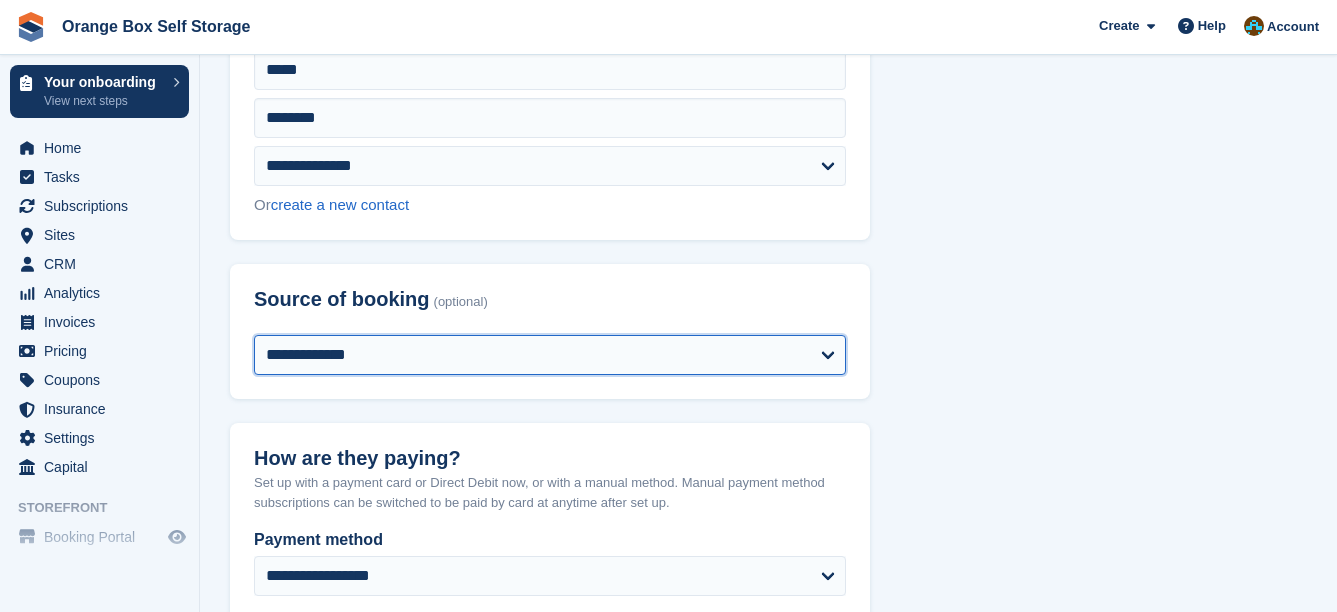 click on "**********" at bounding box center [550, 355] 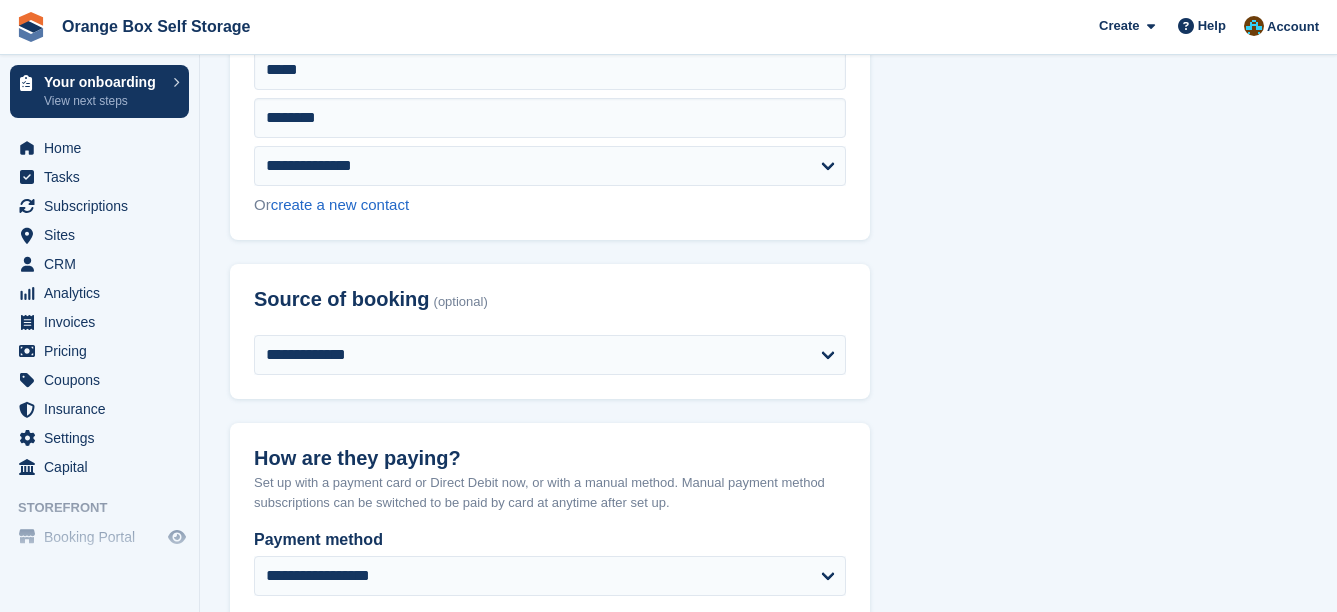 click on "**********" at bounding box center [768, 1137] 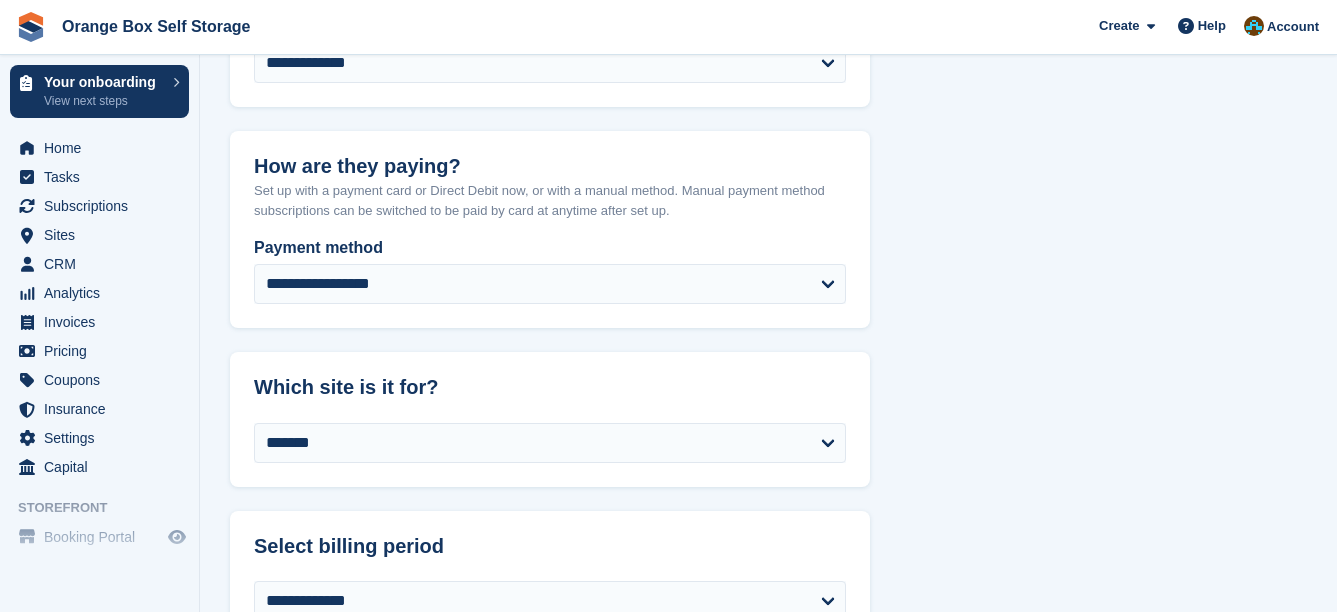 scroll, scrollTop: 900, scrollLeft: 0, axis: vertical 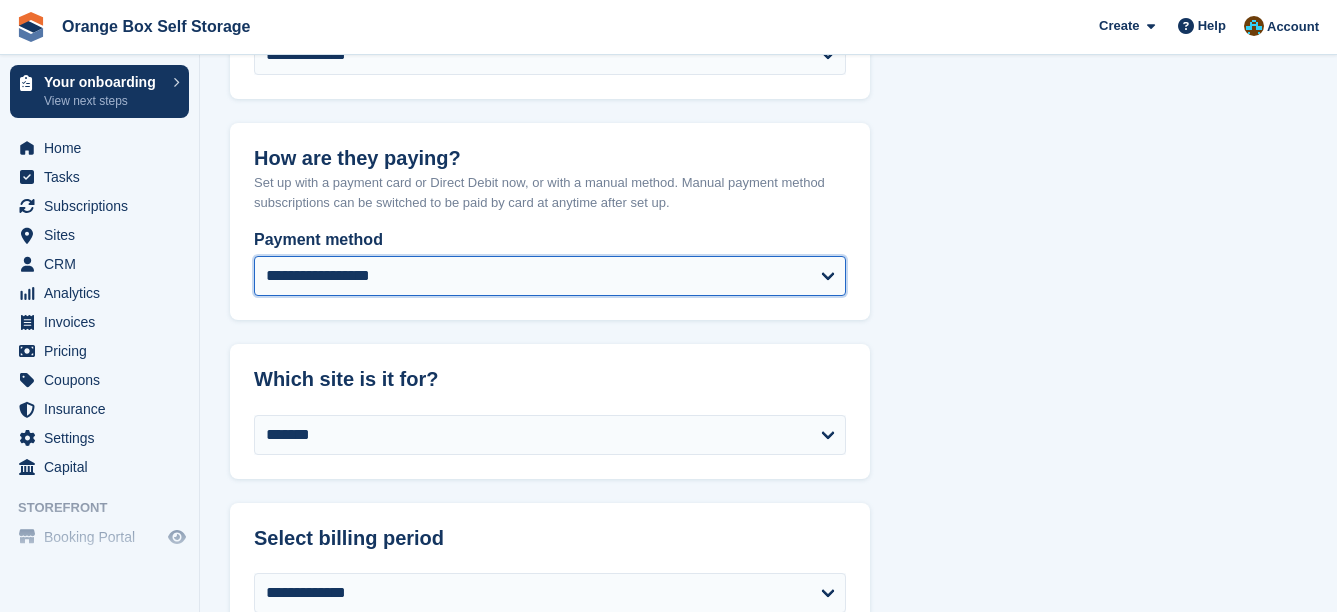 click on "**********" at bounding box center [550, 276] 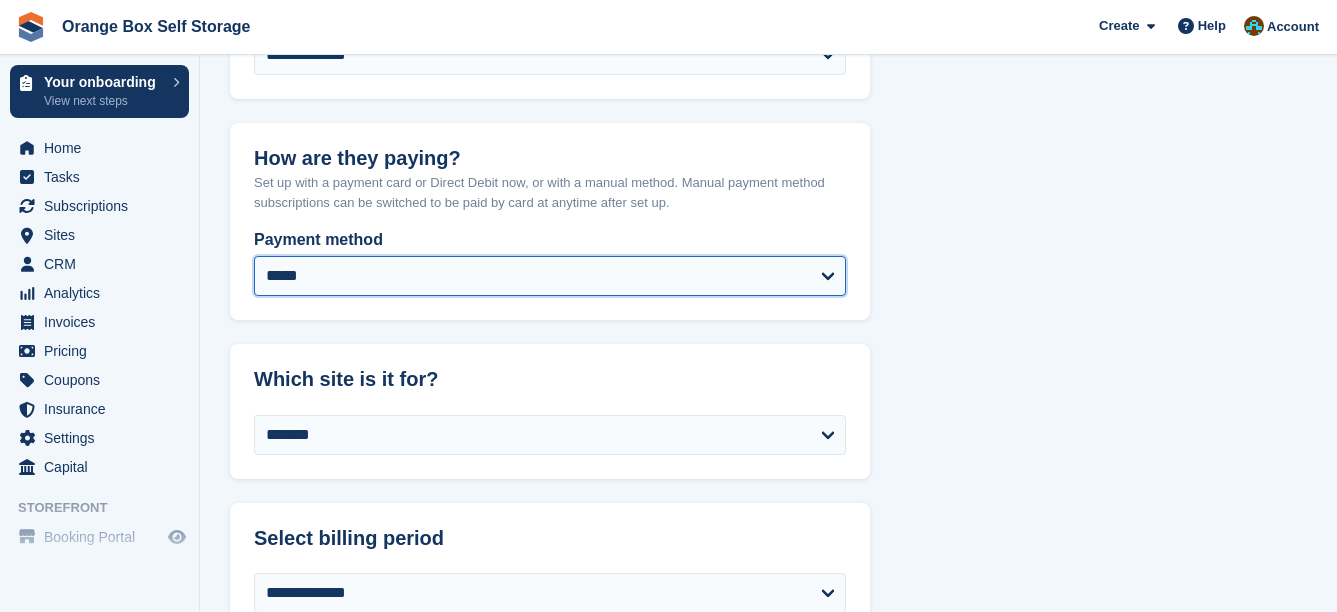 click on "**********" at bounding box center (550, 276) 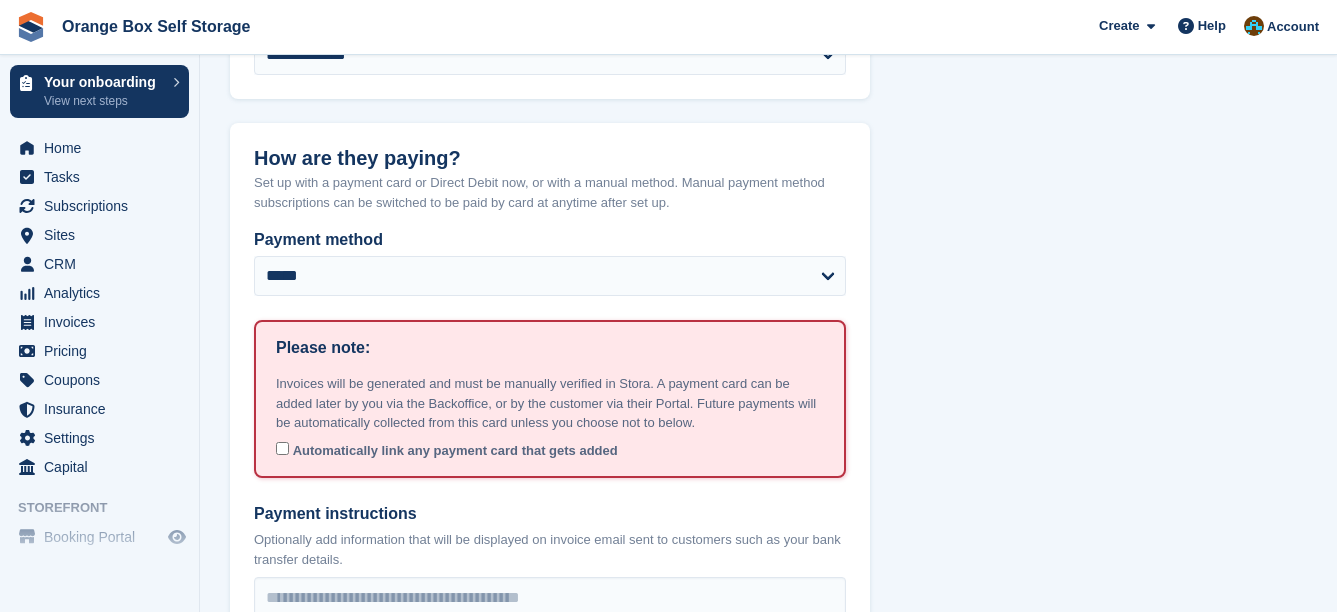 click on "Invoices will be generated and must be manually verified in Stora. A payment card can be added later by you via the Backoffice, or by the customer via their Portal. Future payments will be automatically collected from this card unless you choose not to below.
Automatically link any payment card that gets added" at bounding box center [550, 417] 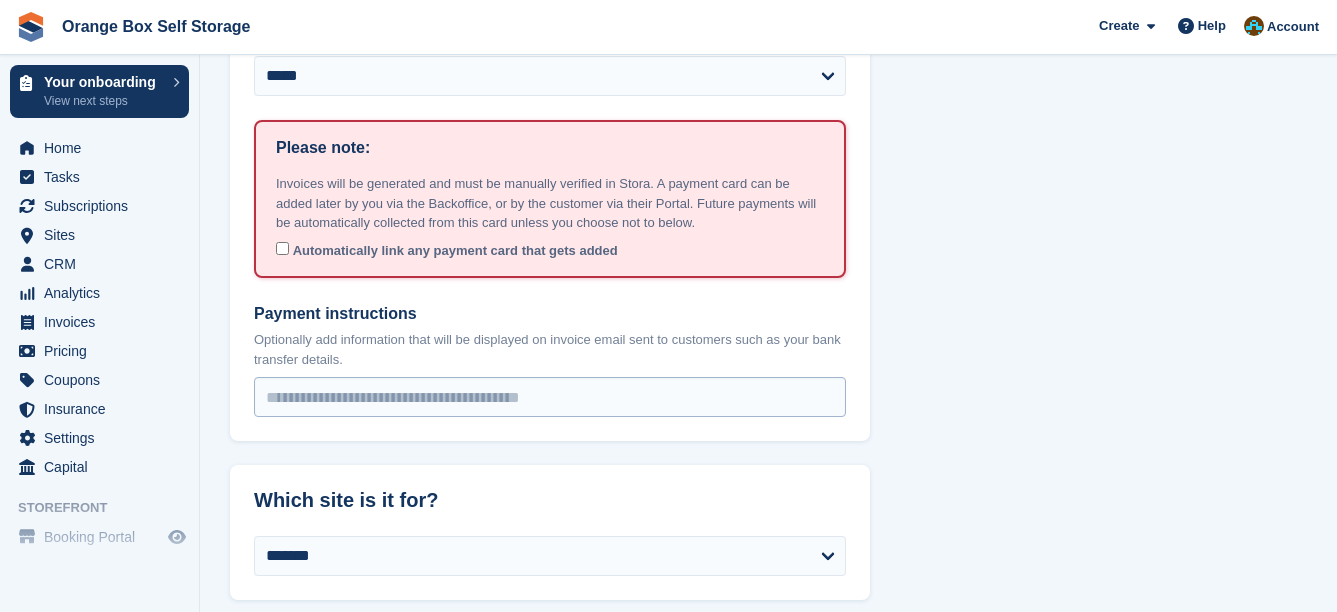 scroll, scrollTop: 1200, scrollLeft: 0, axis: vertical 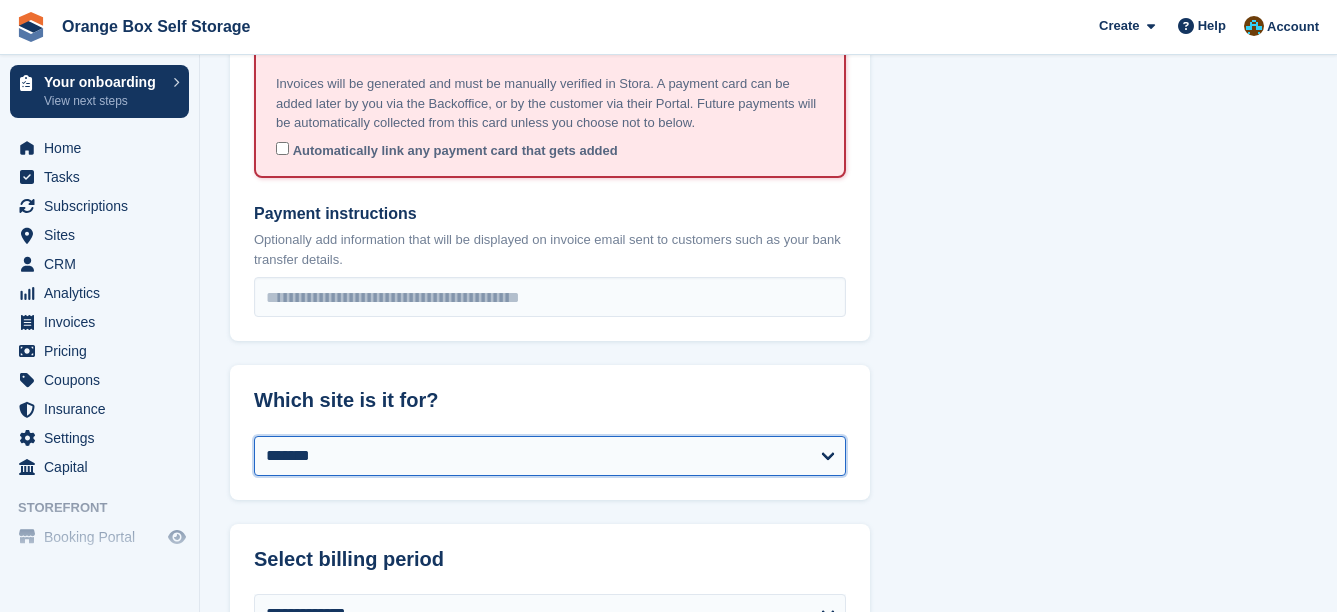 click on "**********" at bounding box center [550, 456] 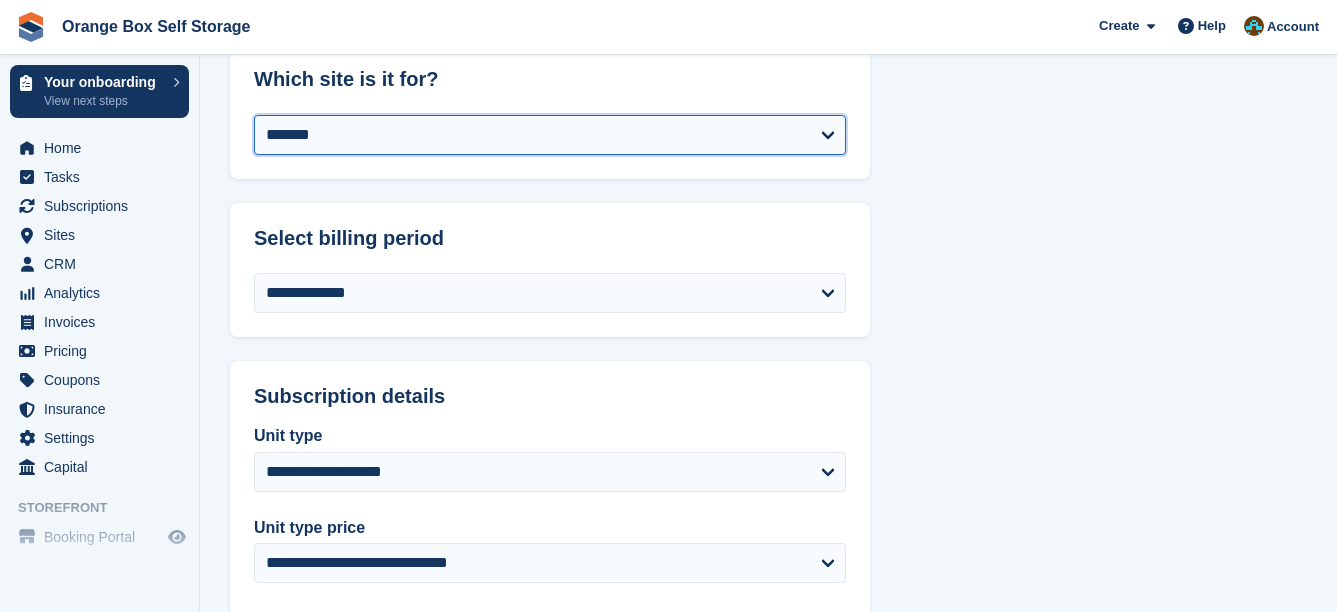 scroll, scrollTop: 1600, scrollLeft: 0, axis: vertical 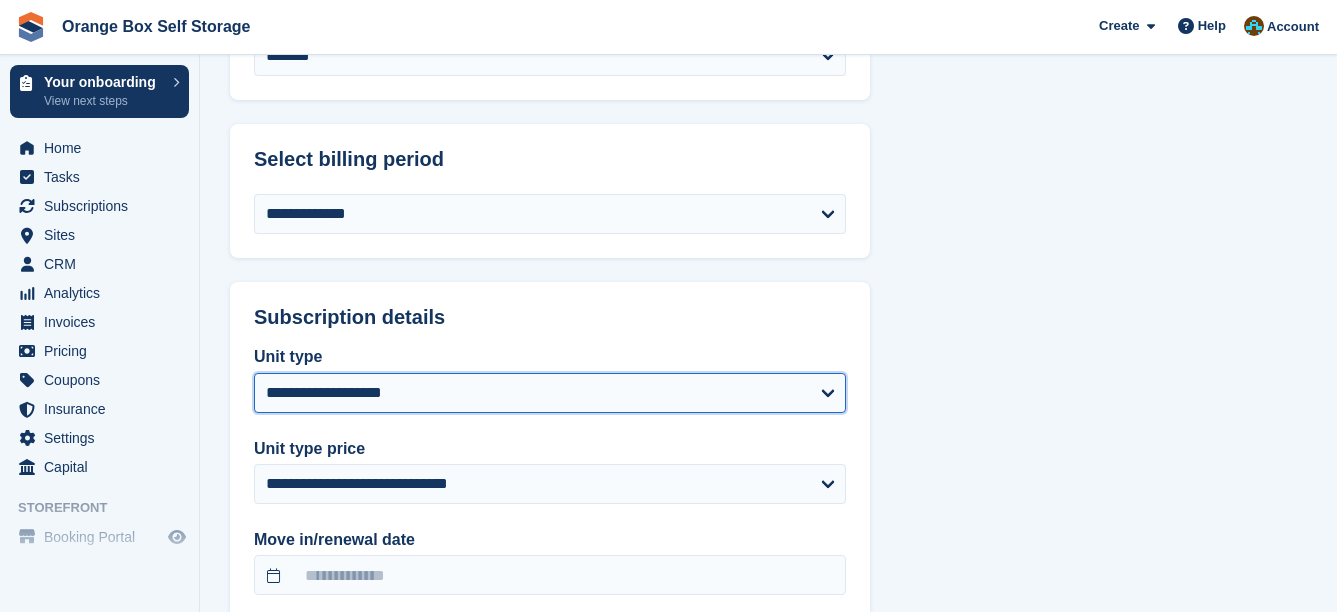 click on "**********" at bounding box center (550, 393) 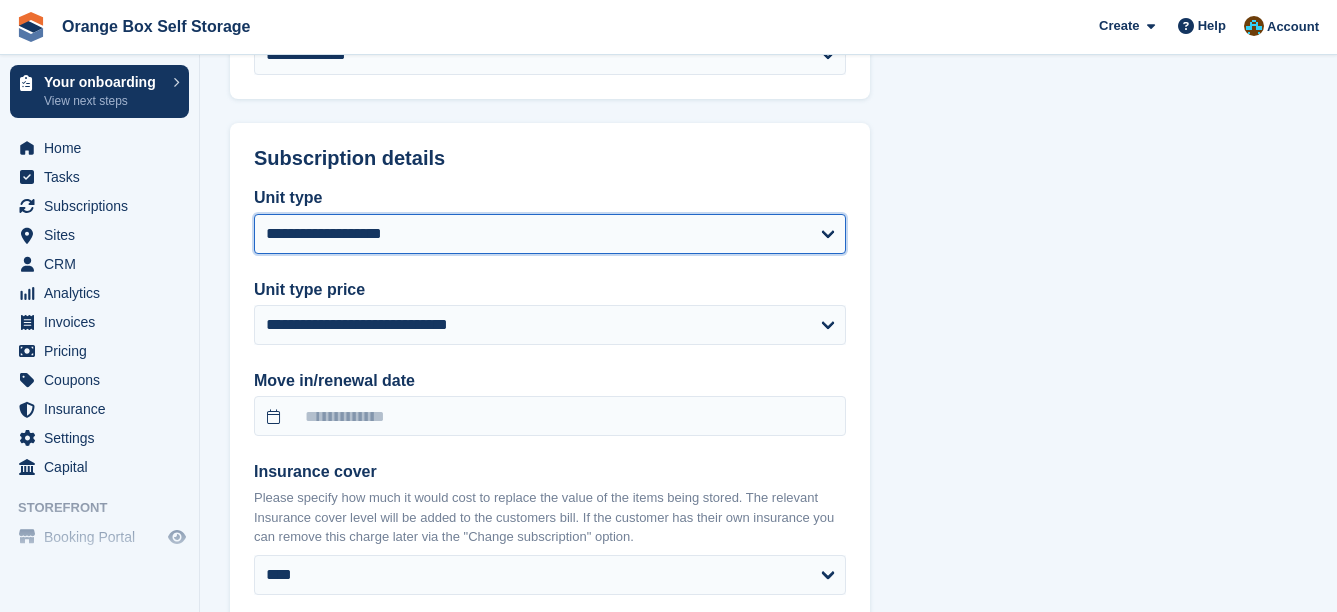 scroll, scrollTop: 1800, scrollLeft: 0, axis: vertical 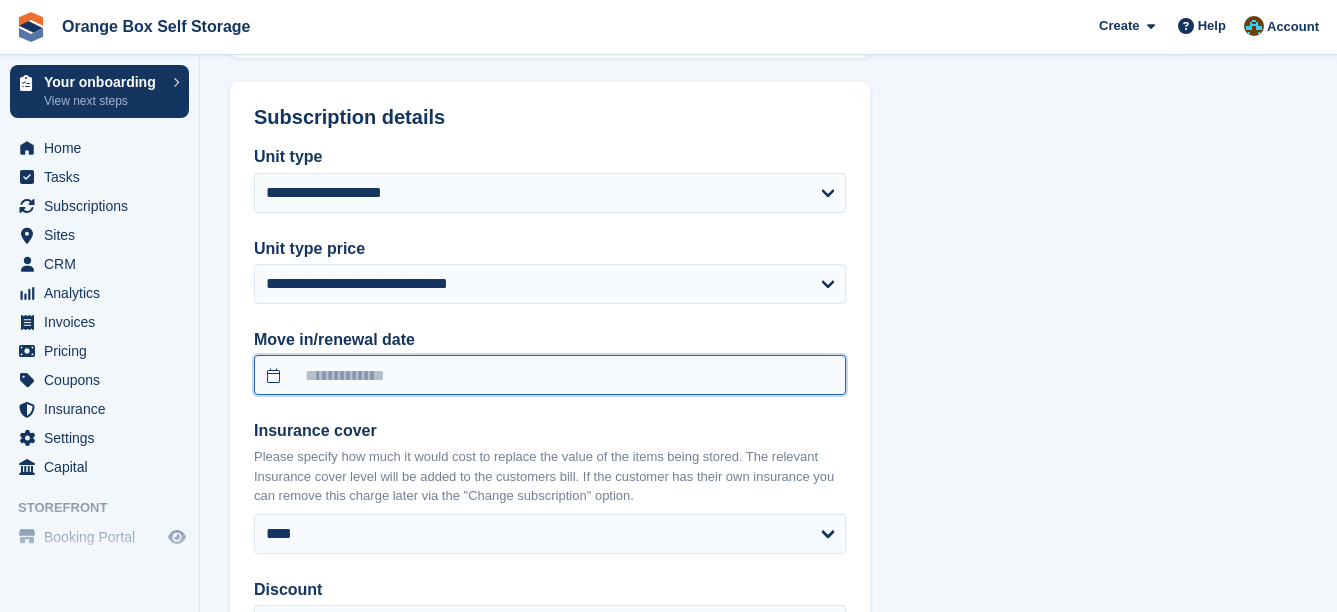 click at bounding box center [550, 375] 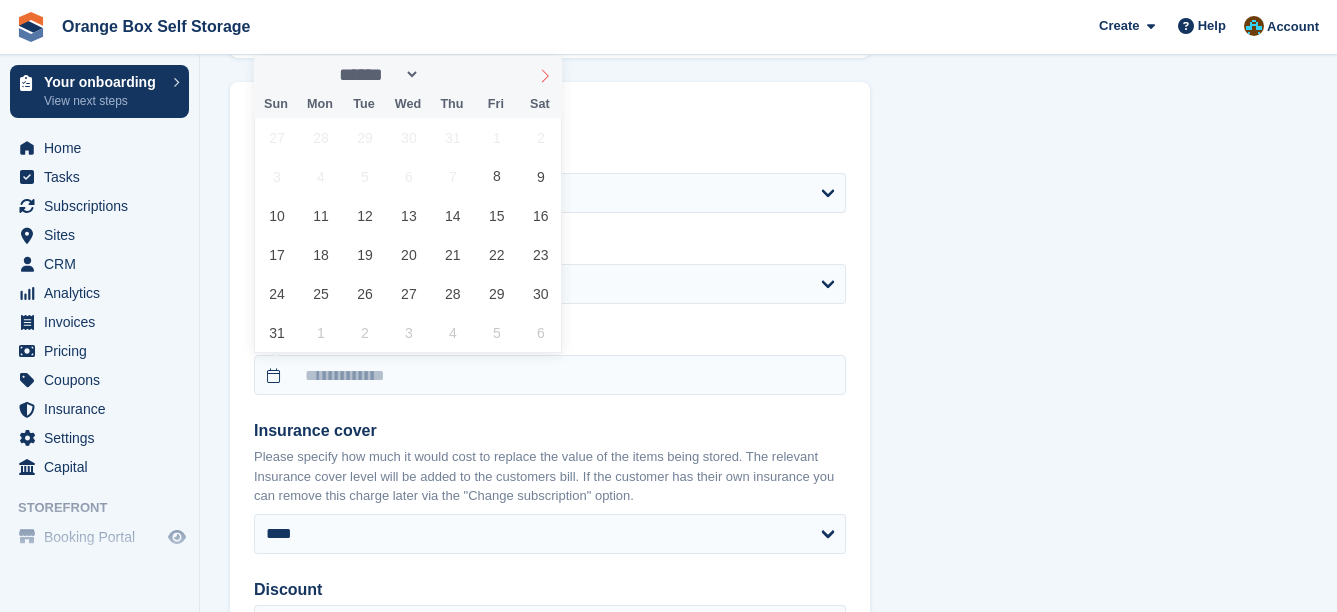 click 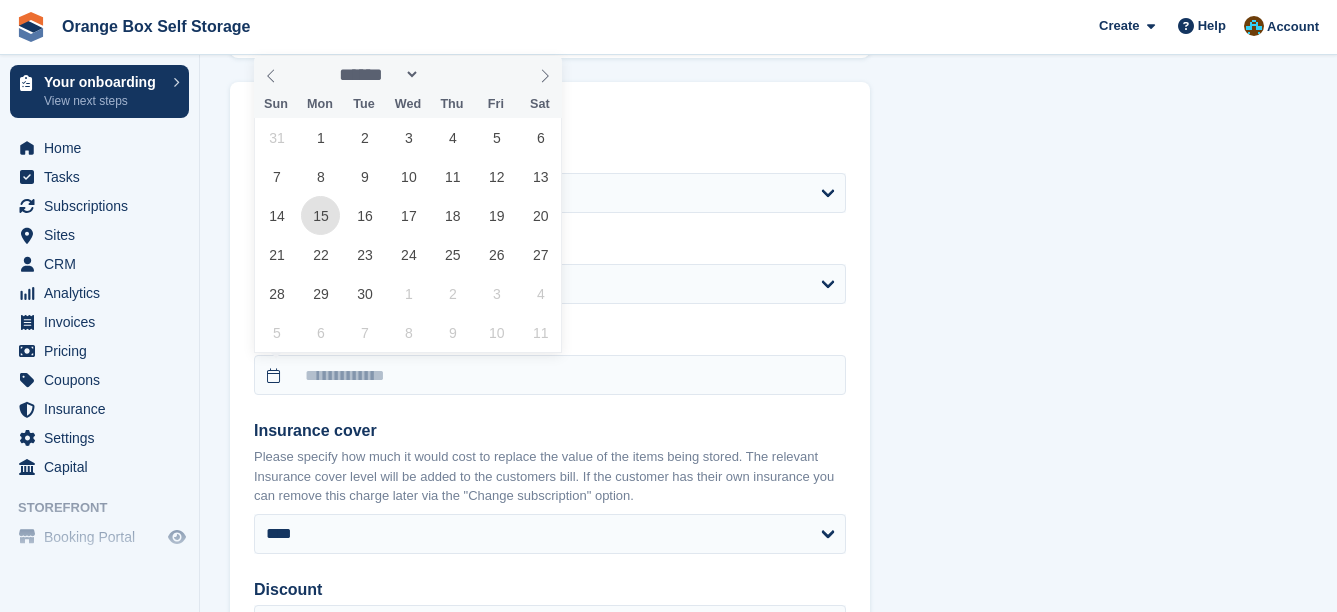 click on "15" at bounding box center [320, 215] 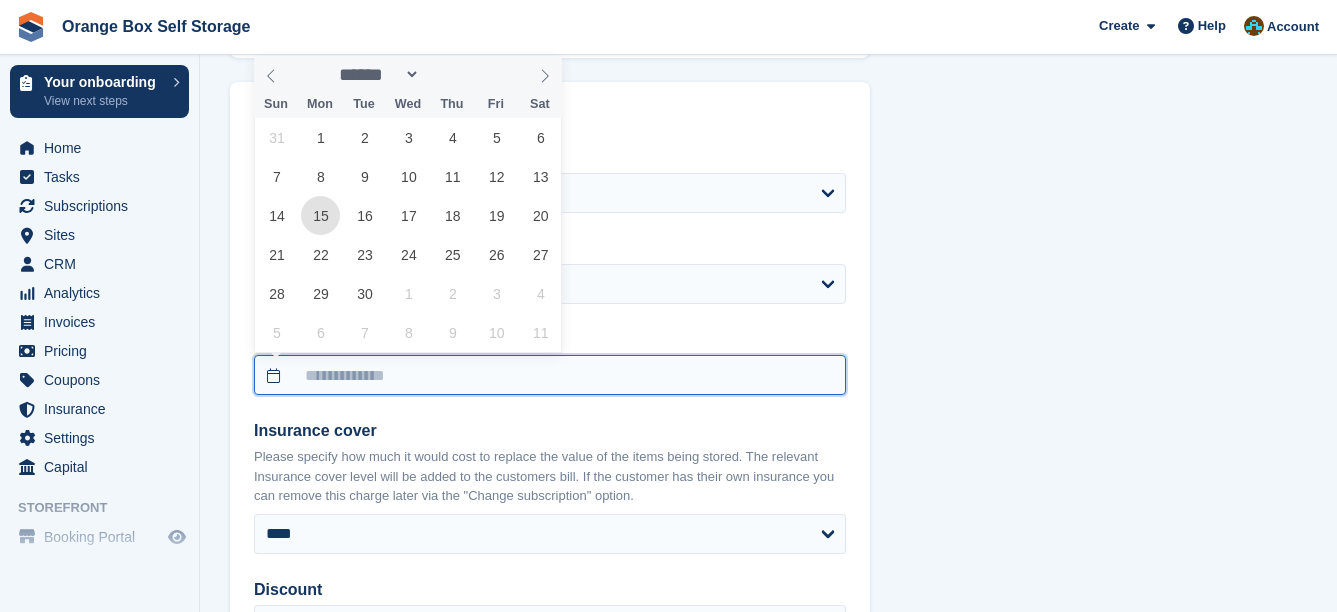 type on "**********" 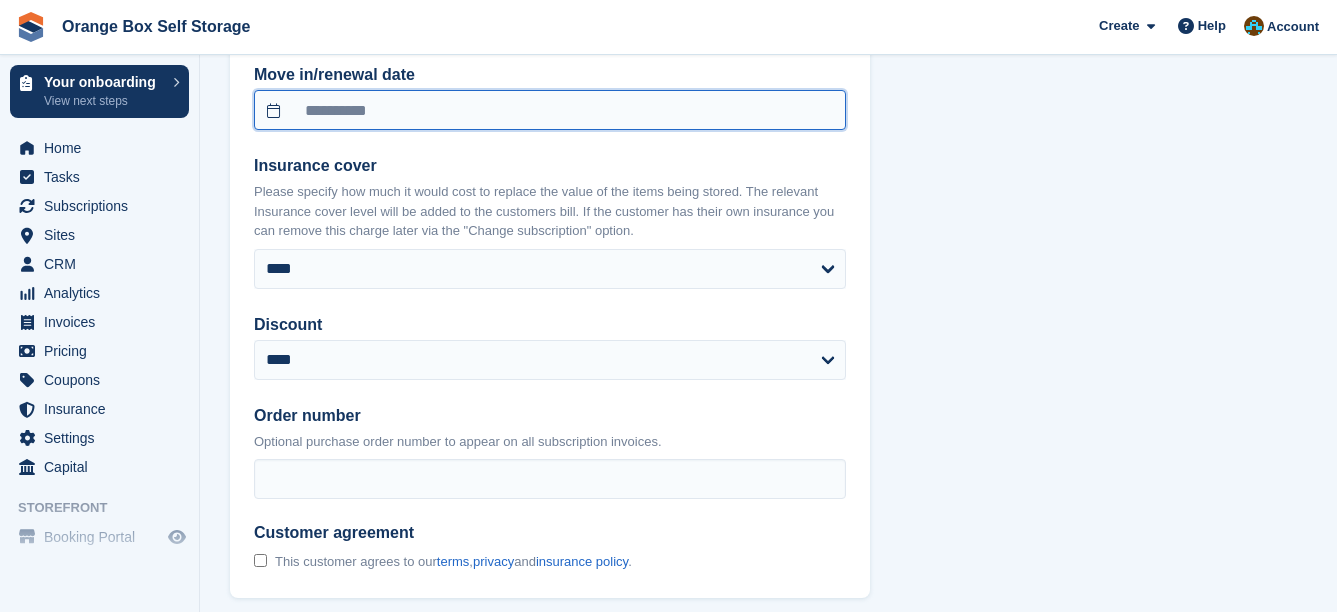 scroll, scrollTop: 2100, scrollLeft: 0, axis: vertical 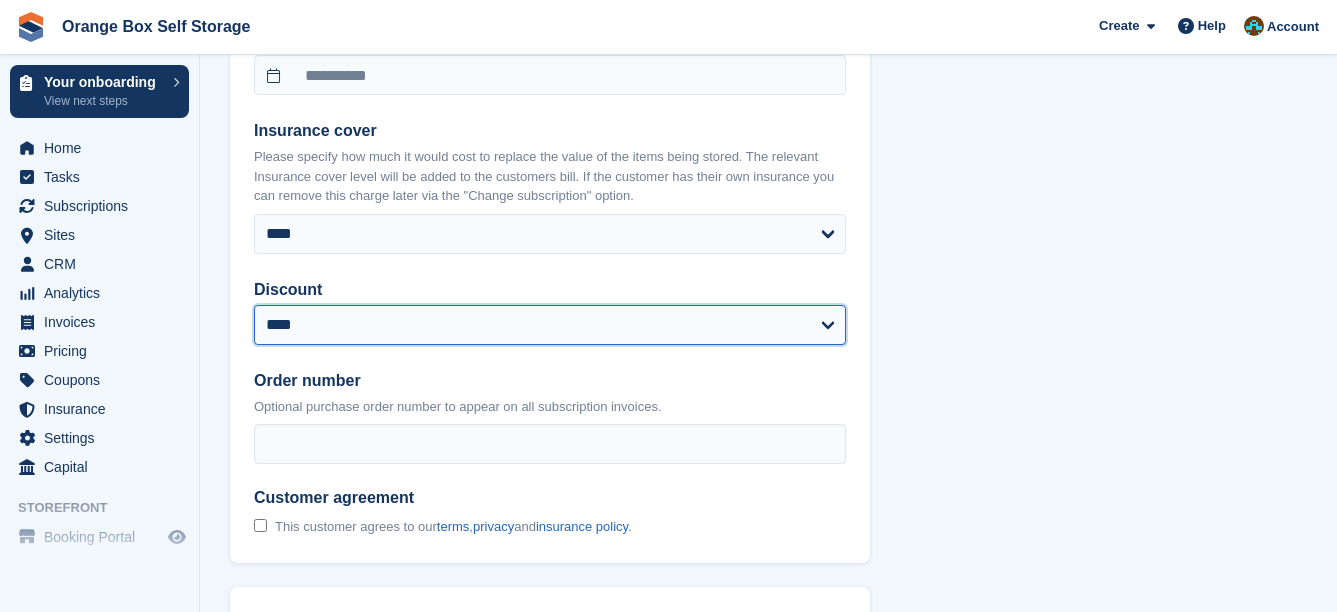 click on "**********" at bounding box center [550, 325] 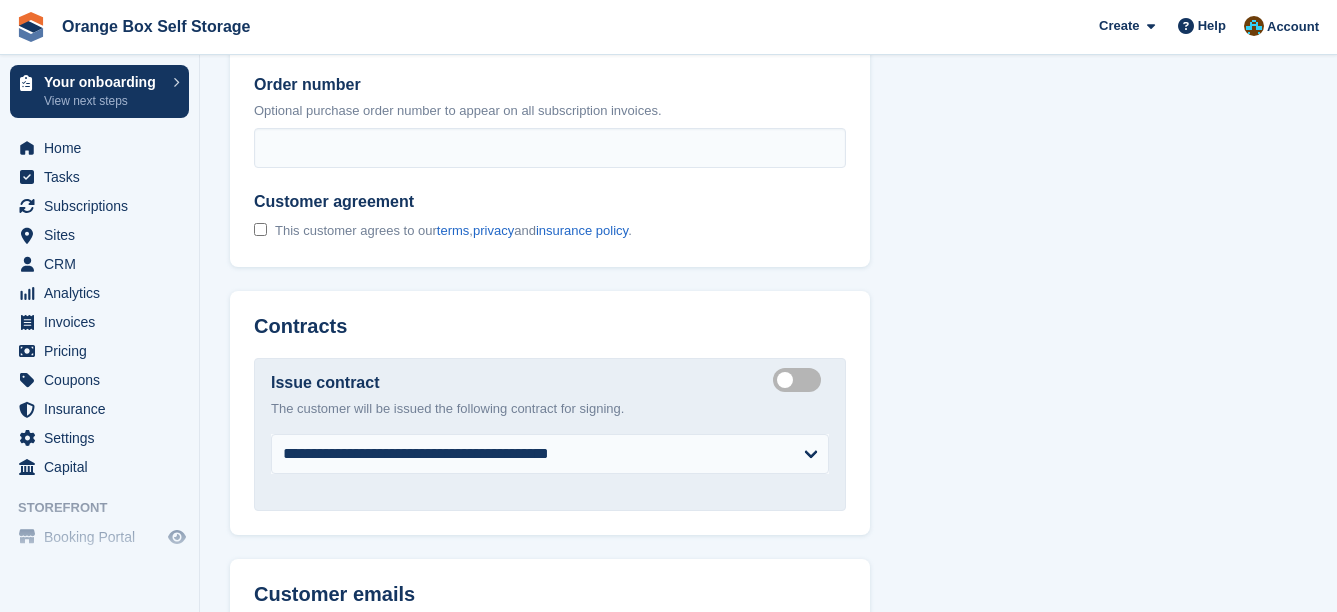 scroll, scrollTop: 2400, scrollLeft: 0, axis: vertical 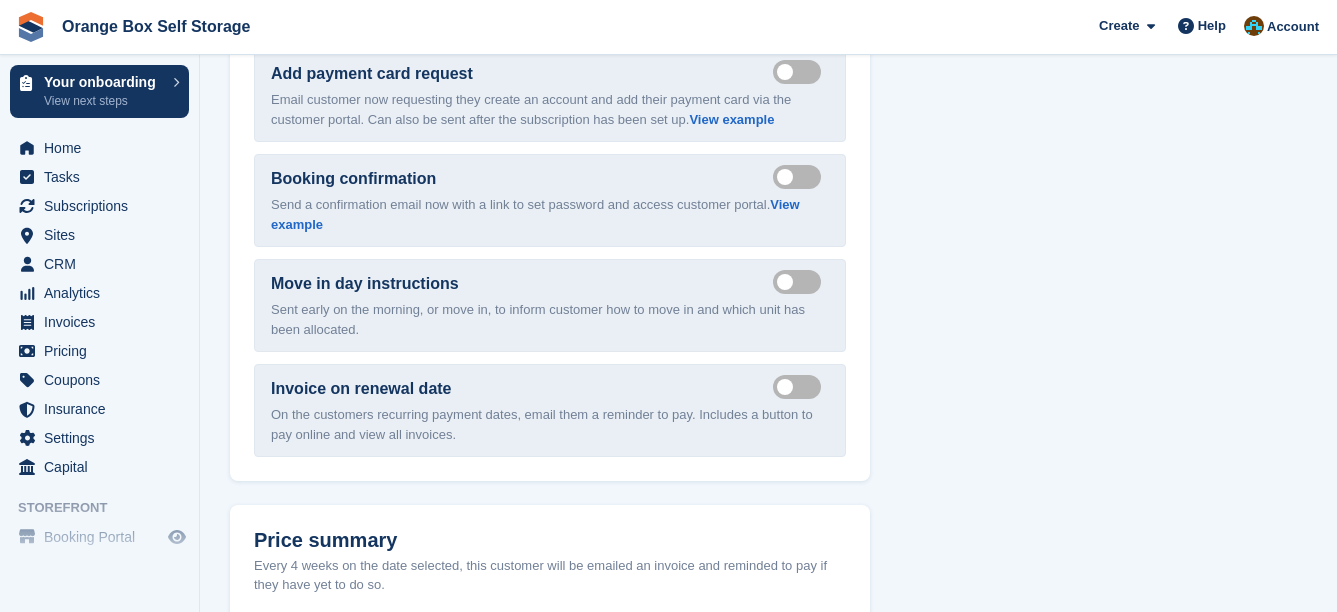 click on "Send manual payment invoice email" at bounding box center (801, 386) 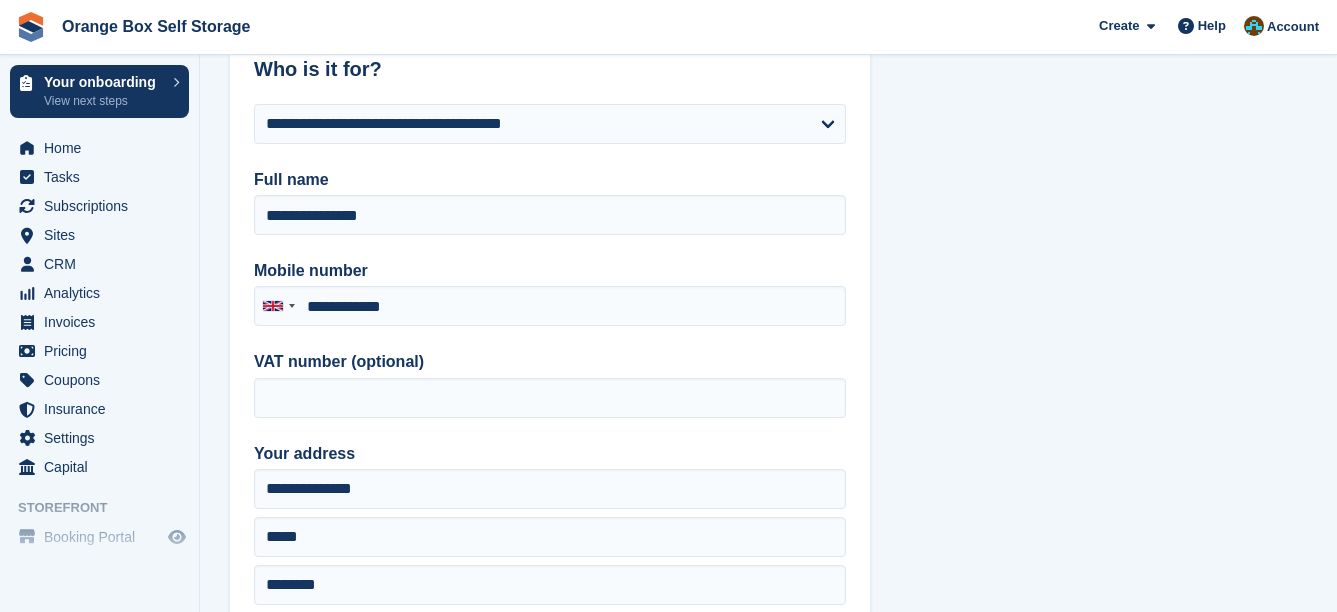 scroll, scrollTop: 0, scrollLeft: 0, axis: both 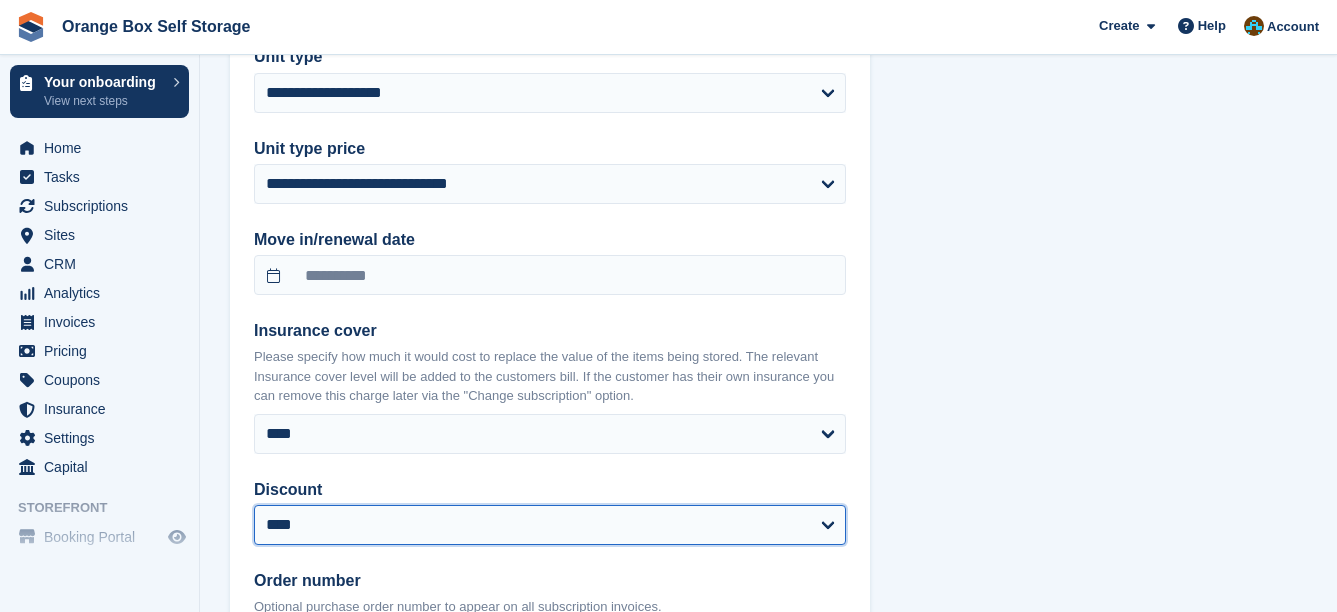click on "**********" at bounding box center [550, 525] 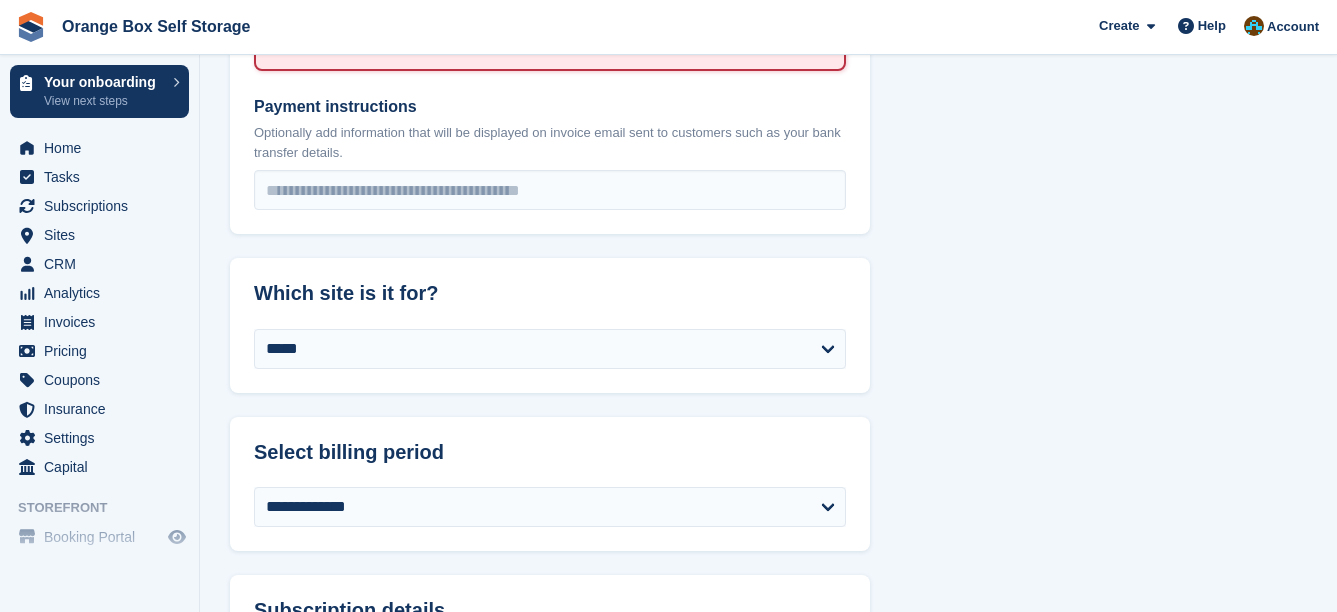 scroll, scrollTop: 1300, scrollLeft: 0, axis: vertical 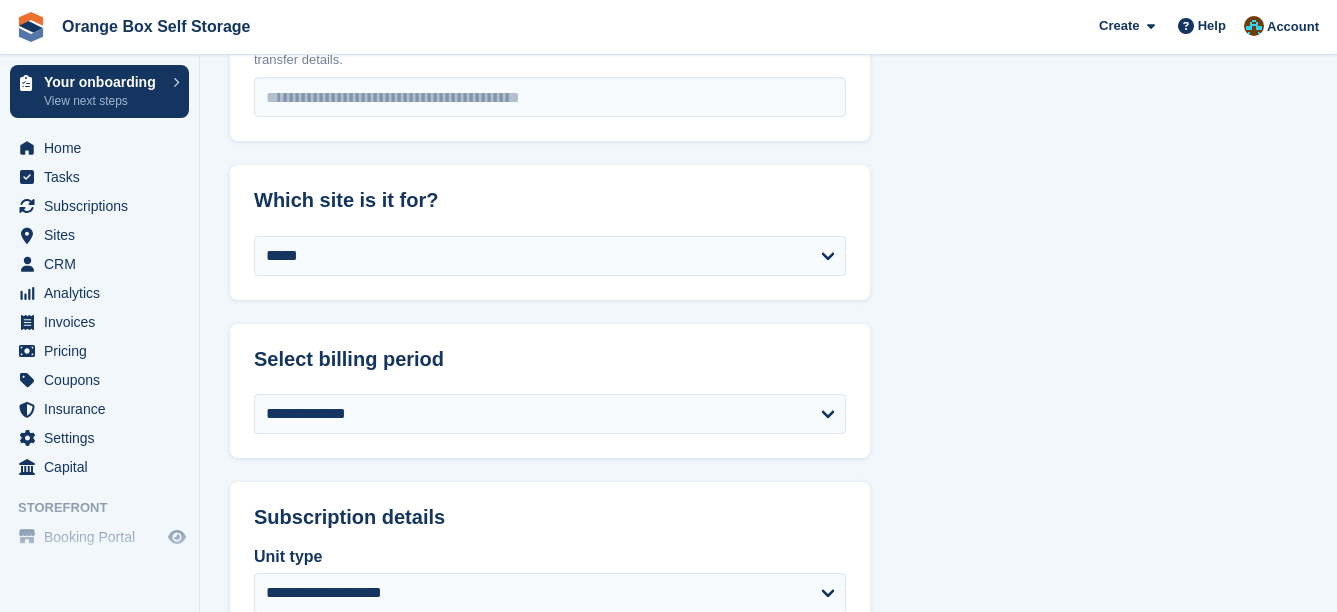click on "**********" at bounding box center [550, 268] 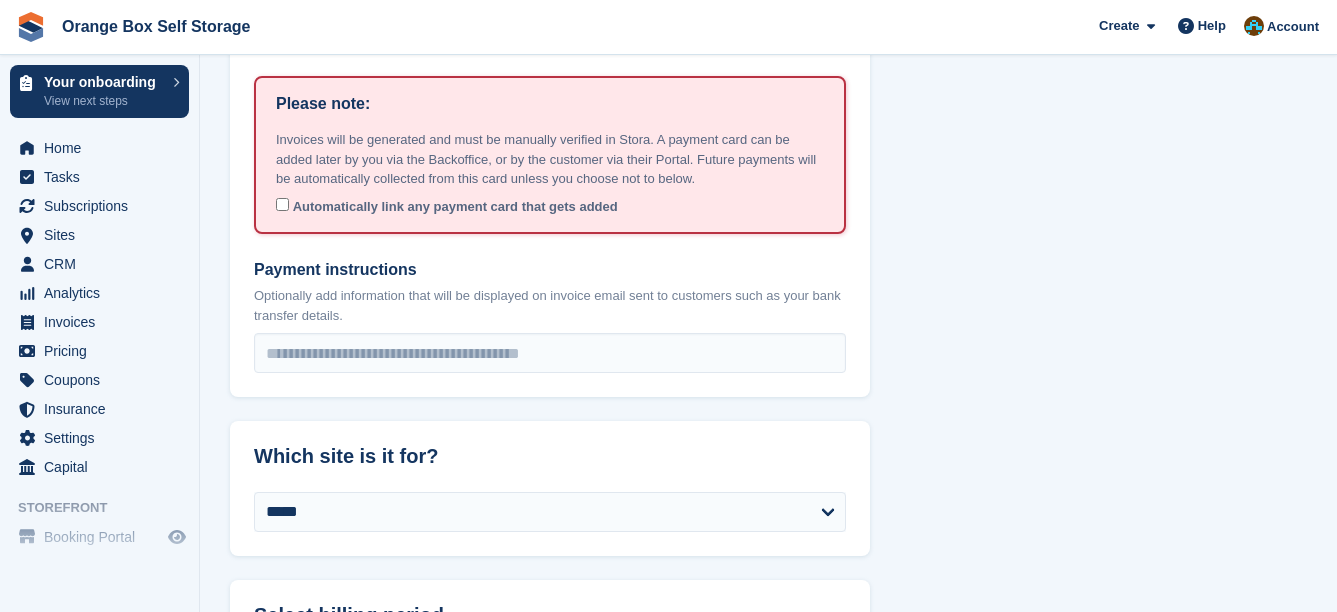 scroll, scrollTop: 800, scrollLeft: 0, axis: vertical 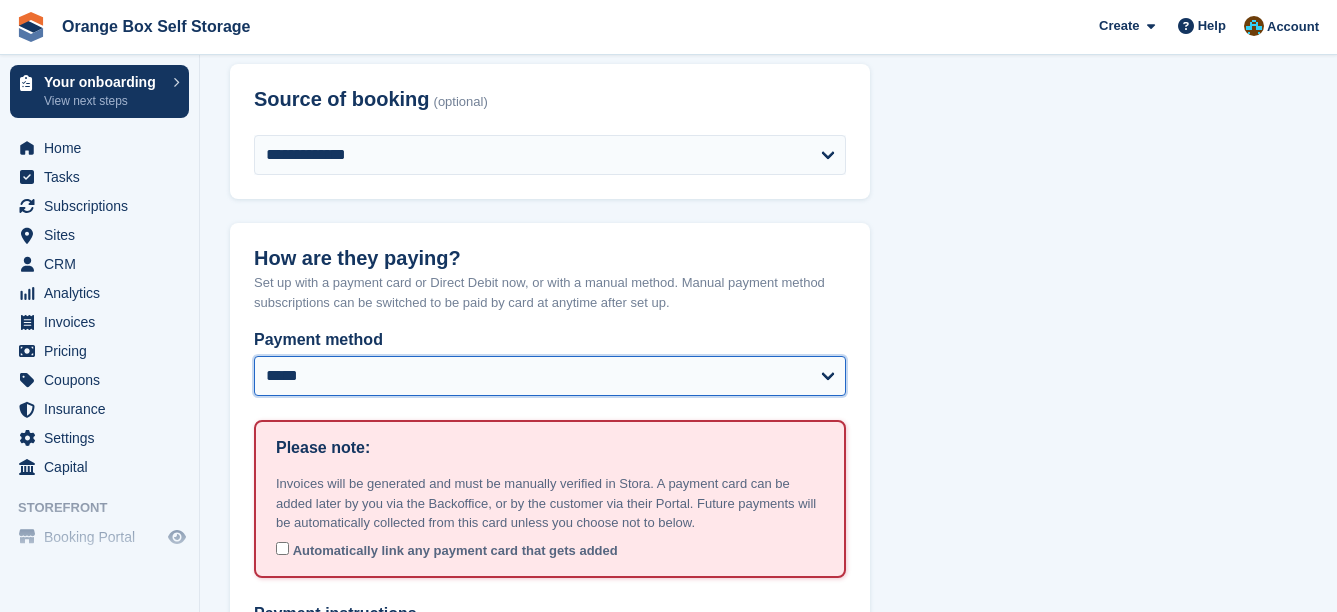 click on "**********" at bounding box center (550, 376) 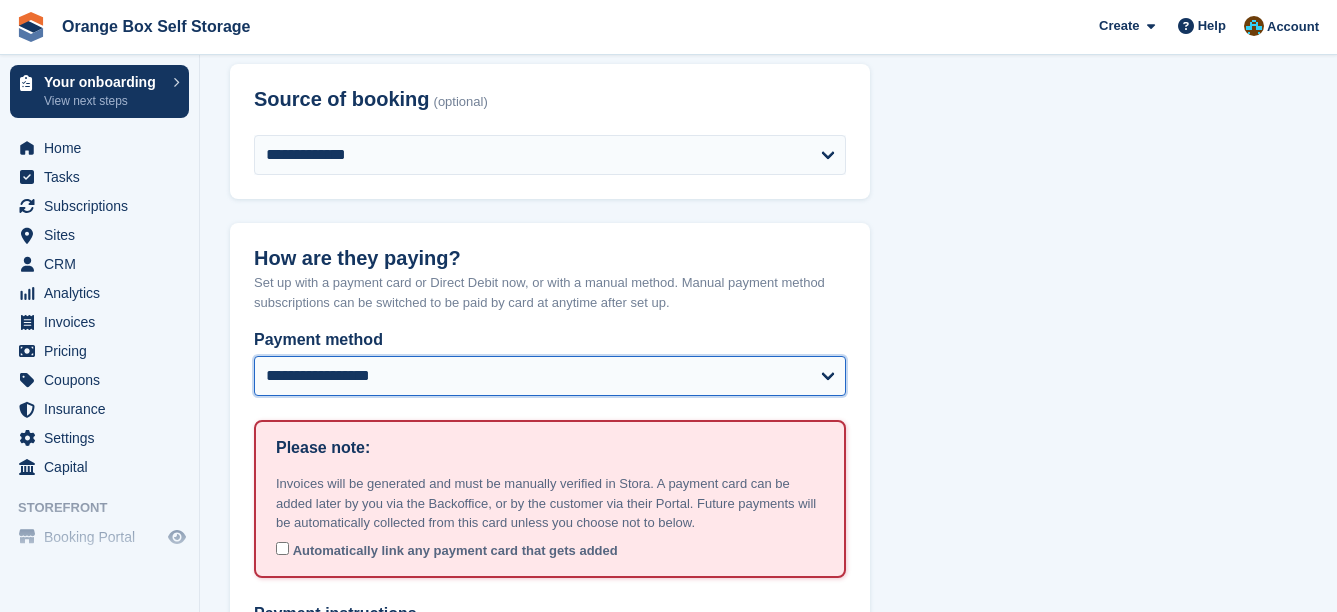 click on "**********" at bounding box center [550, 376] 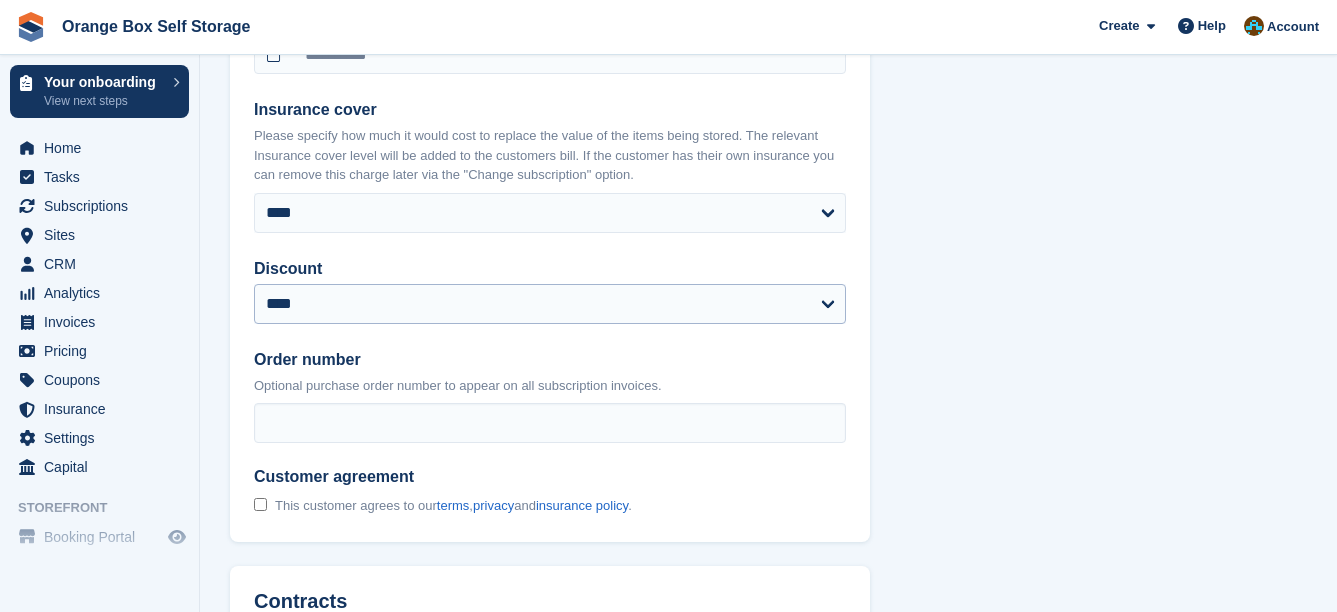 scroll, scrollTop: 1900, scrollLeft: 0, axis: vertical 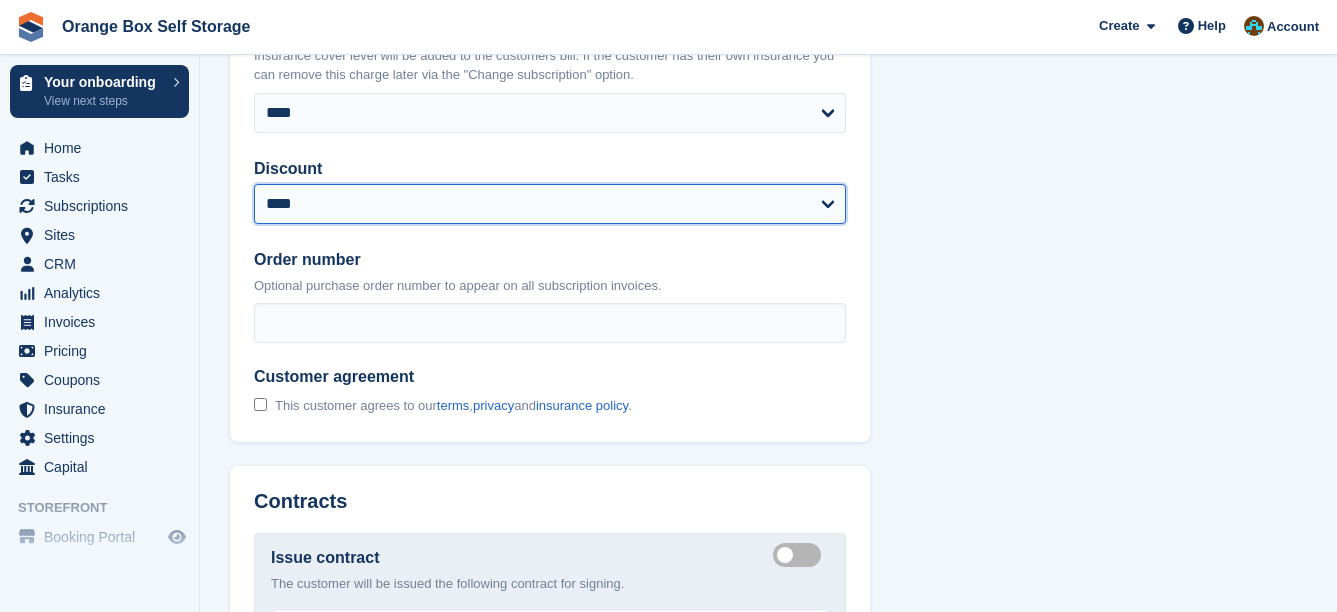 click on "**********" at bounding box center (550, 204) 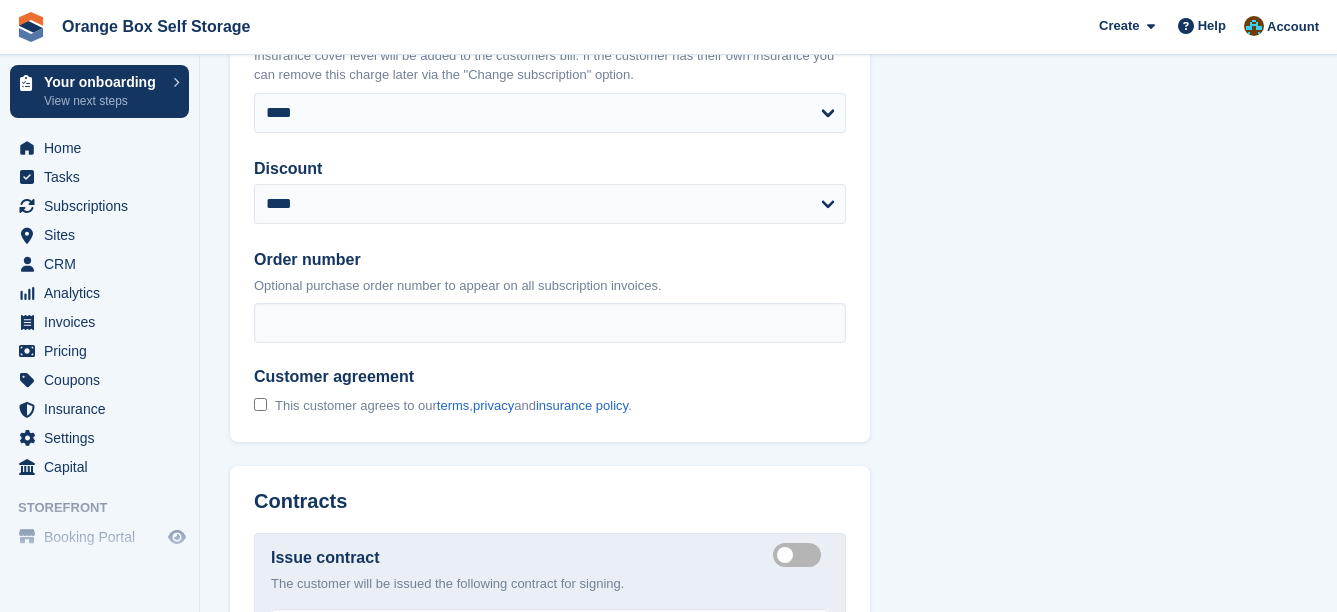 drag, startPoint x: 1002, startPoint y: 315, endPoint x: 1007, endPoint y: 324, distance: 10.29563 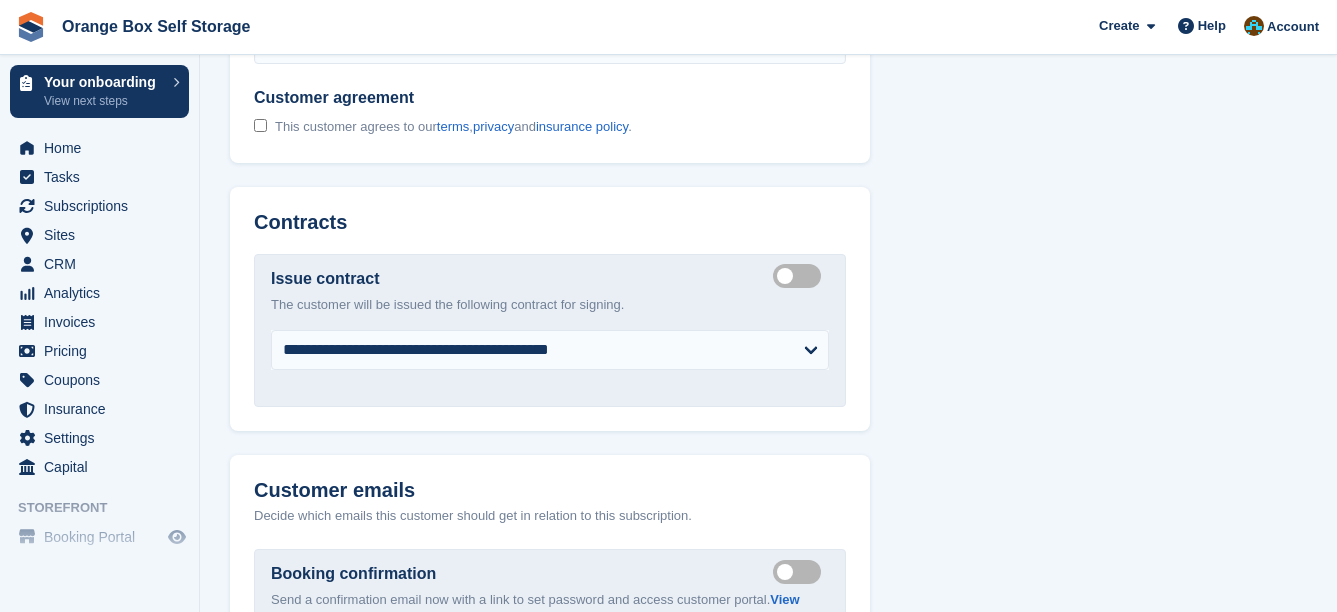 scroll, scrollTop: 2725, scrollLeft: 0, axis: vertical 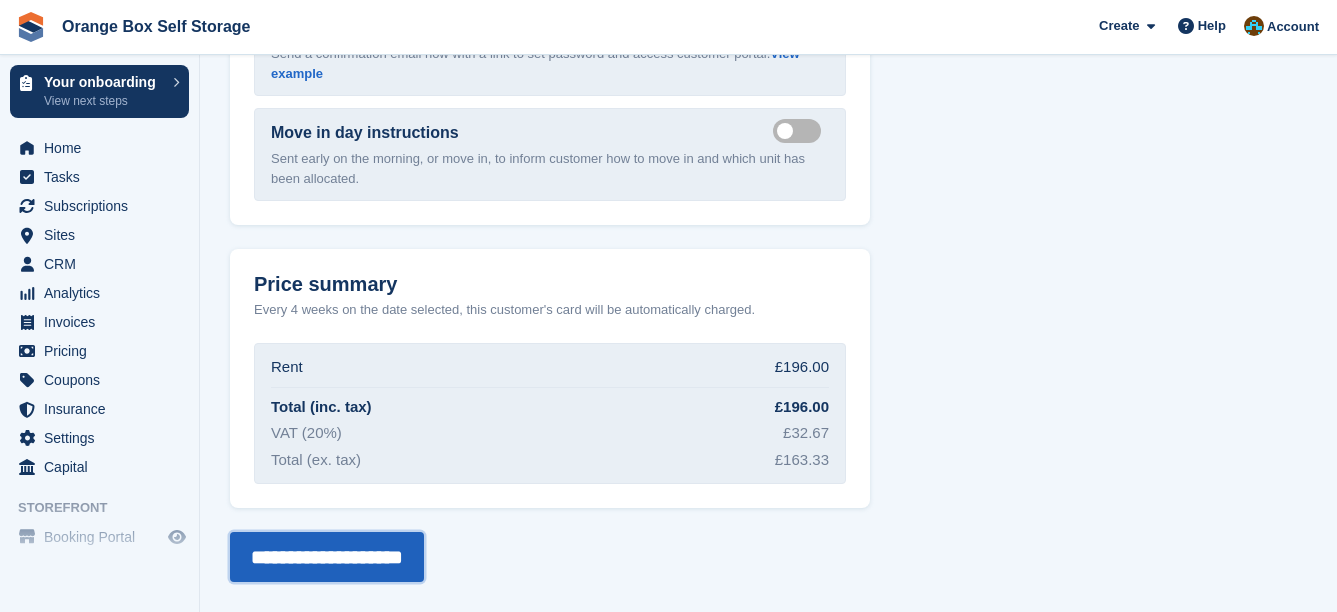 click on "**********" at bounding box center (327, 557) 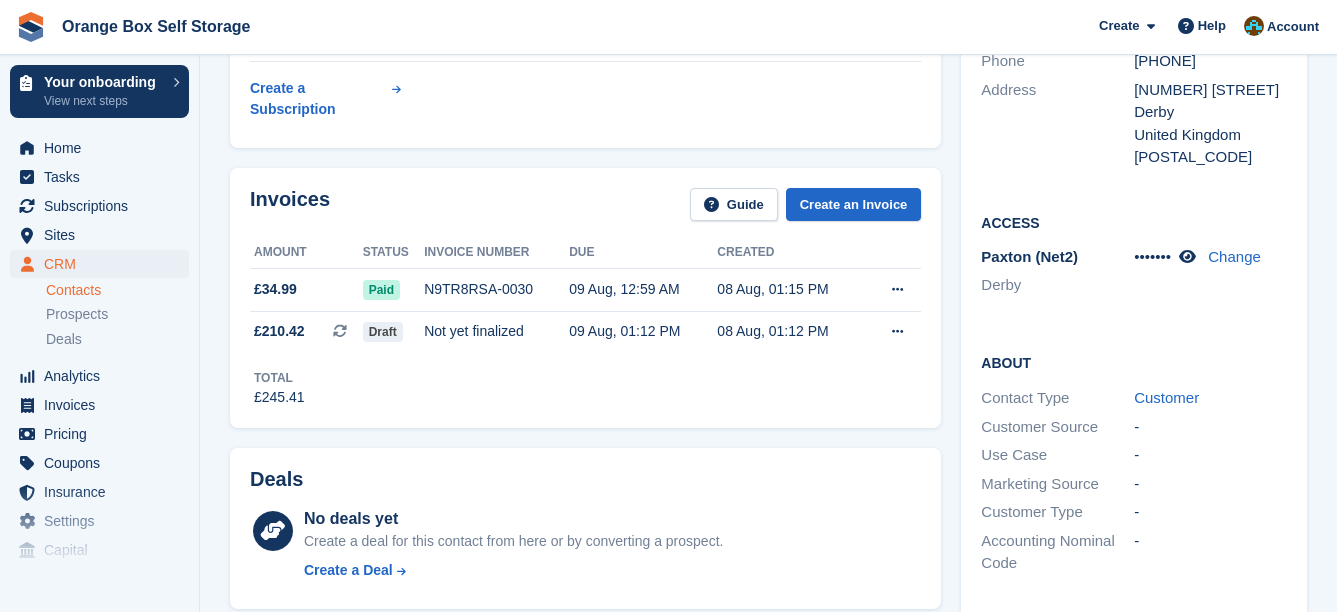 scroll, scrollTop: 500, scrollLeft: 0, axis: vertical 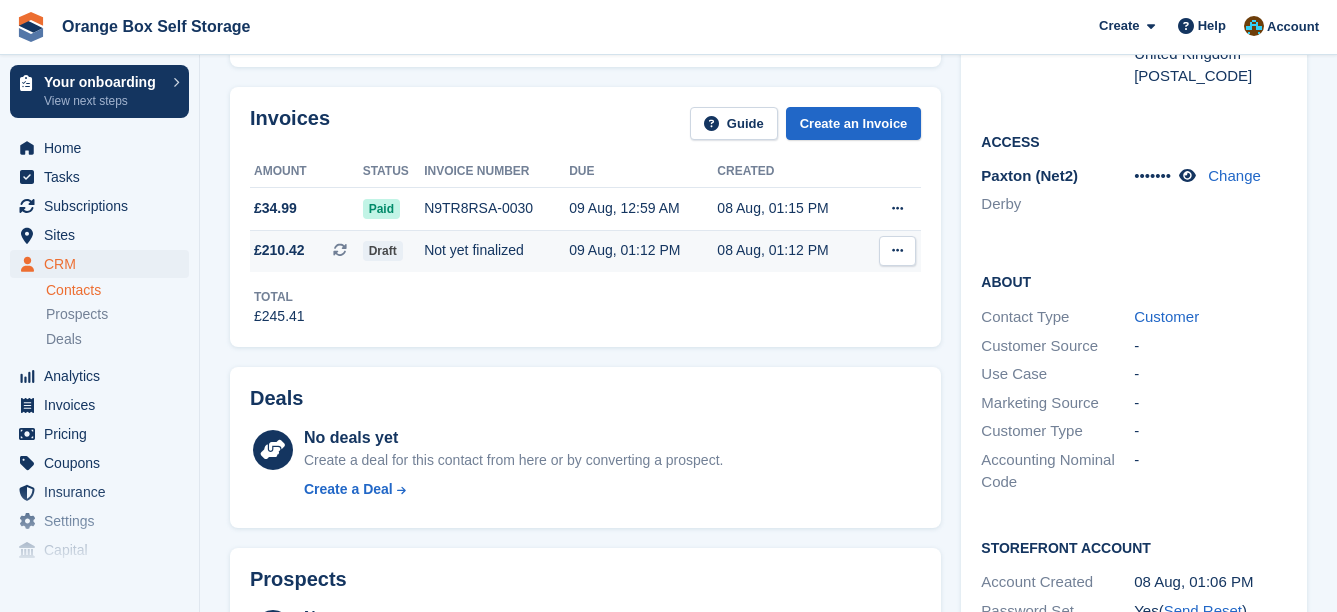 click on "Draft" at bounding box center (394, 251) 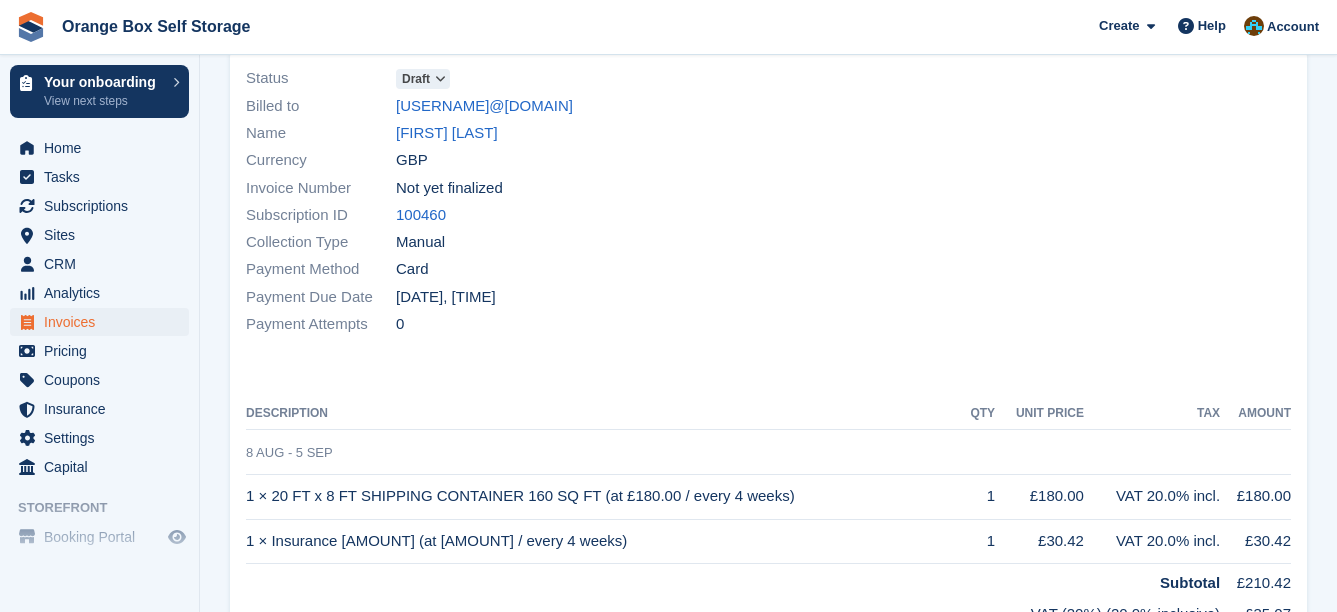 scroll, scrollTop: 0, scrollLeft: 0, axis: both 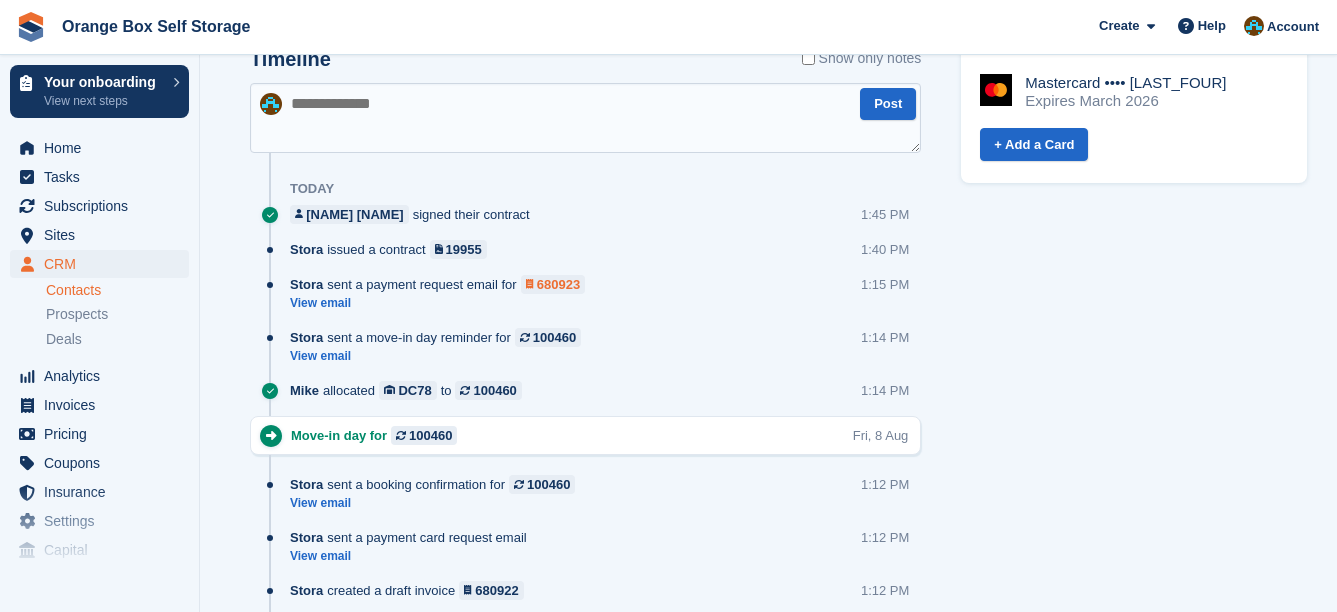 click on "680923" at bounding box center [558, 284] 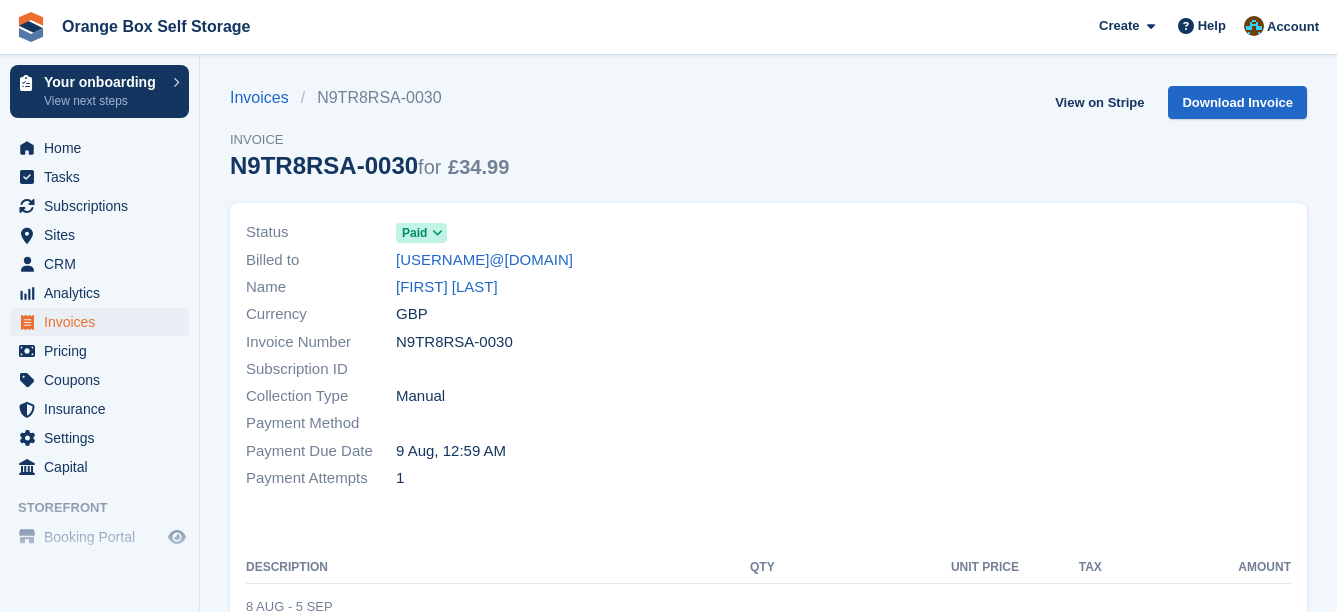 scroll, scrollTop: 0, scrollLeft: 0, axis: both 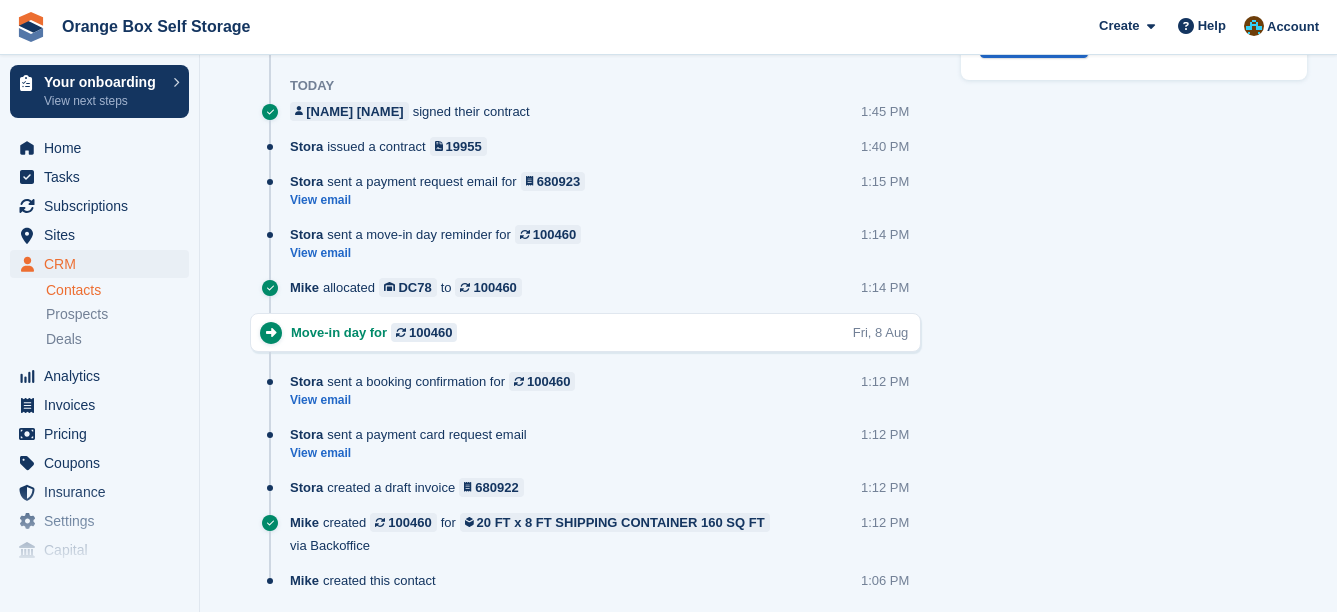 click on "Contacts" at bounding box center (117, 290) 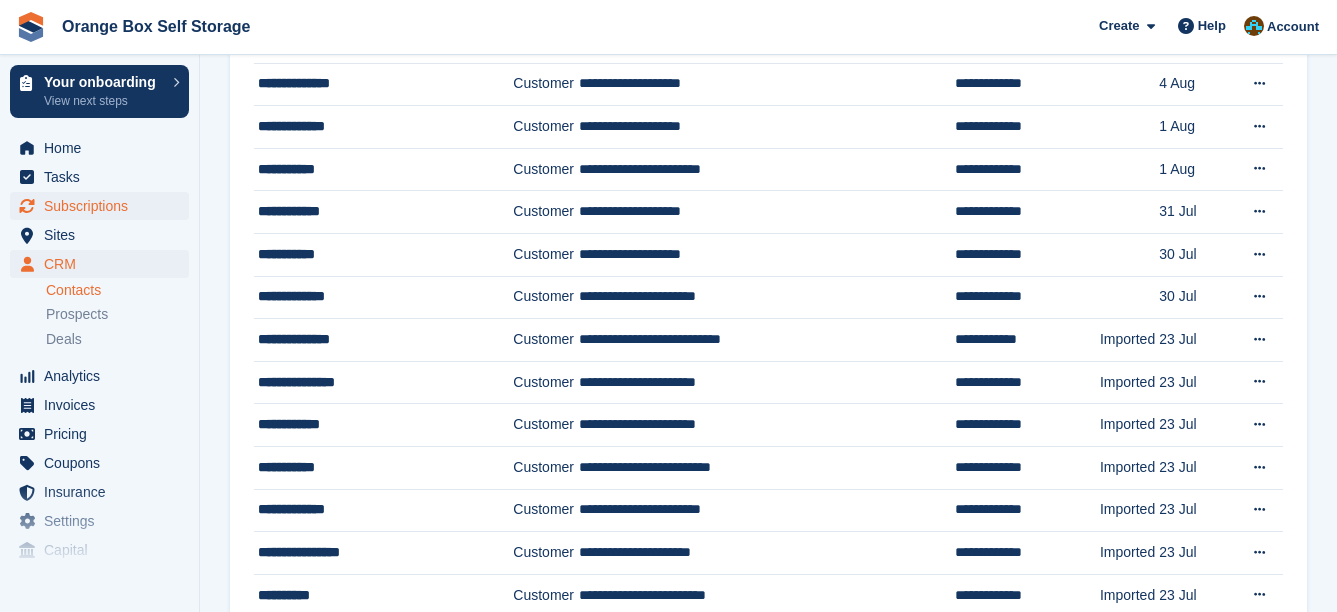 scroll, scrollTop: 0, scrollLeft: 0, axis: both 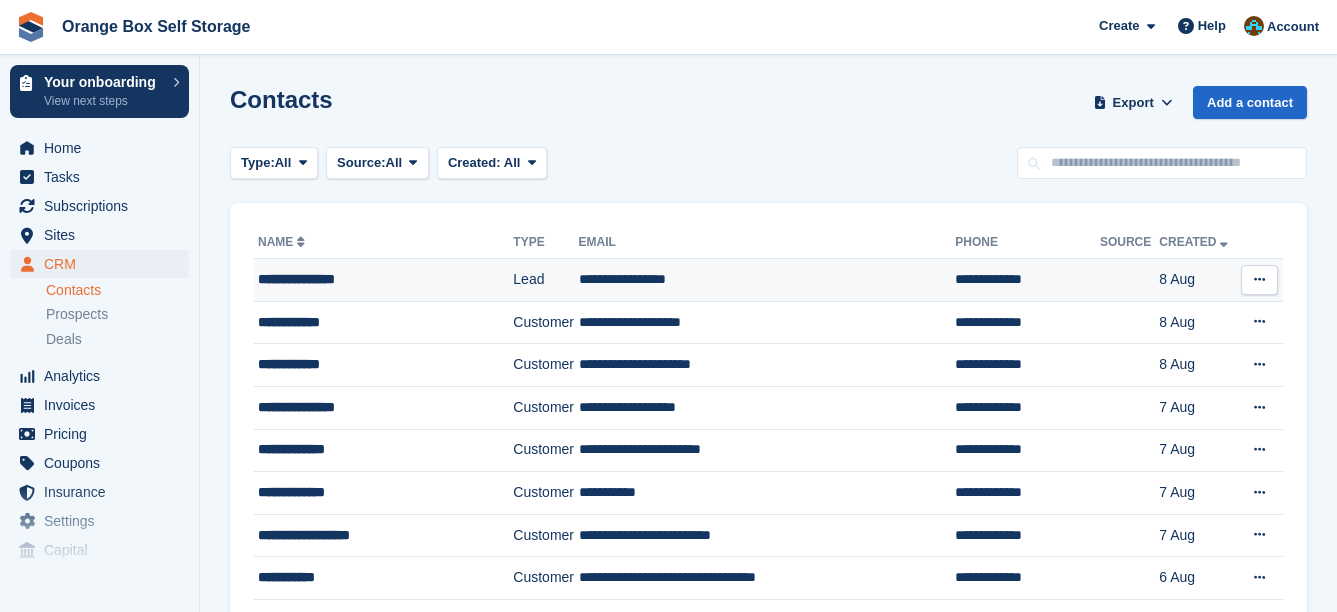 click on "**********" at bounding box center (383, 280) 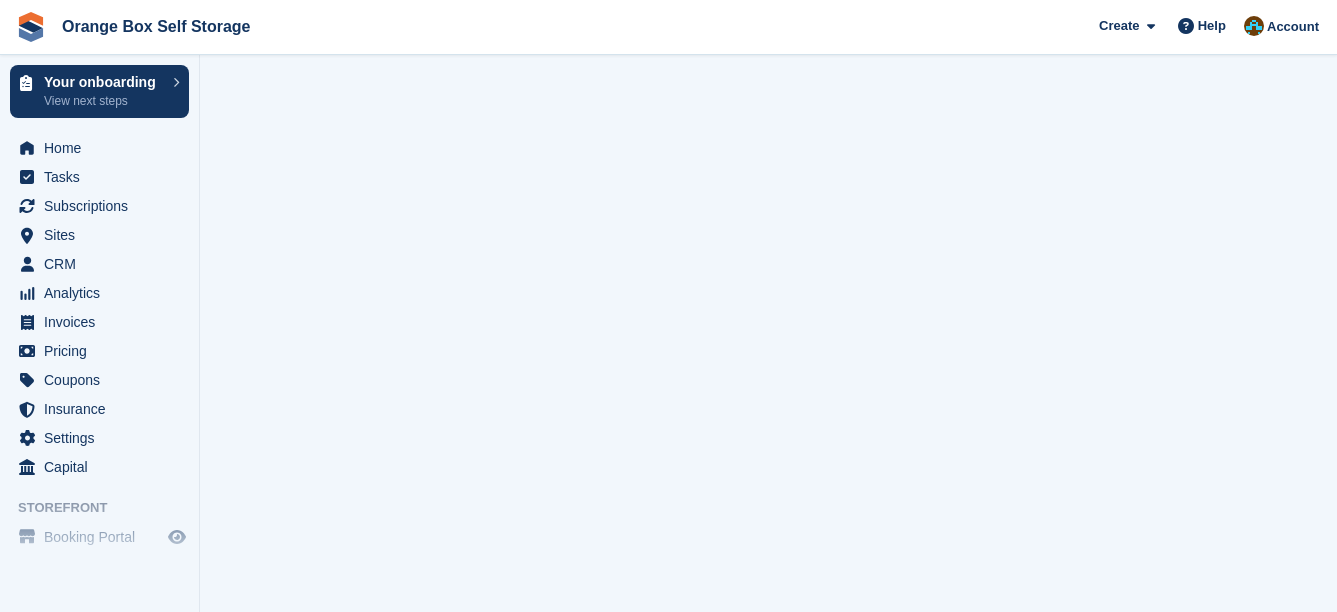 scroll, scrollTop: 0, scrollLeft: 0, axis: both 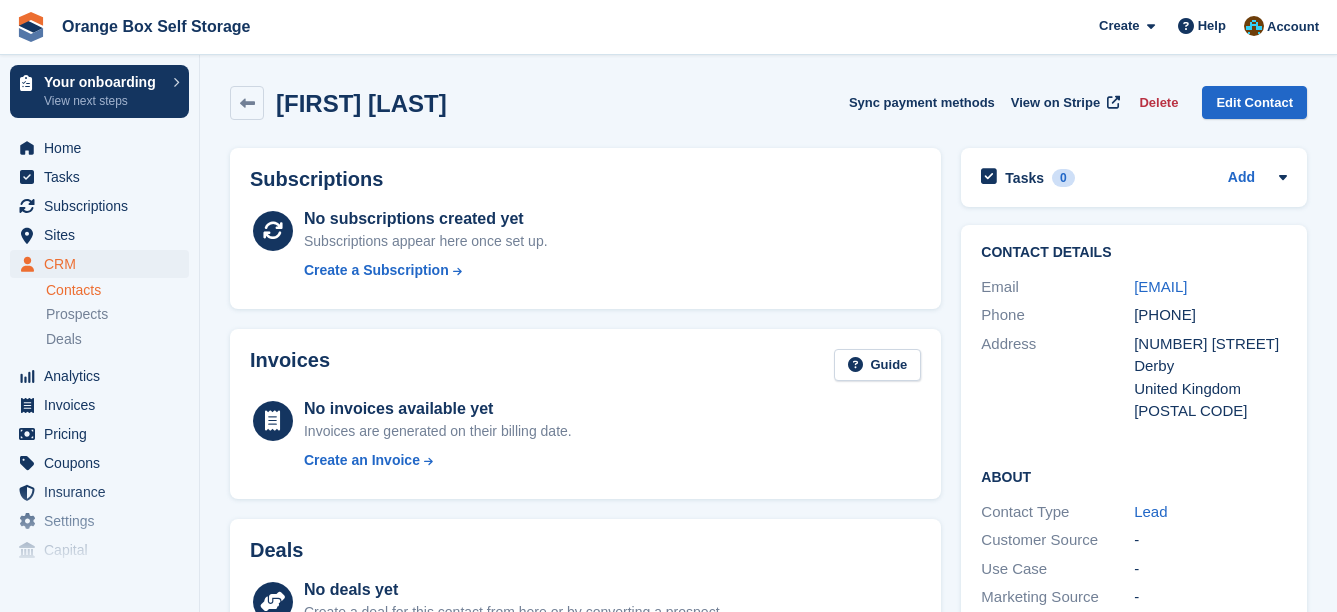 click on "[POSTAL CODE]" at bounding box center [1210, 411] 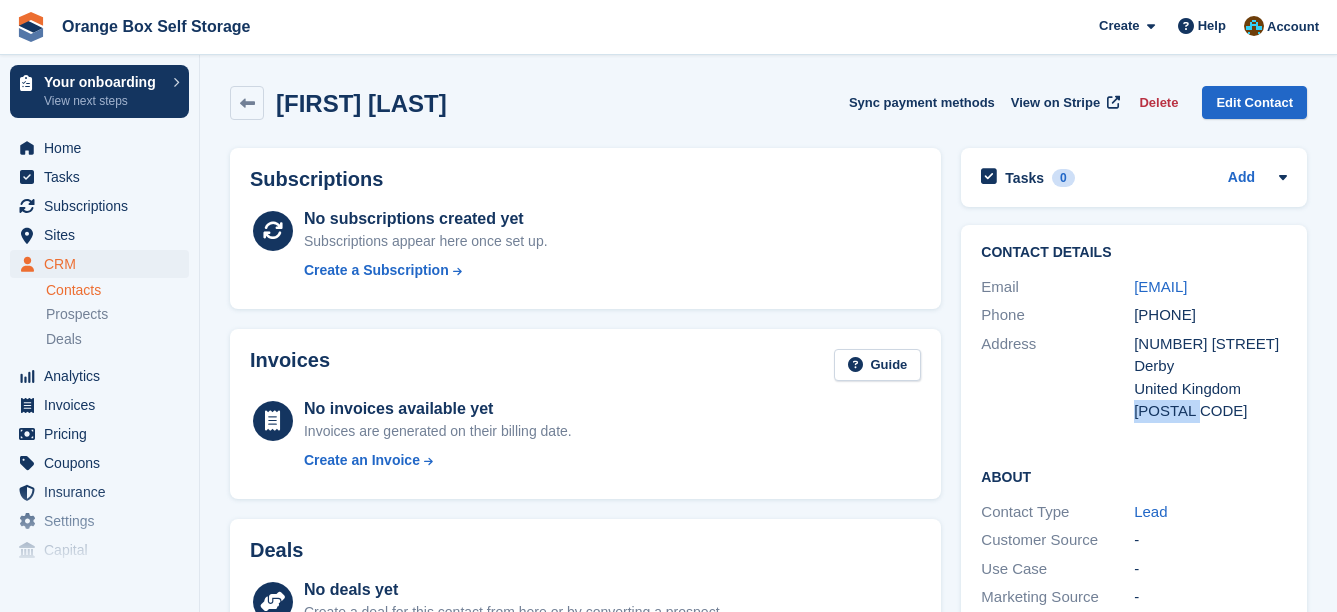 drag, startPoint x: 1193, startPoint y: 417, endPoint x: 1153, endPoint y: 414, distance: 40.112343 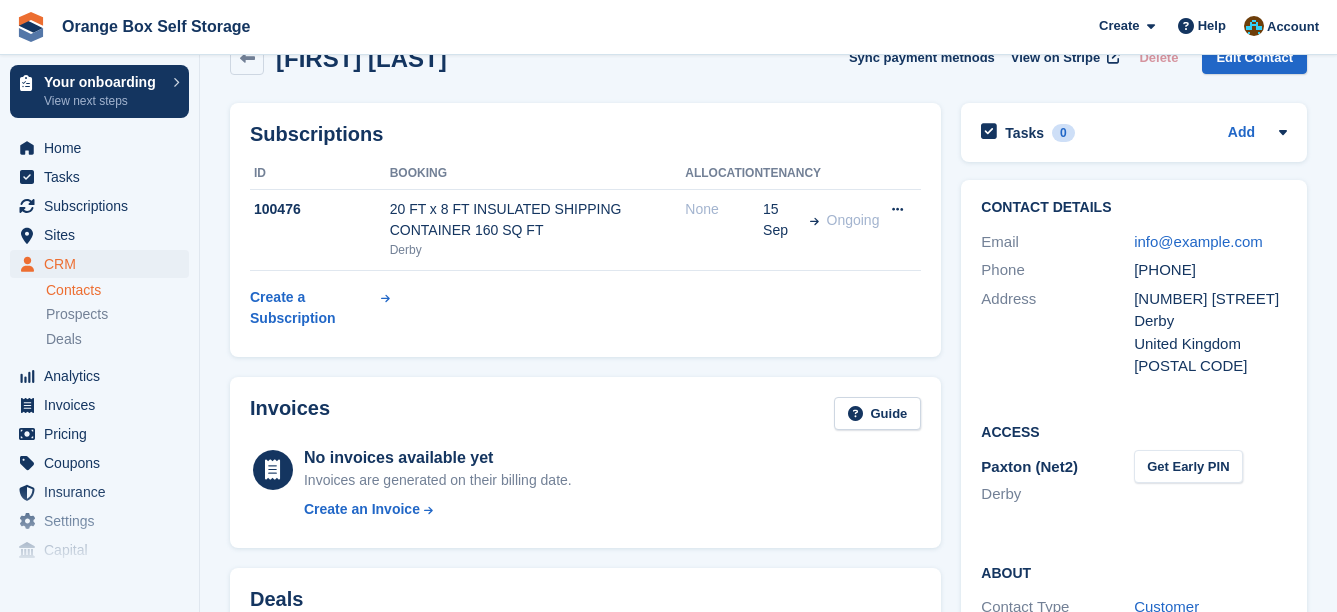 scroll, scrollTop: 0, scrollLeft: 0, axis: both 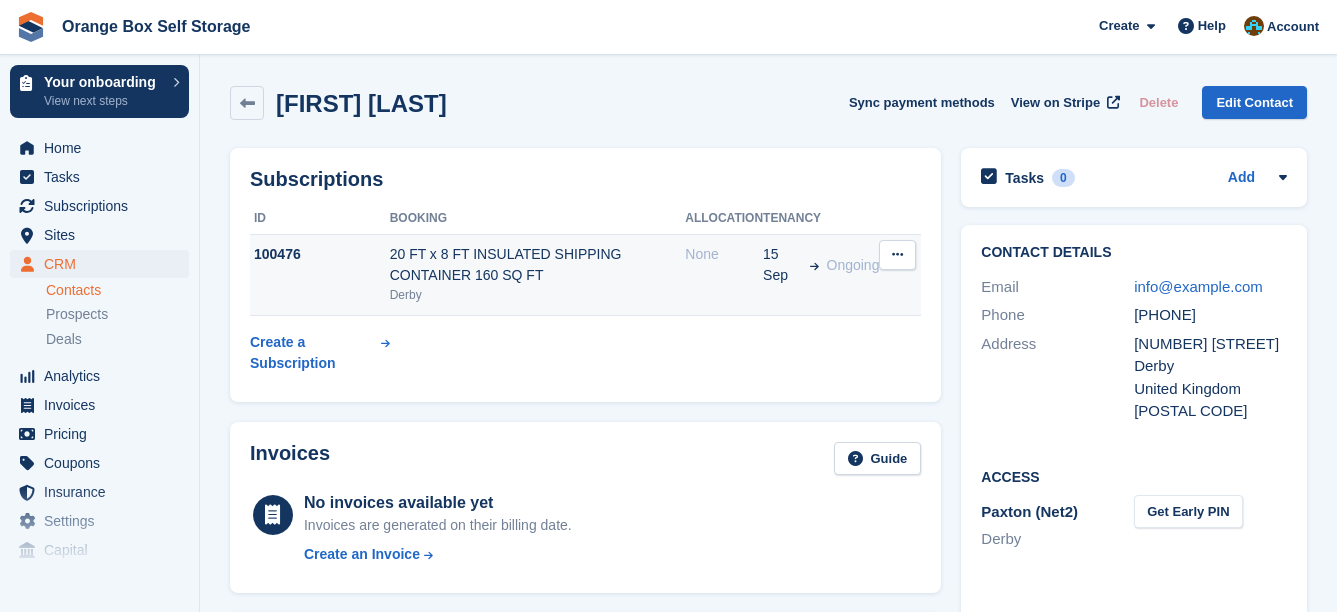 click on "20 FT x 8 FT INSULATED SHIPPING CONTAINER 160 SQ FT" at bounding box center (538, 265) 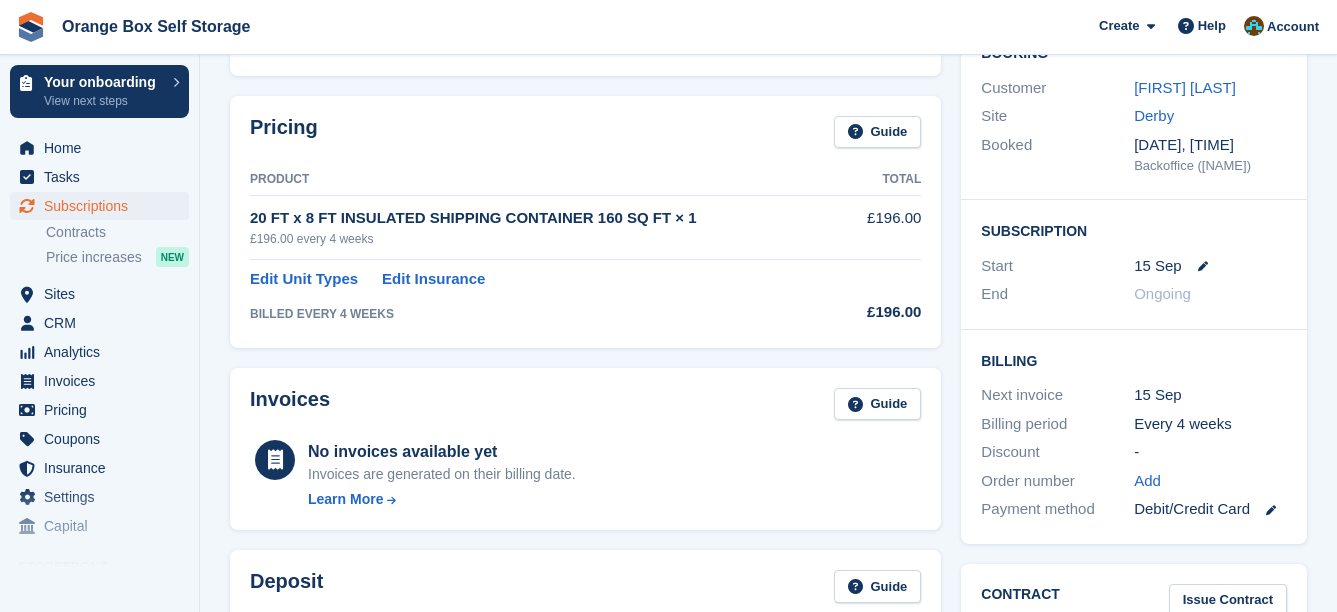 scroll, scrollTop: 200, scrollLeft: 0, axis: vertical 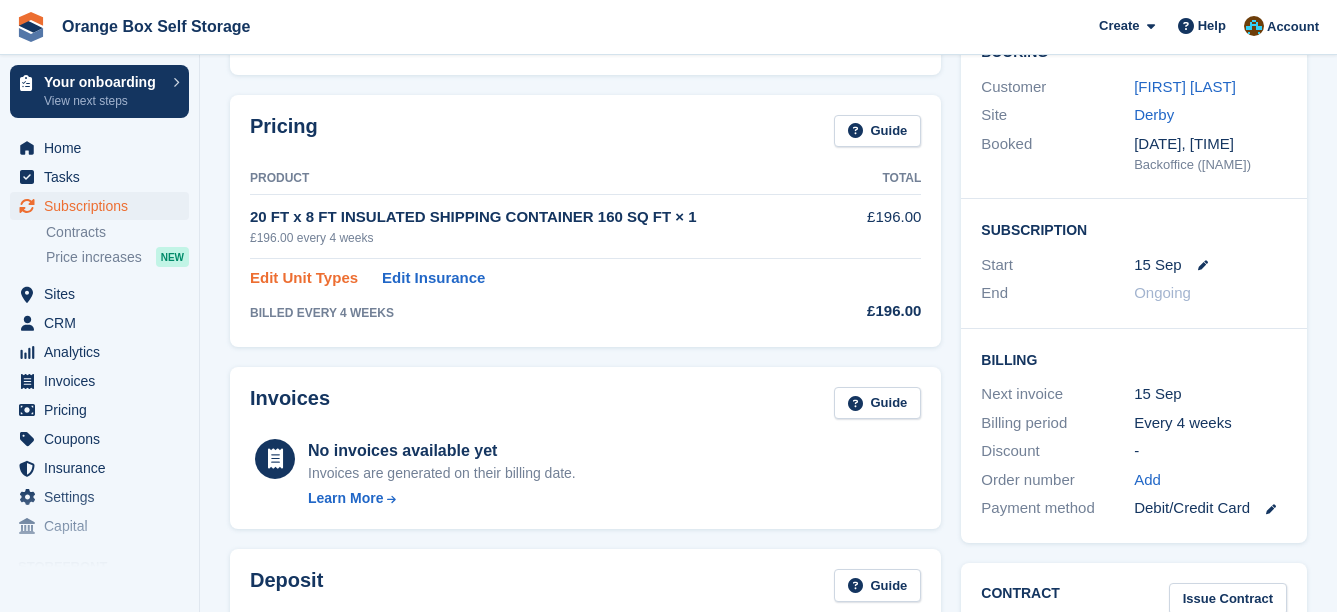 click on "Edit Unit Types" at bounding box center [304, 278] 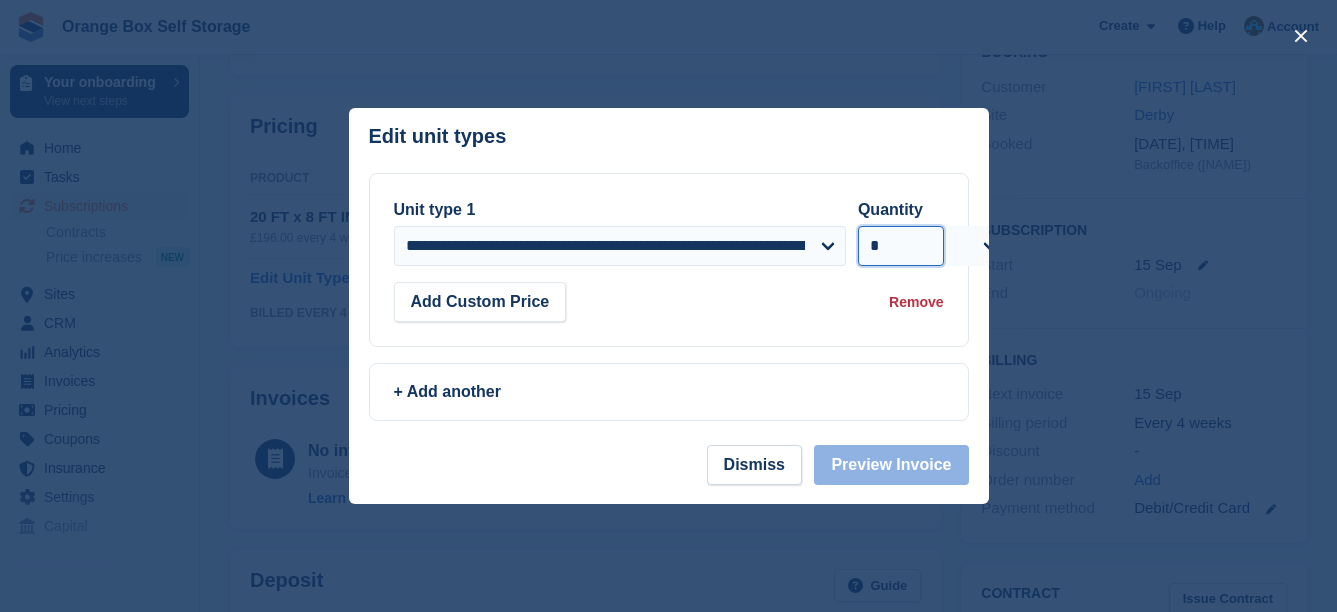 click on "*
*
*
*
*
*
*
*
*
**
**
**
**
**
**
**
**
**
**
**
**
**
**
**
**
**
**
**
**
**
**
**
**
**
**
**
**
**
**
**
**
**
**
**
**
**
**
**
**
**
**
**
**
**
**
**
**
**
**
**
**
**
**
**
**
**
**
**
**
**
**
**
**
**
**
**
**
**
**
**
**
**
**
**
**
**
**
**
**
**
**
**
**
**
**
**
**
**
**
***" at bounding box center [901, 246] 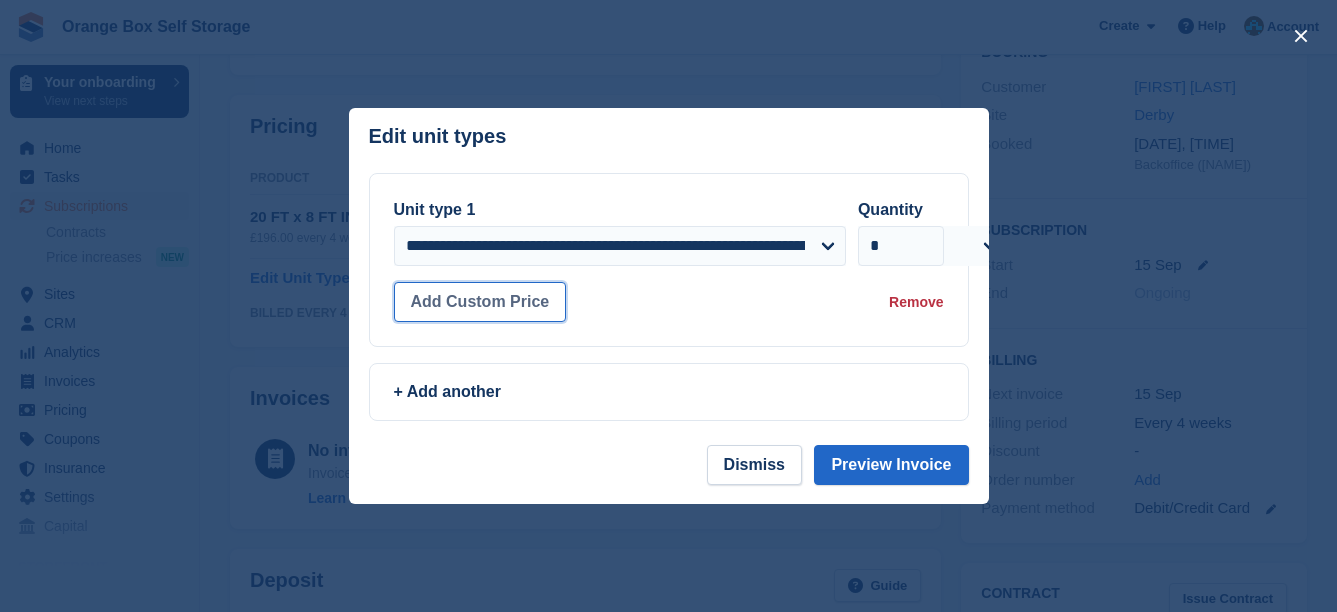 click on "Add Custom Price" at bounding box center [480, 302] 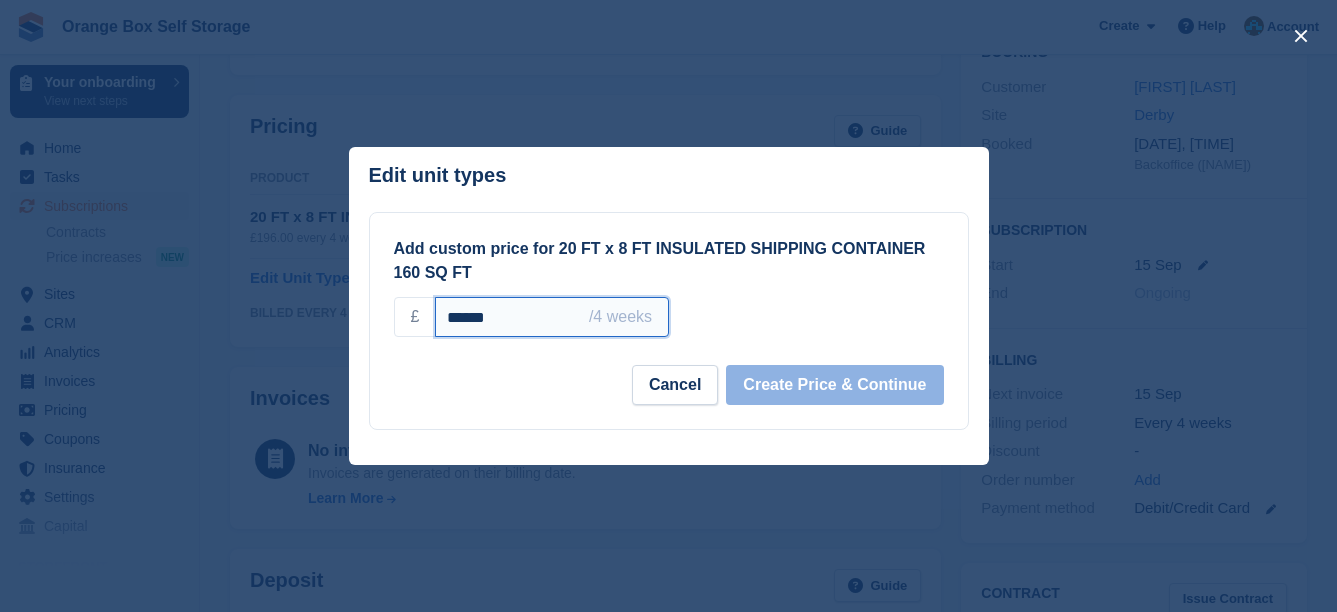 click on "******" at bounding box center (551, 317) 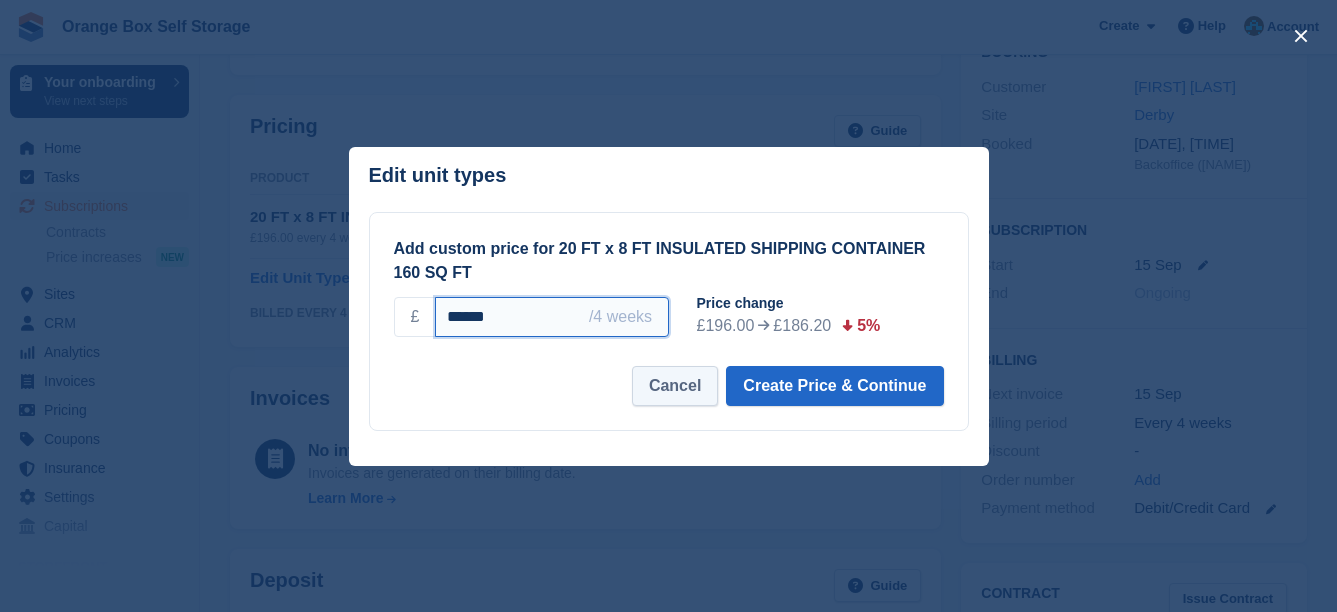 type on "******" 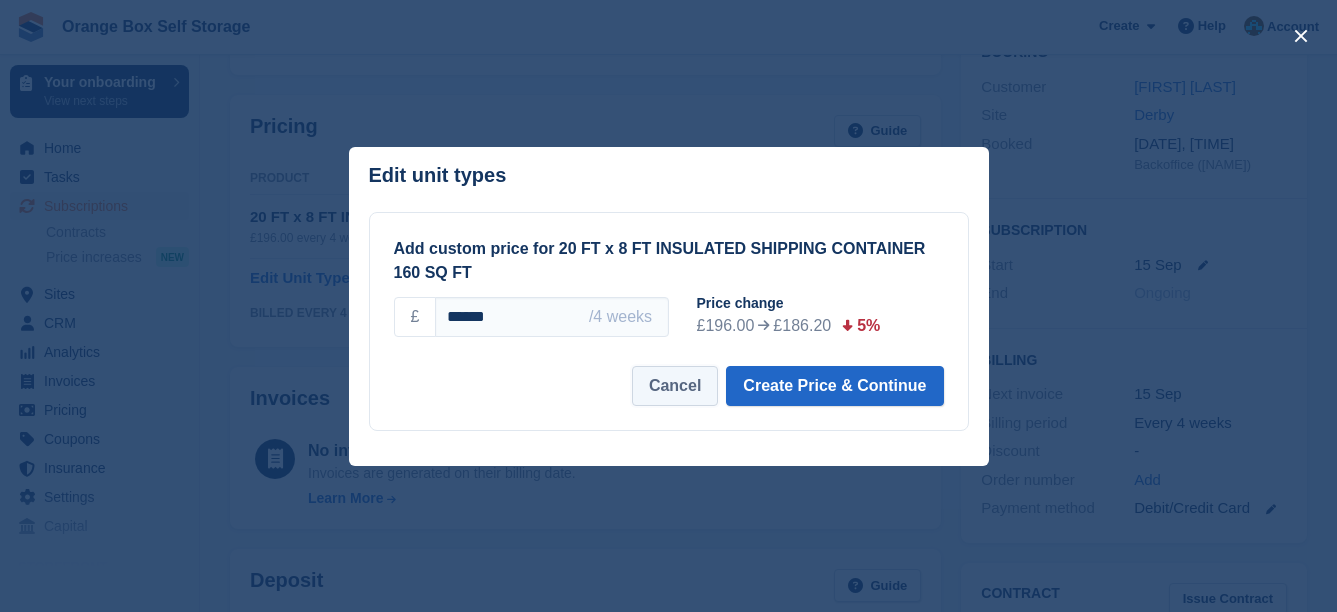 click on "Cancel" at bounding box center (675, 386) 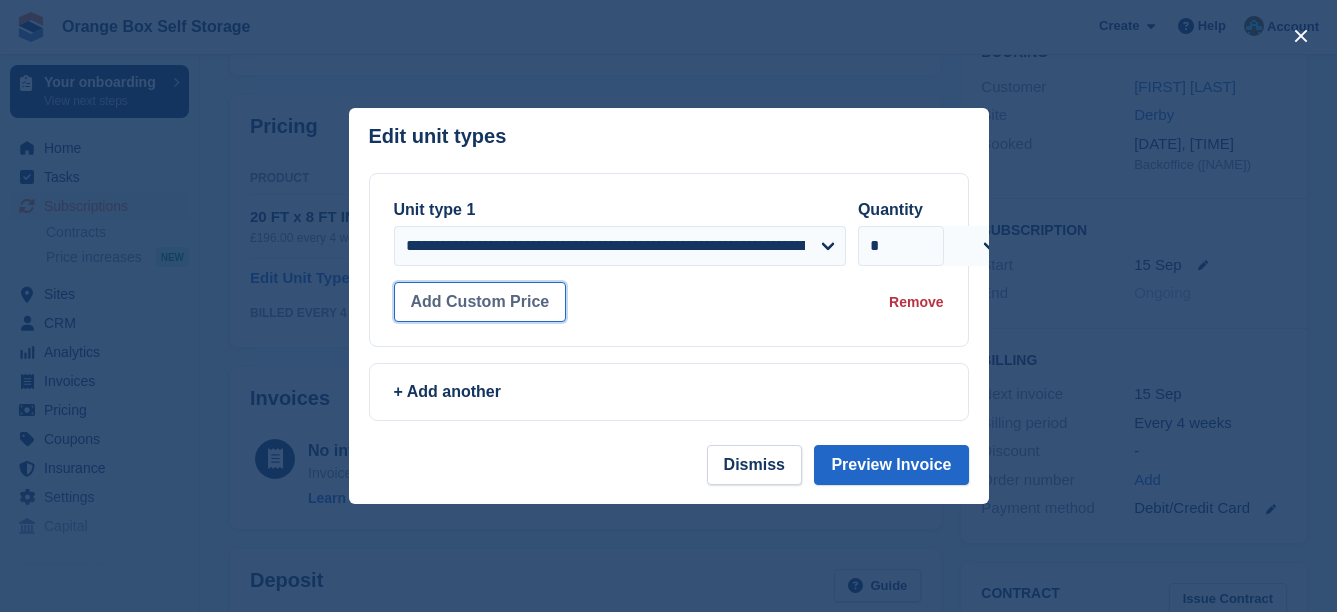 click on "Add Custom Price" at bounding box center (480, 302) 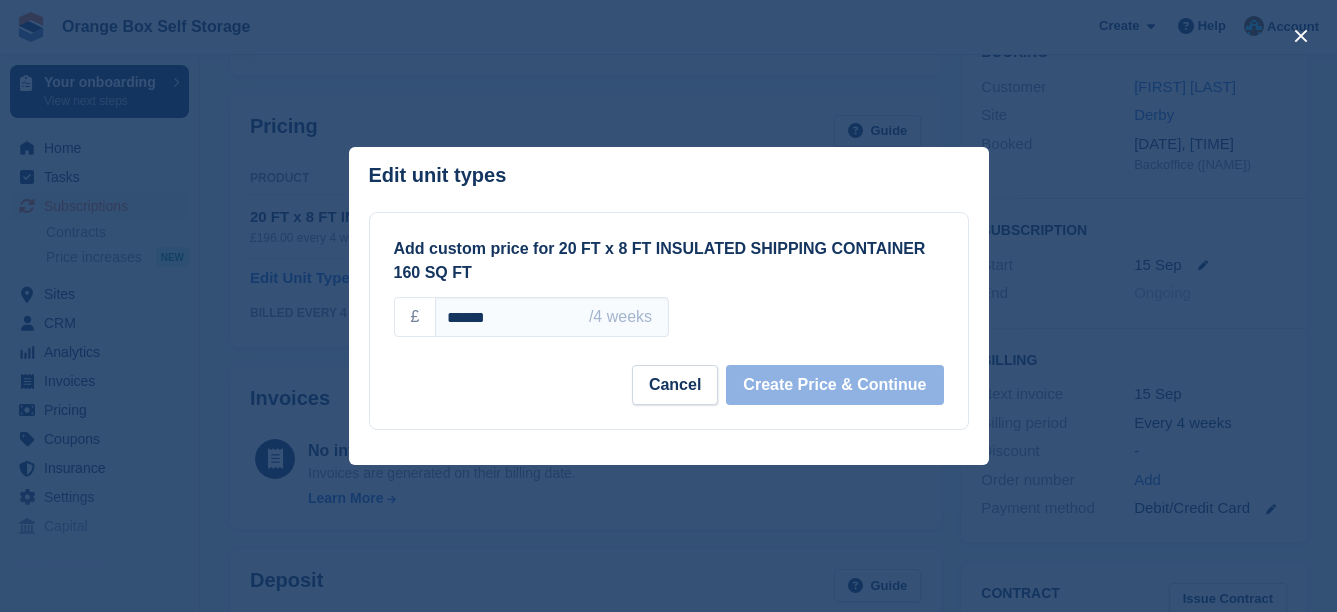 drag, startPoint x: 503, startPoint y: 314, endPoint x: 405, endPoint y: 321, distance: 98.24968 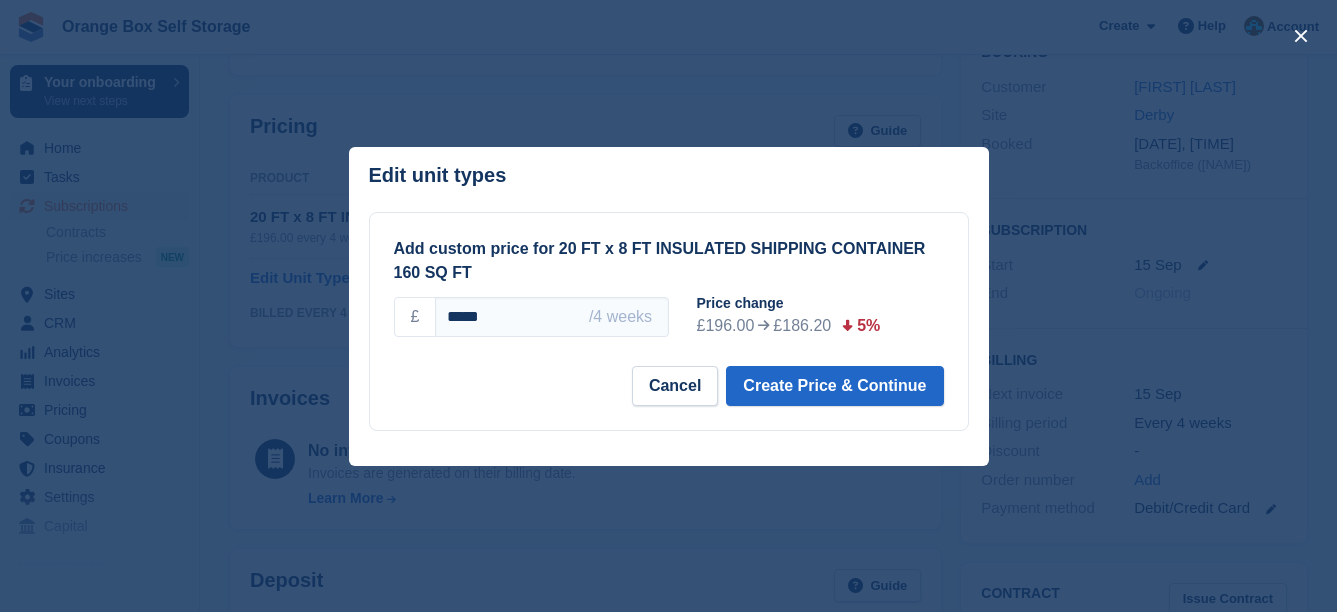 type on "*****" 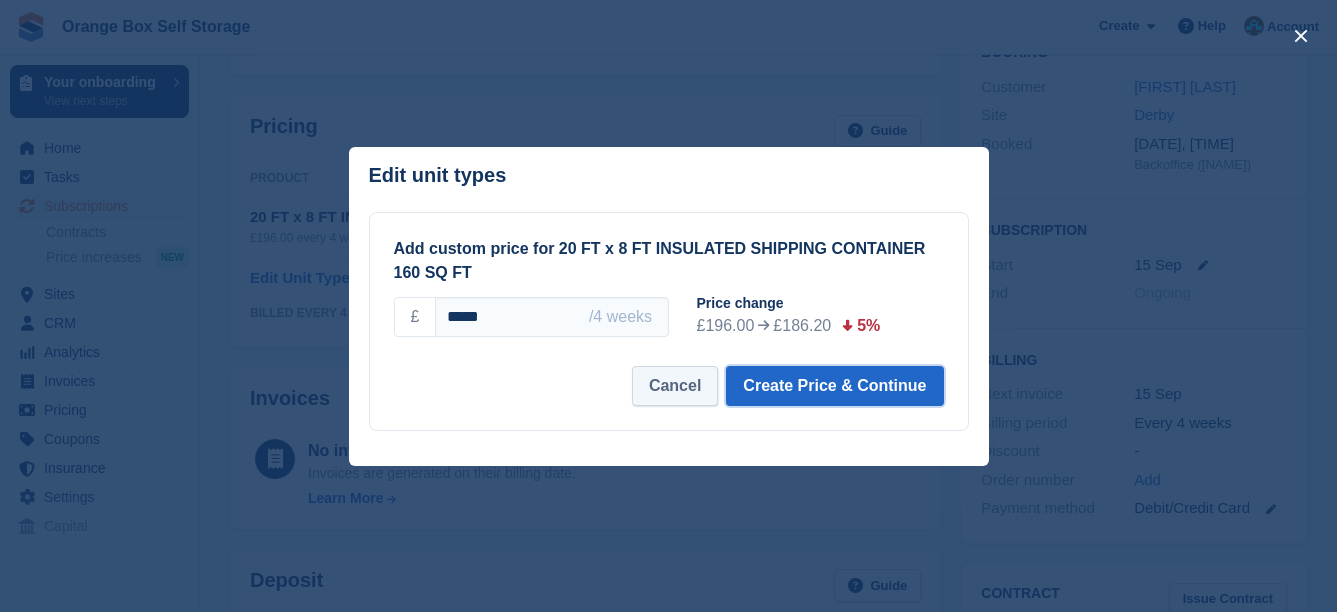 click on "Create Price & Continue" at bounding box center [834, 386] 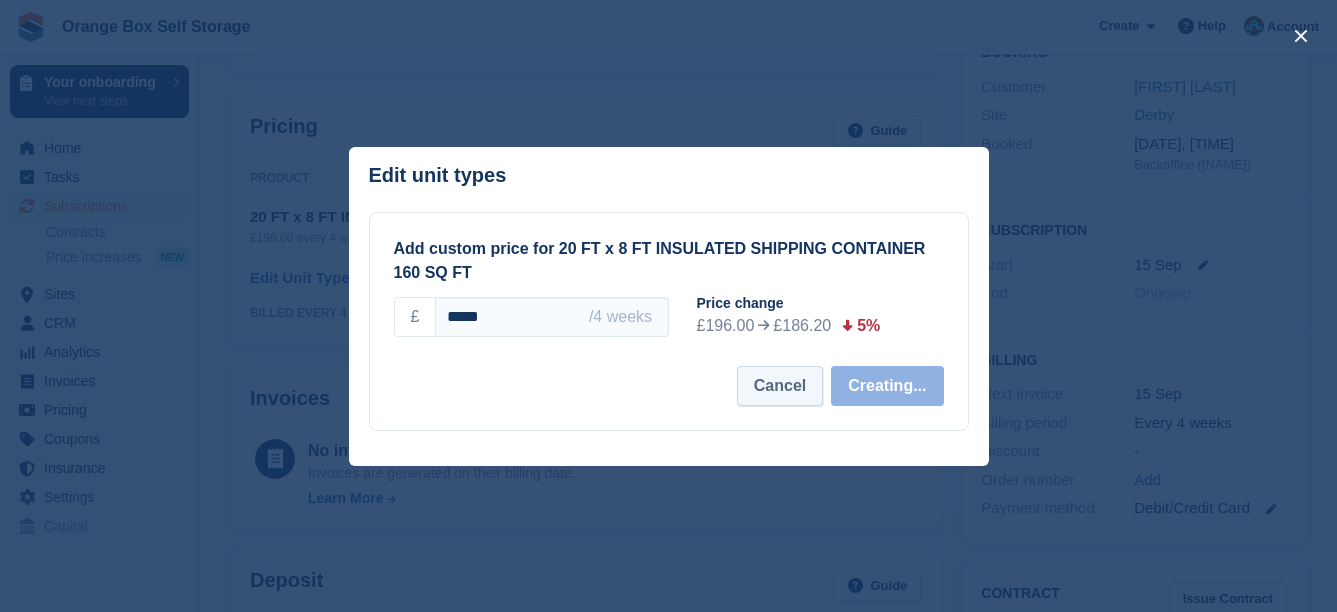 select on "*****" 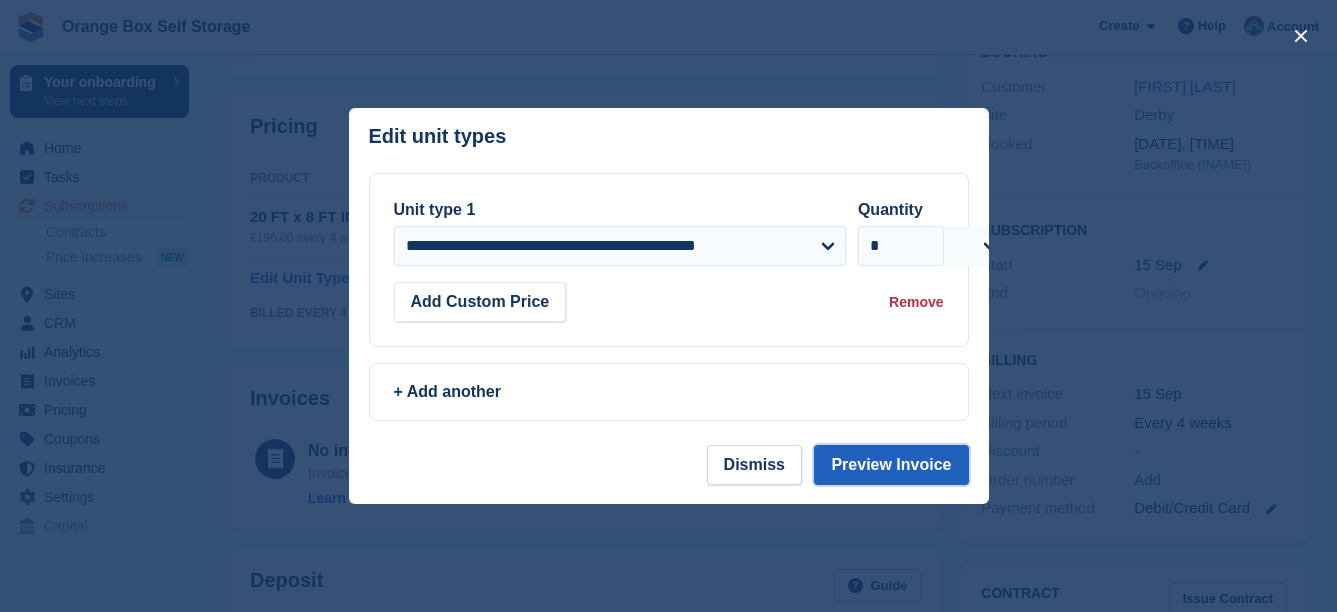 click on "Preview Invoice" at bounding box center [891, 465] 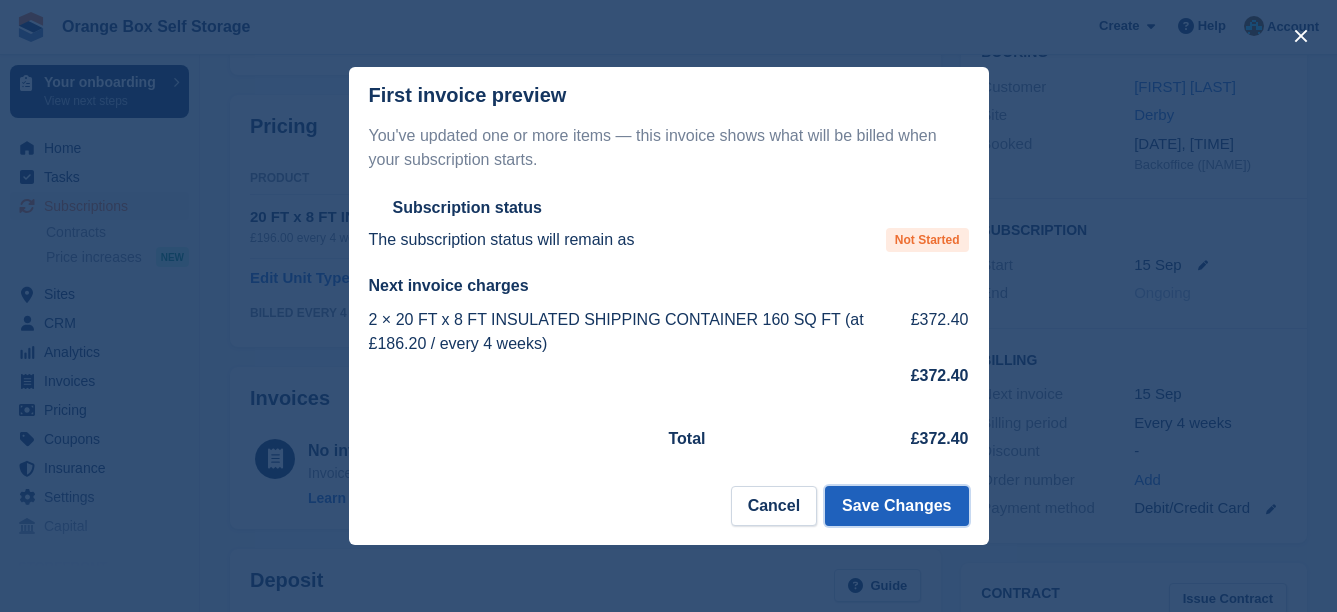 click on "Save Changes" at bounding box center [896, 506] 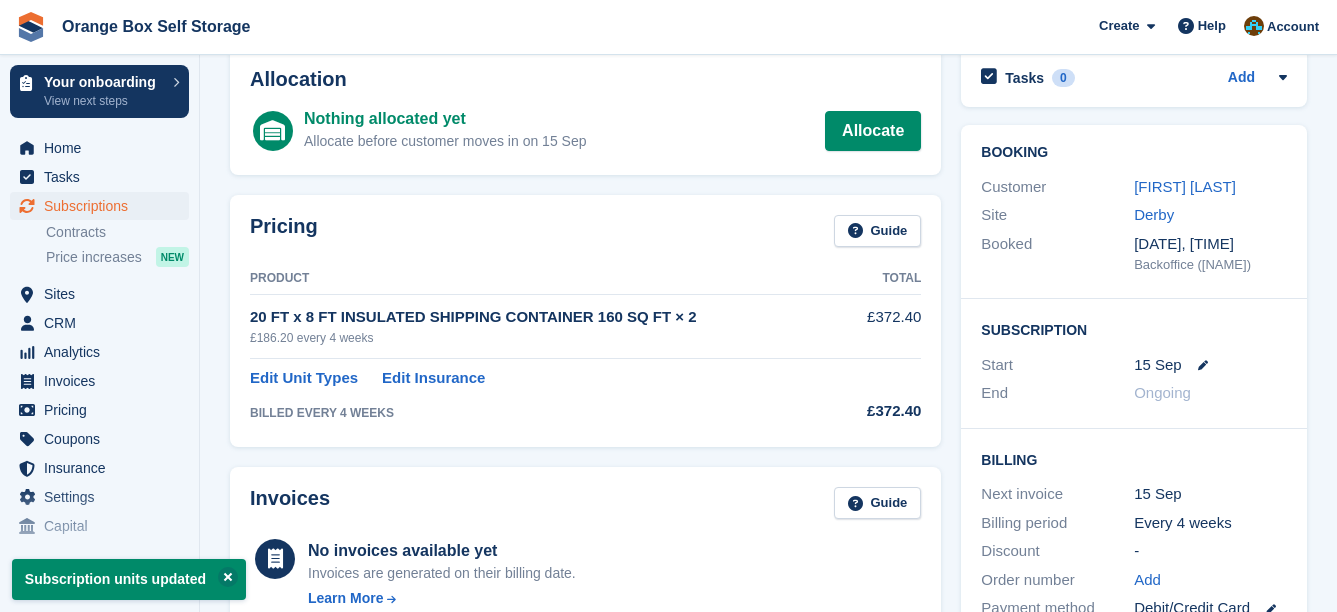 scroll, scrollTop: 0, scrollLeft: 0, axis: both 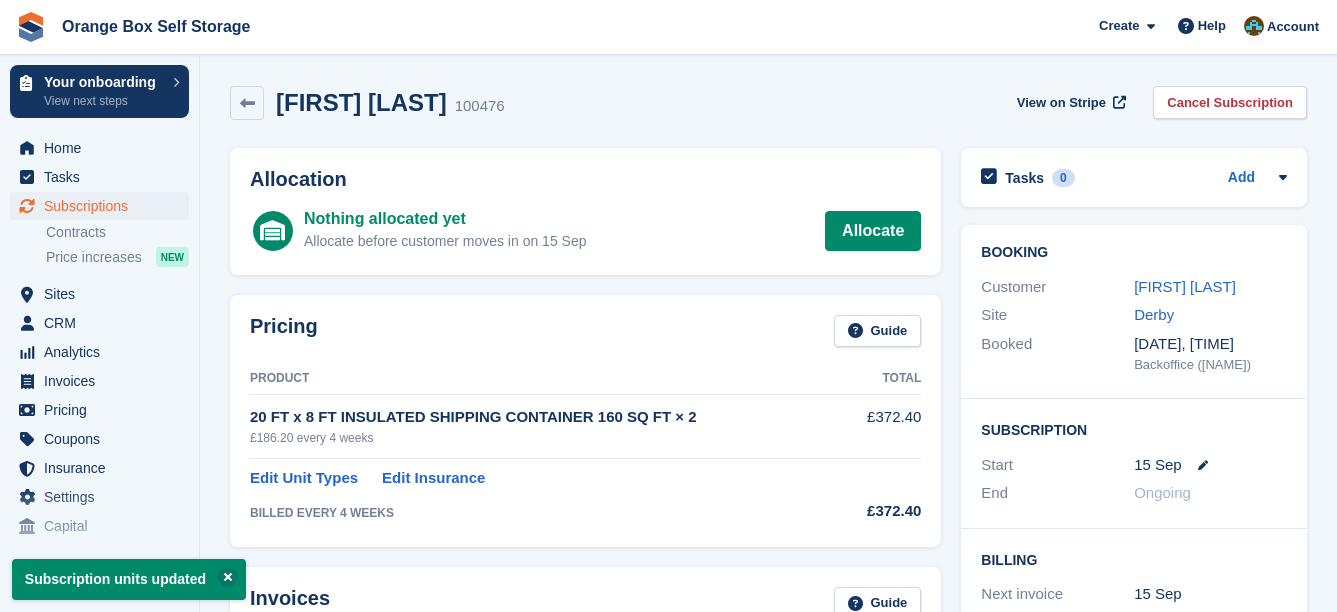 click on "Nothing allocated yet
Allocate before customer moves in on [DATE]
Allocate" at bounding box center [612, 231] 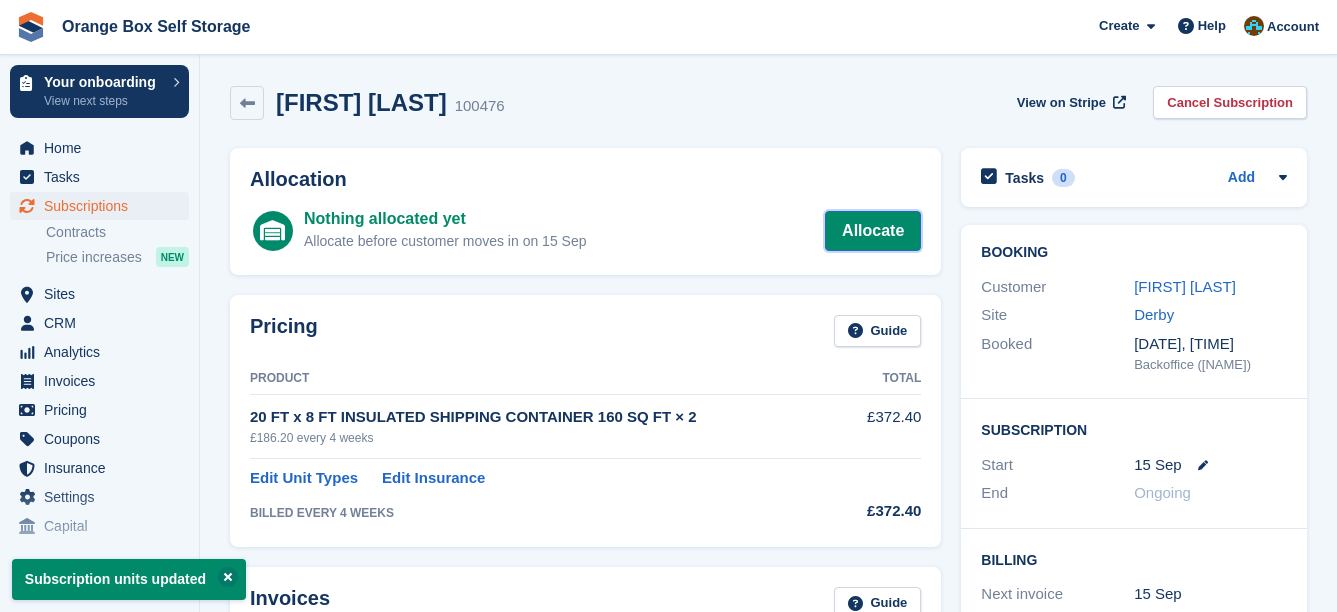 click on "Allocate" at bounding box center [873, 231] 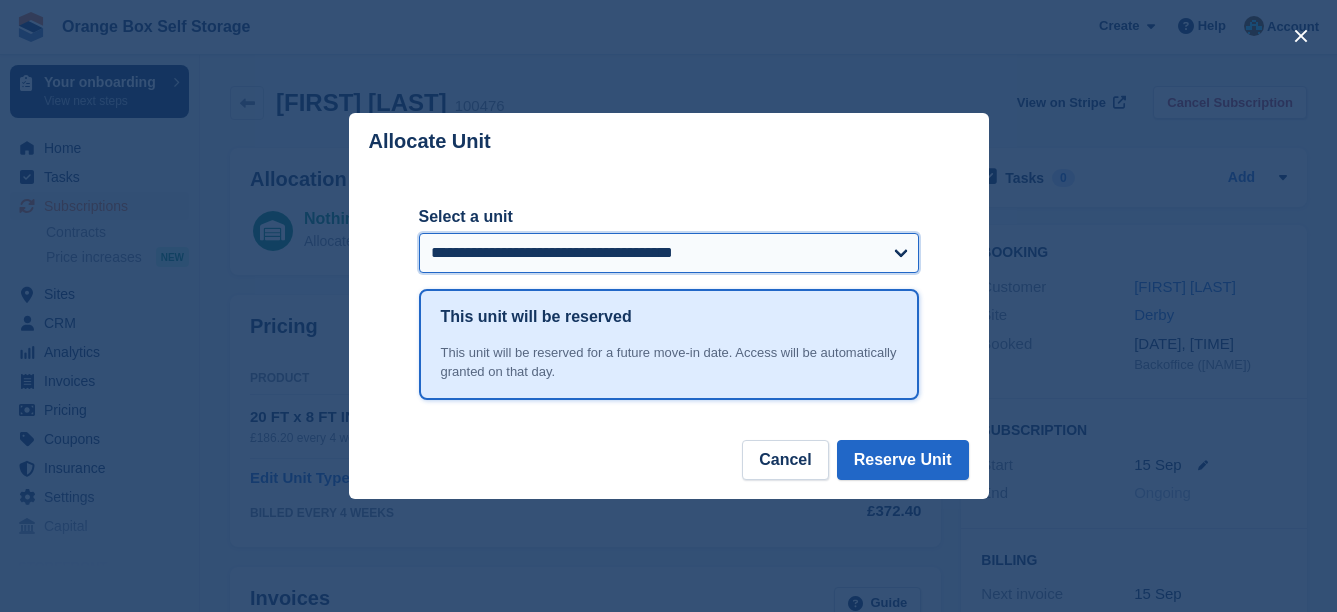 click on "**********" at bounding box center [669, 253] 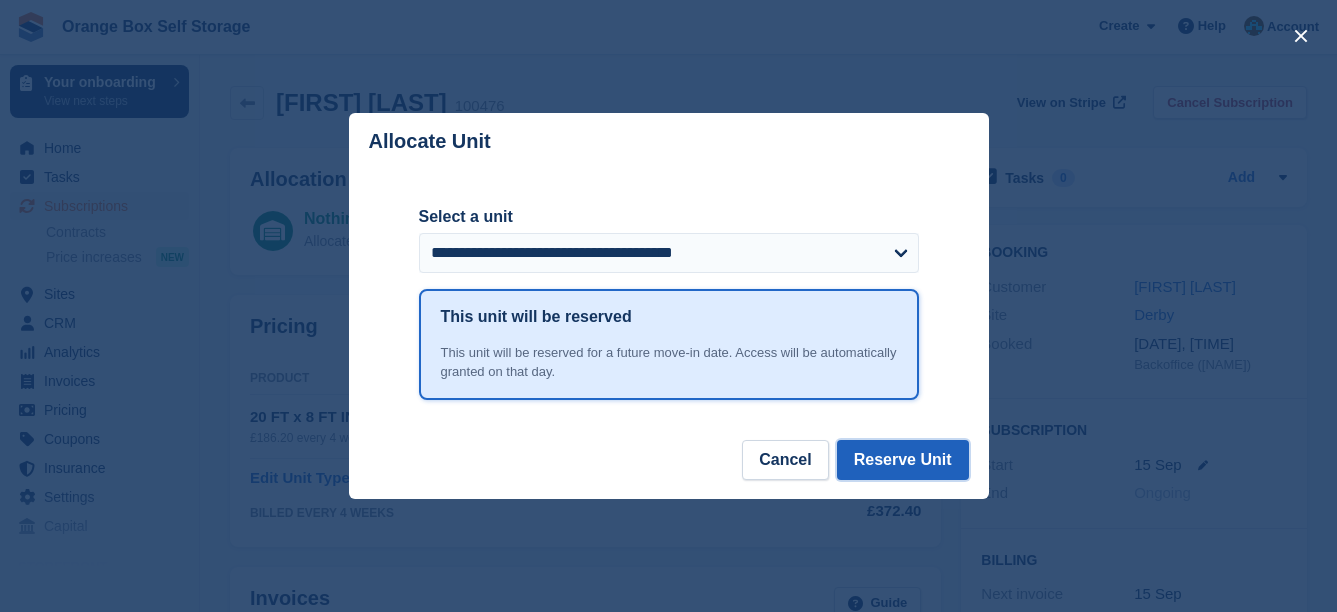 click on "Reserve Unit" at bounding box center [903, 460] 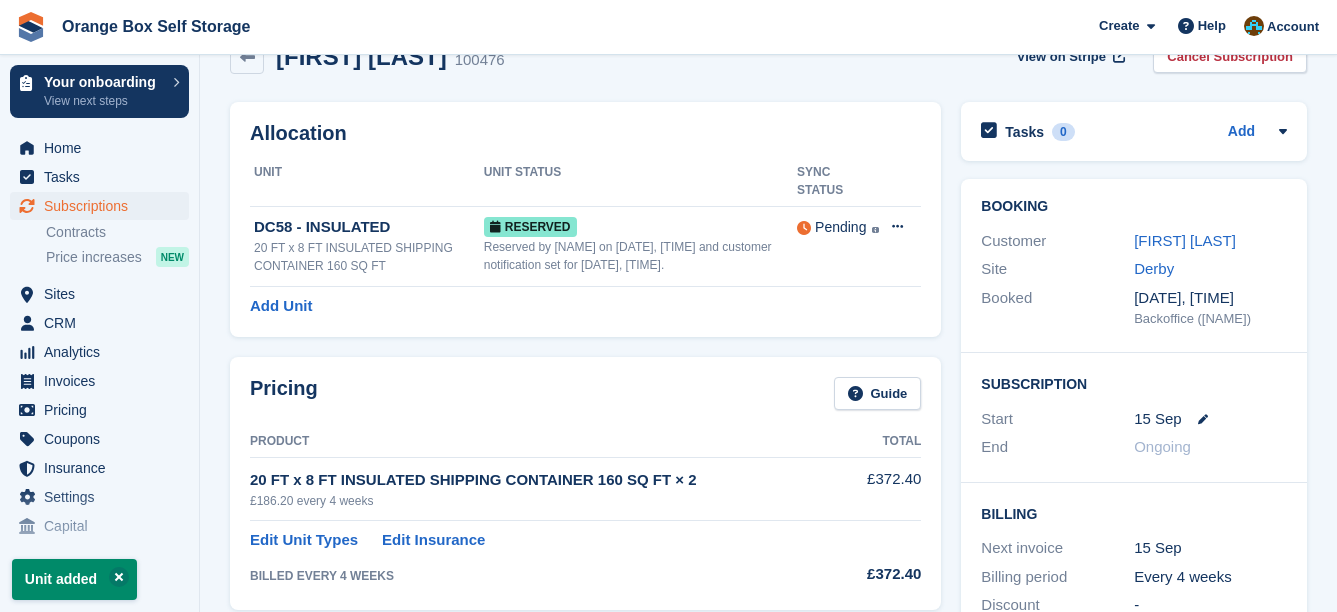 scroll, scrollTop: 0, scrollLeft: 0, axis: both 